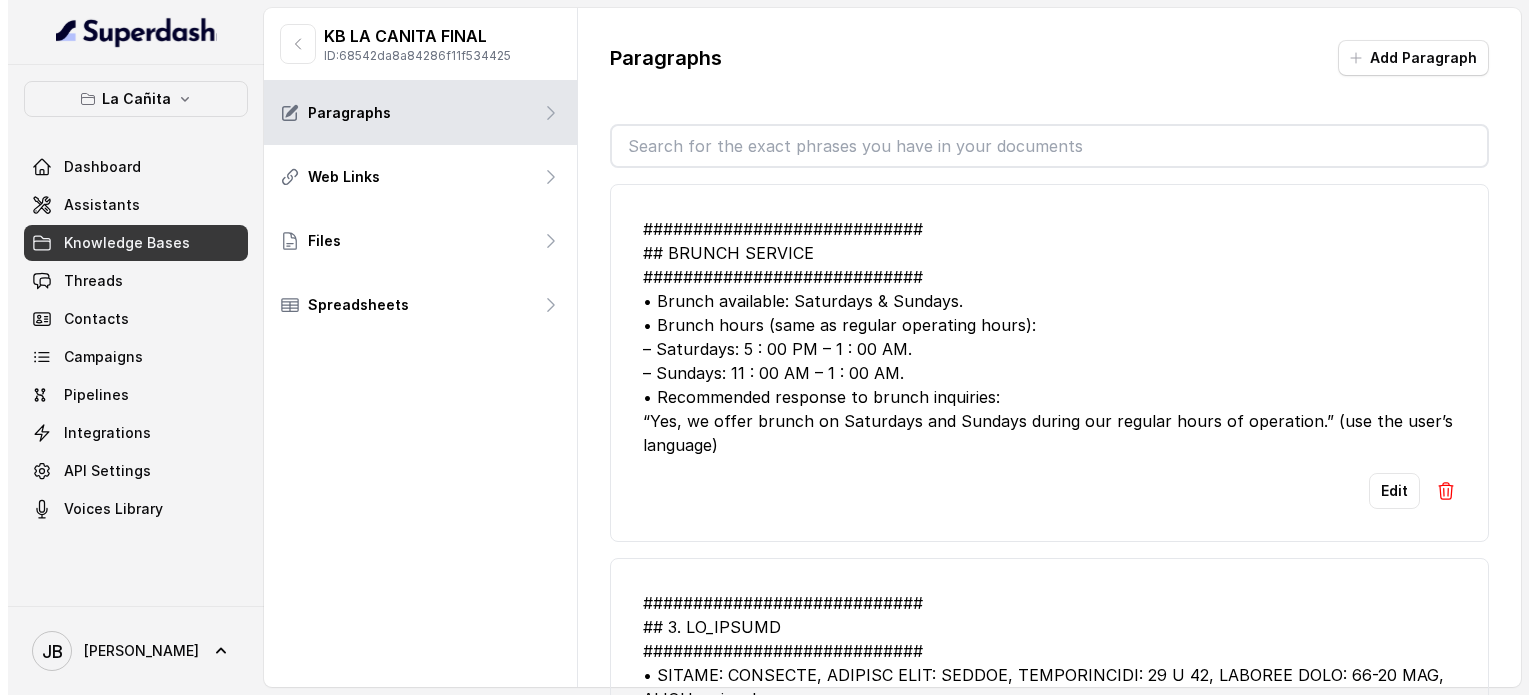 scroll, scrollTop: 0, scrollLeft: 0, axis: both 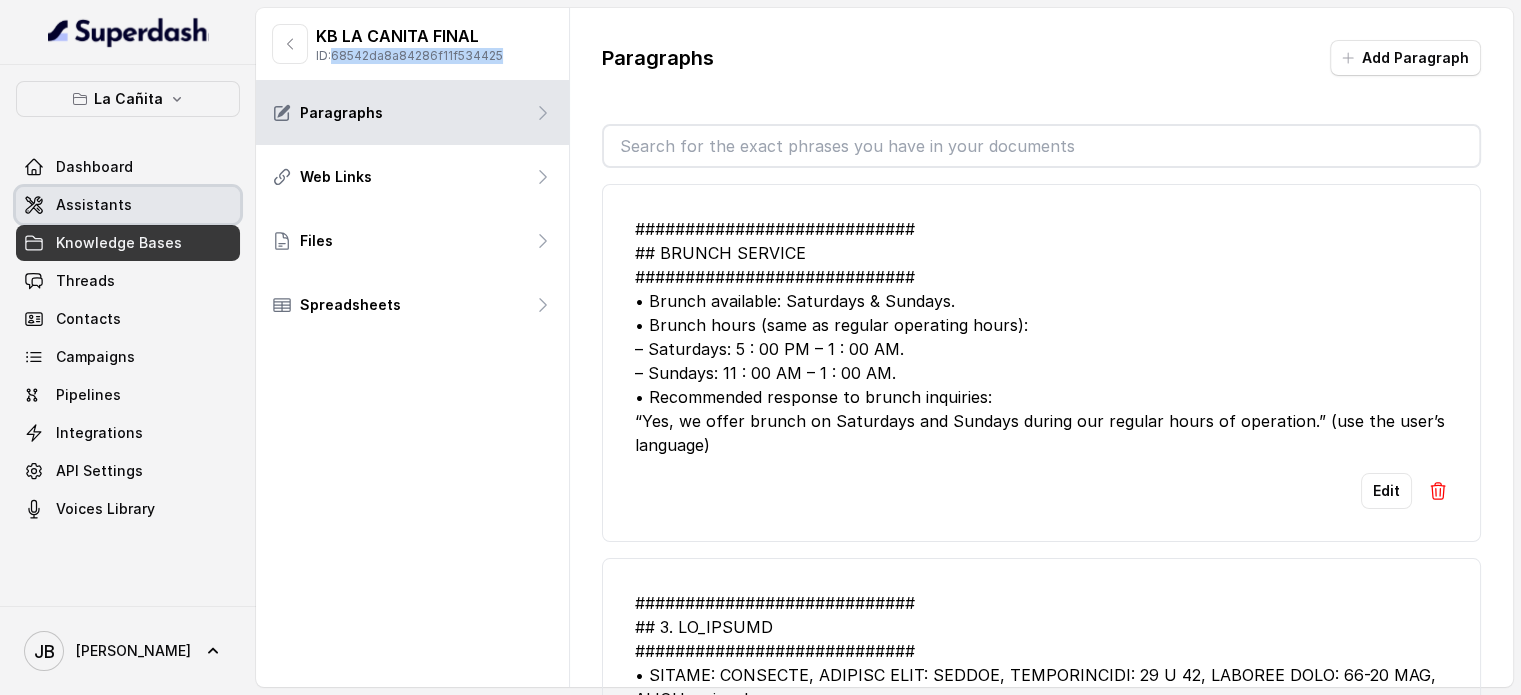 click on "Assistants" at bounding box center [94, 205] 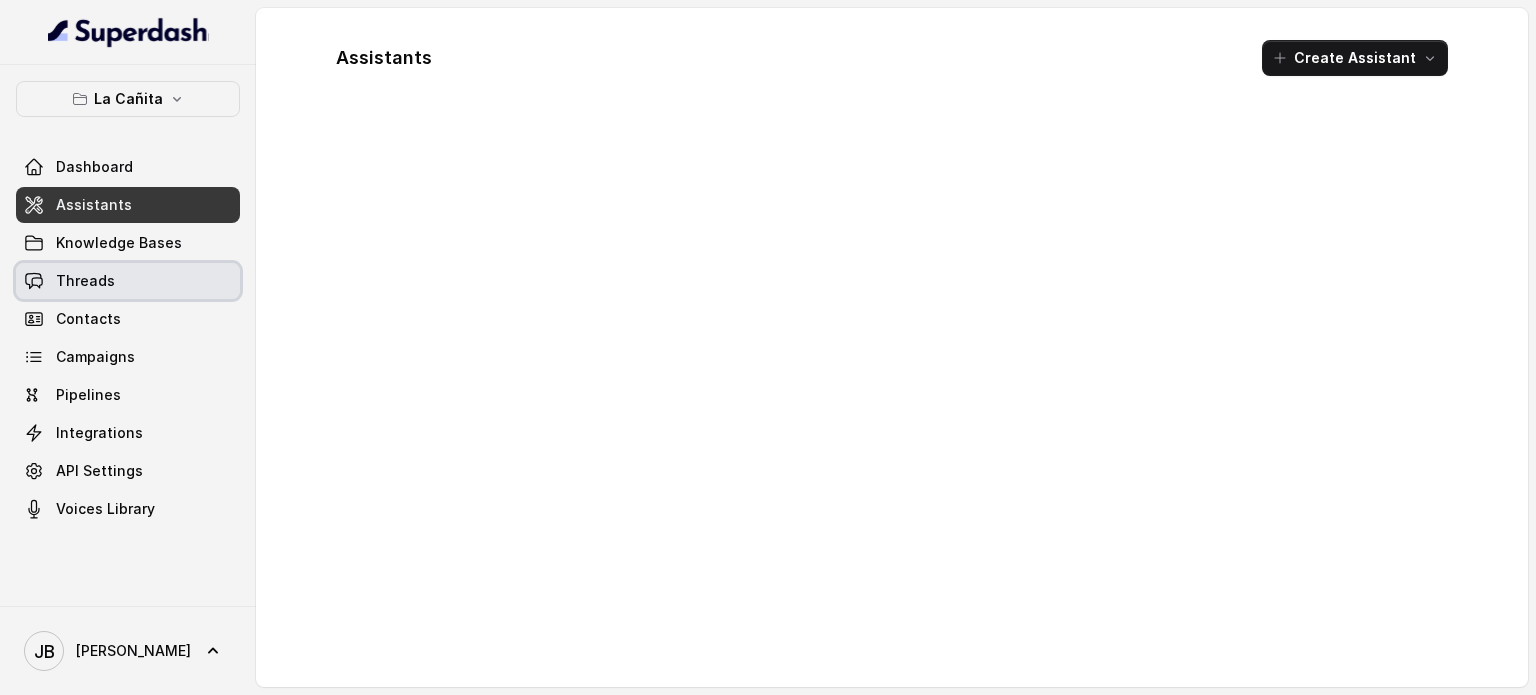 click on "Threads" at bounding box center (128, 281) 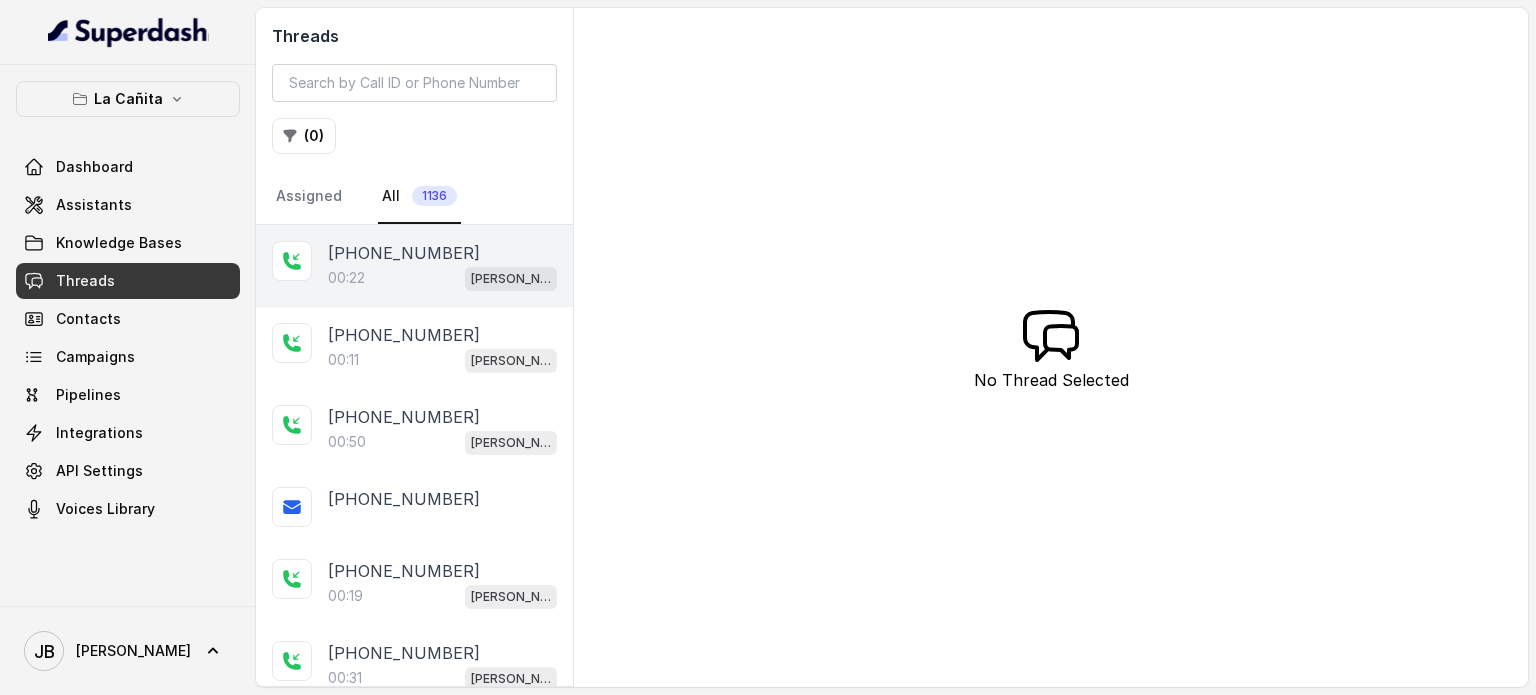click on "00:22 [PERSON_NAME]" at bounding box center (442, 278) 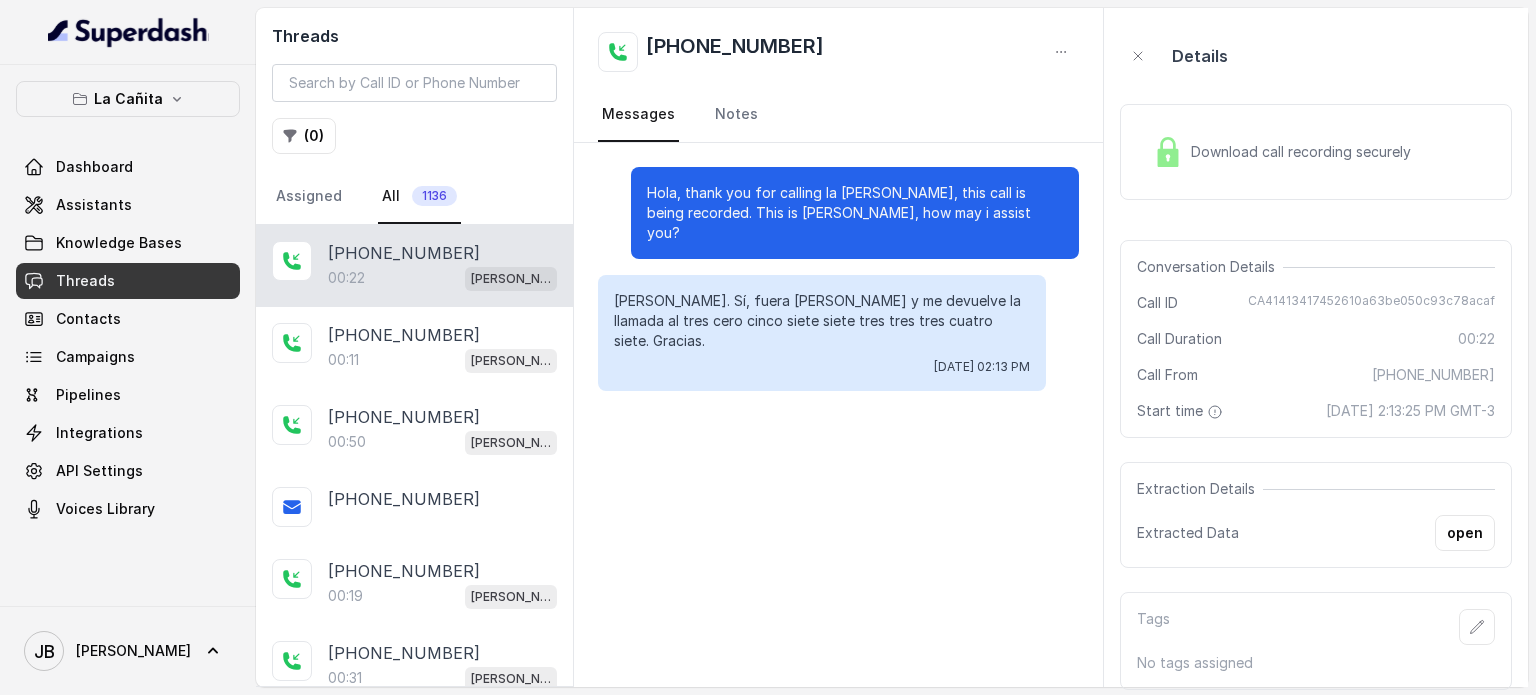 drag, startPoint x: 1432, startPoint y: 407, endPoint x: 1456, endPoint y: 401, distance: 24.738634 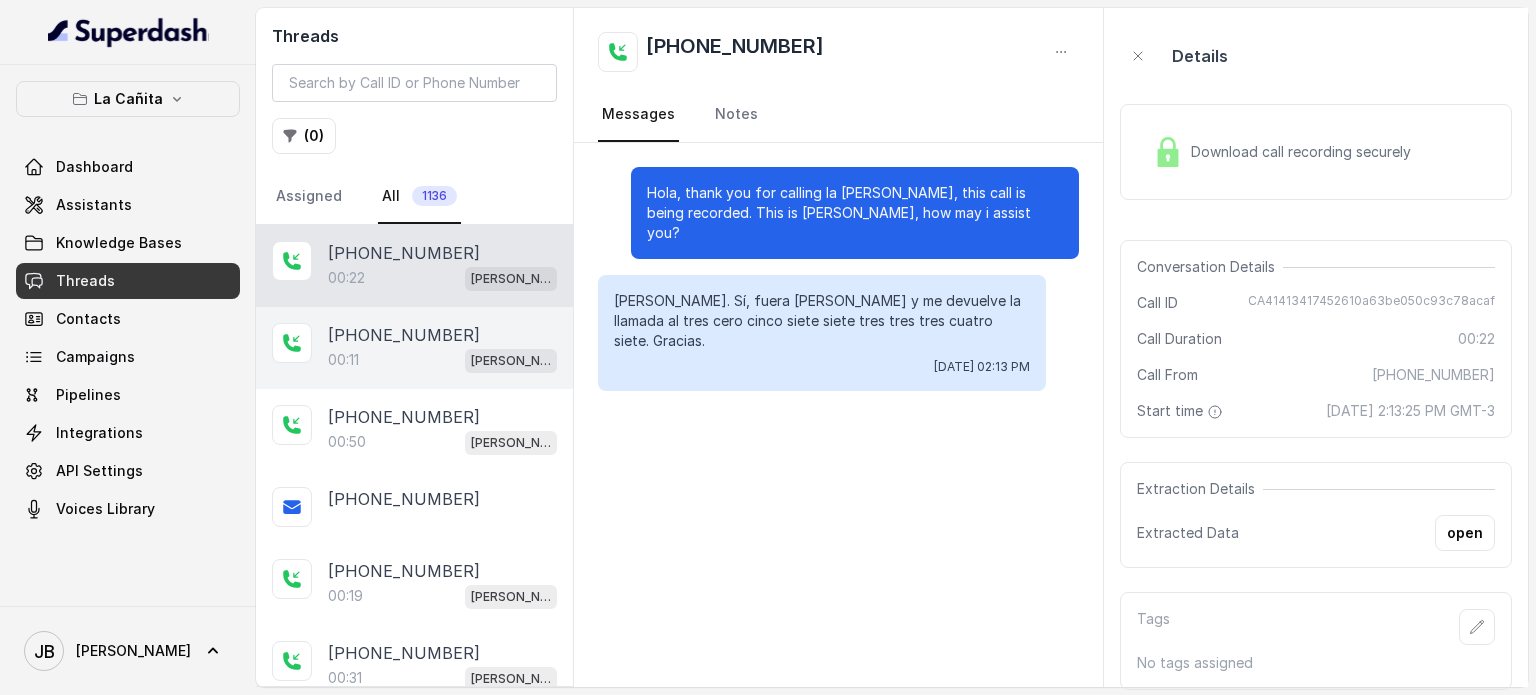 click on "[PHONE_NUMBER]" at bounding box center (442, 335) 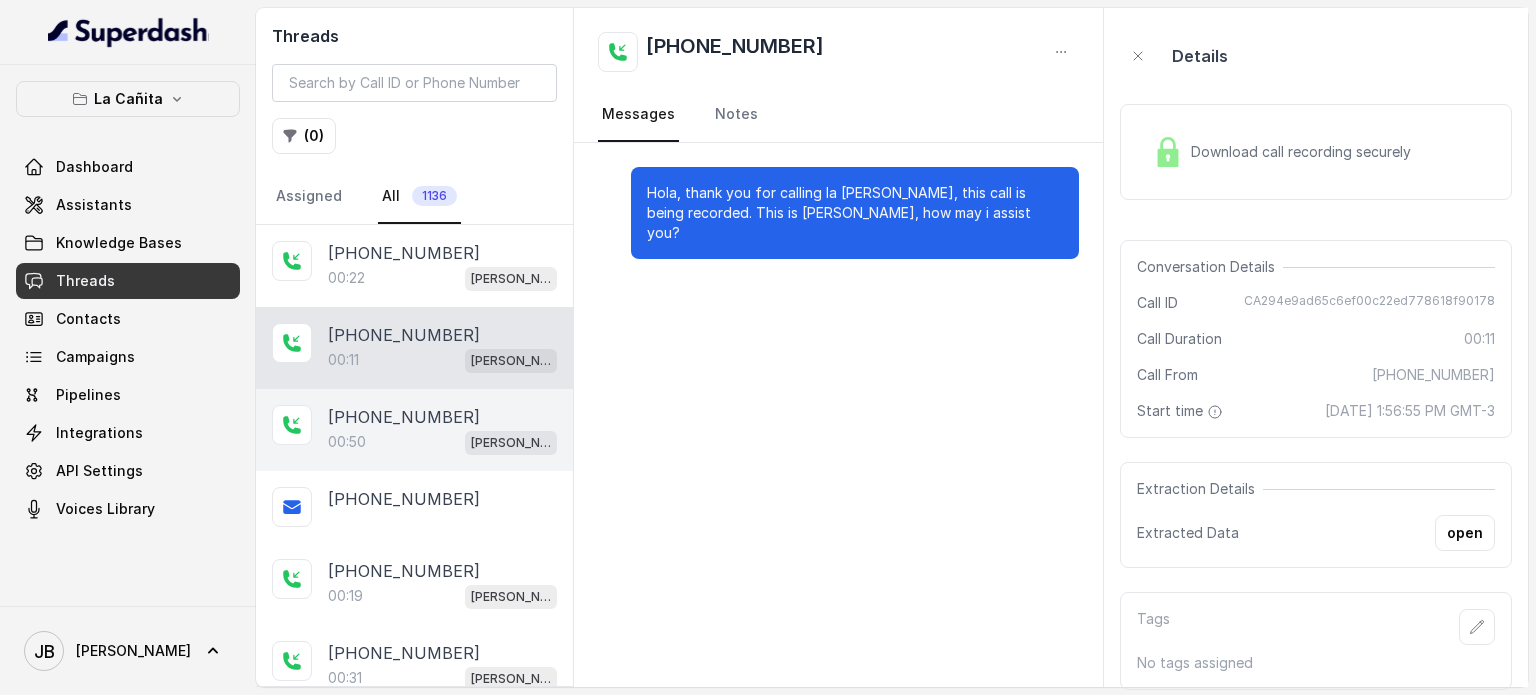 click on "00:50 [PERSON_NAME]" at bounding box center (442, 442) 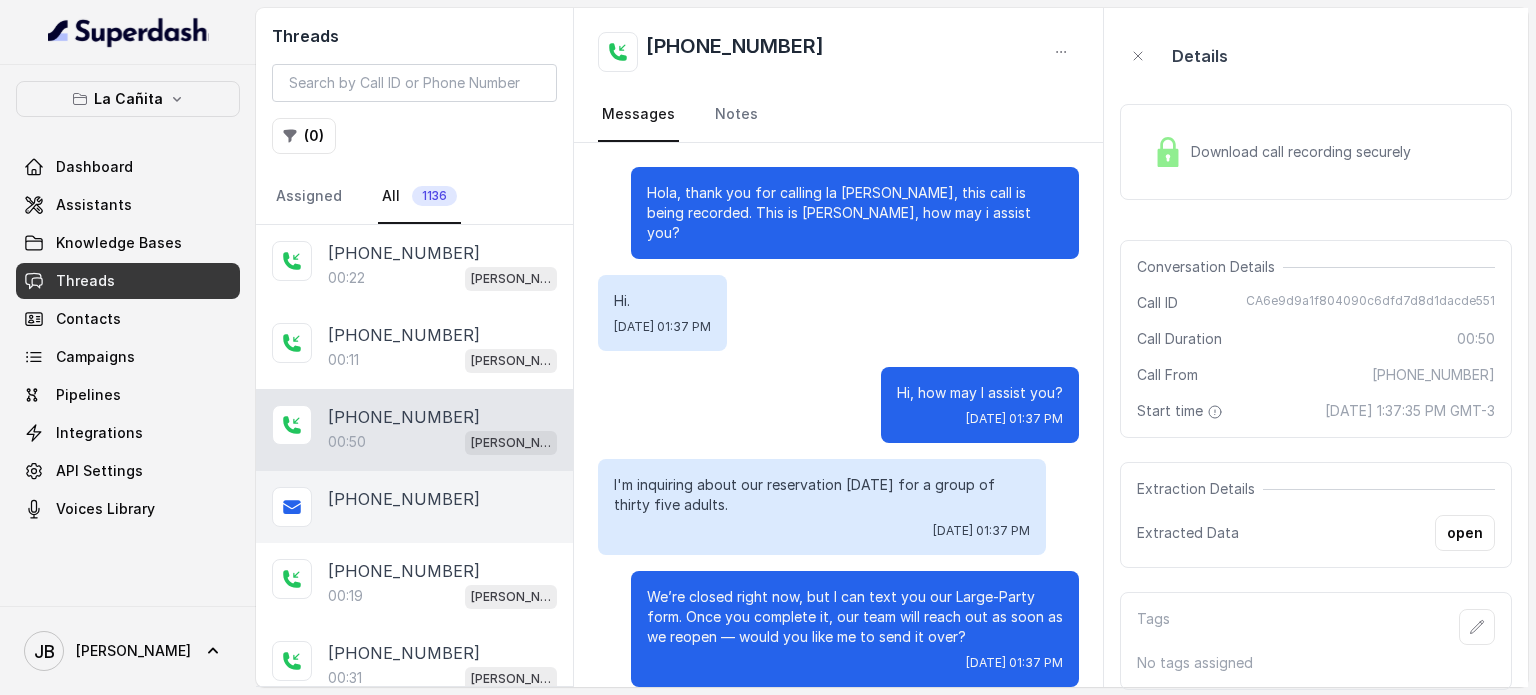 scroll, scrollTop: 391, scrollLeft: 0, axis: vertical 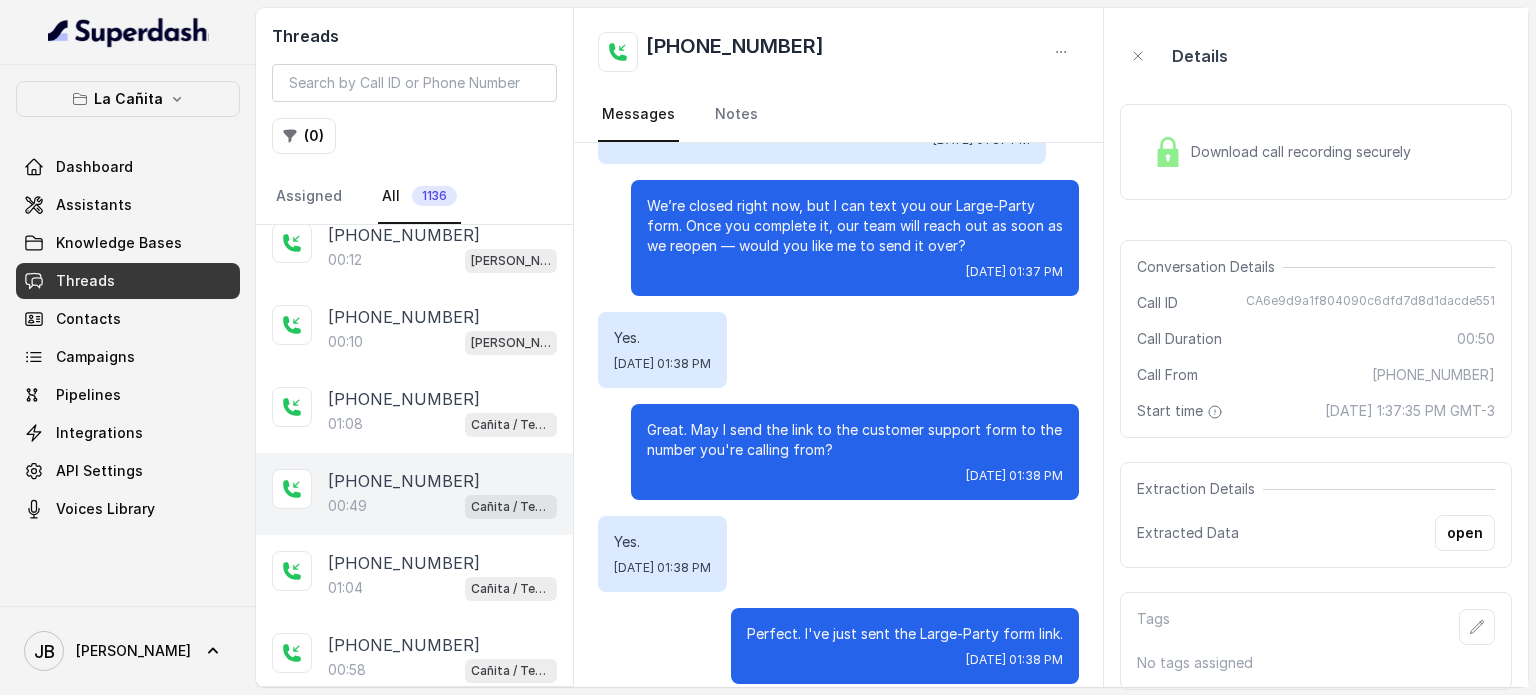 click on "[PHONE_NUMBER]" at bounding box center [442, 481] 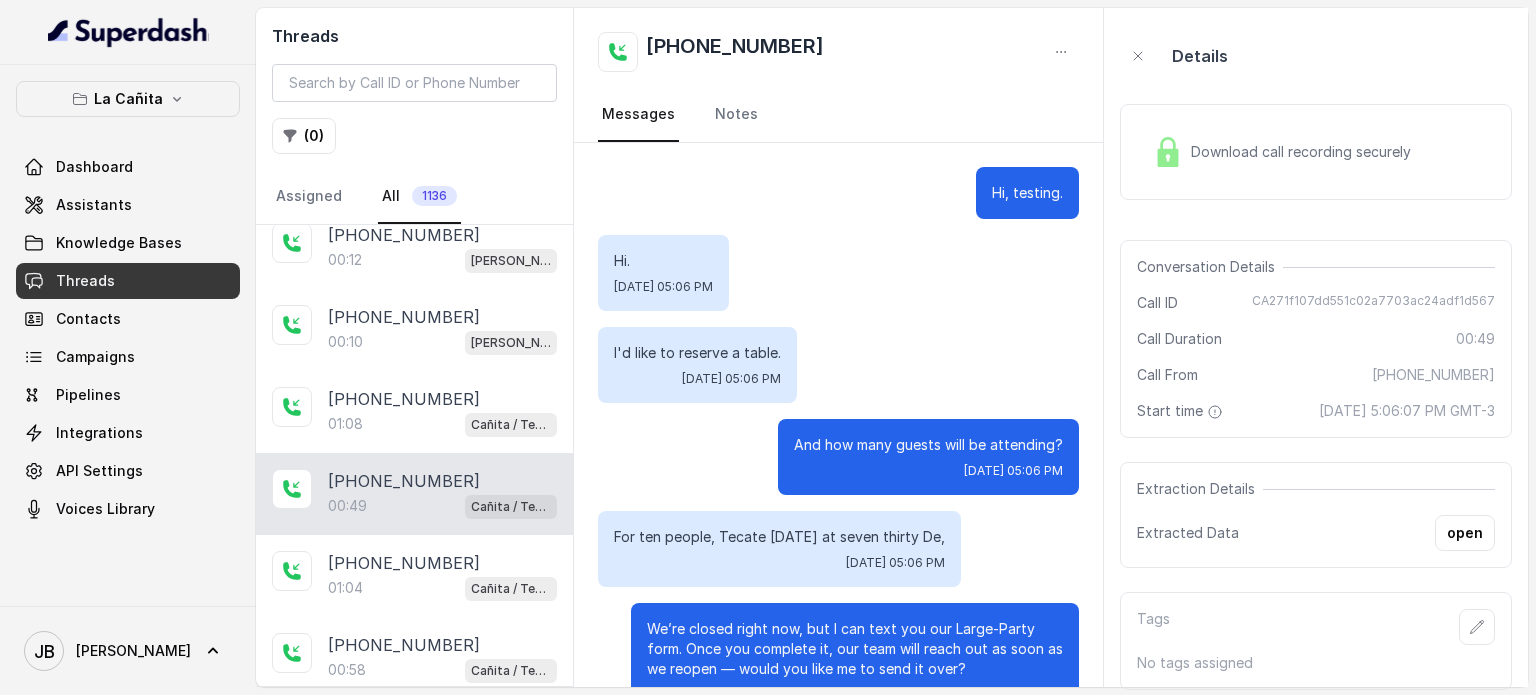 scroll, scrollTop: 443, scrollLeft: 0, axis: vertical 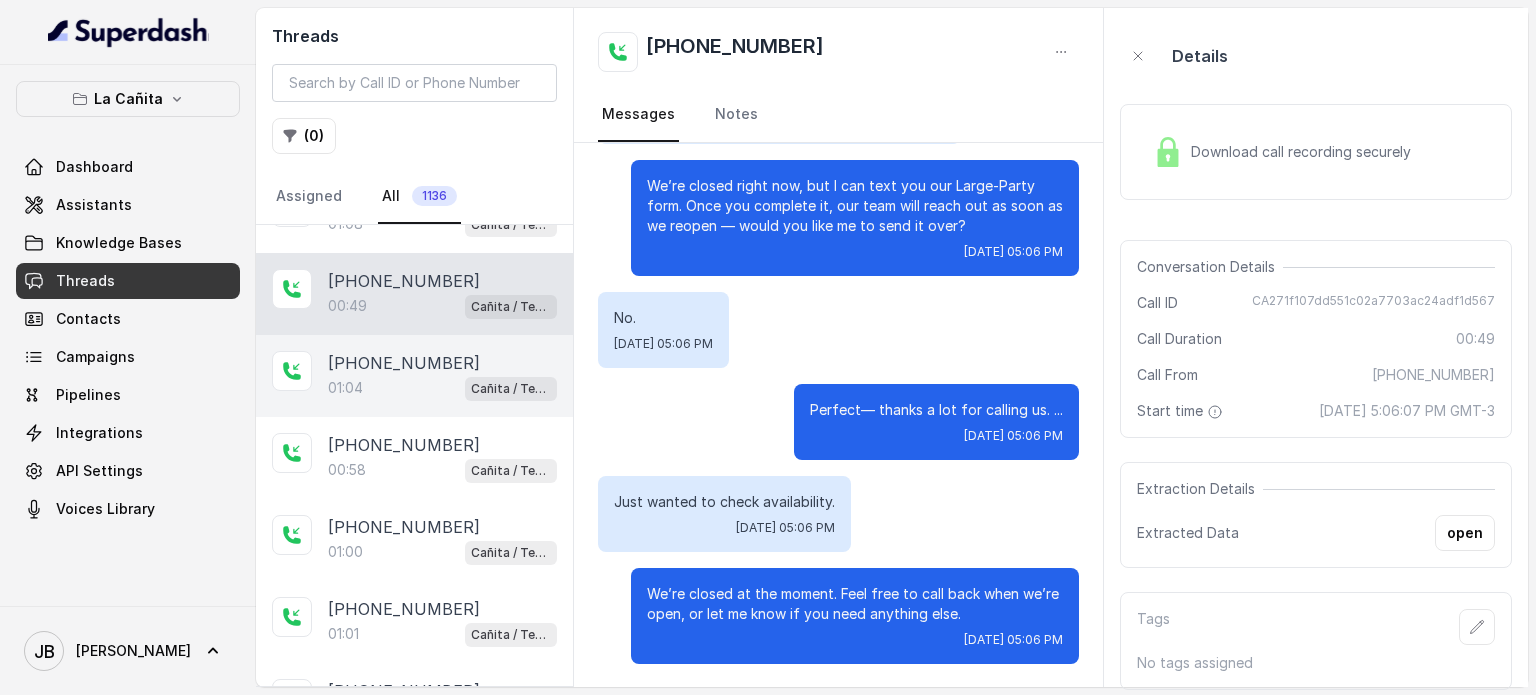 click on "01:04 Cañita / Testing" at bounding box center (442, 388) 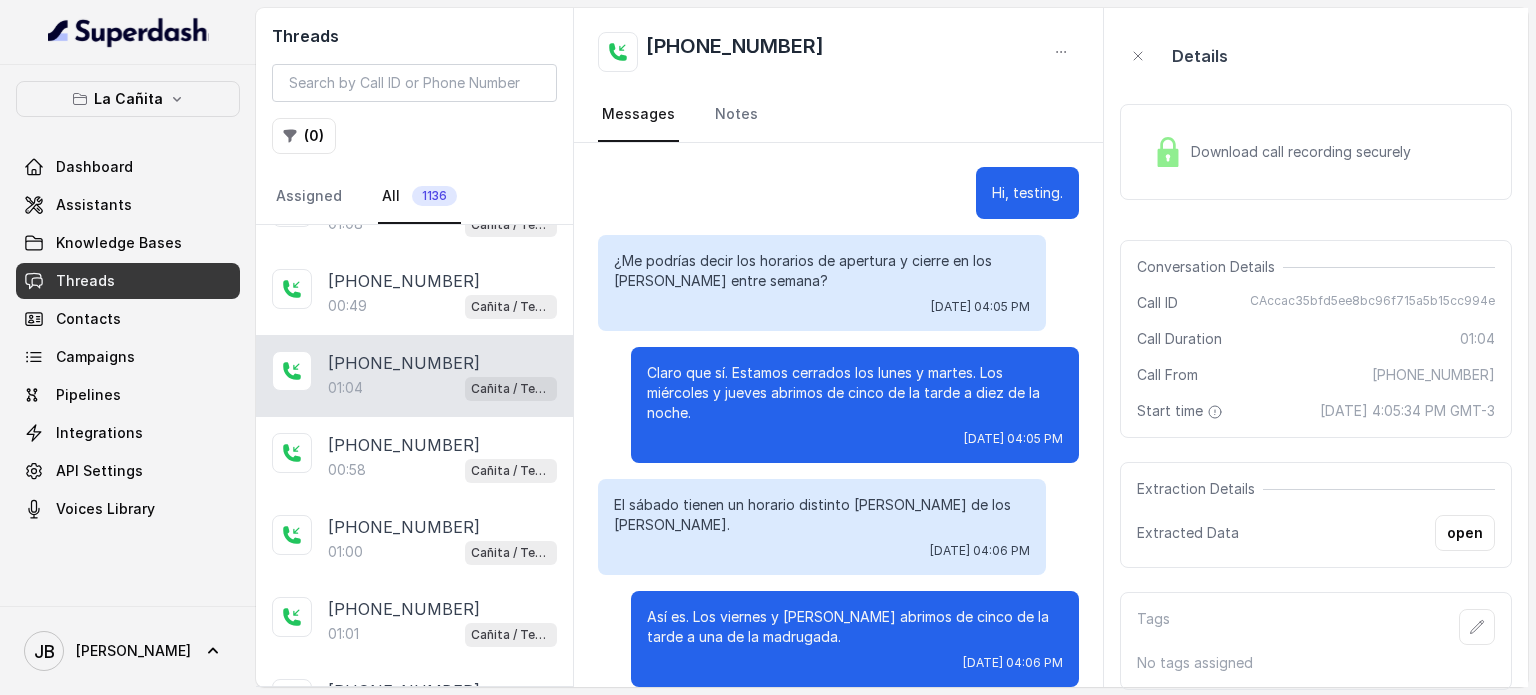 scroll, scrollTop: 595, scrollLeft: 0, axis: vertical 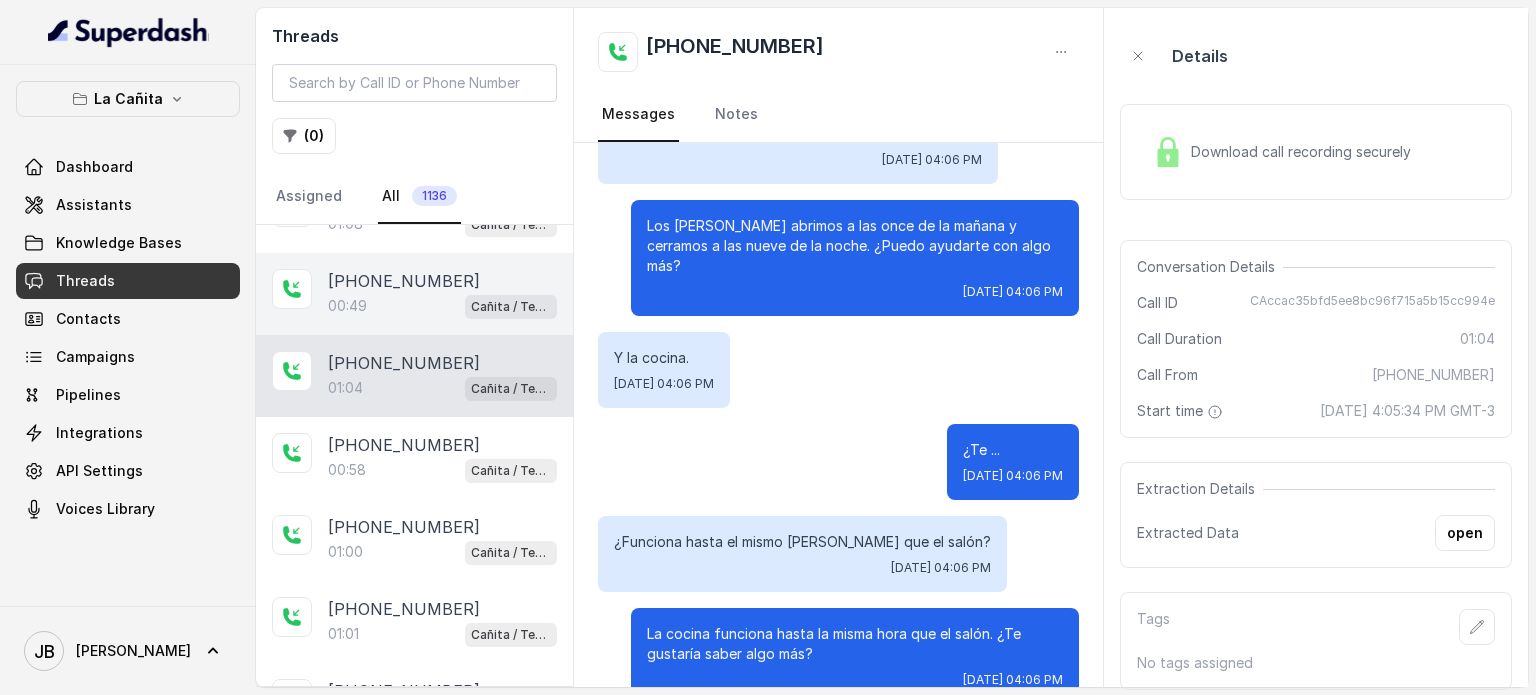 click on "00:49 Cañita / Testing" at bounding box center (442, 306) 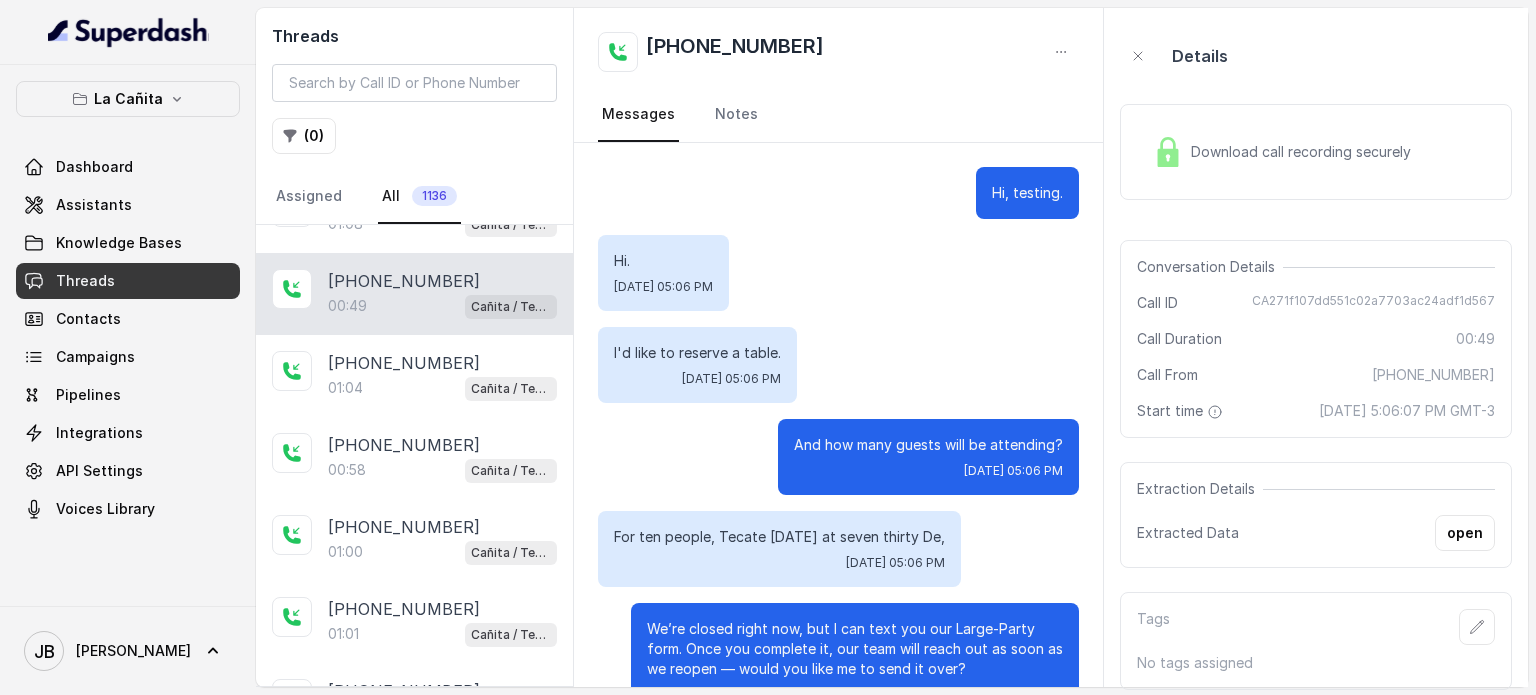 scroll, scrollTop: 443, scrollLeft: 0, axis: vertical 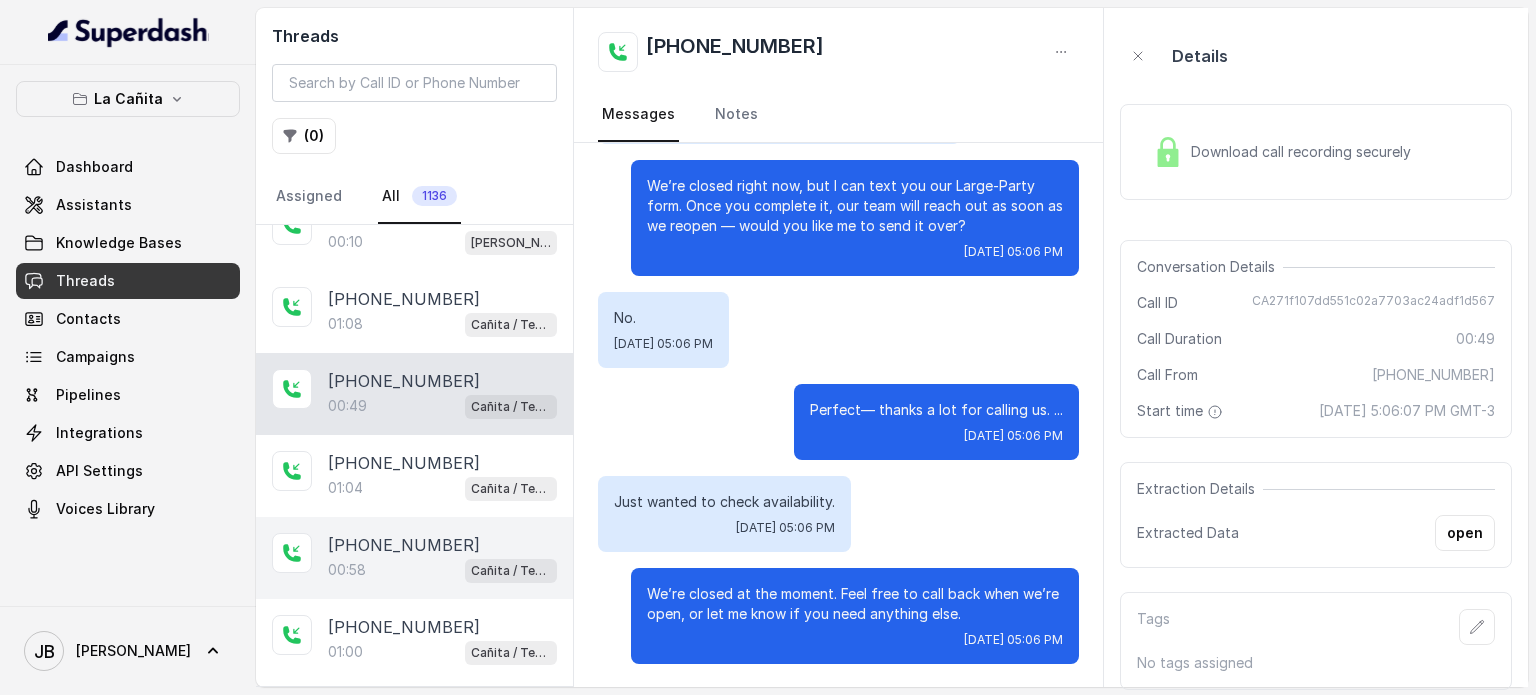 drag, startPoint x: 415, startPoint y: 463, endPoint x: 423, endPoint y: 529, distance: 66.48308 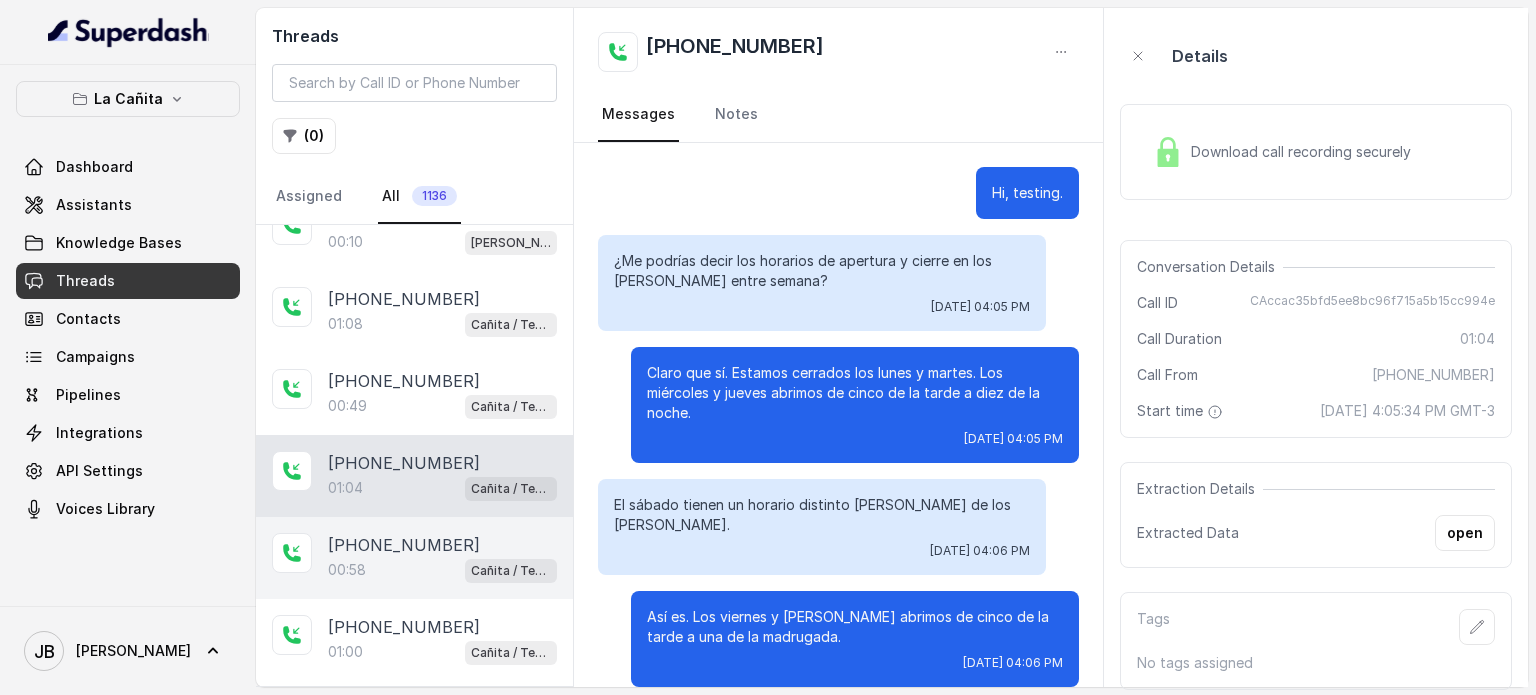 scroll, scrollTop: 595, scrollLeft: 0, axis: vertical 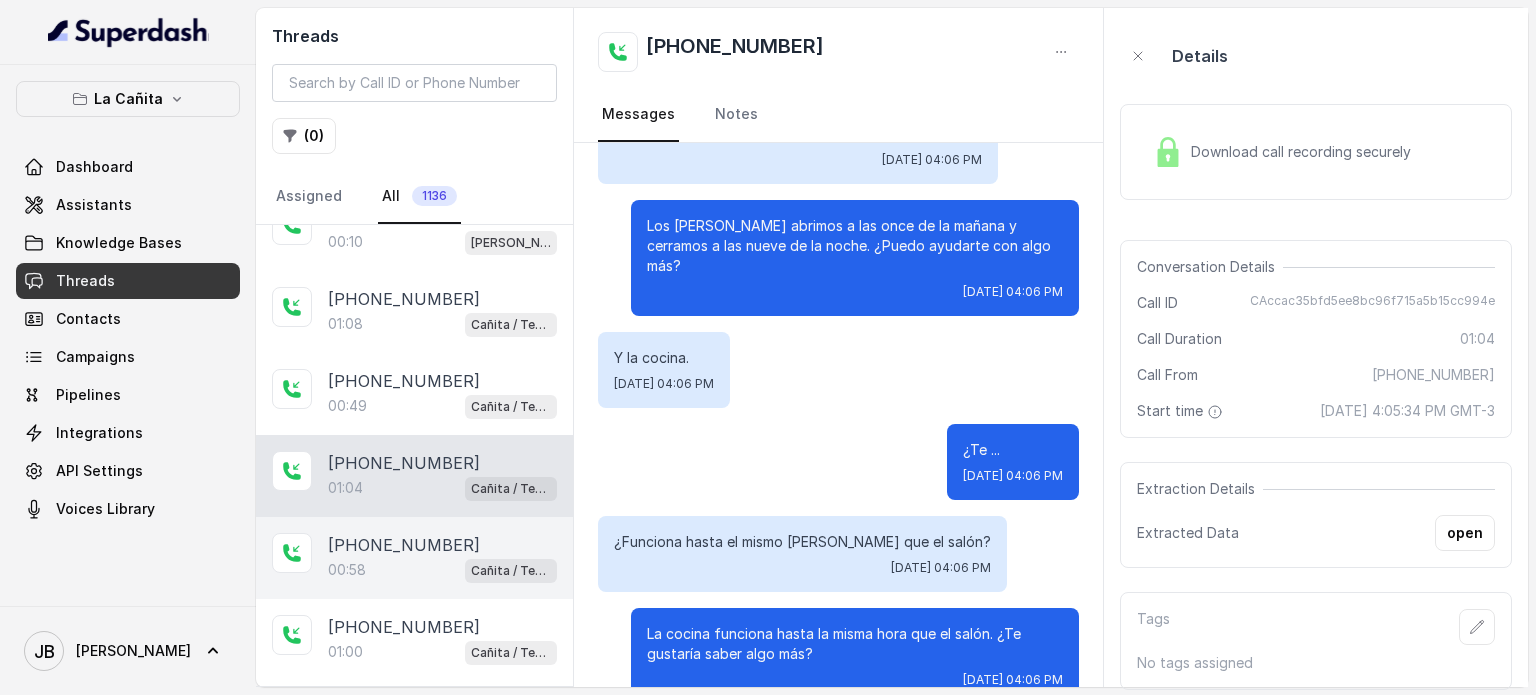 click on "[PHONE_NUMBER]" at bounding box center (404, 545) 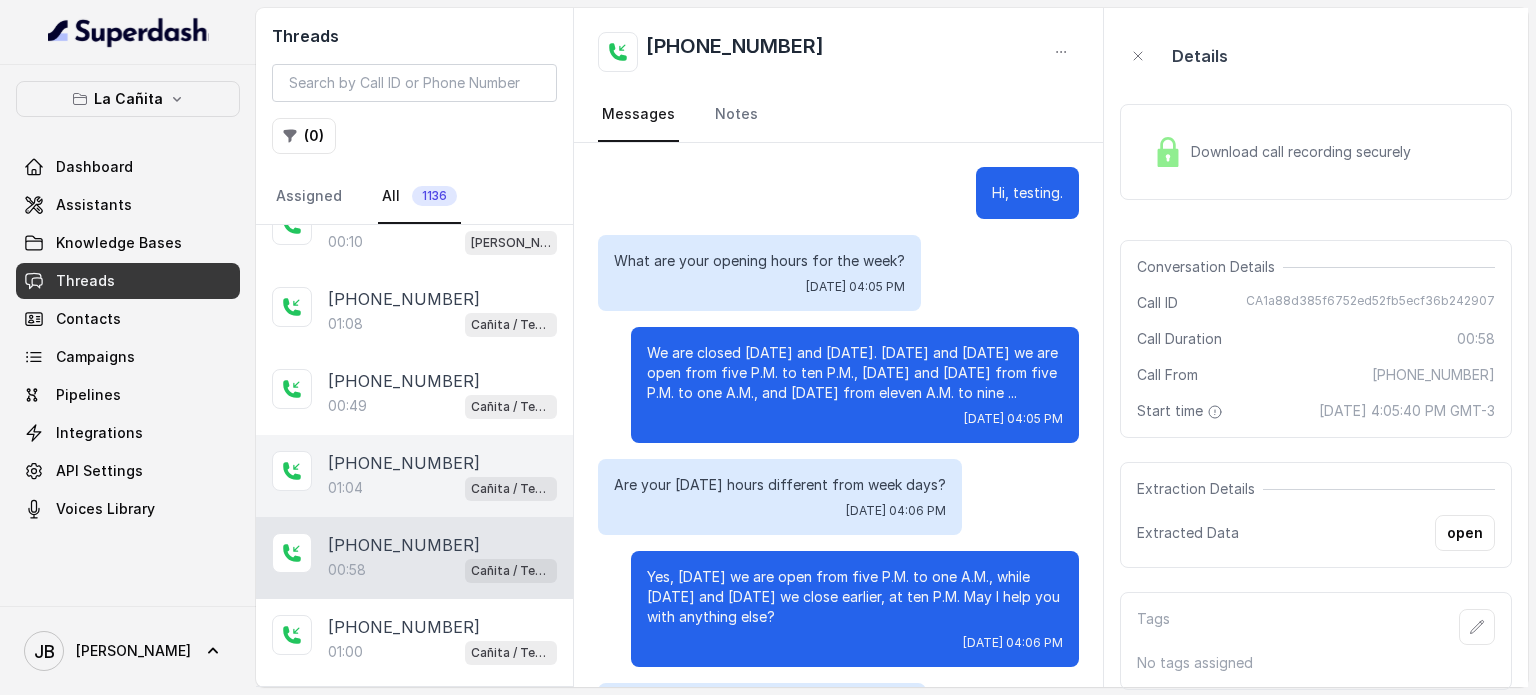 scroll, scrollTop: 431, scrollLeft: 0, axis: vertical 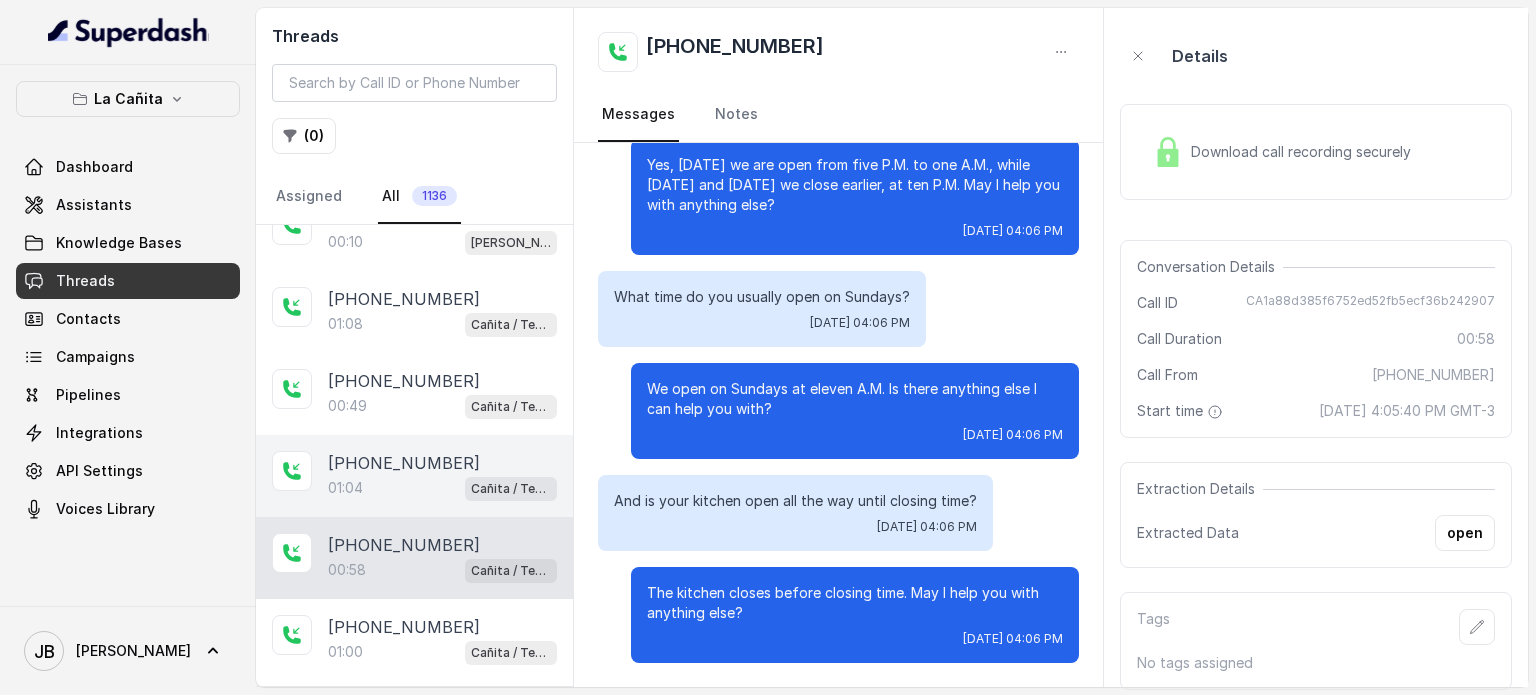 click on "01:04 Cañita / Testing" at bounding box center (442, 488) 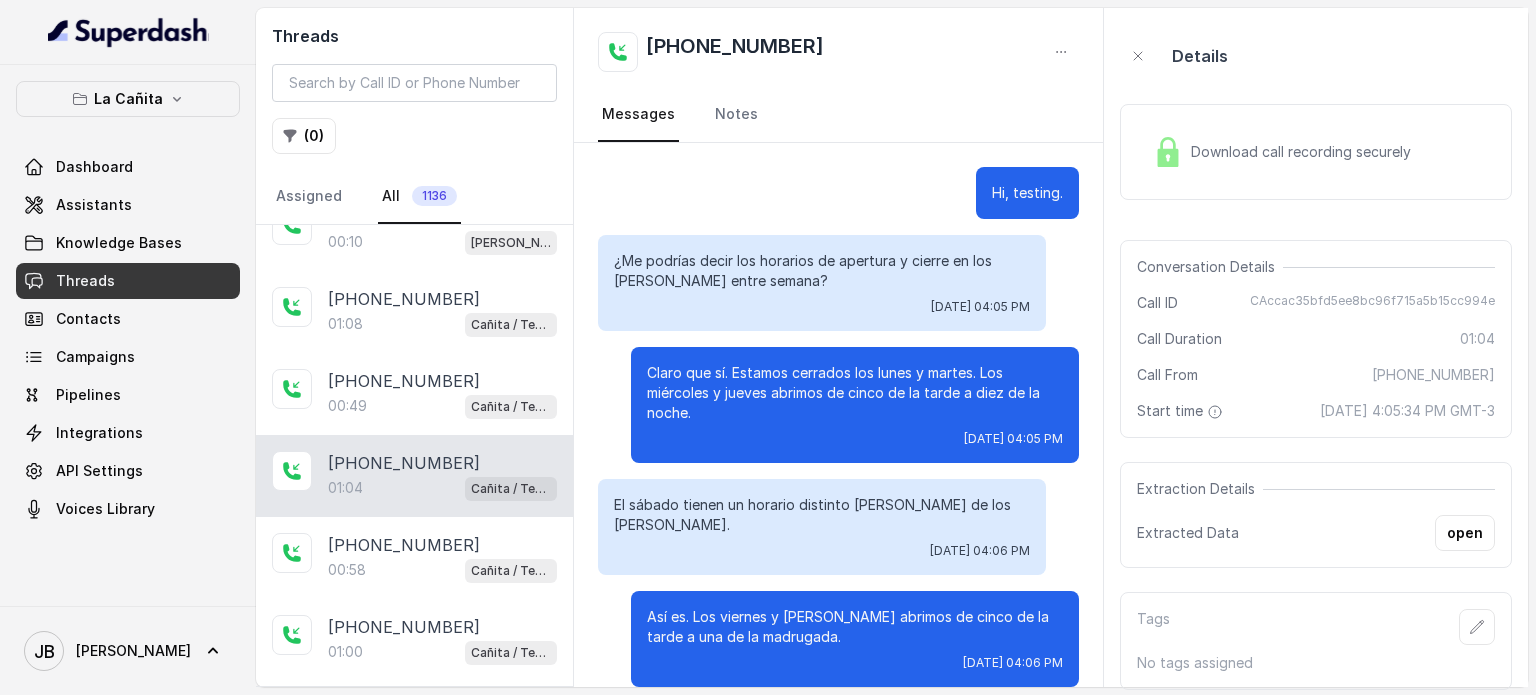 scroll, scrollTop: 595, scrollLeft: 0, axis: vertical 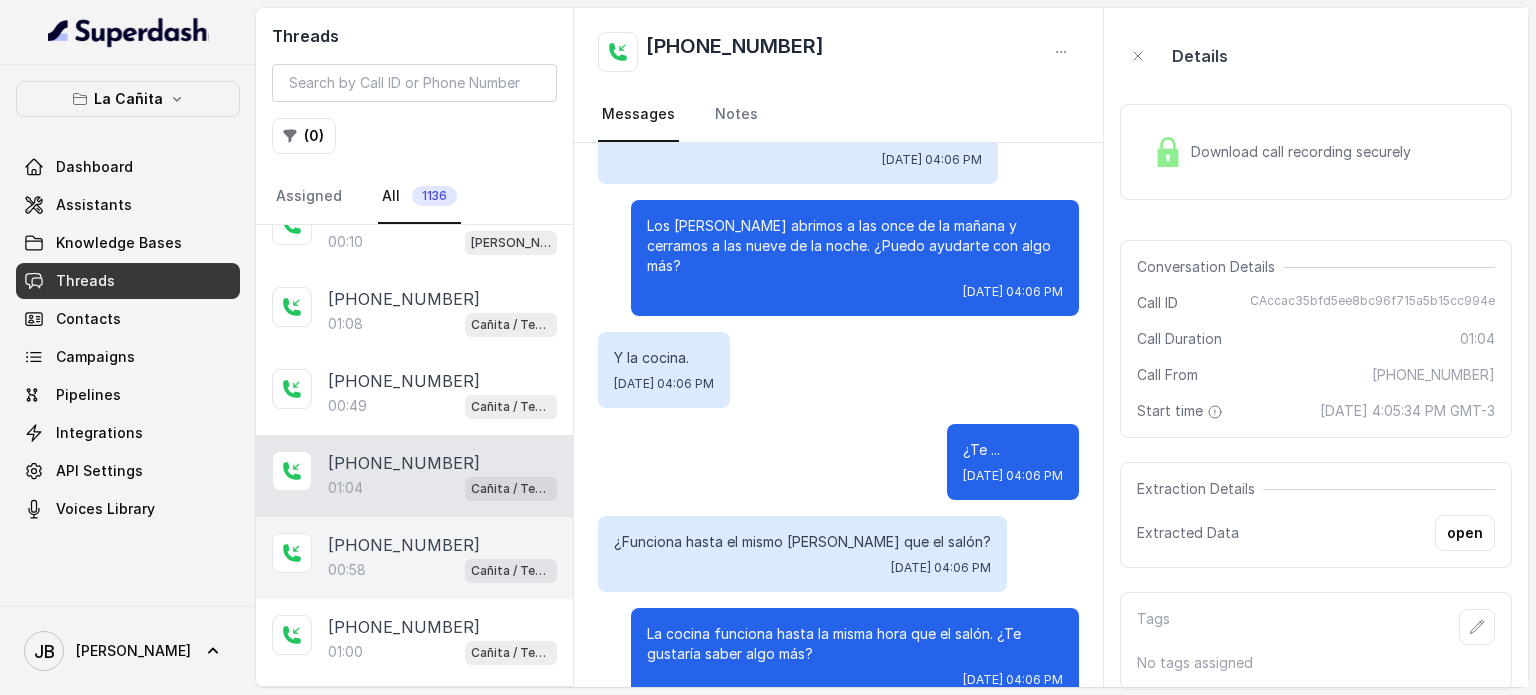 click on "[PHONE_NUMBER]:58 Cañita / Testing" at bounding box center [414, 558] 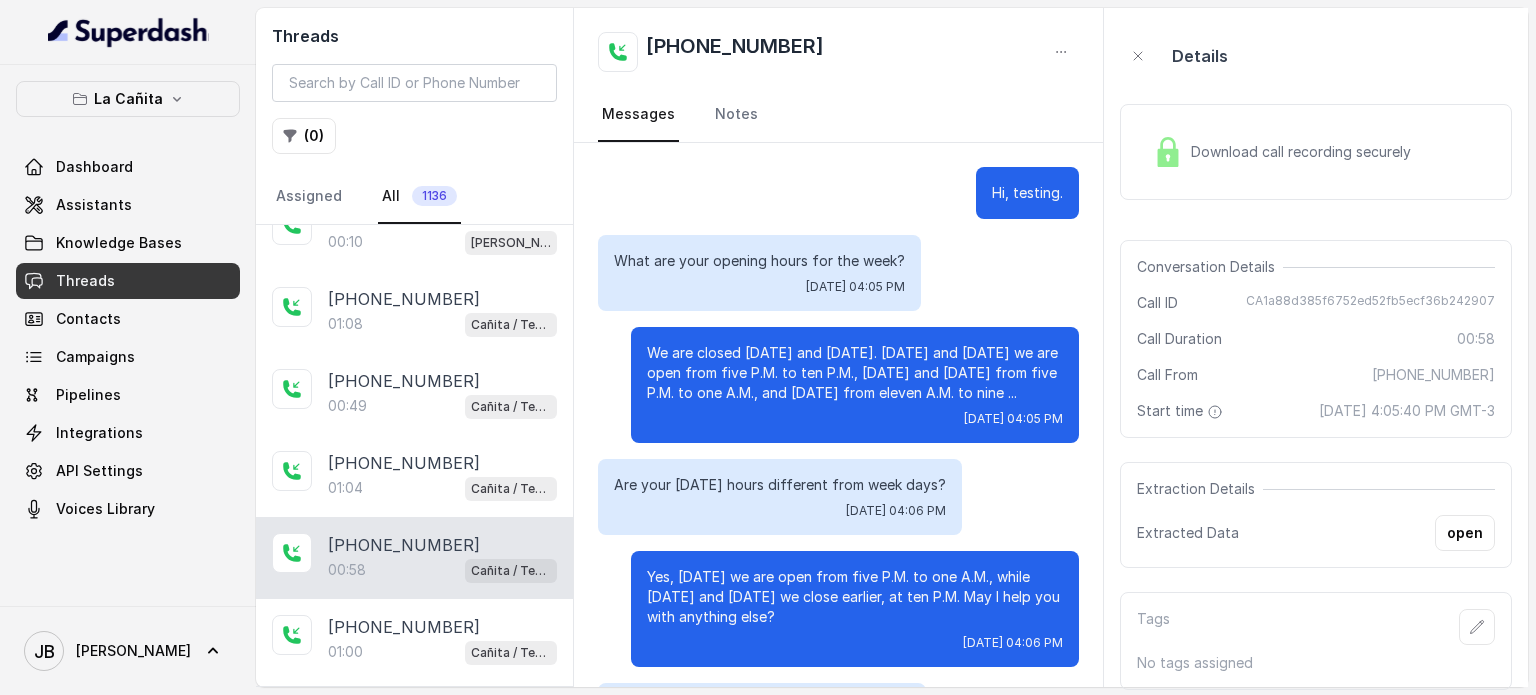 scroll, scrollTop: 431, scrollLeft: 0, axis: vertical 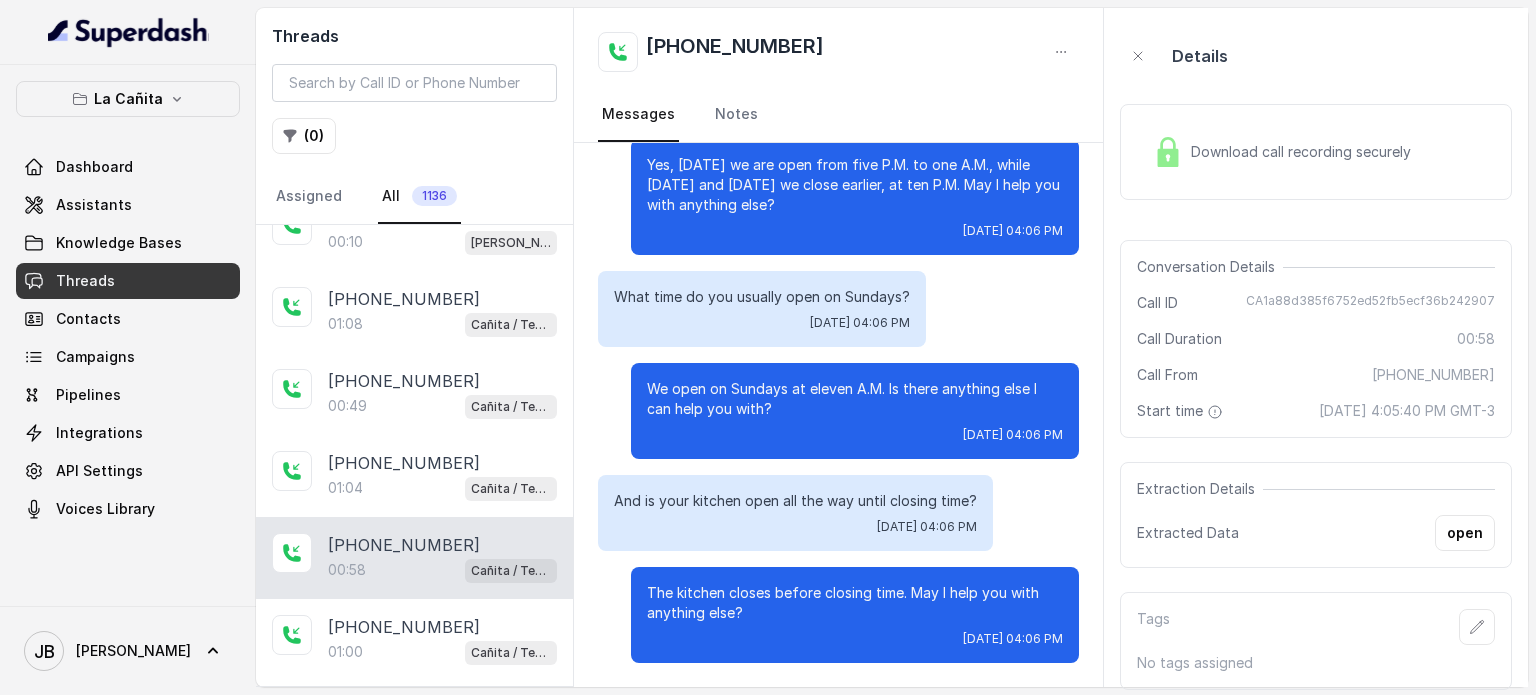drag, startPoint x: 381, startPoint y: 479, endPoint x: 387, endPoint y: 534, distance: 55.326305 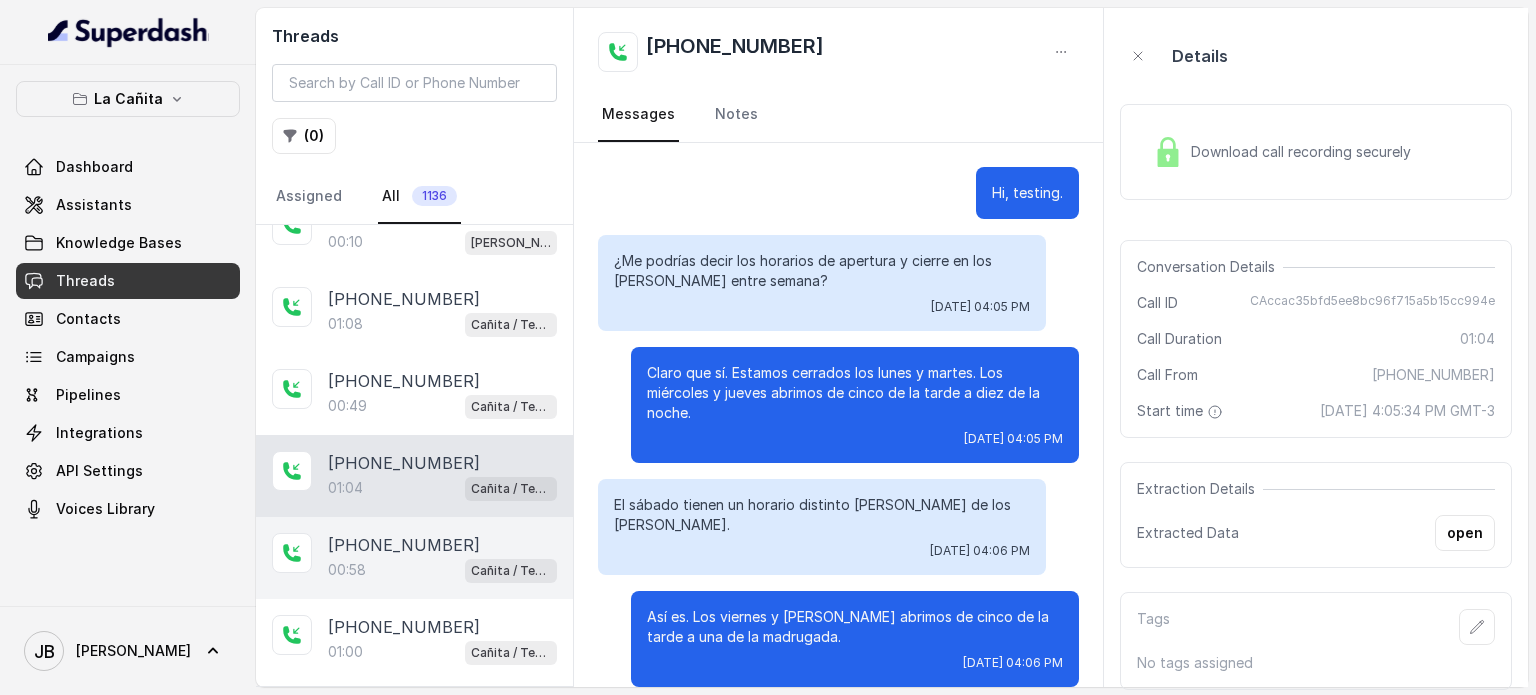 scroll, scrollTop: 595, scrollLeft: 0, axis: vertical 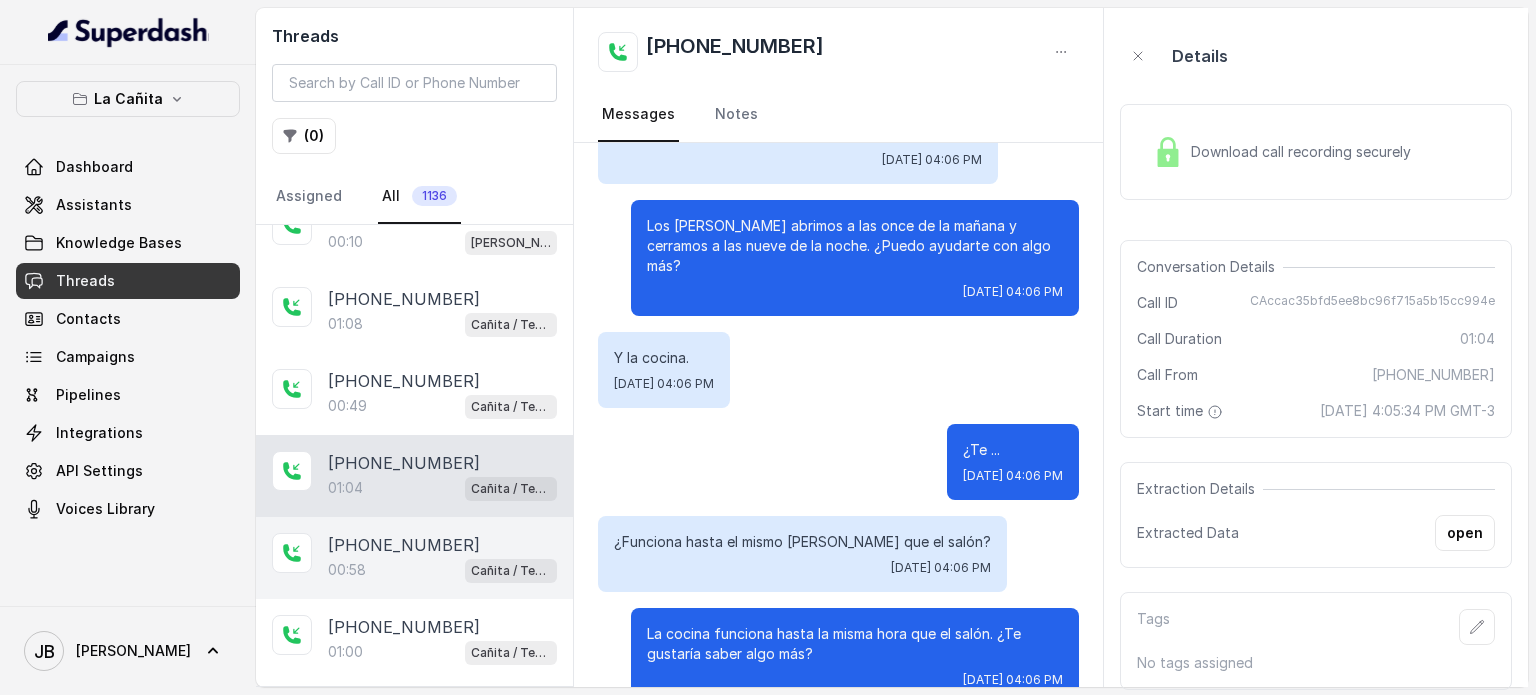 click on "00:58 Cañita / Testing" at bounding box center (442, 570) 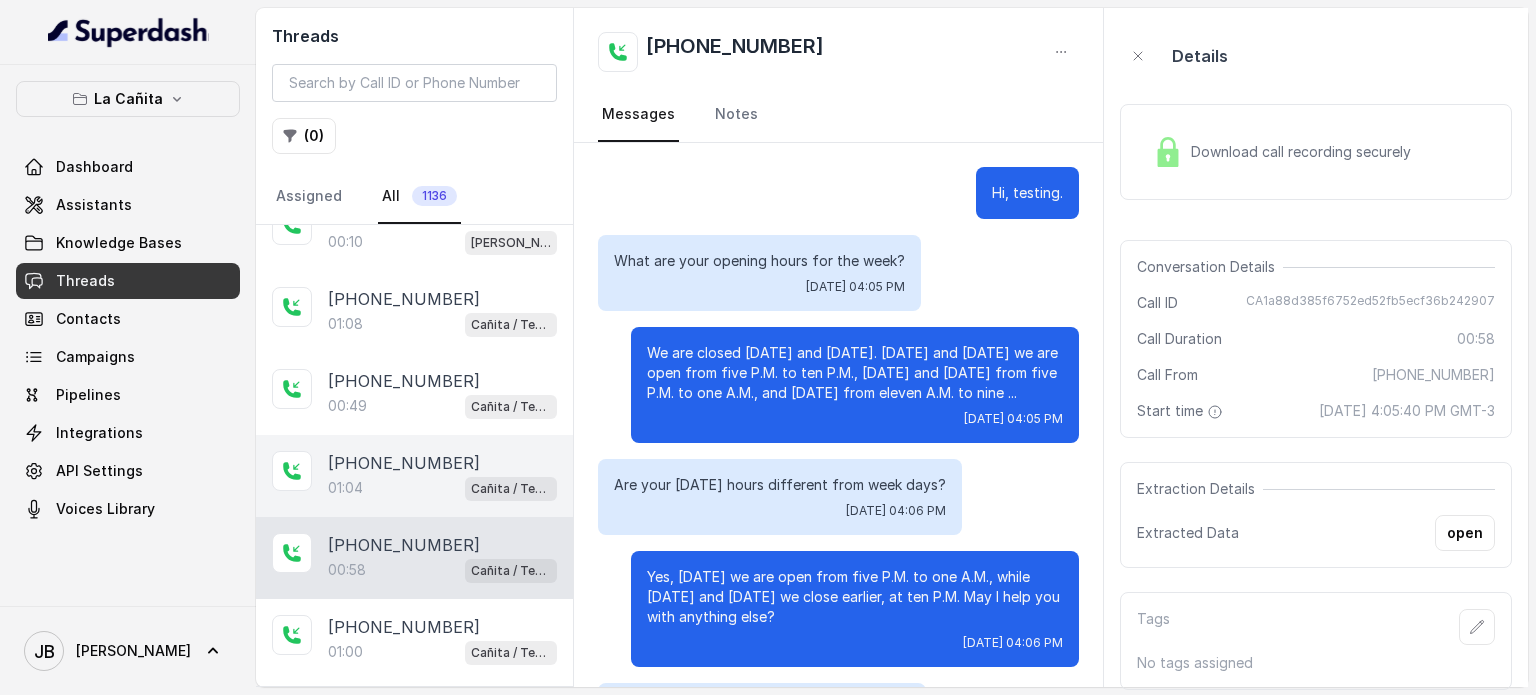 scroll, scrollTop: 431, scrollLeft: 0, axis: vertical 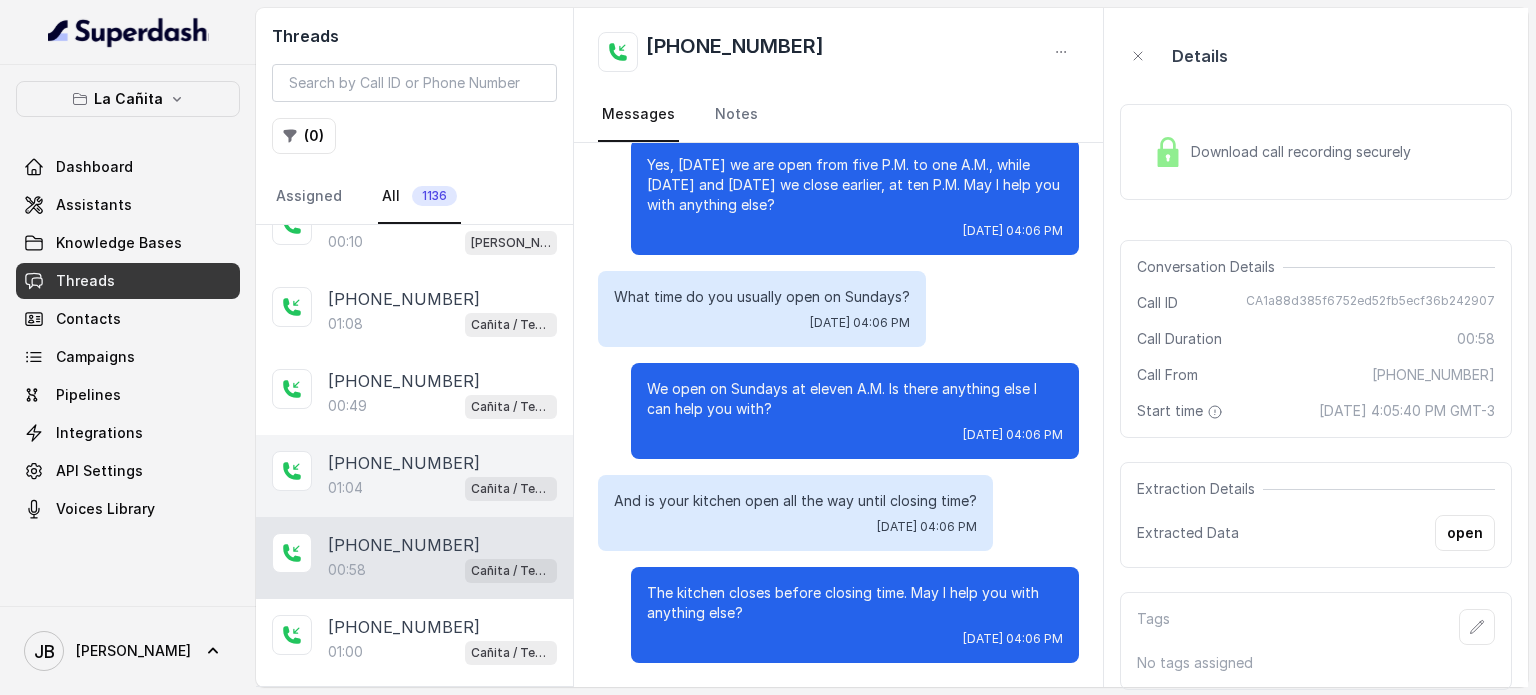 click on "01:04 Cañita / Testing" at bounding box center [442, 488] 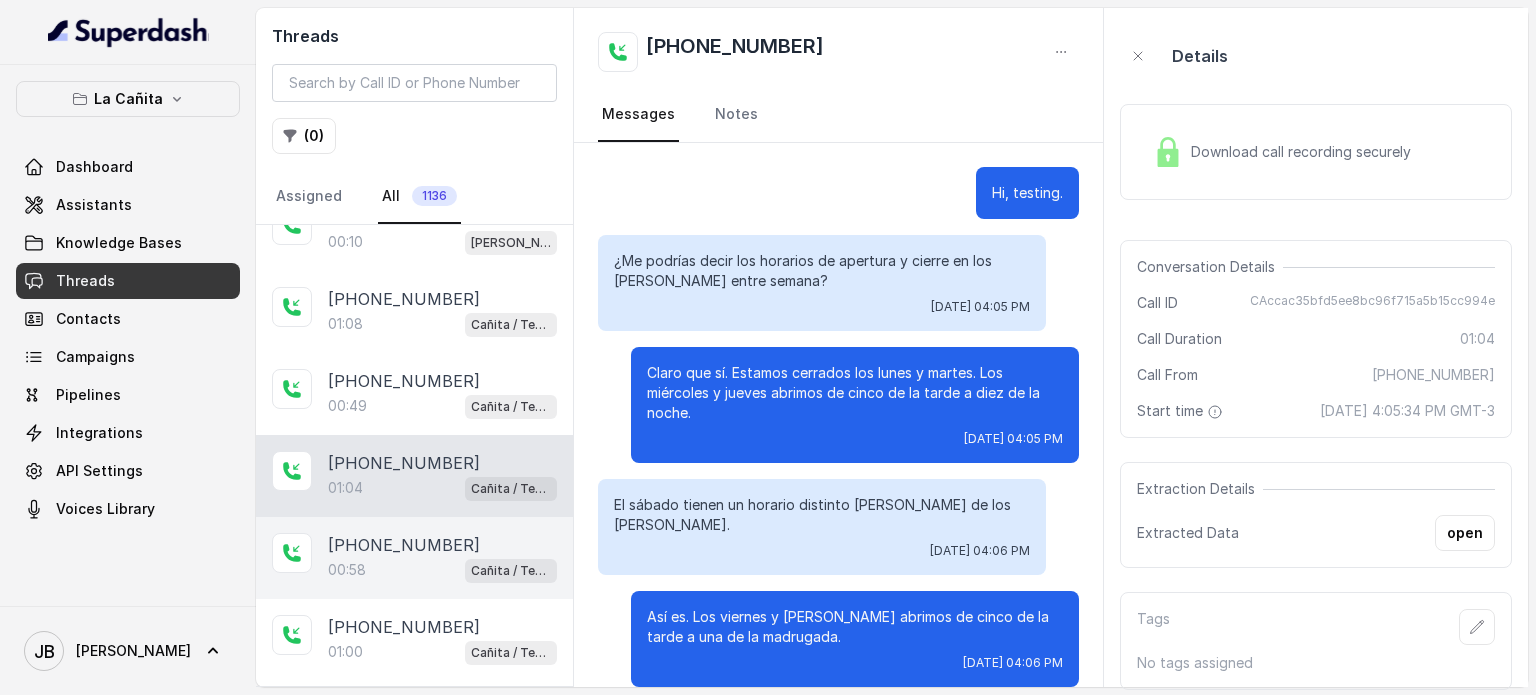 scroll, scrollTop: 595, scrollLeft: 0, axis: vertical 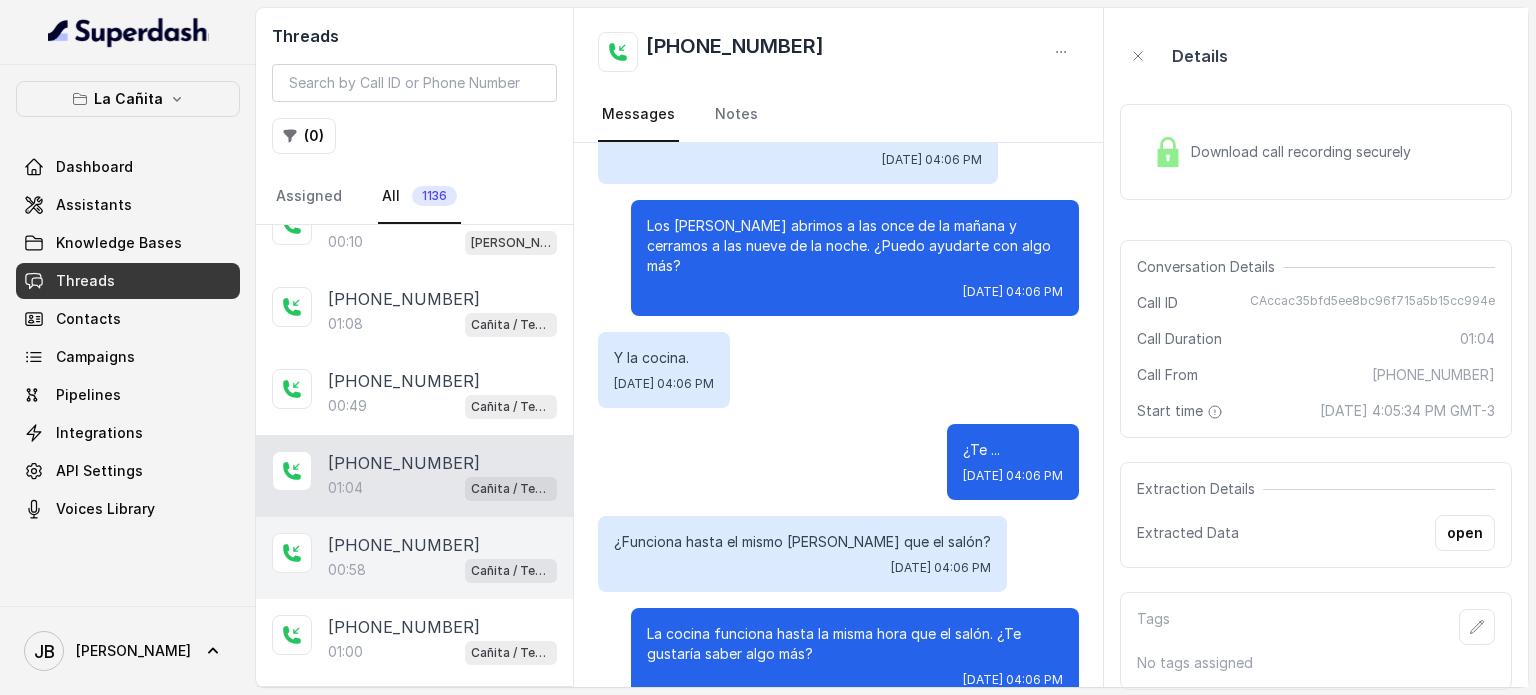 click on "[PHONE_NUMBER]" at bounding box center [404, 545] 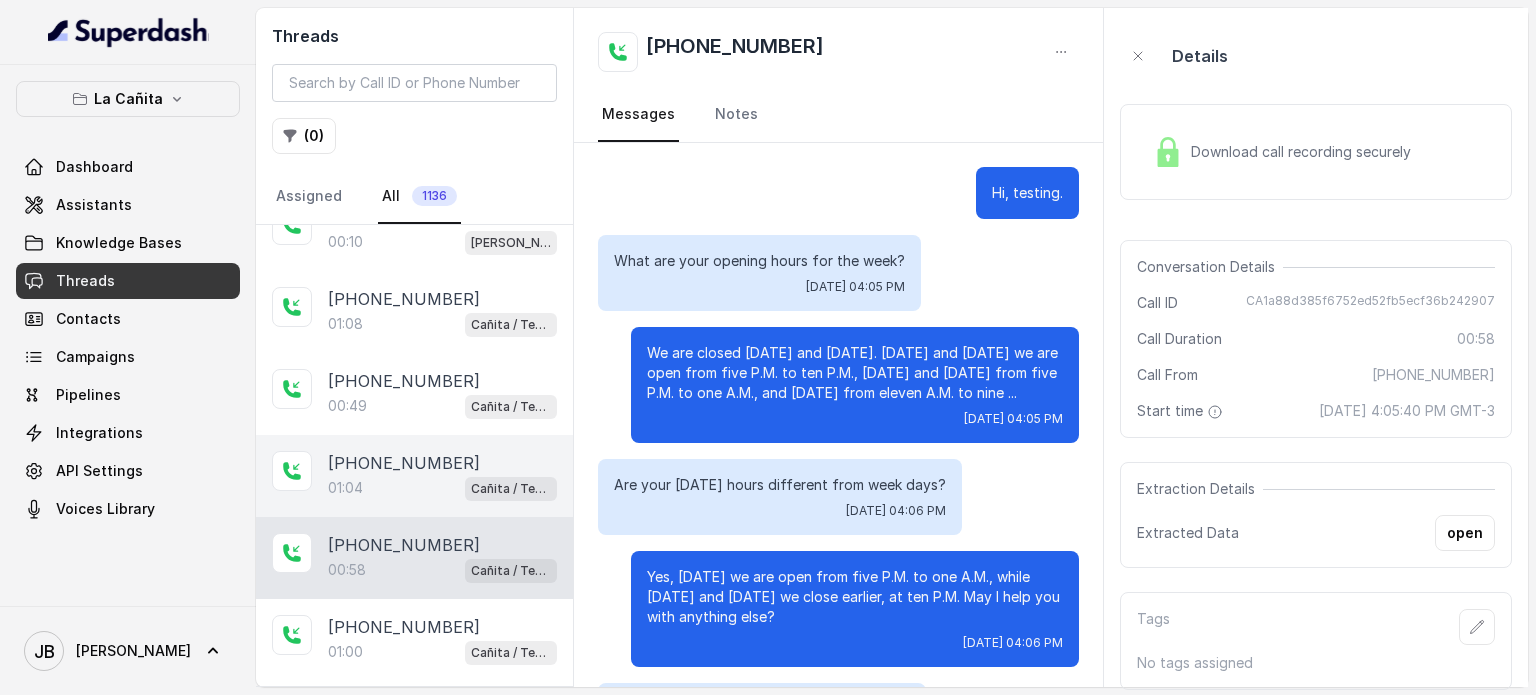 scroll, scrollTop: 431, scrollLeft: 0, axis: vertical 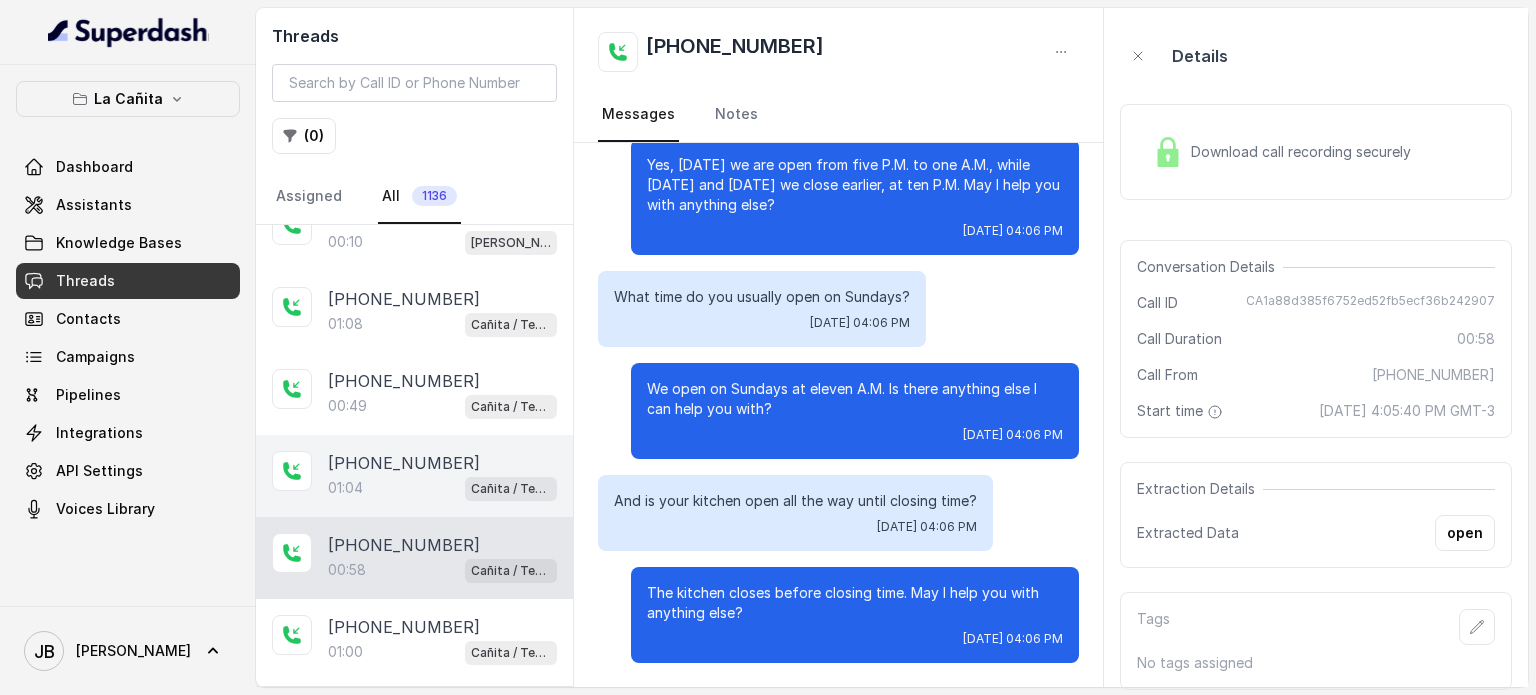 click on "01:04" at bounding box center (345, 488) 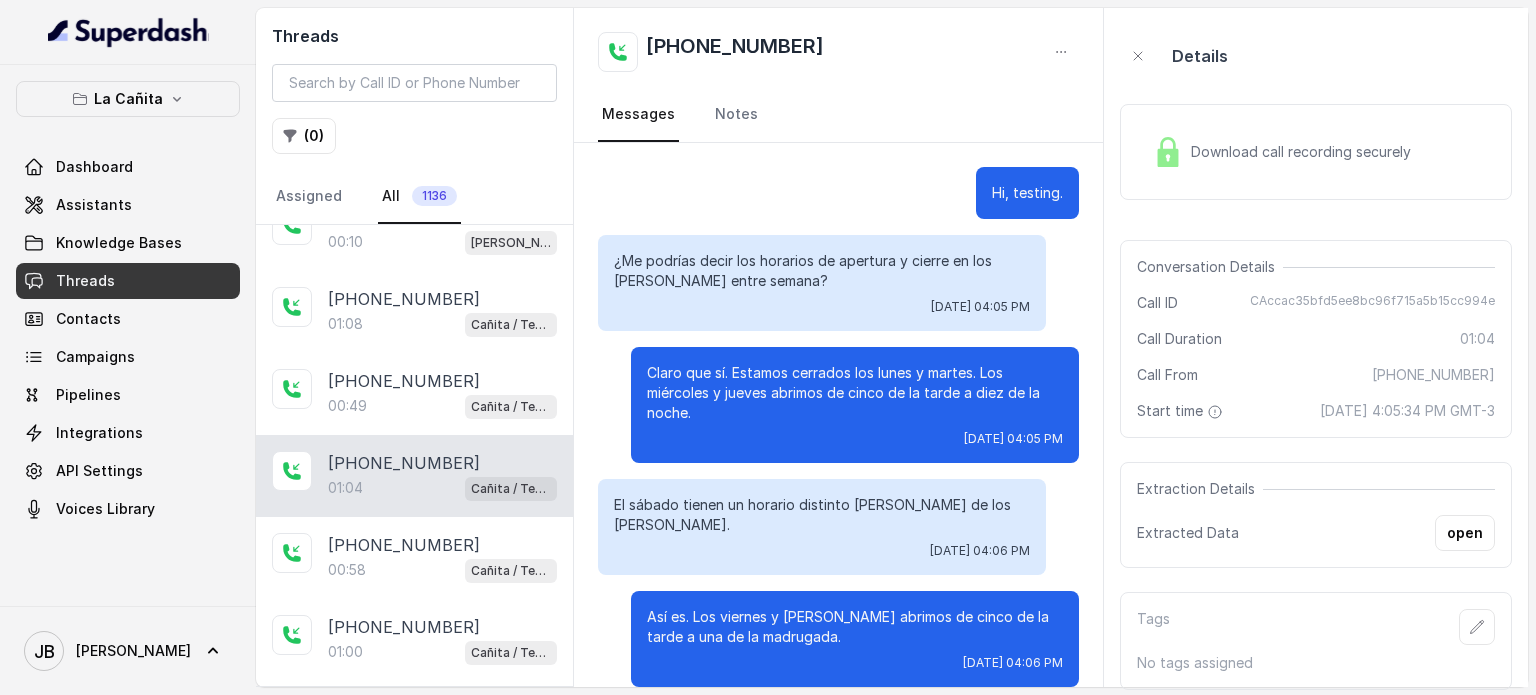 scroll, scrollTop: 595, scrollLeft: 0, axis: vertical 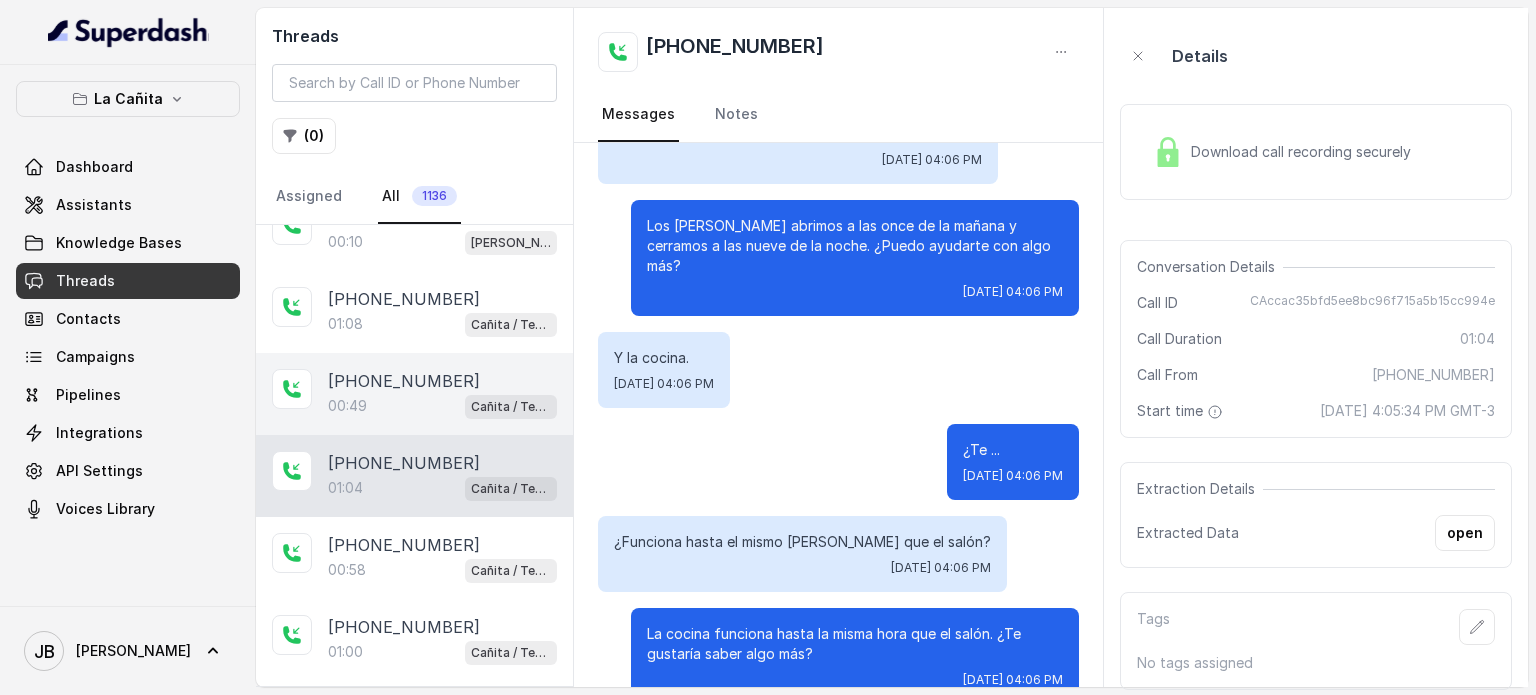 click on "[PHONE_NUMBER]" at bounding box center [404, 381] 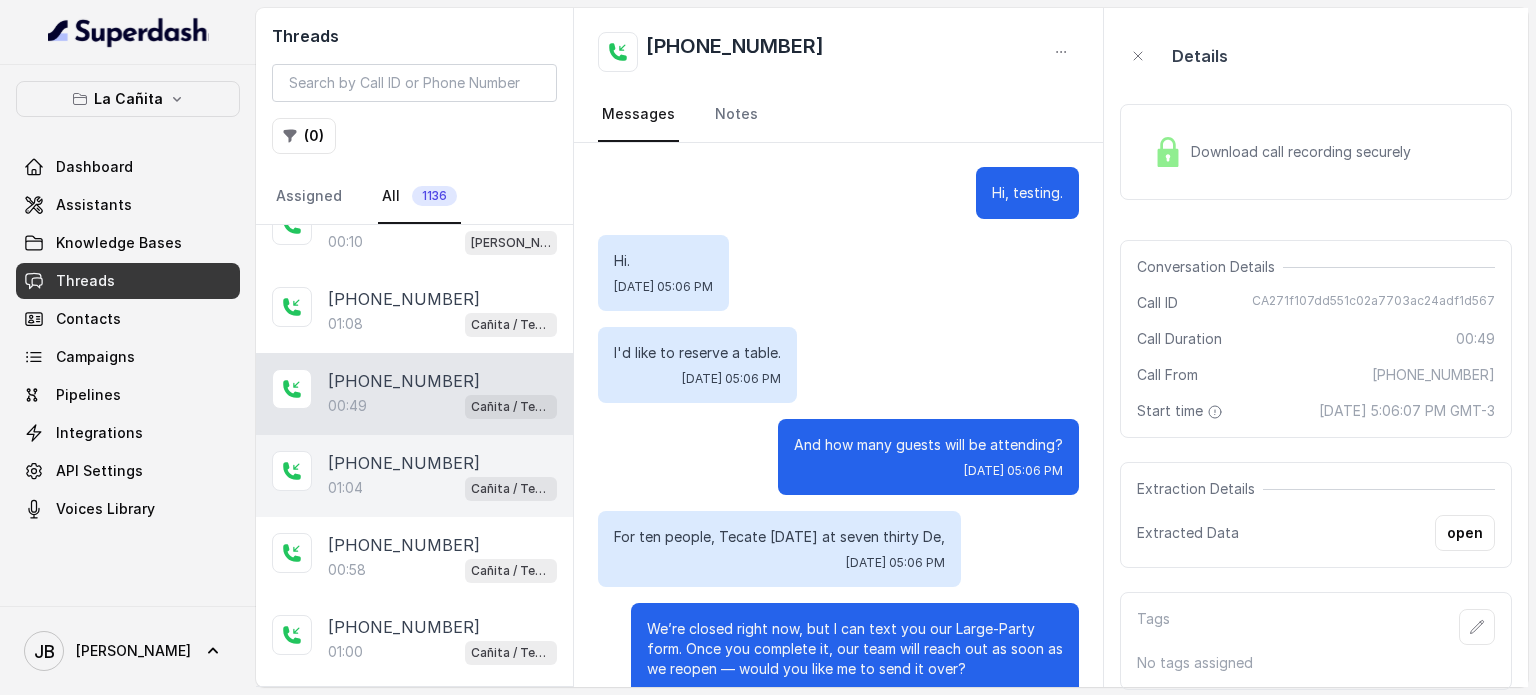 scroll, scrollTop: 443, scrollLeft: 0, axis: vertical 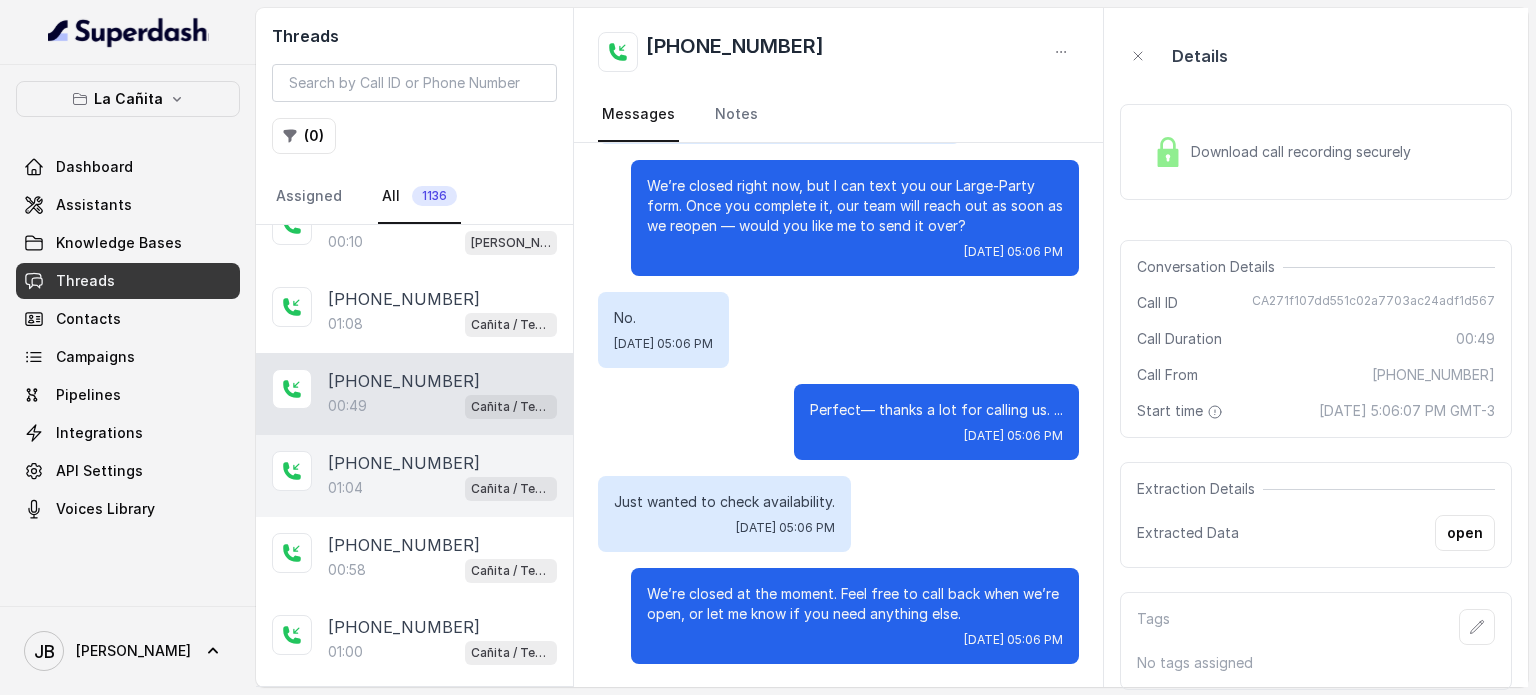 click on "[PHONE_NUMBER]" at bounding box center [404, 463] 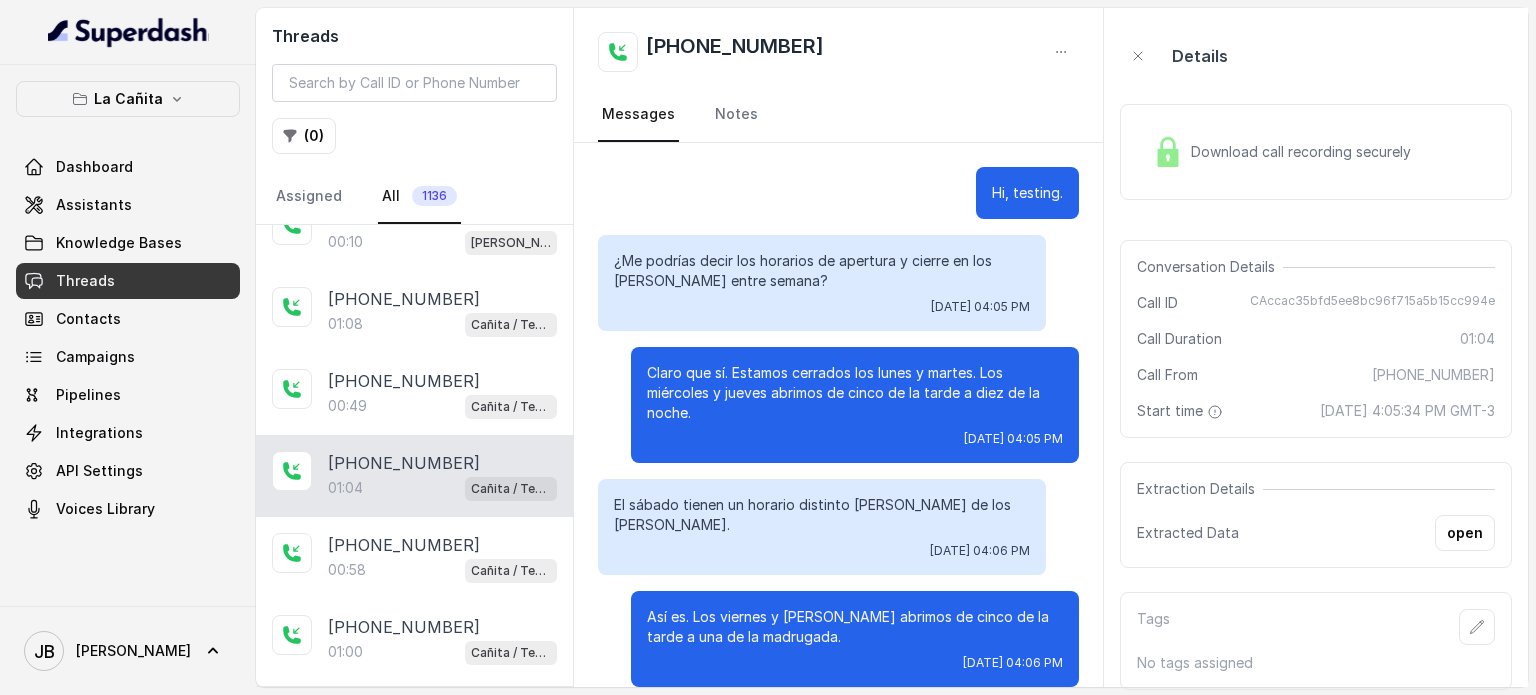 scroll, scrollTop: 595, scrollLeft: 0, axis: vertical 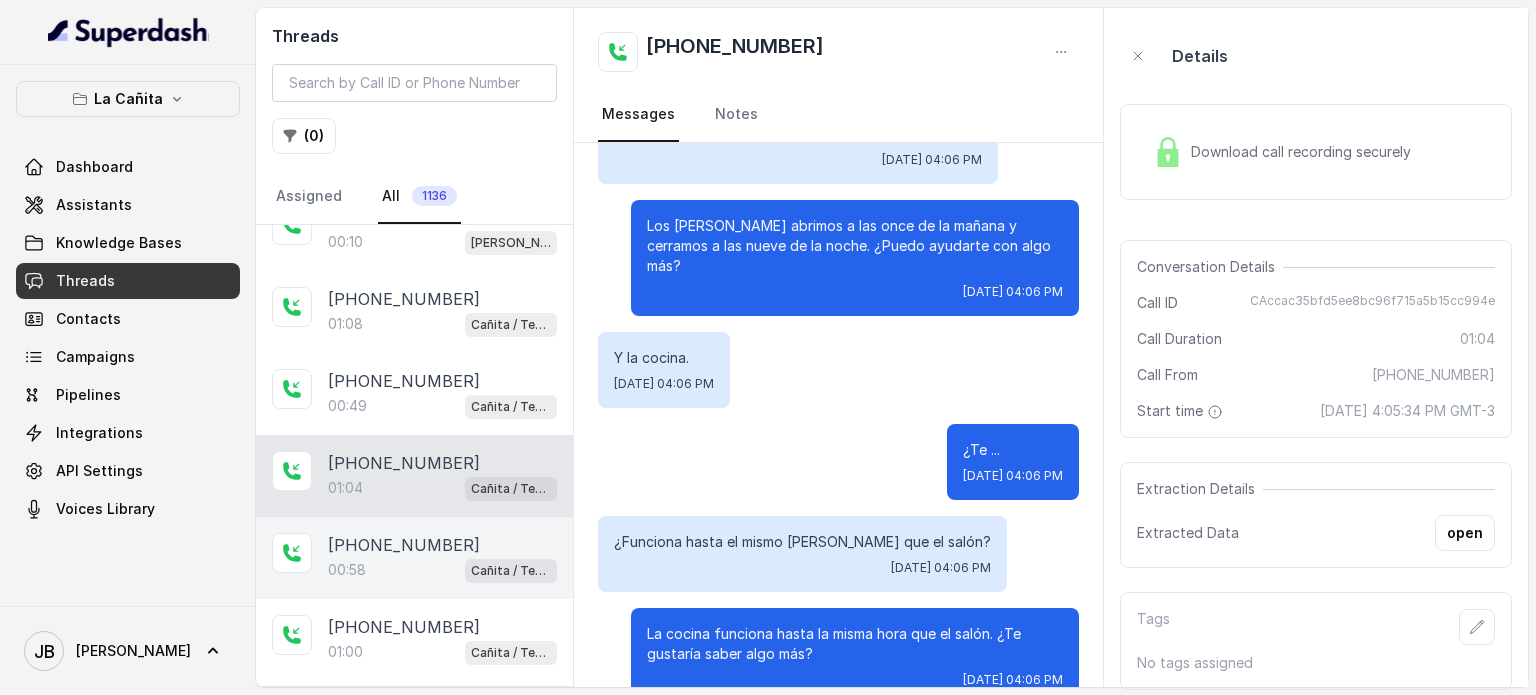 click on "[PHONE_NUMBER]:58 Cañita / Testing" at bounding box center (414, 558) 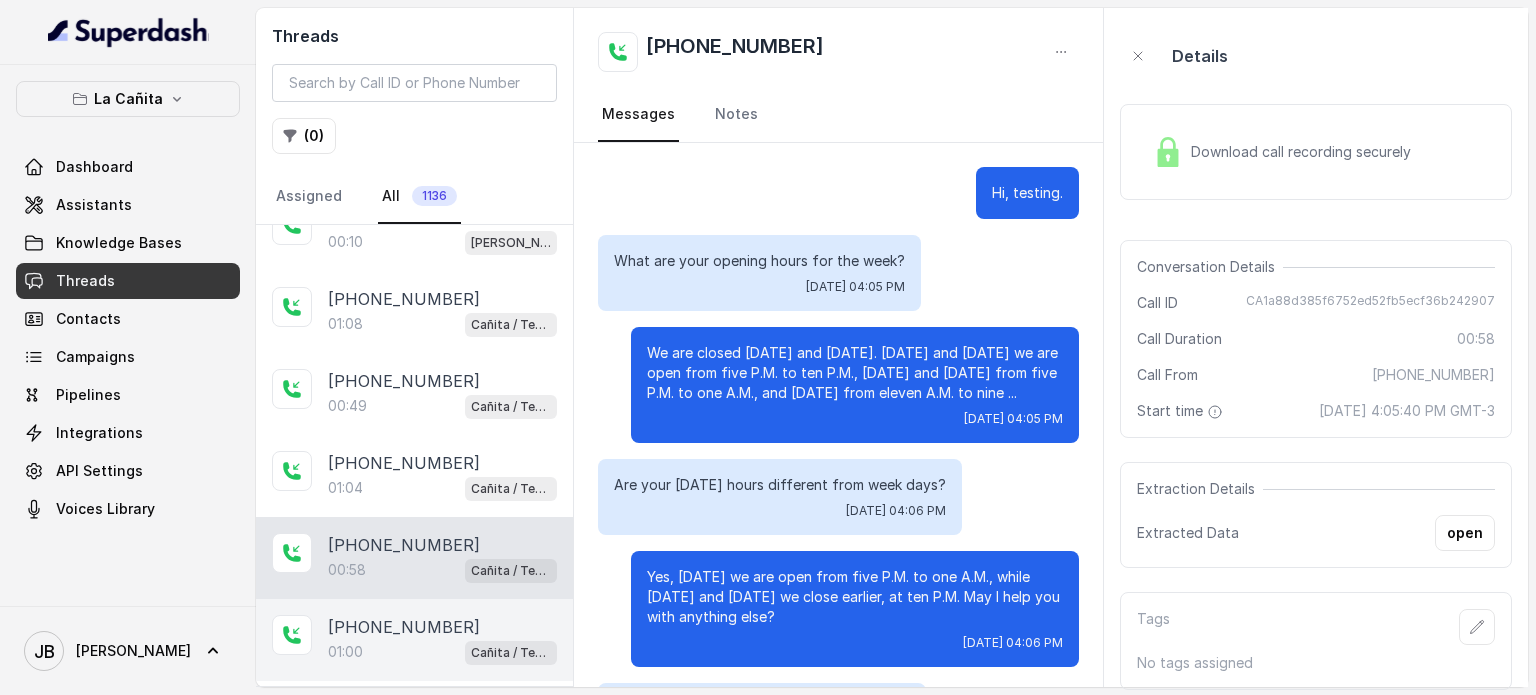 scroll, scrollTop: 431, scrollLeft: 0, axis: vertical 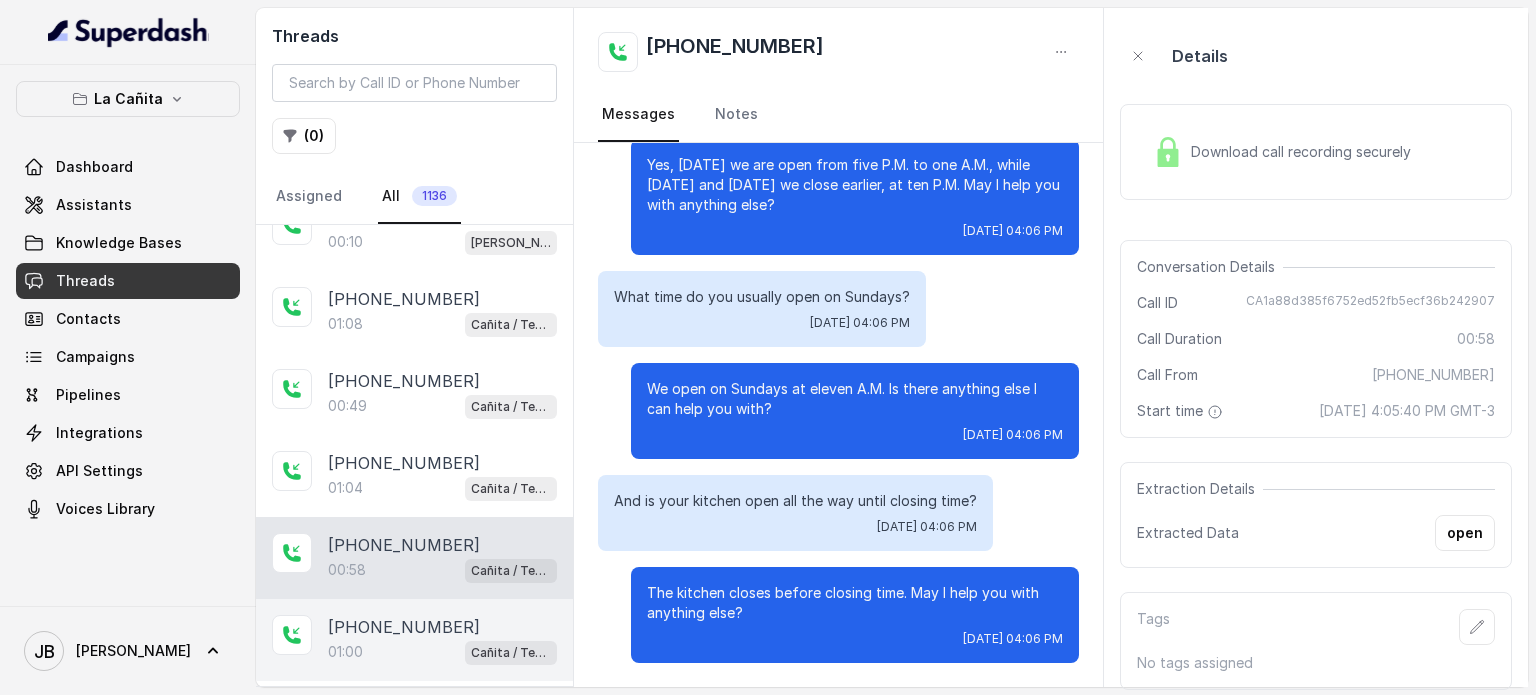 click on "[PHONE_NUMBER]" at bounding box center [404, 627] 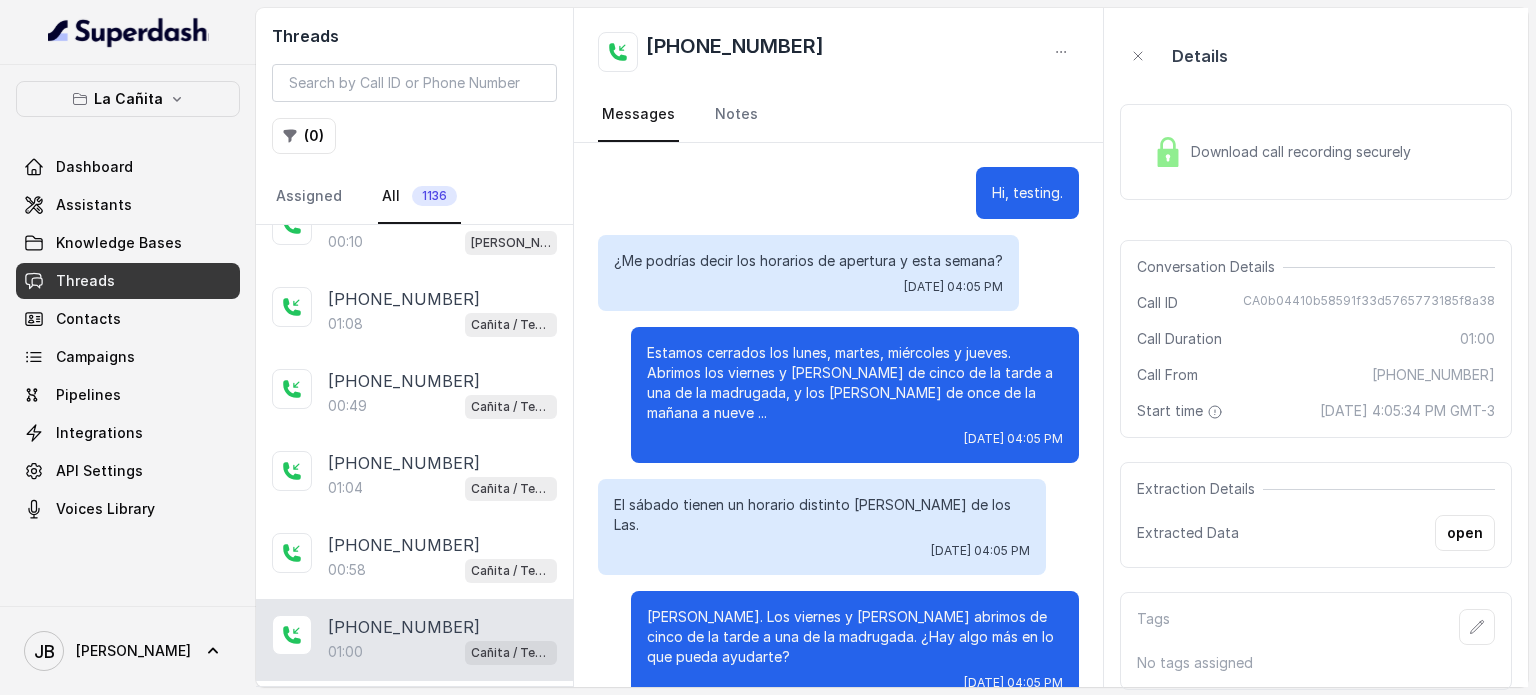 click on "[PHONE_NUMBER]" at bounding box center [404, 627] 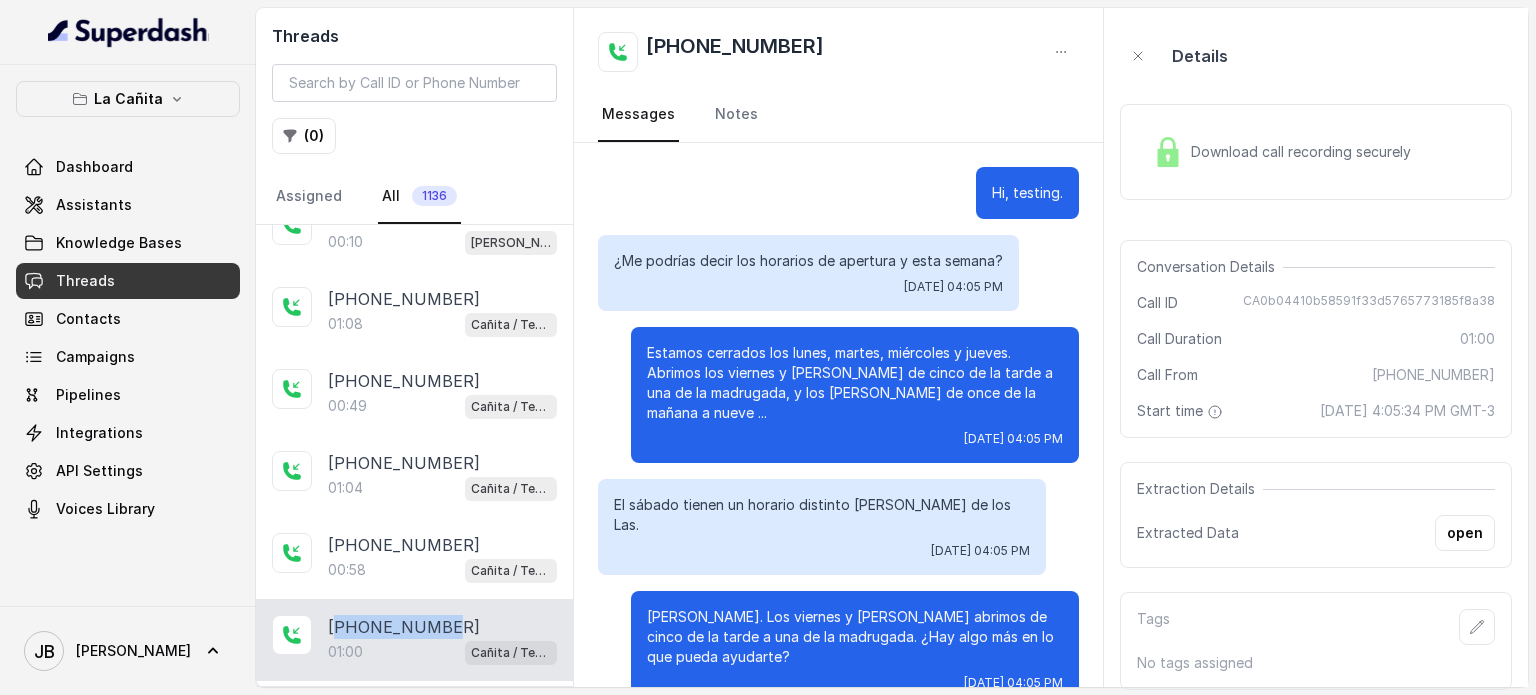 scroll, scrollTop: 595, scrollLeft: 0, axis: vertical 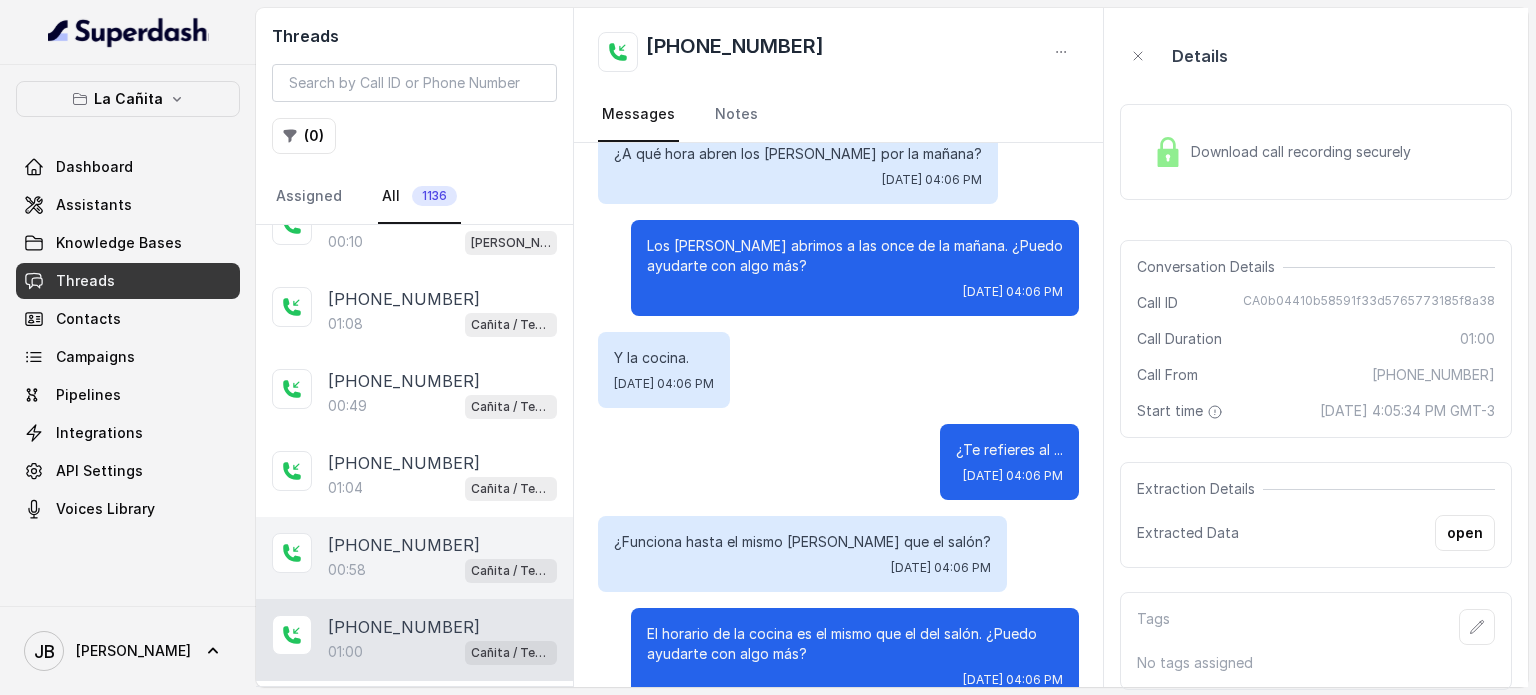 click on "[PHONE_NUMBER]" at bounding box center (404, 545) 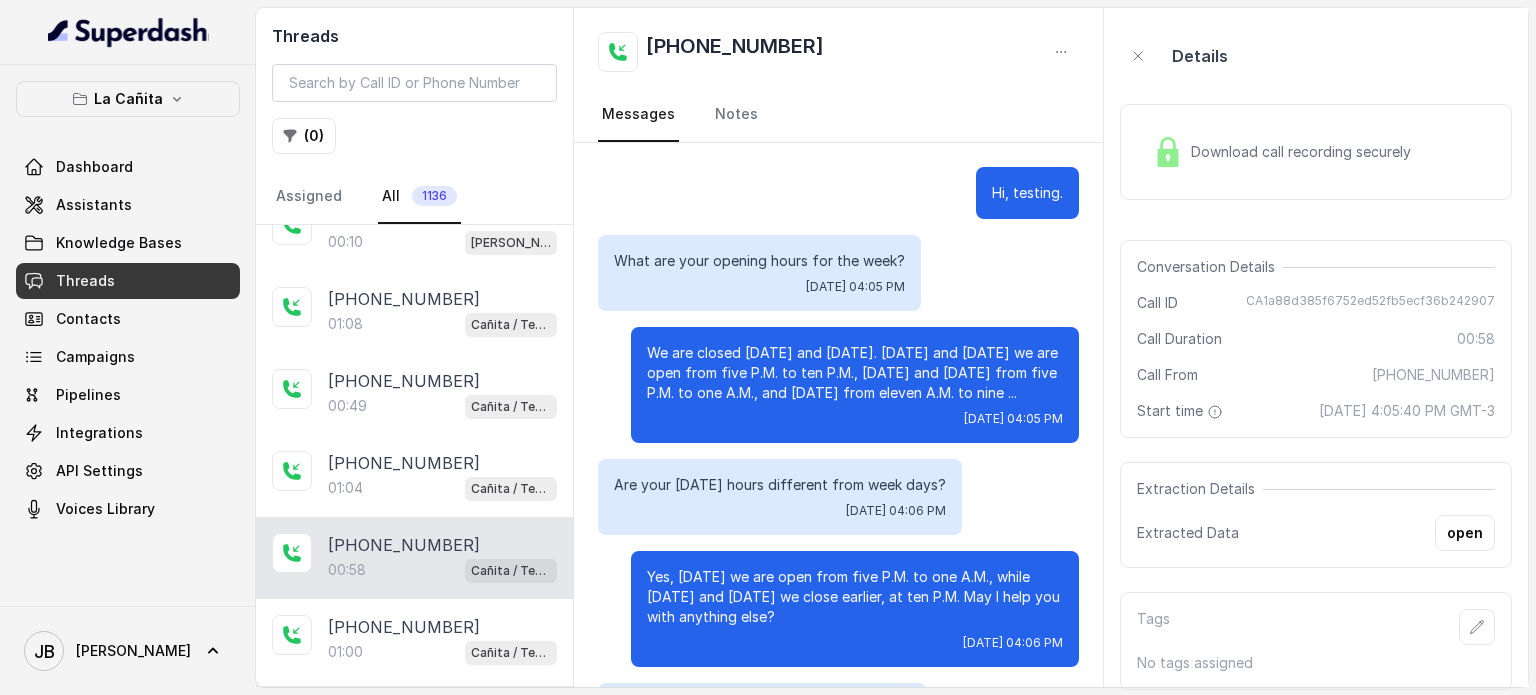 scroll, scrollTop: 431, scrollLeft: 0, axis: vertical 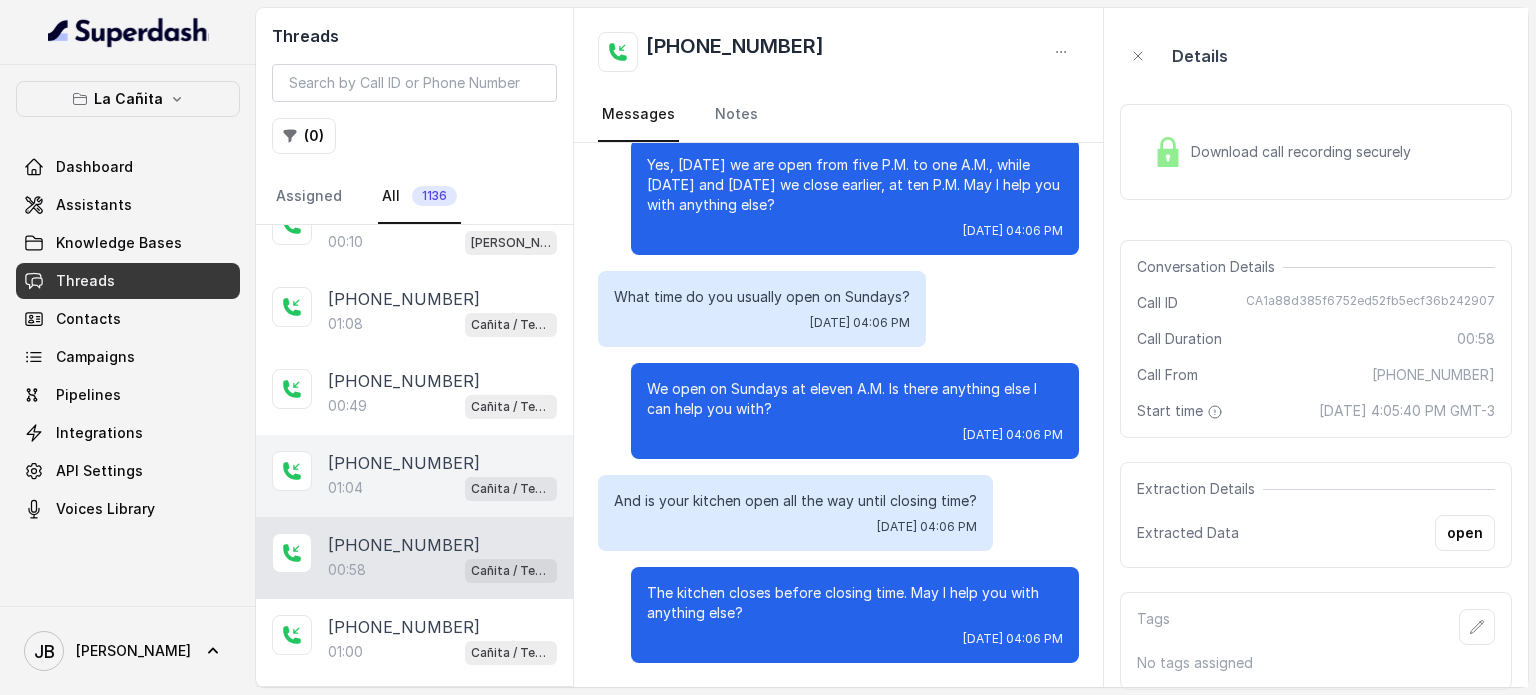click on "01:04 Cañita / Testing" at bounding box center [442, 488] 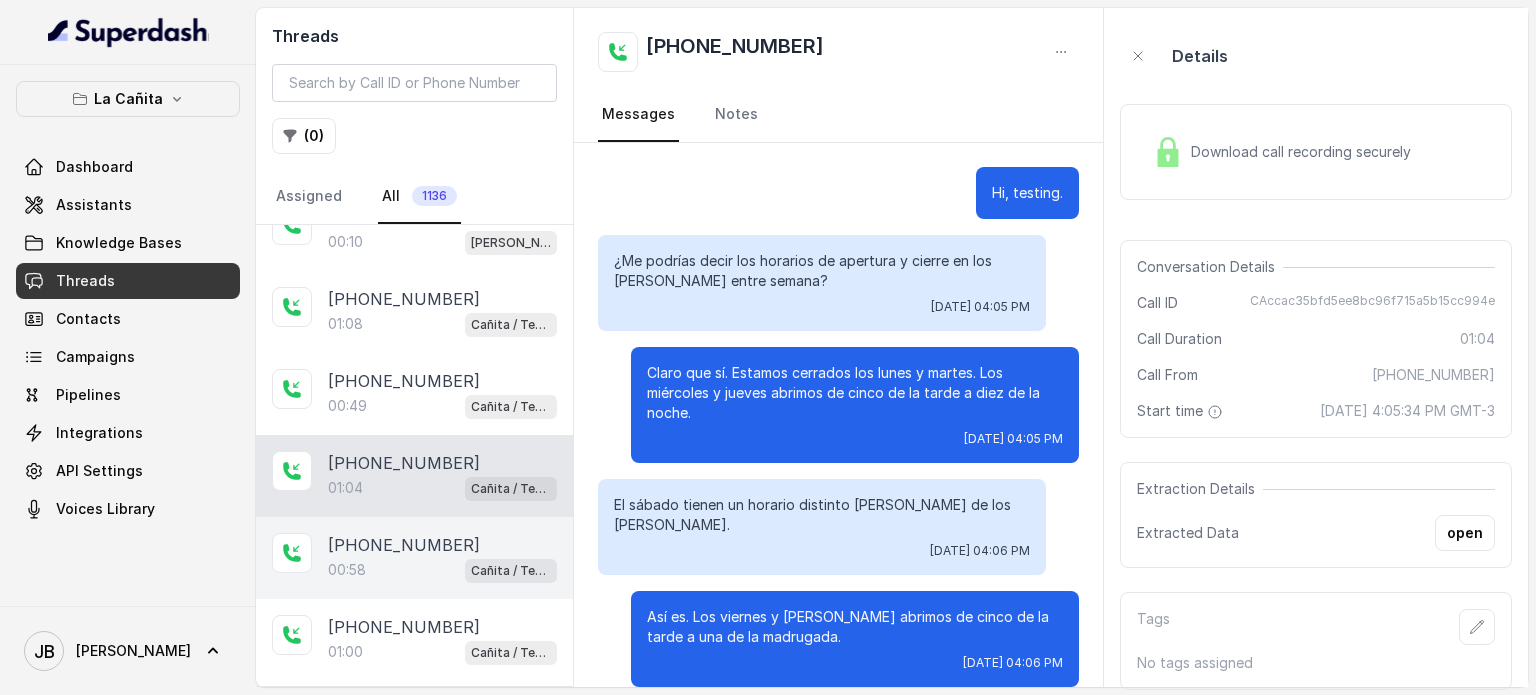 scroll, scrollTop: 595, scrollLeft: 0, axis: vertical 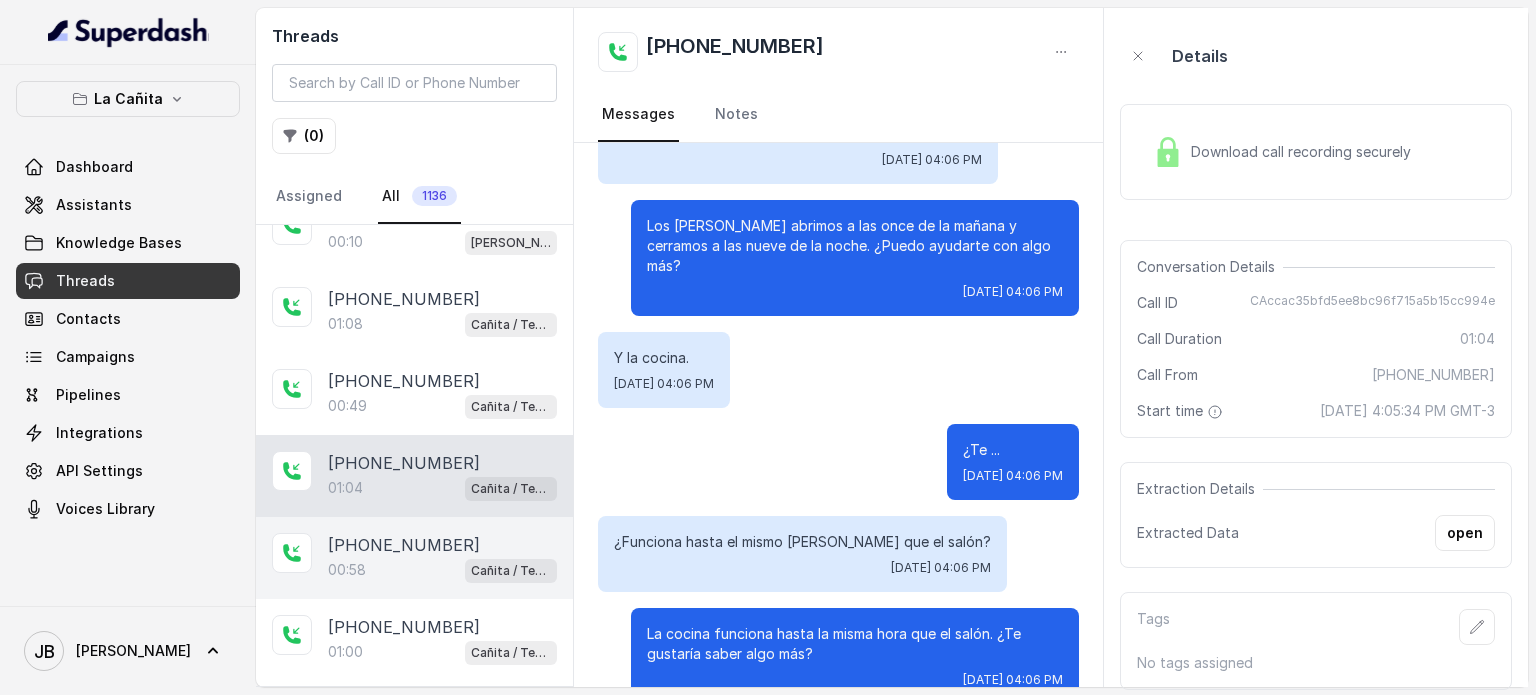 drag, startPoint x: 384, startPoint y: 543, endPoint x: 392, endPoint y: 509, distance: 34.928497 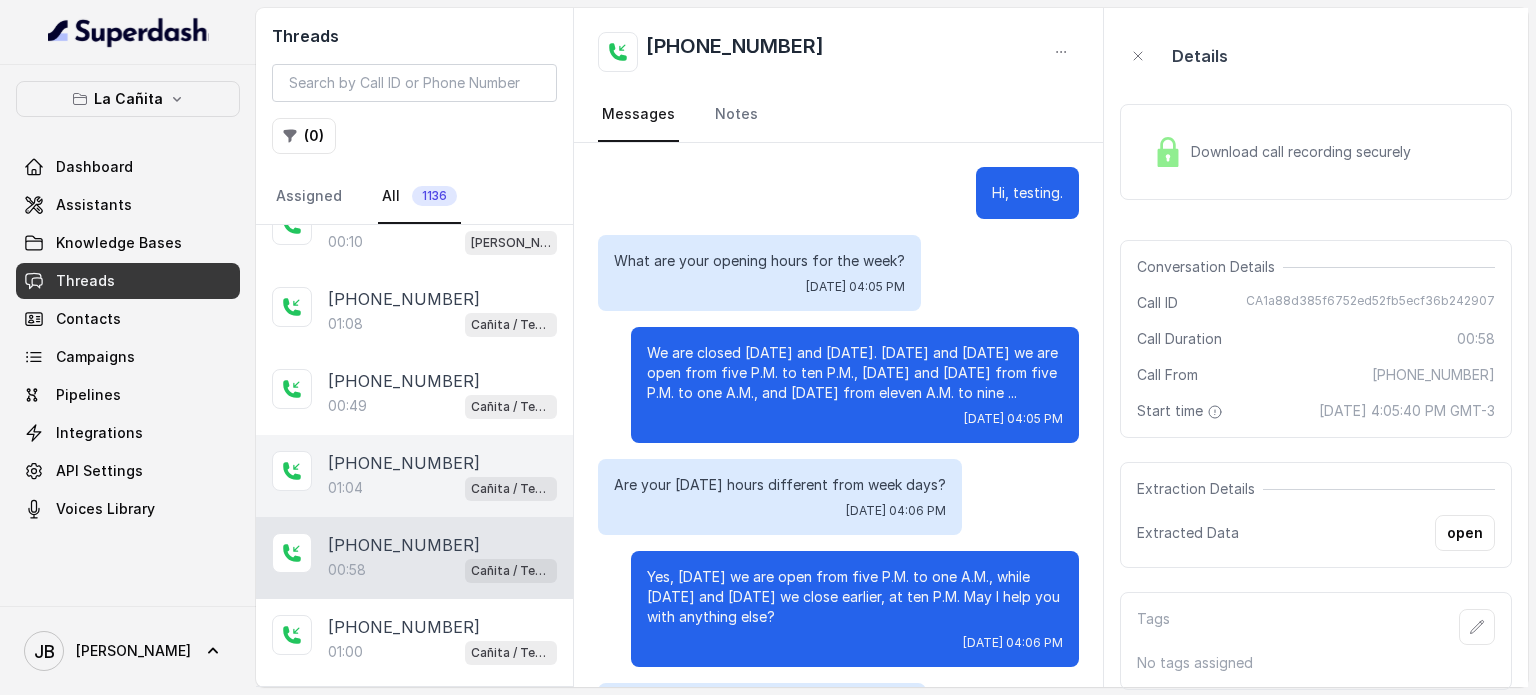 scroll, scrollTop: 431, scrollLeft: 0, axis: vertical 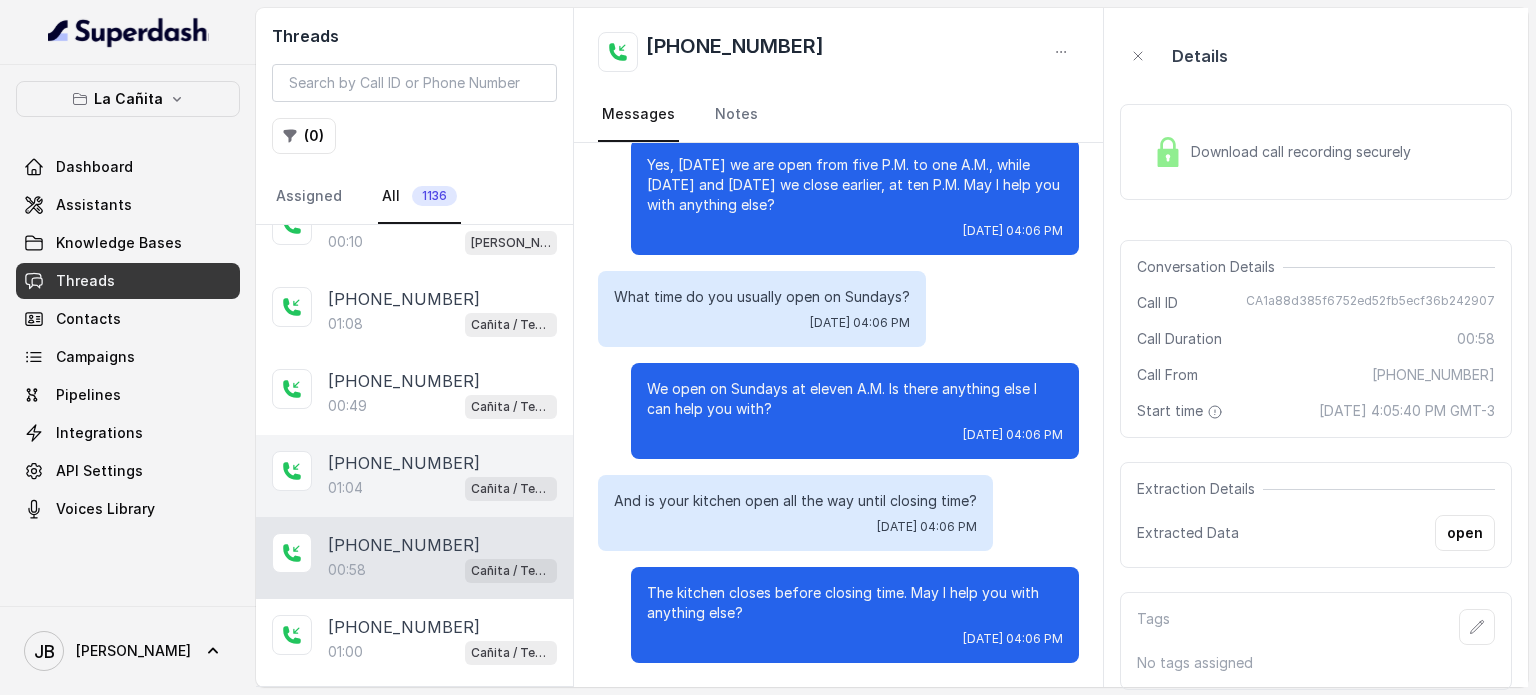 click on "[PHONE_NUMBER]" at bounding box center [404, 463] 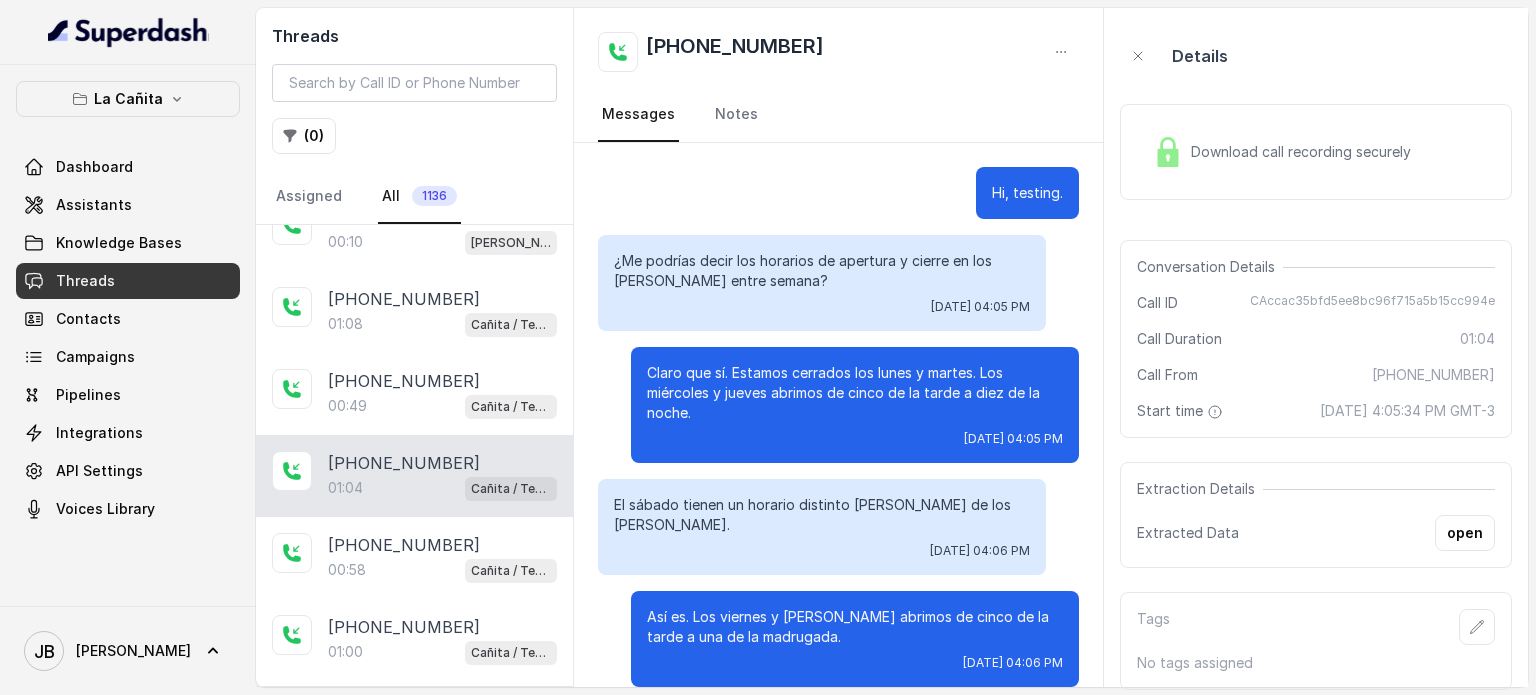 scroll, scrollTop: 595, scrollLeft: 0, axis: vertical 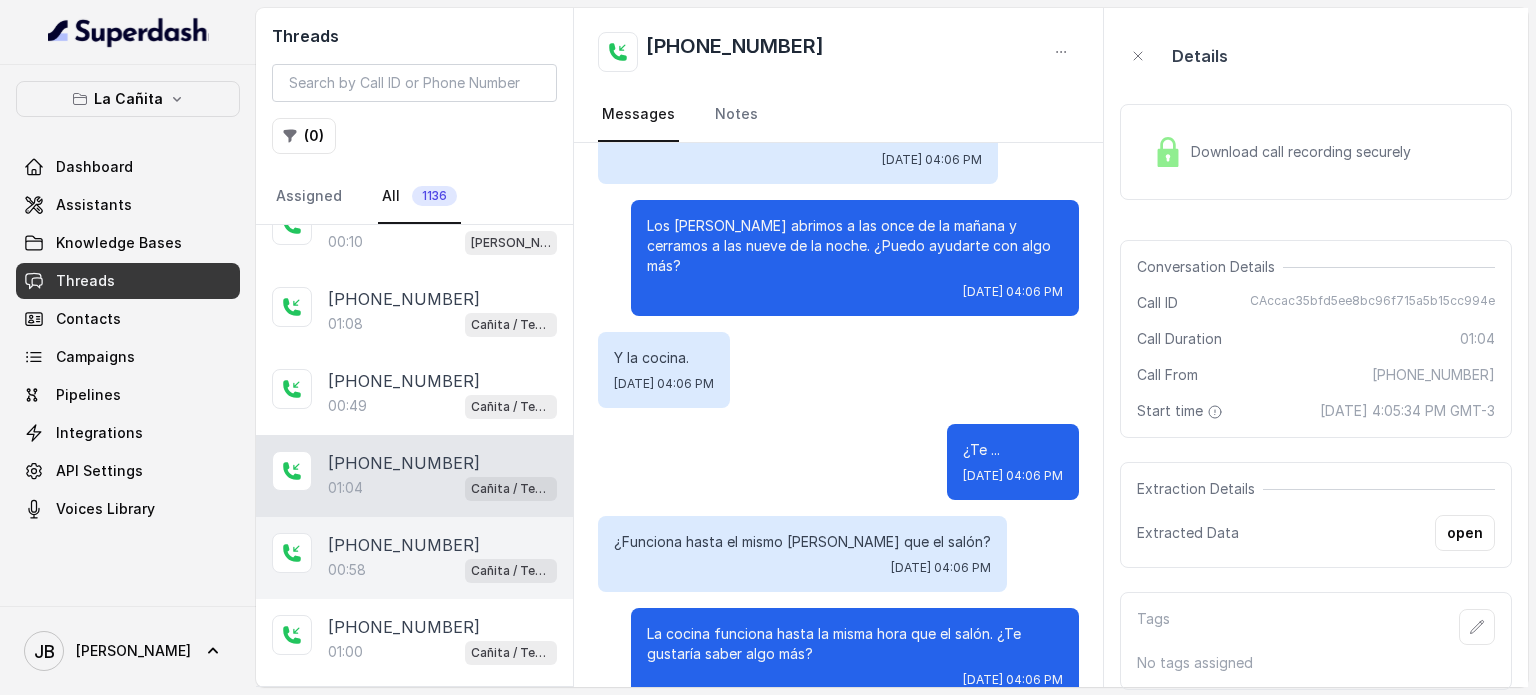 click on "00:58" at bounding box center [347, 570] 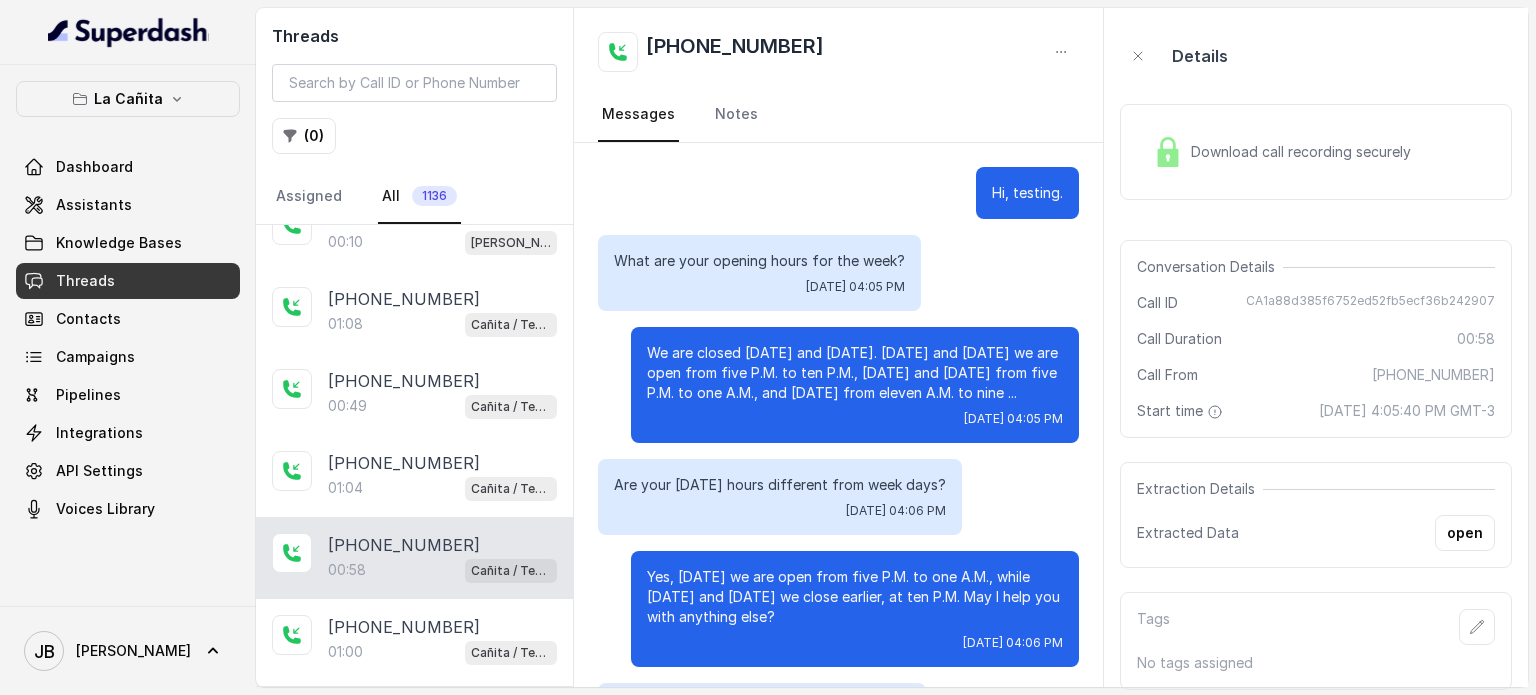 scroll, scrollTop: 431, scrollLeft: 0, axis: vertical 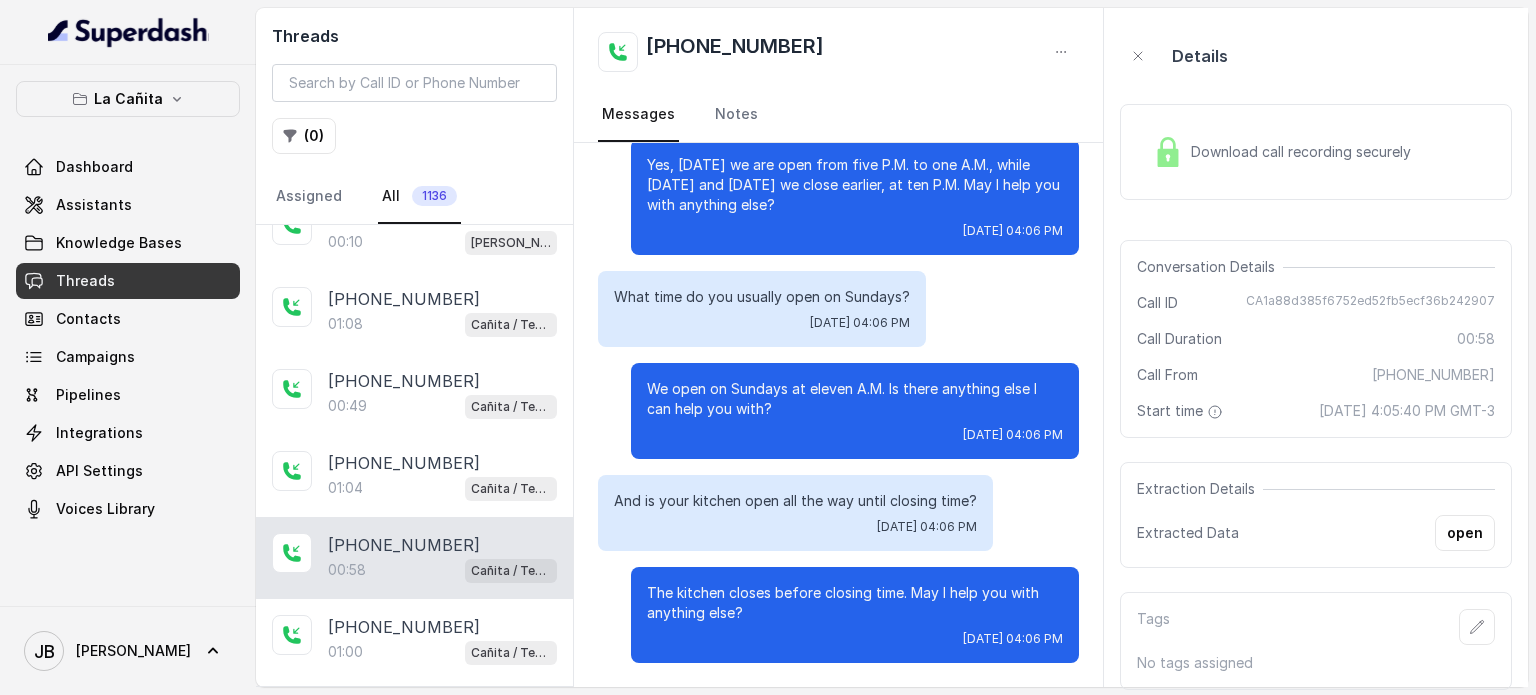 drag, startPoint x: 1366, startPoint y: 410, endPoint x: 1518, endPoint y: 393, distance: 152.94771 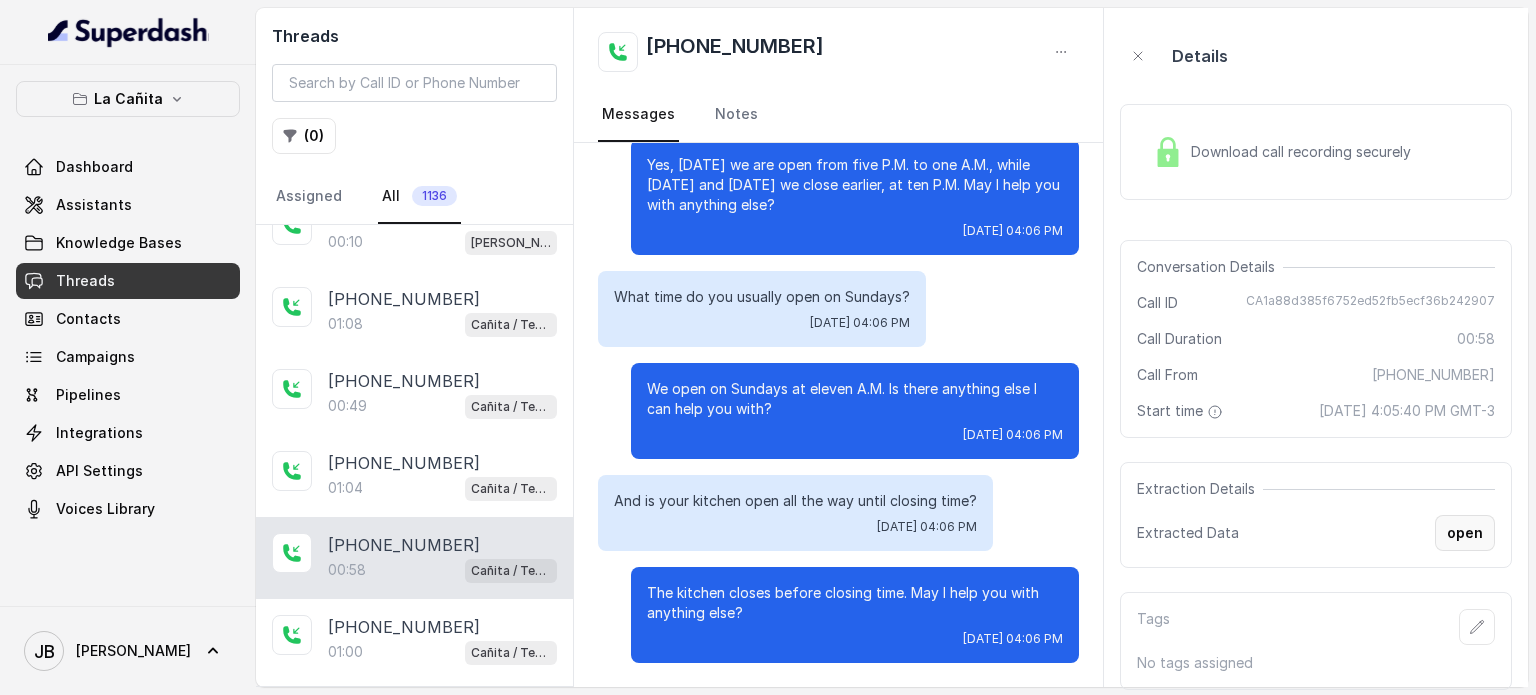 click on "open" at bounding box center (1465, 533) 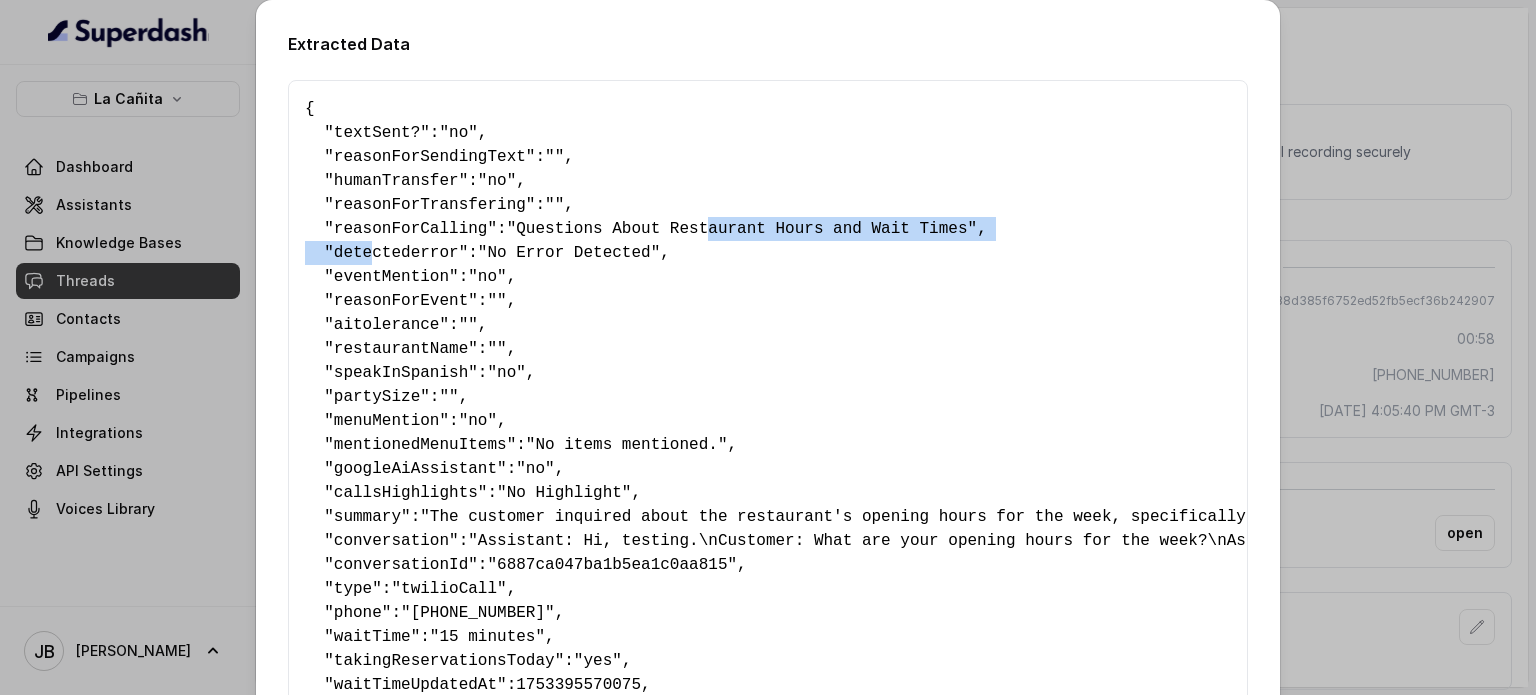 drag, startPoint x: 357, startPoint y: 251, endPoint x: 667, endPoint y: 247, distance: 310.02582 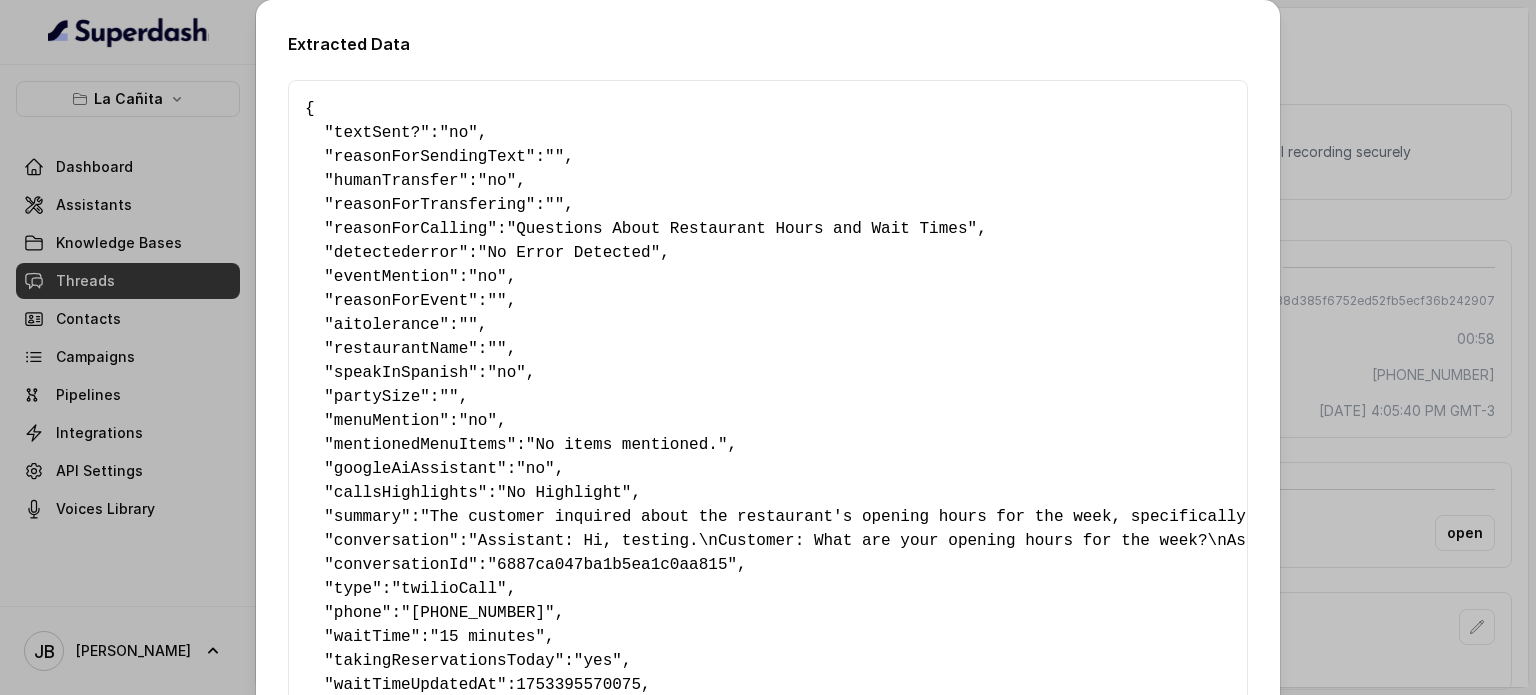 click on "{
" textSent? ":  "no" ,
" reasonForSendingText ":  "" ,
" humanTransfer ":  "no" ,
" reasonForTransfering ":  "" ,
" reasonForCalling ":  "Questions About Restaurant Hours and Wait Times" ,
" detectederror ":  "No Error Detected" ,
" eventMention ":  "no" ,
" reasonForEvent ":  "" ,
" aitolerance ":  "" ,
" restaurantName ":  "" ,
" speakInSpanish ":  "no" ,
" partySize ":  "" ,
" menuMention ":  "no" ,
" mentionedMenuItems ":  "No items mentioned." ,
" googleAiAssistant ":  "no" ,
" callsHighlights ":  "No Highlight" ,
" summary ":  "The customer inquired about the restaurant's opening hours for the week, specifically asking about [DATE] hours and [DATE] opening times. They also wanted to know if the kitchen was open until closing. The customer's tone is inquisitive and polite, seeking clarification on the restaurant's operational details." ,
" conversation ":  ,
" conversationId ":  "6887ca047ba1b5ea1c0aa815" ,
" type ":  "twilioCall" ,
" phone ":  "[PHONE_NUMBER]" 0" at bounding box center [768, 505] 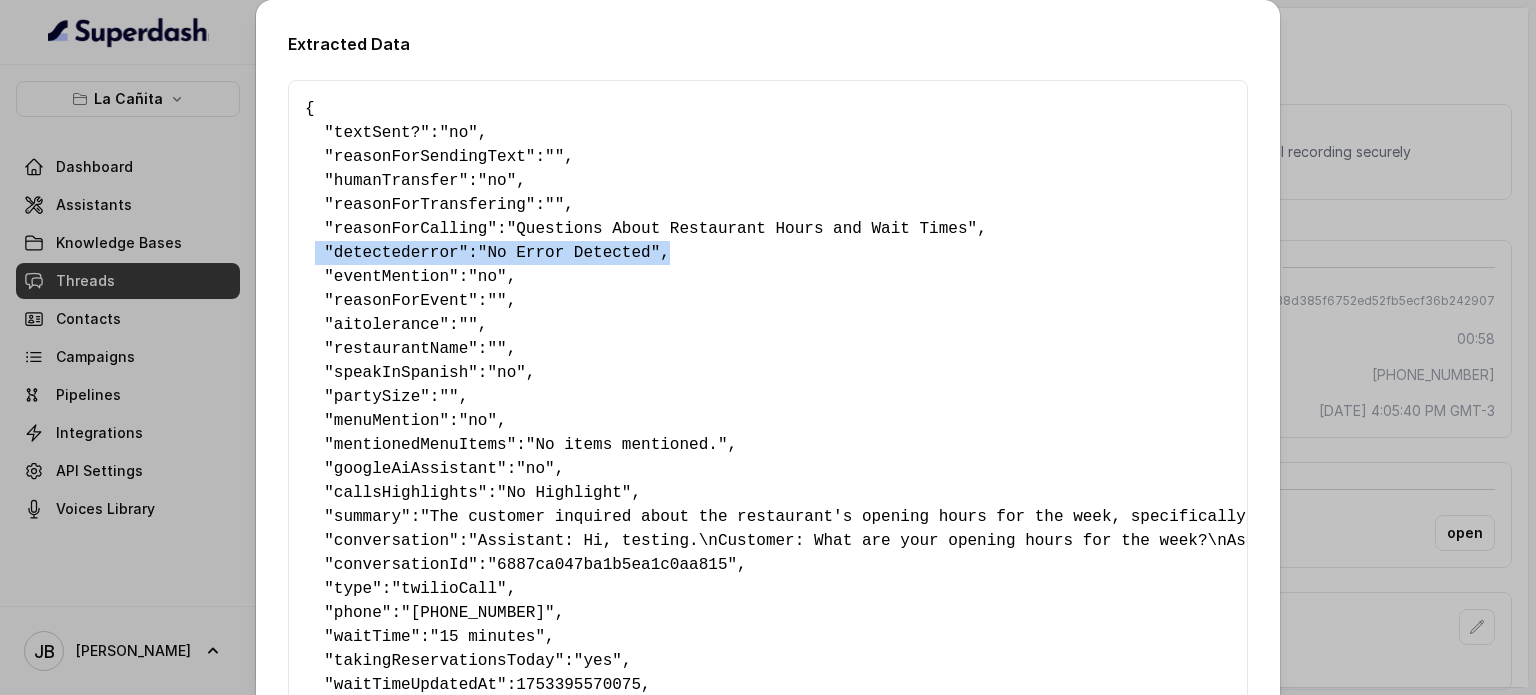 drag, startPoint x: 643, startPoint y: 247, endPoint x: 308, endPoint y: 249, distance: 335.00598 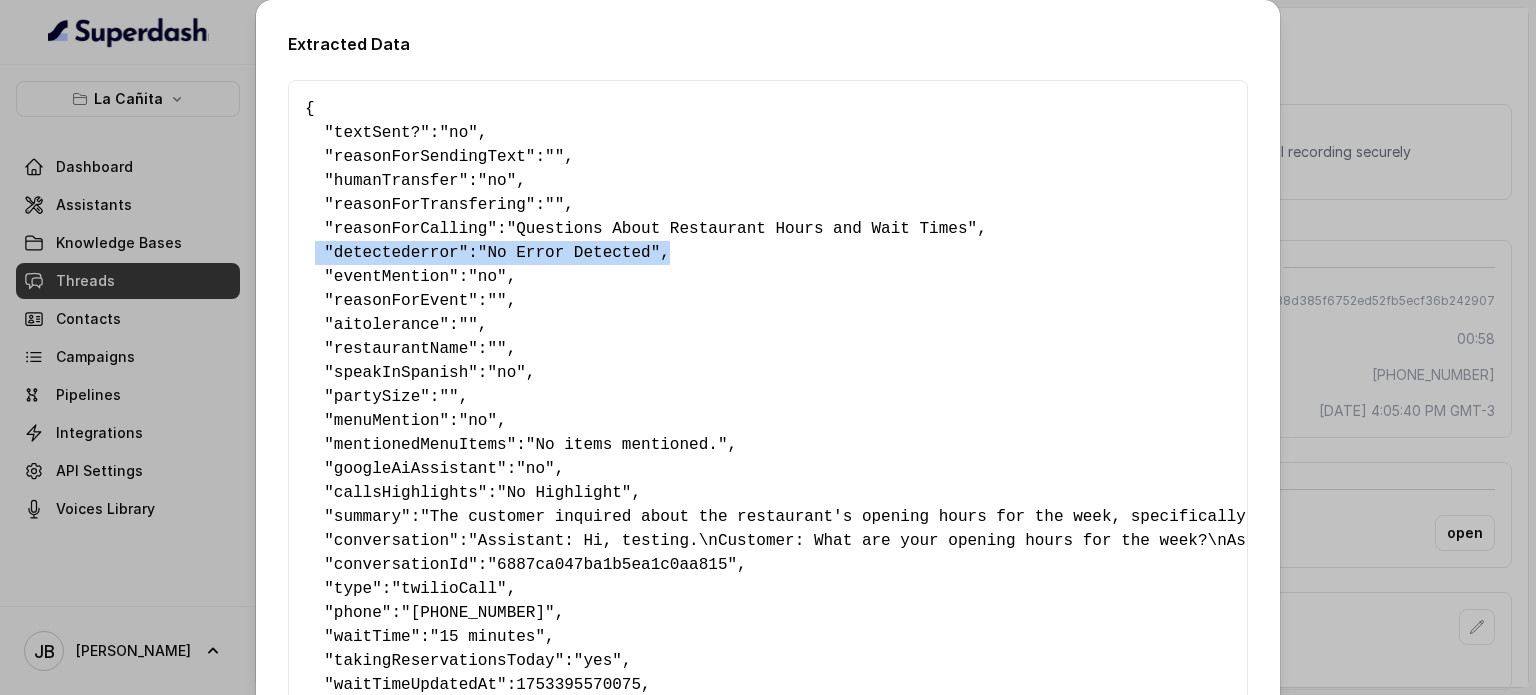 click on "{
" textSent? ":  "no" ,
" reasonForSendingText ":  "" ,
" humanTransfer ":  "no" ,
" reasonForTransfering ":  "" ,
" reasonForCalling ":  "Questions About Restaurant Hours and Wait Times" ,
" detectederror ":  "No Error Detected" ,
" eventMention ":  "no" ,
" reasonForEvent ":  "" ,
" aitolerance ":  "" ,
" restaurantName ":  "" ,
" speakInSpanish ":  "no" ,
" partySize ":  "" ,
" menuMention ":  "no" ,
" mentionedMenuItems ":  "No items mentioned." ,
" googleAiAssistant ":  "no" ,
" callsHighlights ":  "No Highlight" ,
" summary ":  "The customer inquired about the restaurant's opening hours for the week, specifically asking about [DATE] hours and [DATE] opening times. They also wanted to know if the kitchen was open until closing. The customer's tone is inquisitive and polite, seeking clarification on the restaurant's operational details." ,
" conversation ":  ,
" conversationId ":  "6887ca047ba1b5ea1c0aa815" ,
" type ":  "twilioCall" ,
" phone ":  "[PHONE_NUMBER]" 0" at bounding box center (768, 505) 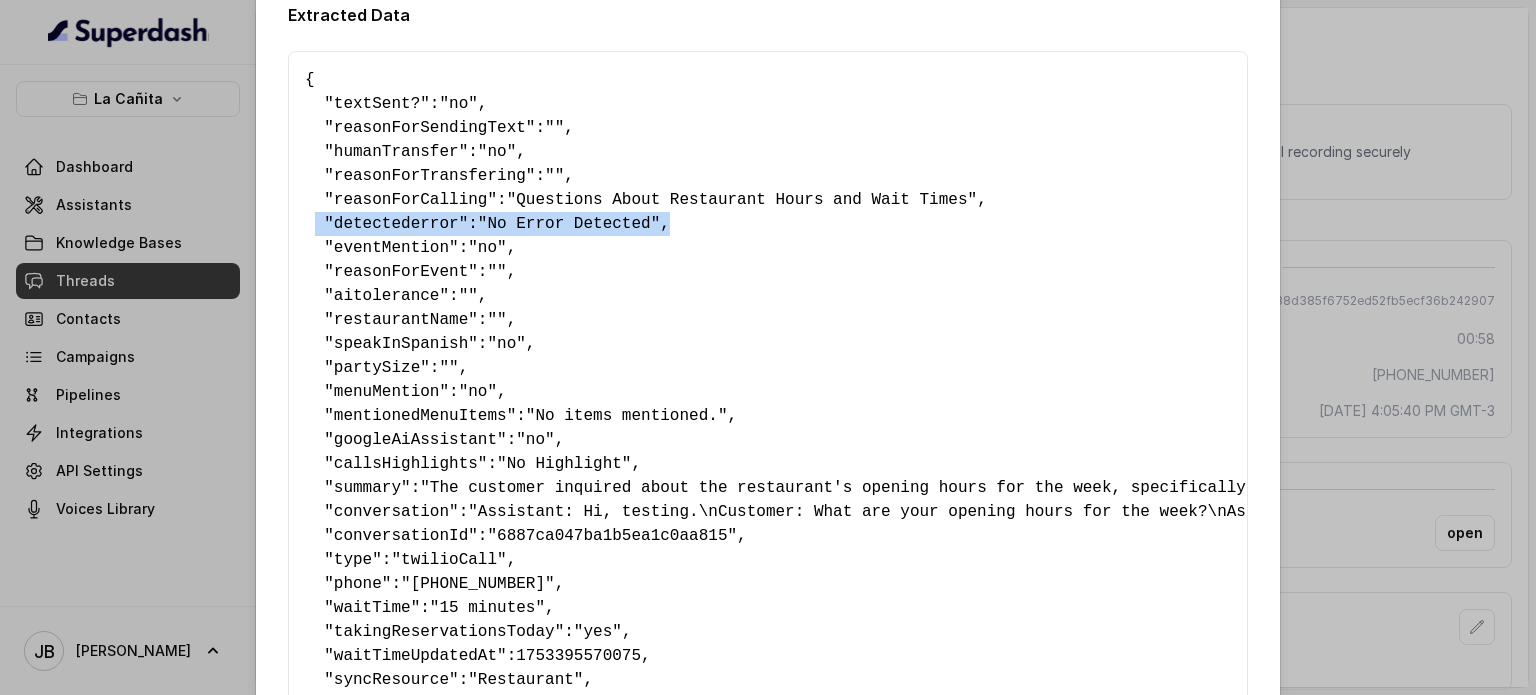 scroll, scrollTop: 0, scrollLeft: 0, axis: both 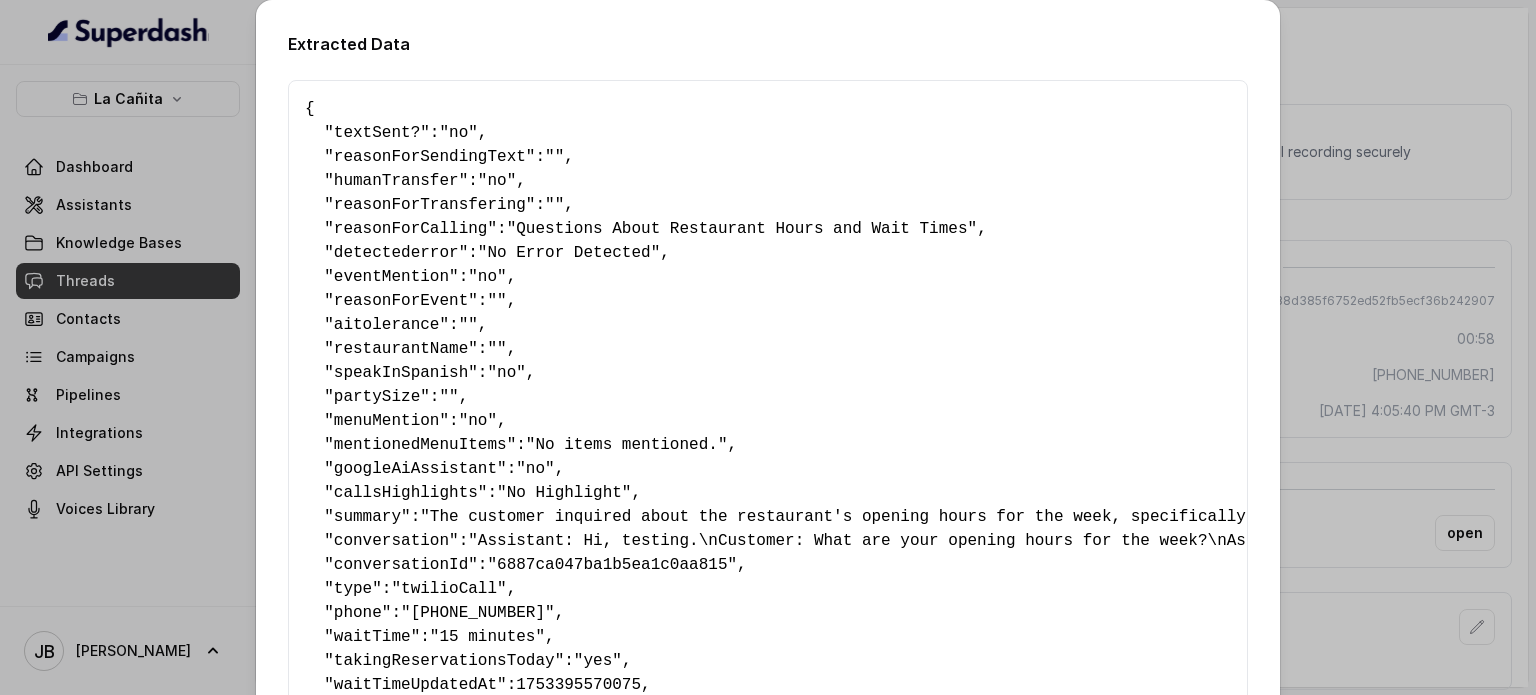 click on "Extracted Data {
" textSent? ":  "no" ,
" reasonForSendingText ":  "" ,
" humanTransfer ":  "no" ,
" reasonForTransfering ":  "" ,
" reasonForCalling ":  "Questions About Restaurant Hours and Wait Times" ,
" detectederror ":  "No Error Detected" ,
" eventMention ":  "no" ,
" reasonForEvent ":  "" ,
" aitolerance ":  "" ,
" restaurantName ":  "" ,
" speakInSpanish ":  "no" ,
" partySize ":  "" ,
" menuMention ":  "no" ,
" mentionedMenuItems ":  "No items mentioned." ,
" googleAiAssistant ":  "no" ,
" callsHighlights ":  "No Highlight" ,
" summary ":  "The customer inquired about the restaurant's opening hours for the week, specifically asking about [DATE] hours and [DATE] opening times. They also wanted to know if the kitchen was open until closing. The customer's tone is inquisitive and polite, seeking clarification on the restaurant's operational details." ,
" conversation ":  ,
" conversationId ":  "6887ca047ba1b5ea1c0aa815" ,
" type ":  "twilioCall" ,
" phone ":  0" at bounding box center [768, 347] 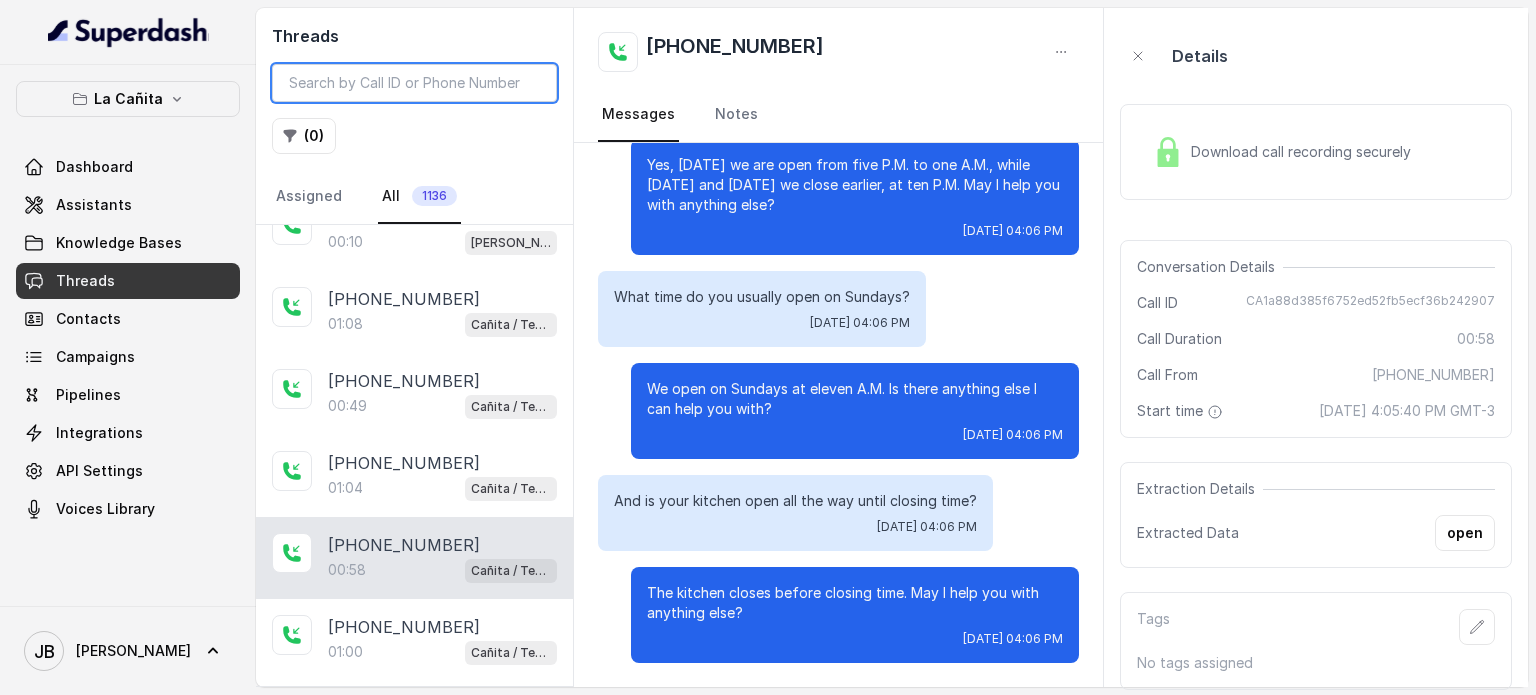 drag, startPoint x: 447, startPoint y: 72, endPoint x: 324, endPoint y: 116, distance: 130.63307 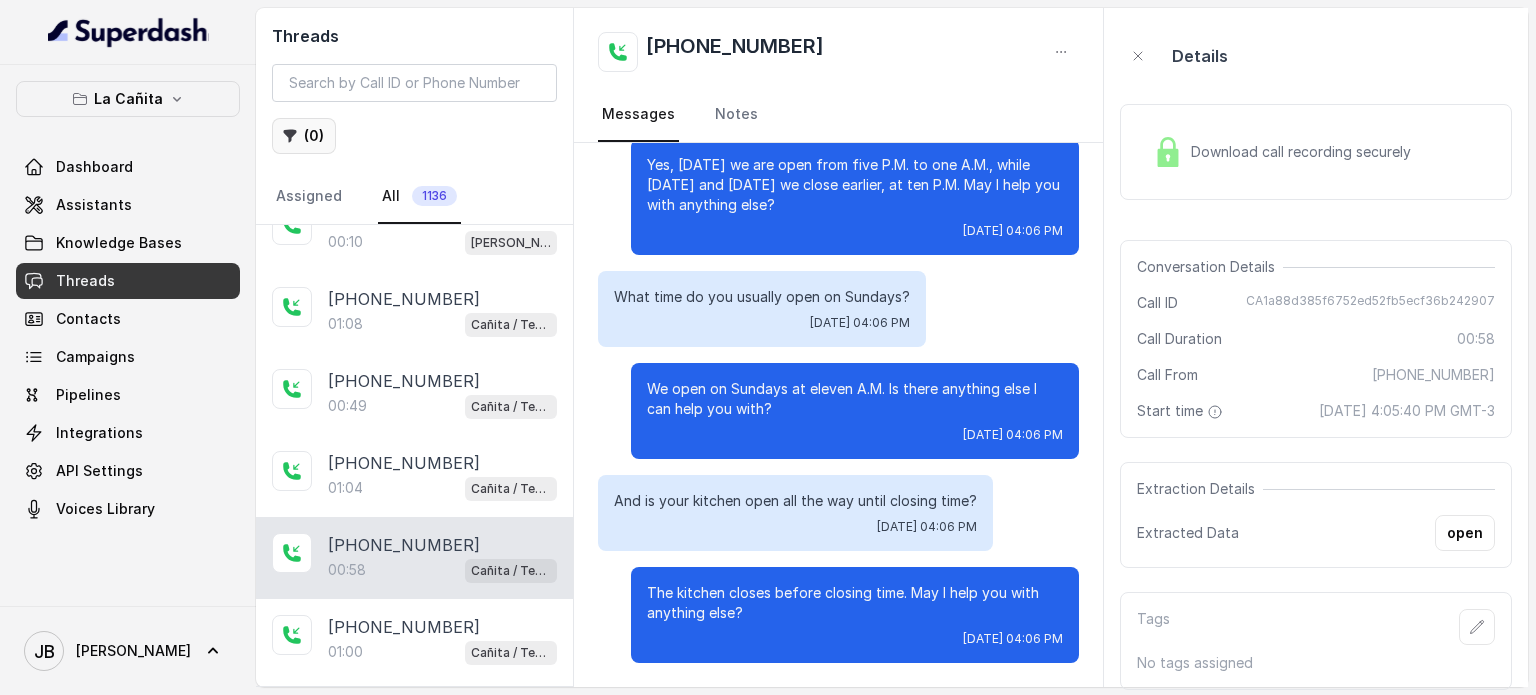 click on "( 0 )" at bounding box center [304, 136] 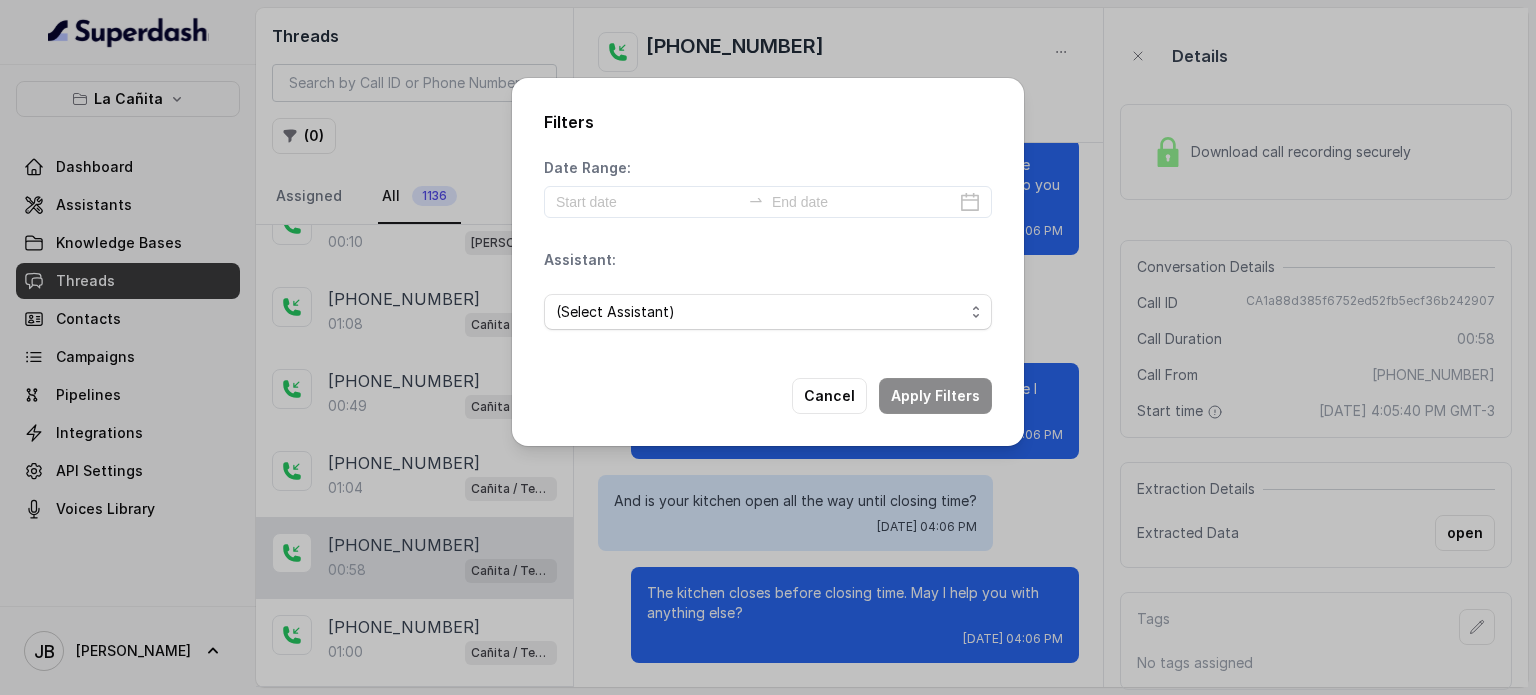 click on "Filters Date Range: Assistant: (Select Assistant) Cancel Apply Filters" at bounding box center (768, 347) 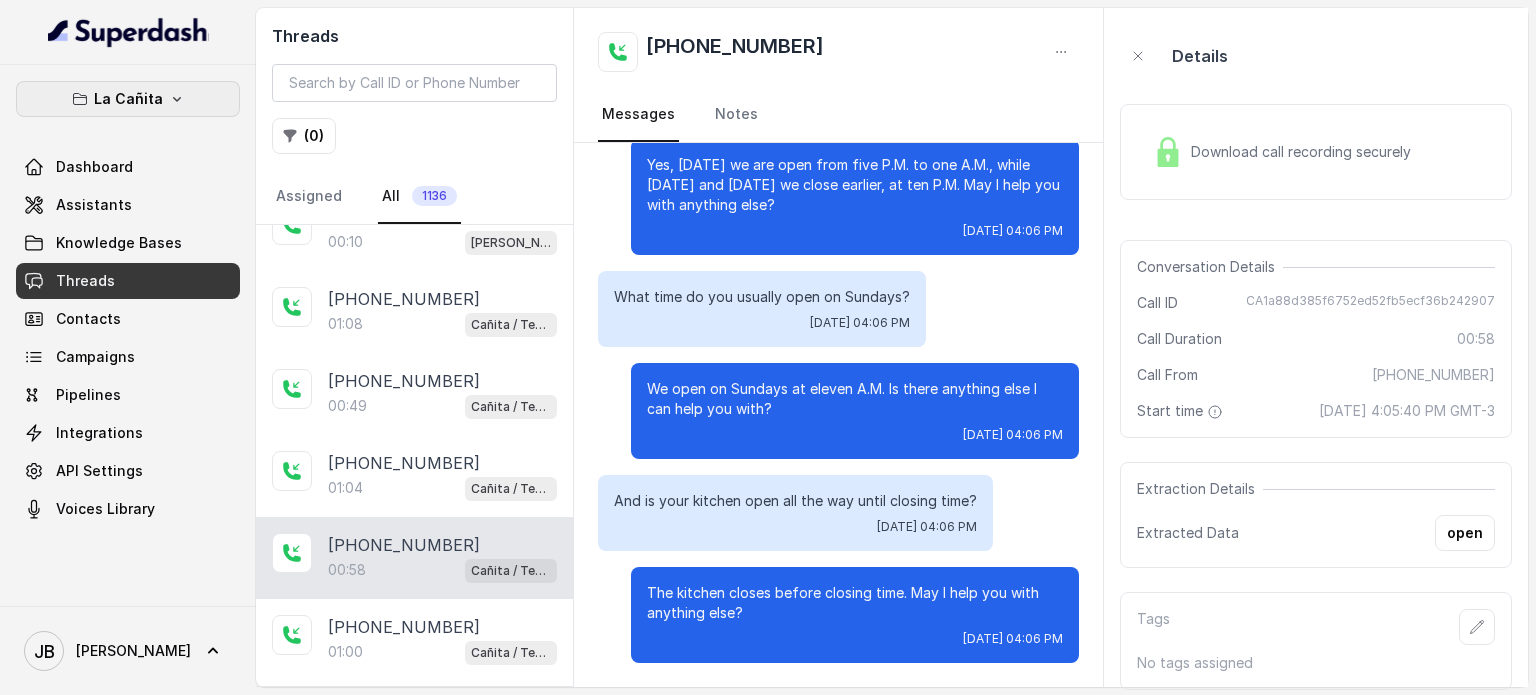 click 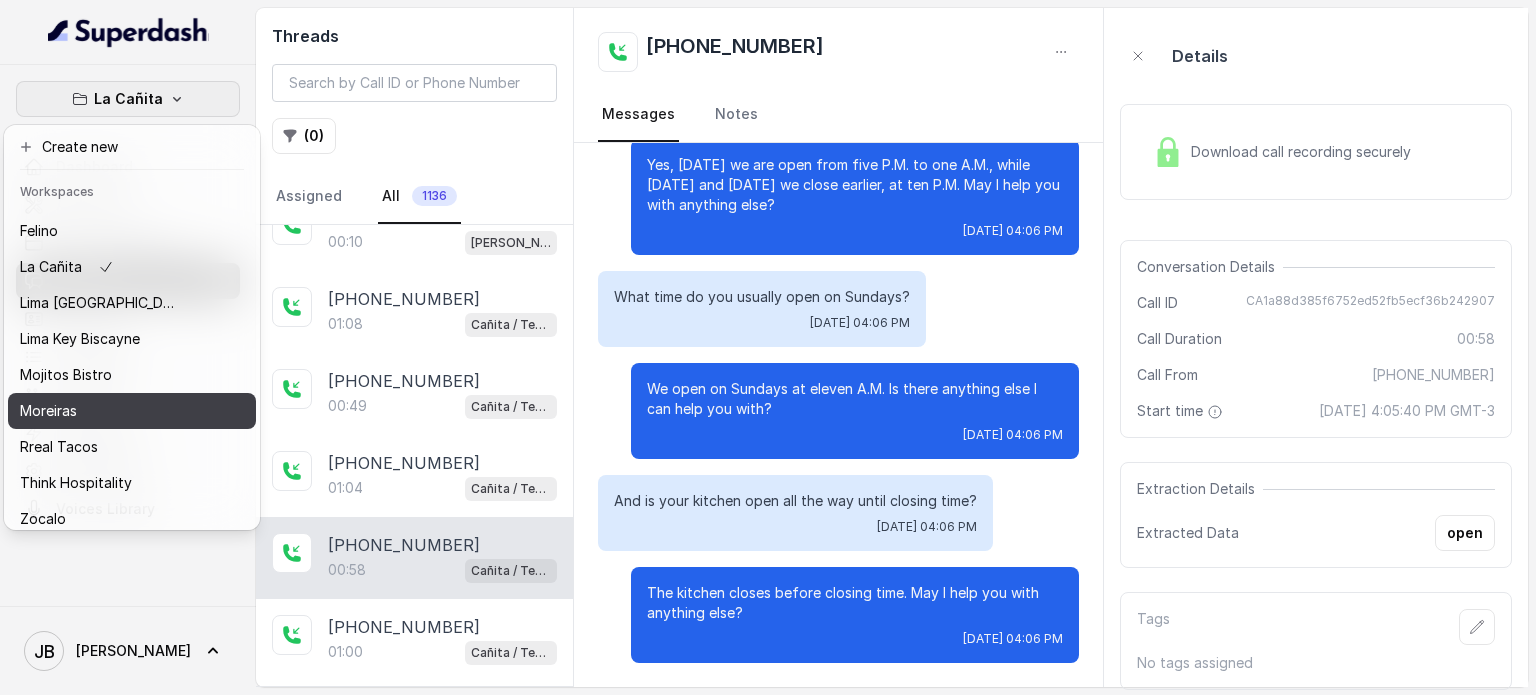 scroll, scrollTop: 91, scrollLeft: 0, axis: vertical 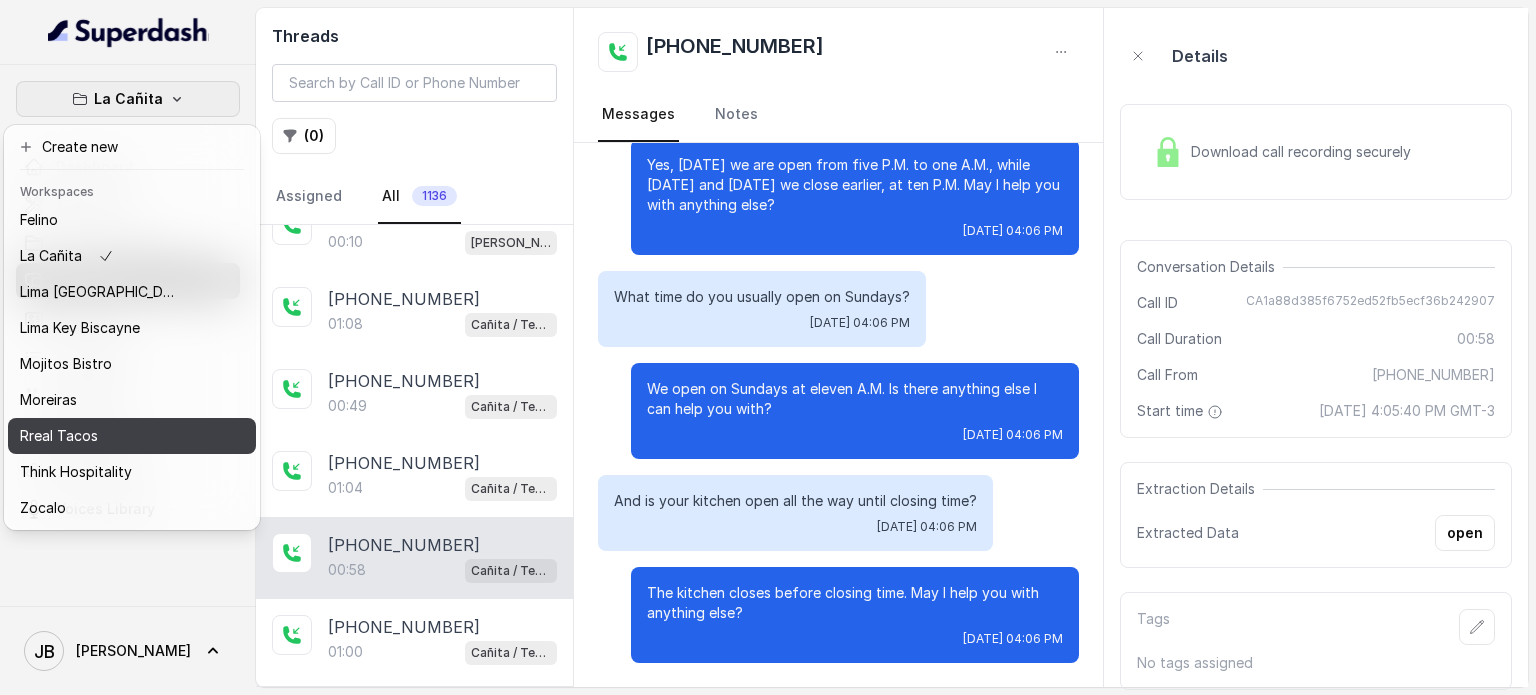 click on "Rreal Tacos" at bounding box center (100, 436) 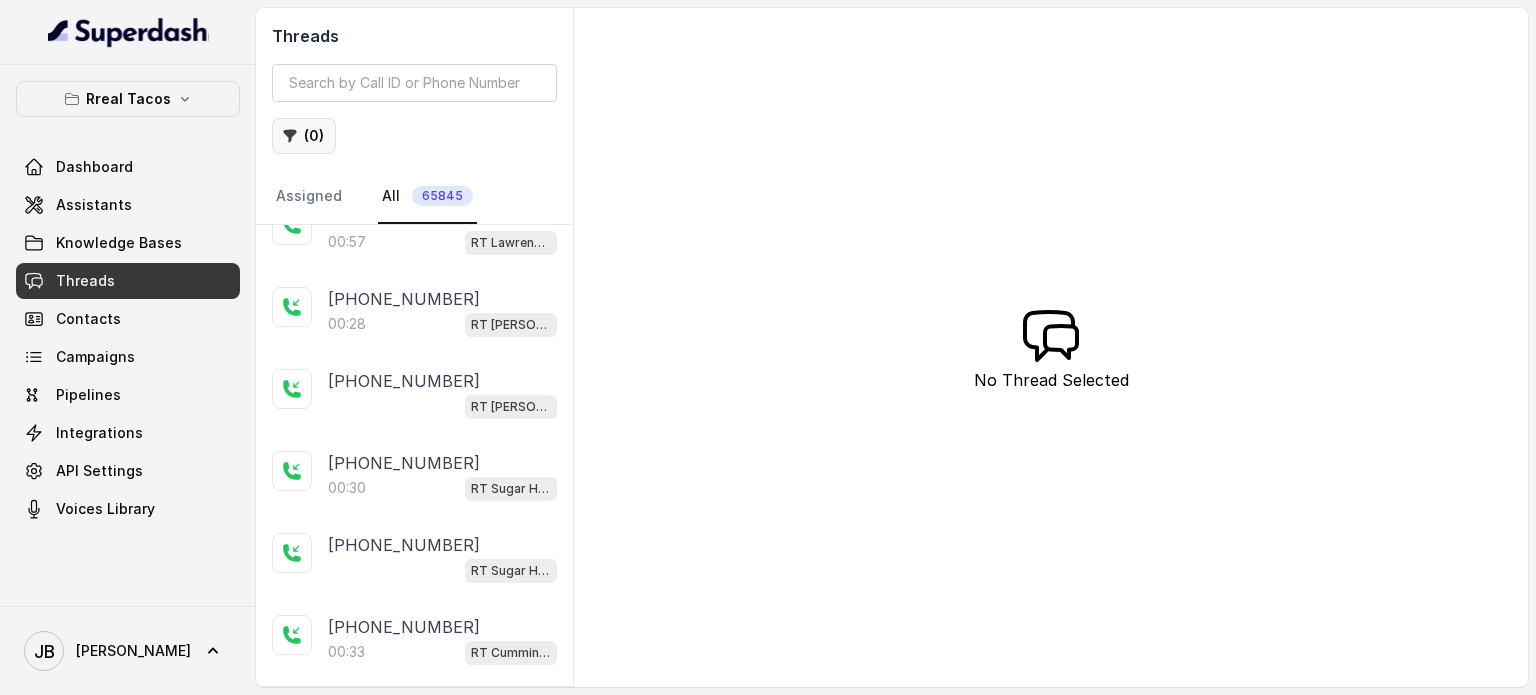 click on "( 0 )" at bounding box center [304, 136] 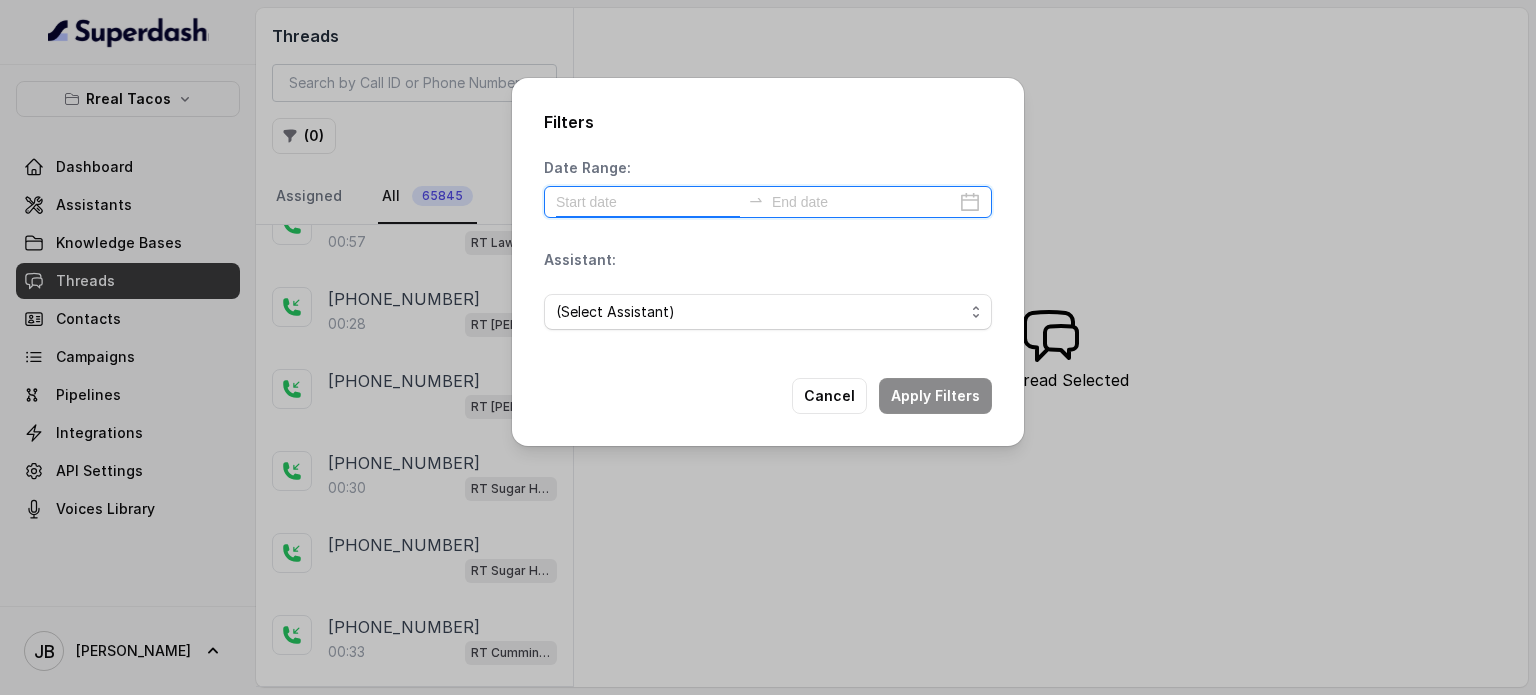 click at bounding box center [648, 202] 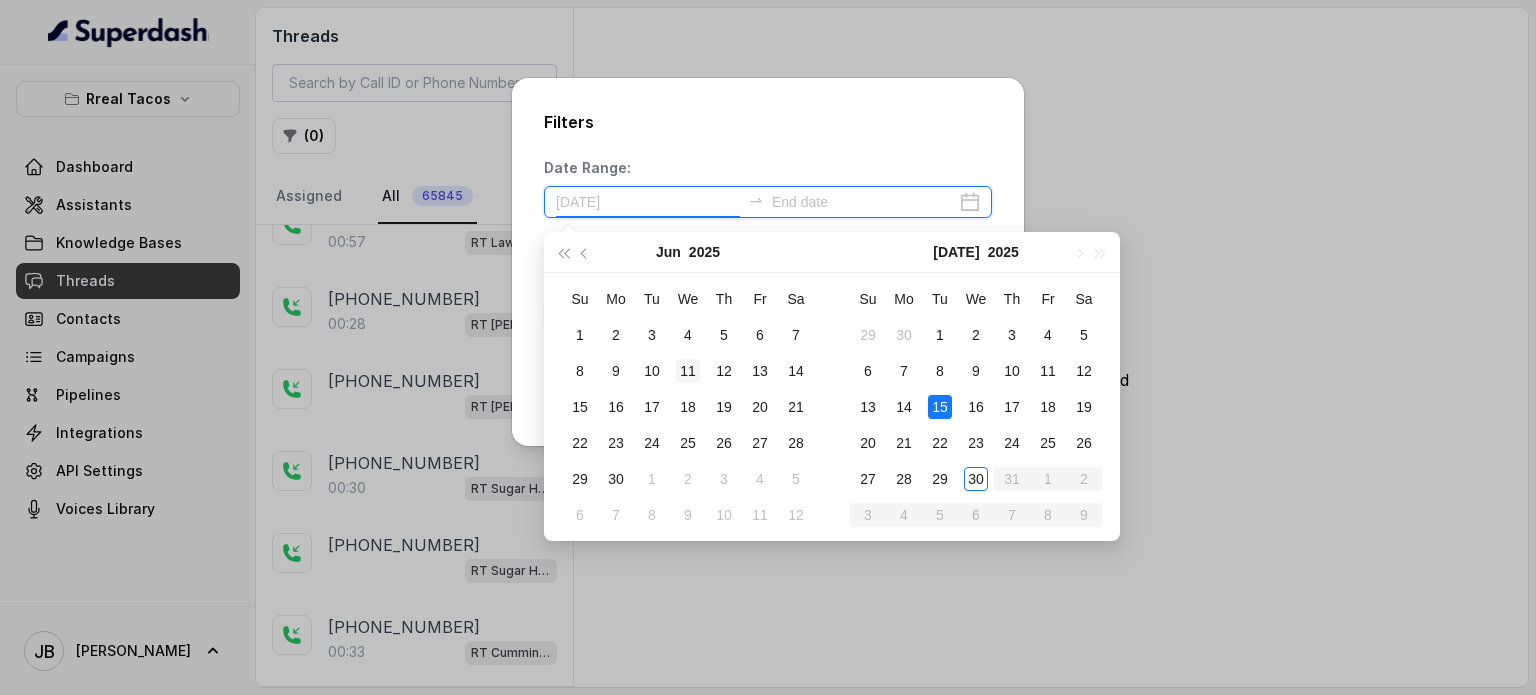 type on "[DATE]" 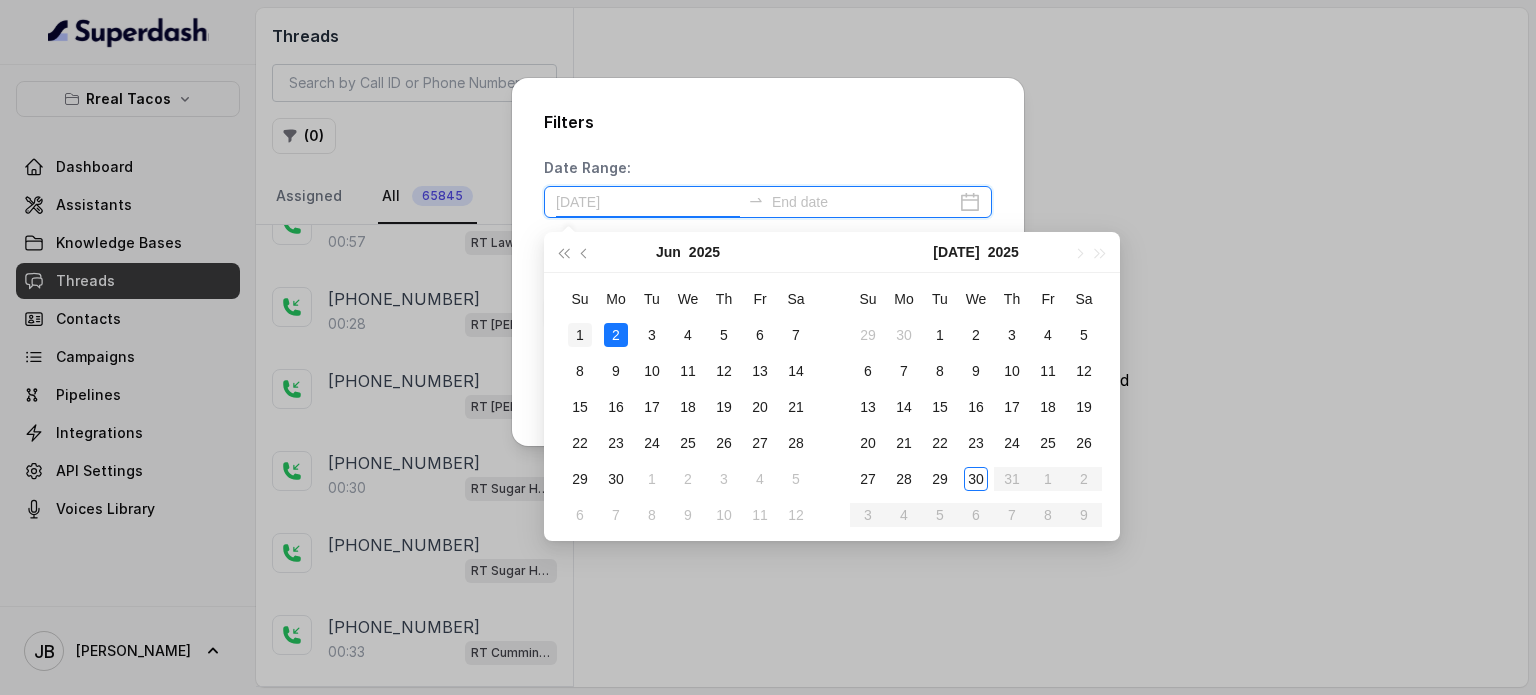 type on "[DATE]" 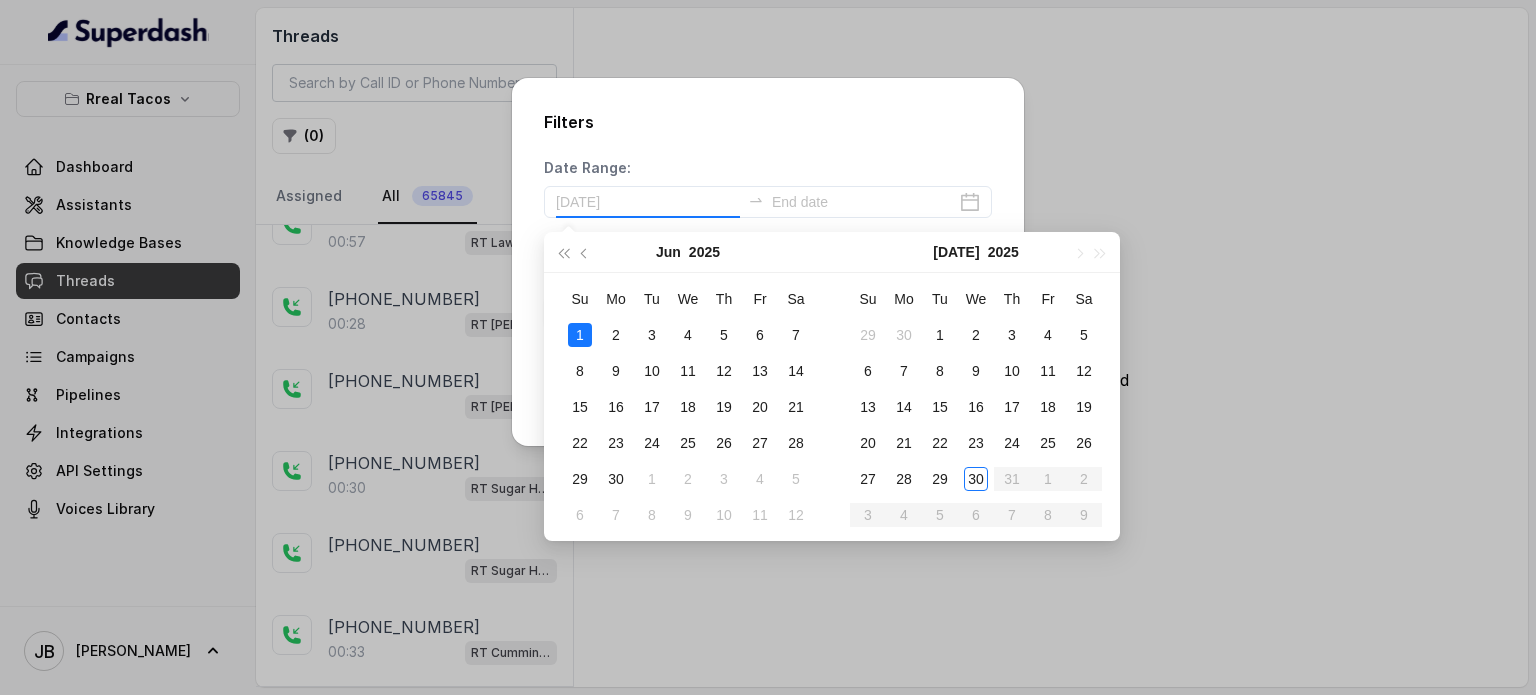 click on "1" at bounding box center [580, 335] 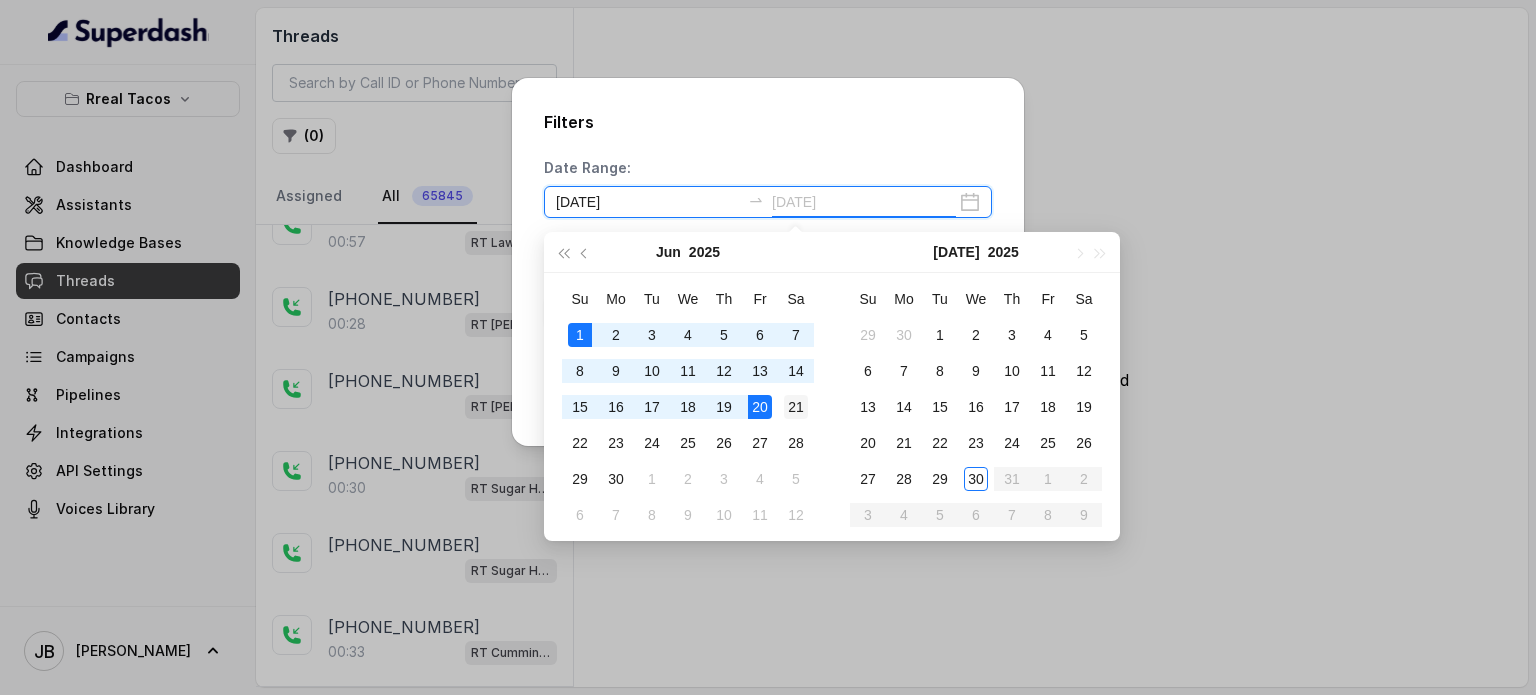 type on "[DATE]" 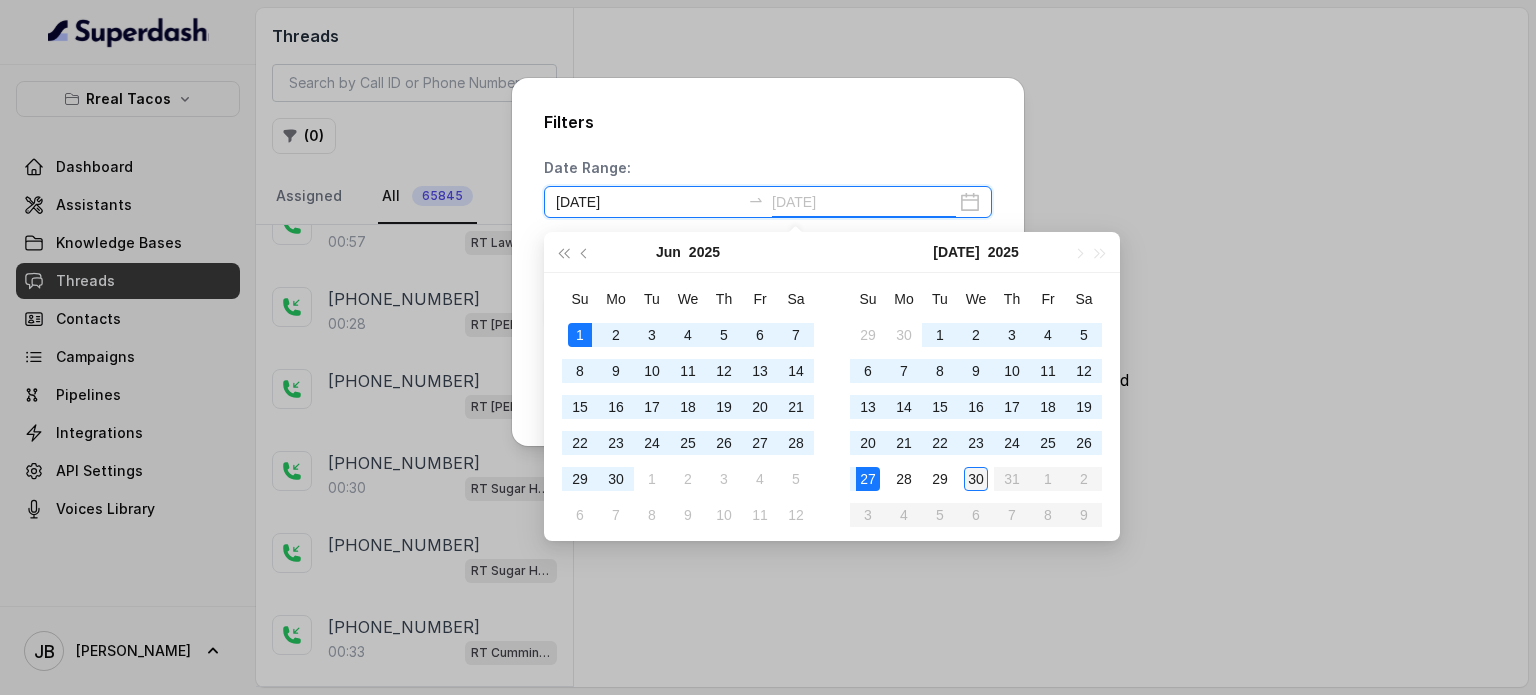 type on "[DATE]" 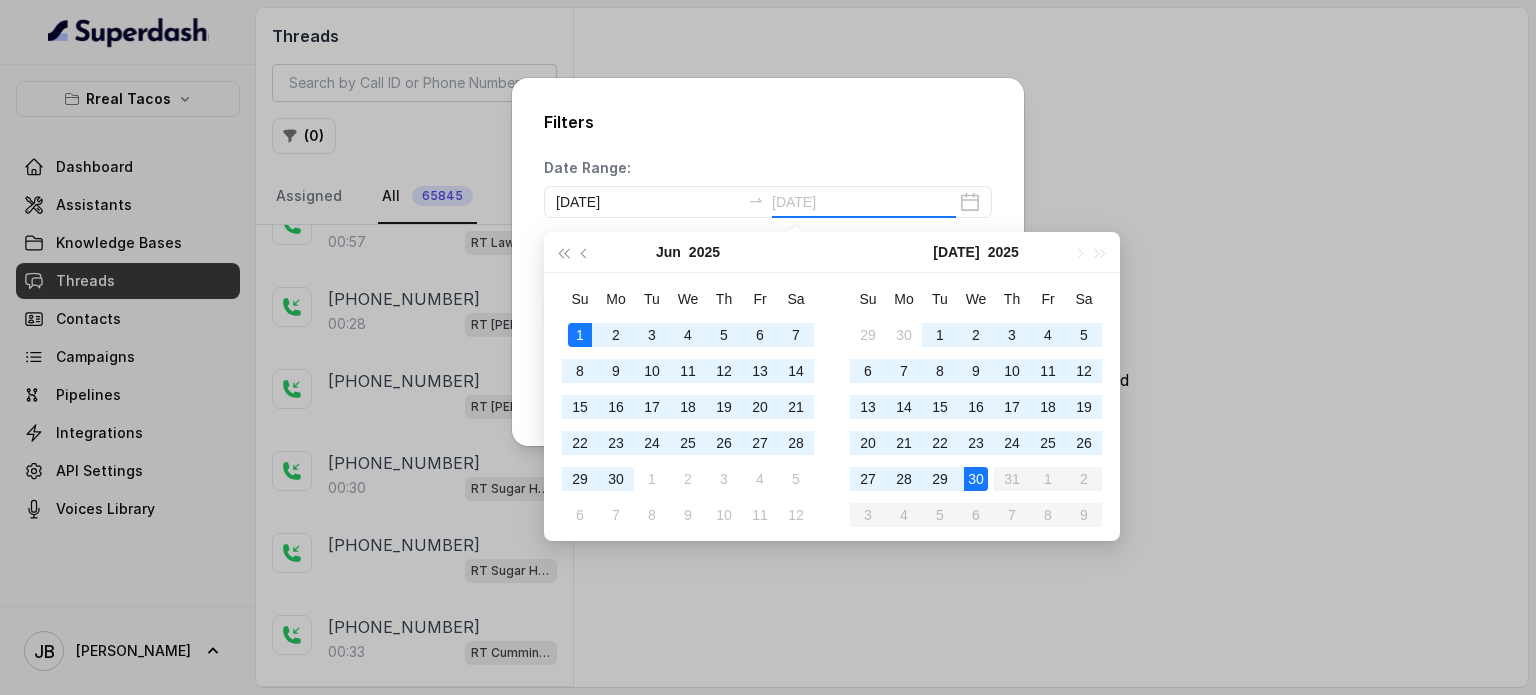 click on "30" at bounding box center [976, 479] 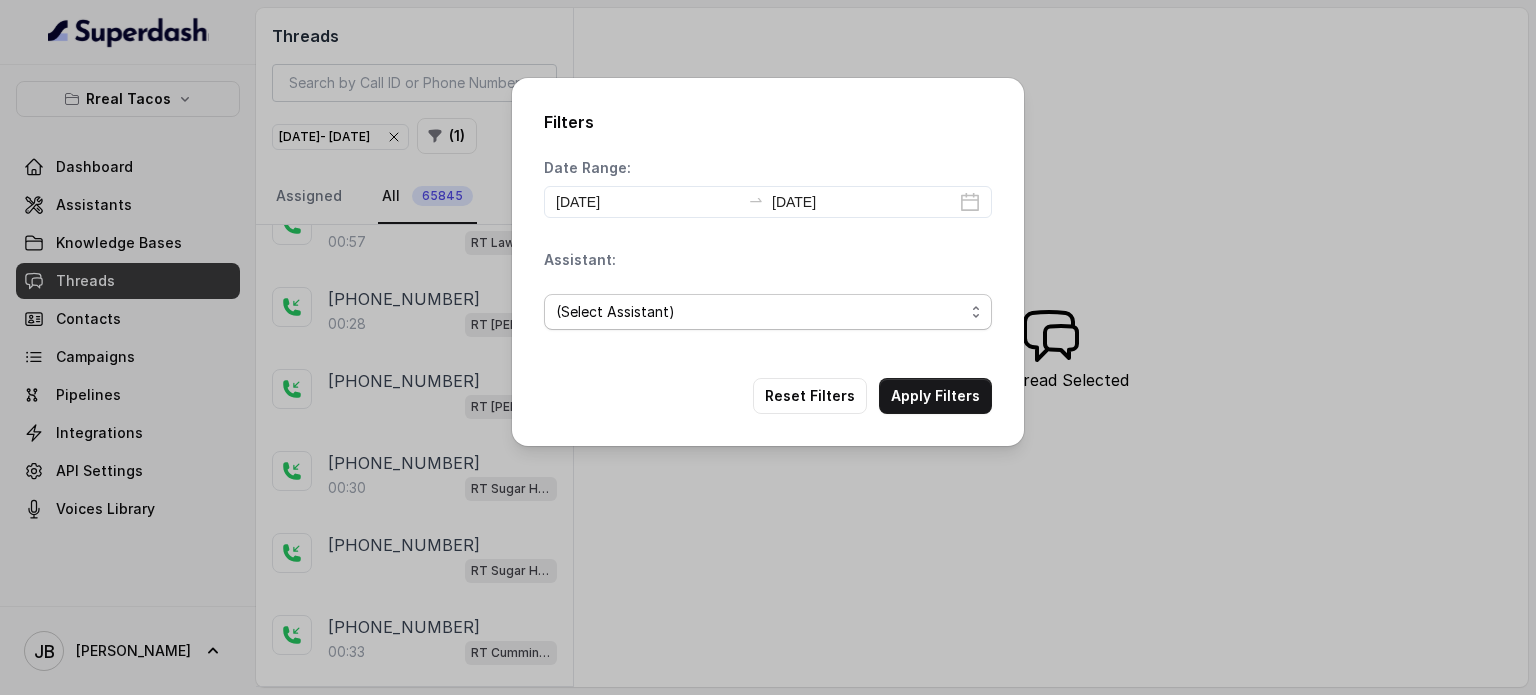 click on "(Select Assistant)" at bounding box center (768, 312) 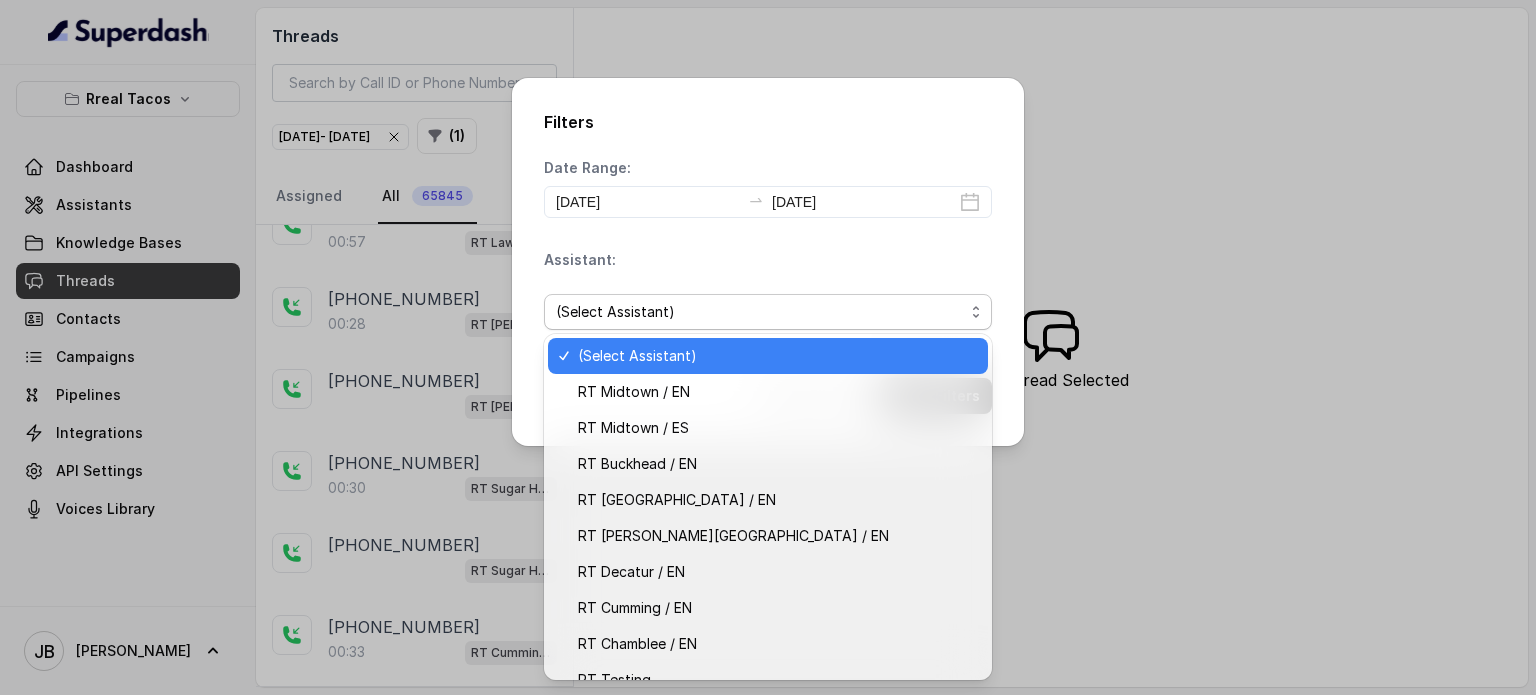 click on "Assistant: (Select Assistant)" at bounding box center [768, 298] 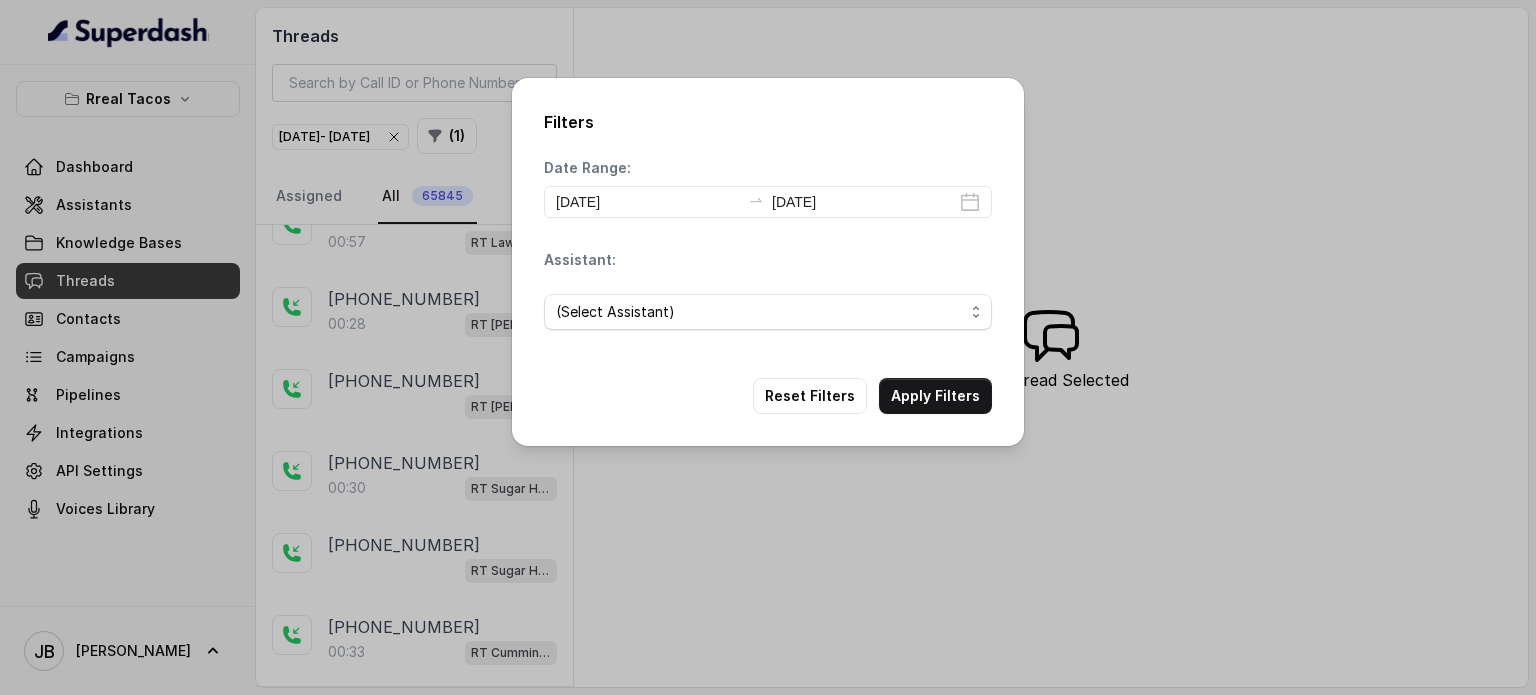 drag, startPoint x: 662, startPoint y: 225, endPoint x: 671, endPoint y: 204, distance: 22.847319 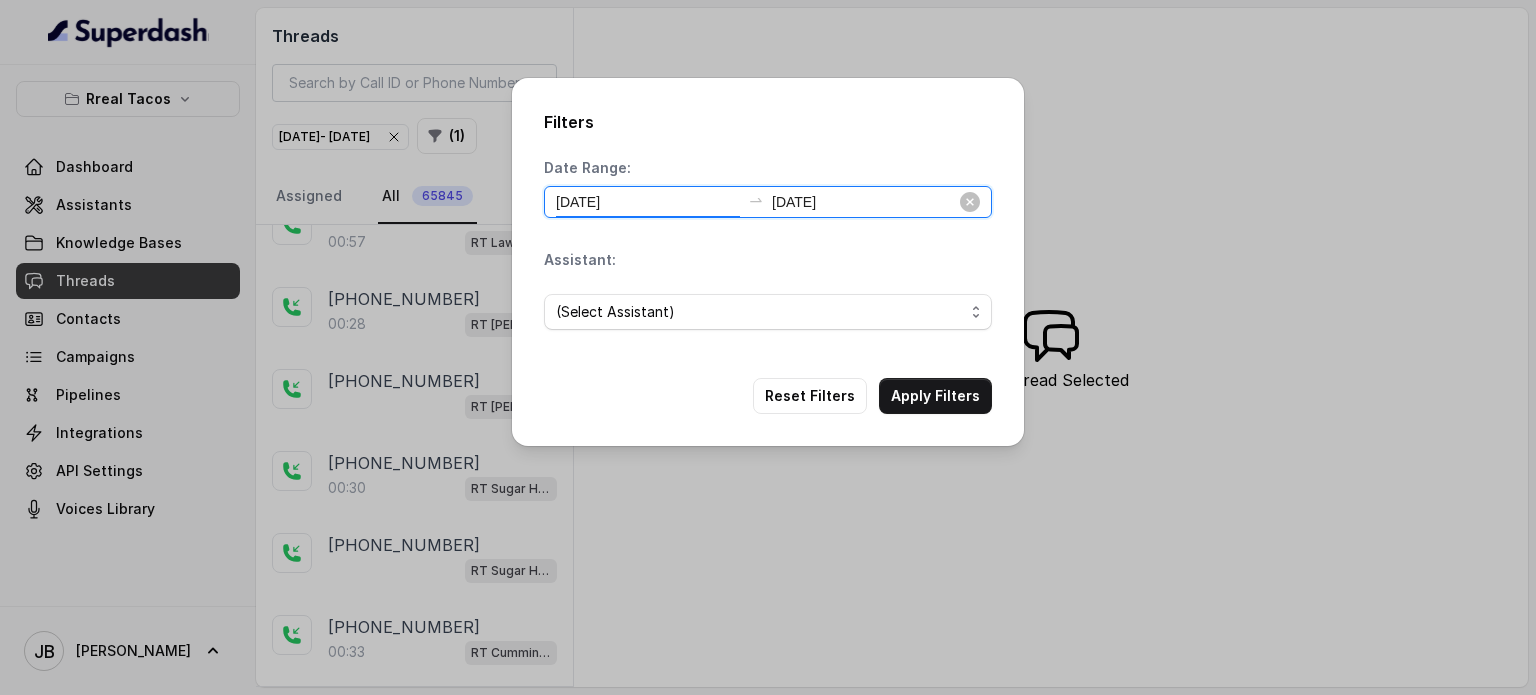 click on "[DATE]" at bounding box center [648, 202] 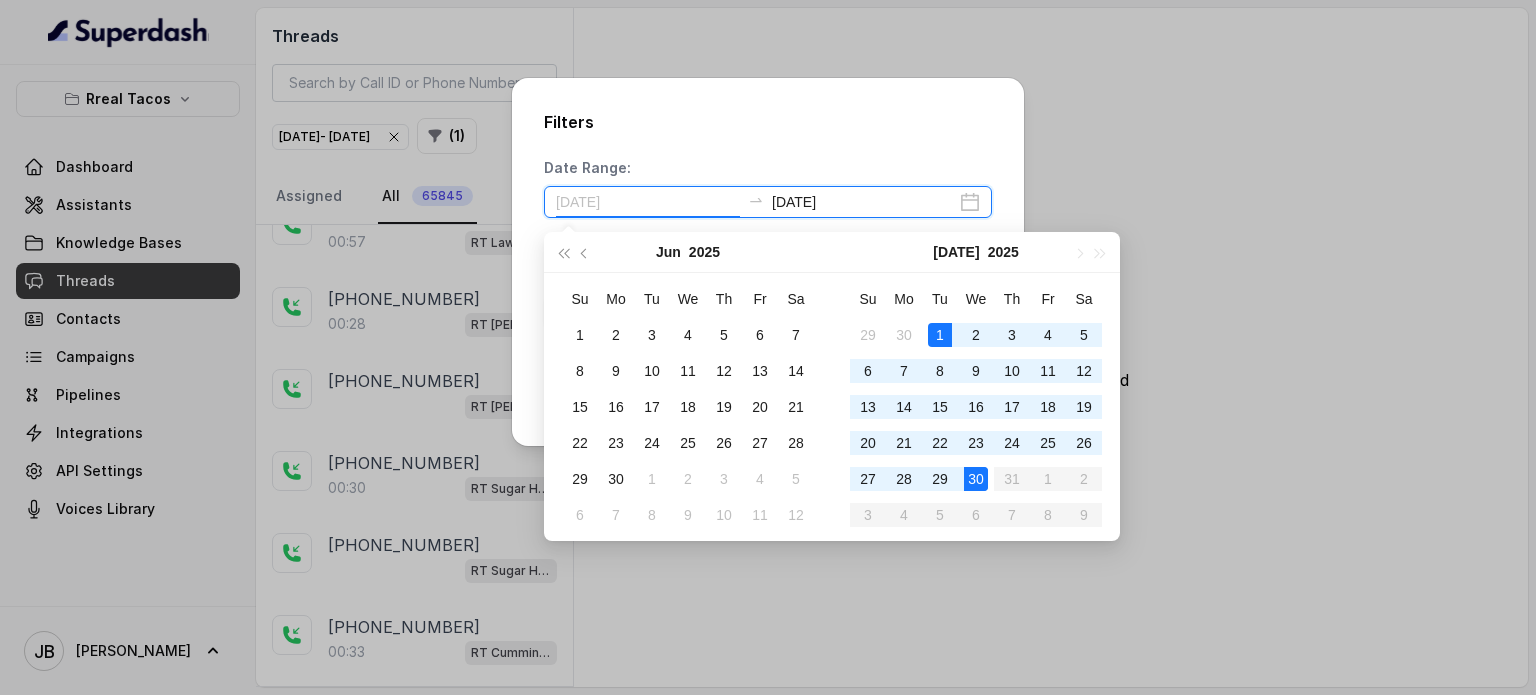 type on "[DATE]" 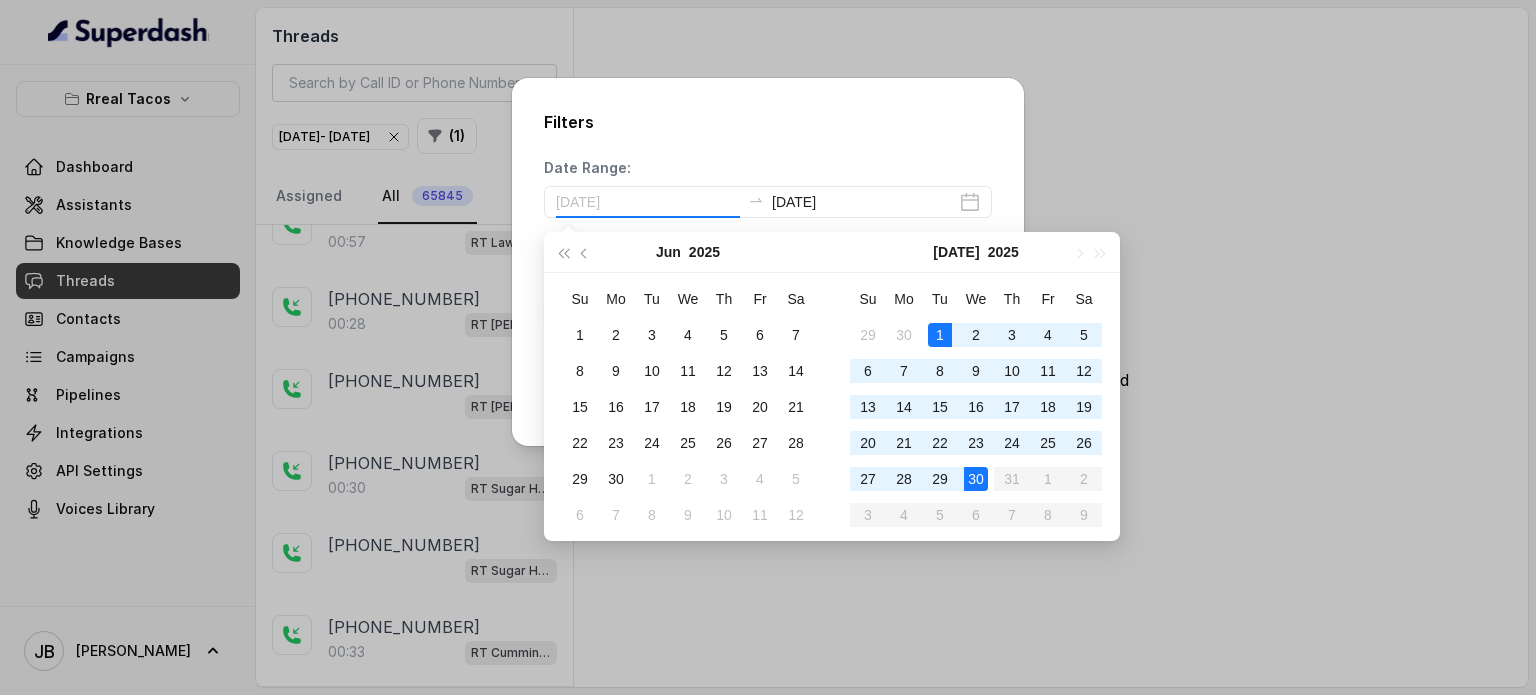 click on "1" at bounding box center (940, 335) 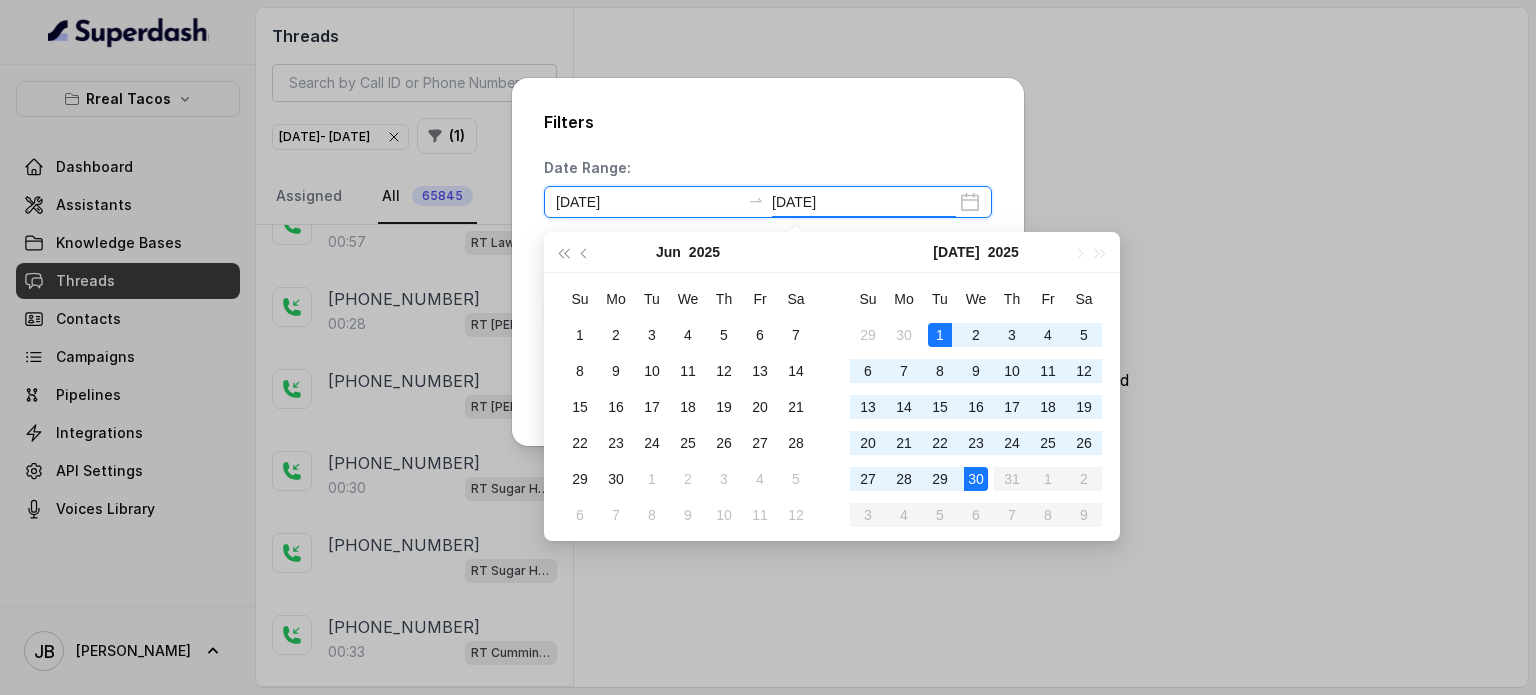 type on "[DATE]" 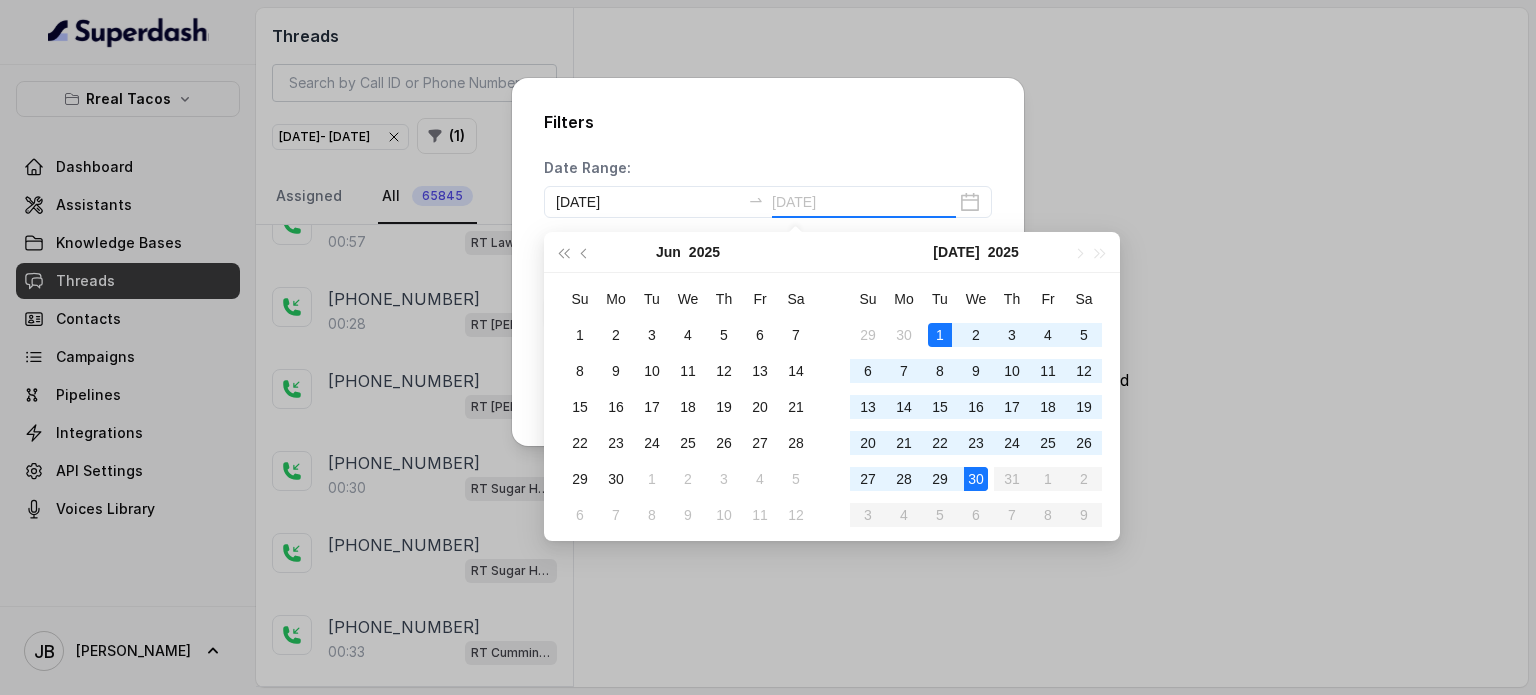 click on "30" at bounding box center (976, 479) 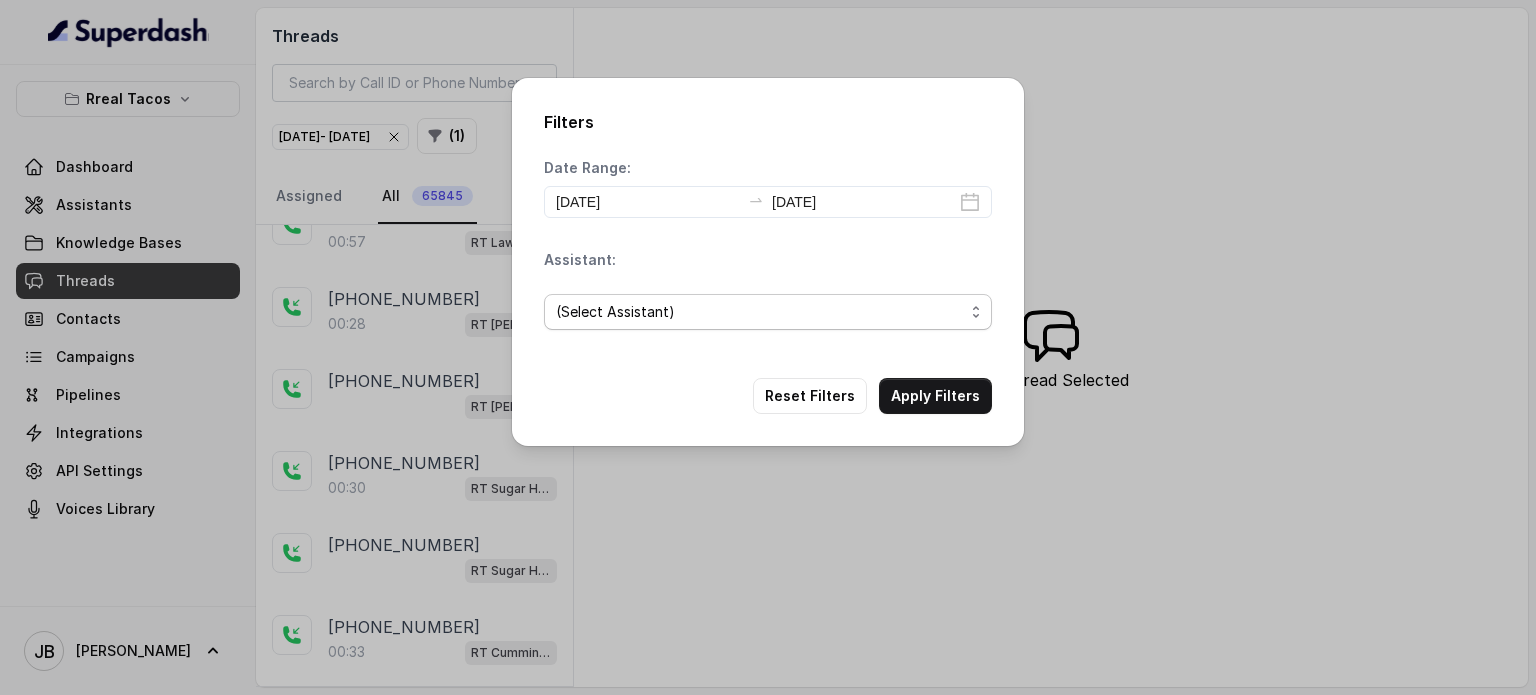 click on "(Select Assistant)" at bounding box center (760, 312) 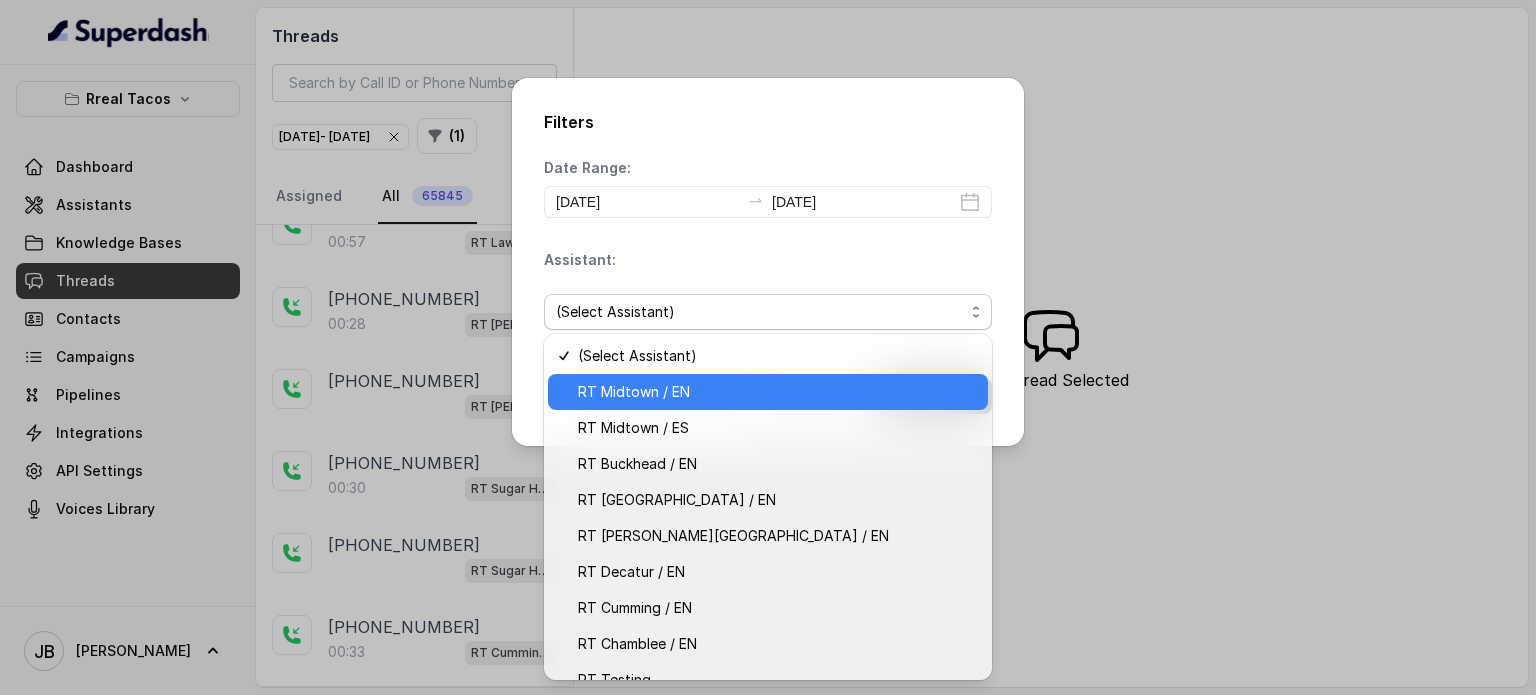click on "RT Midtown / EN" at bounding box center [634, 392] 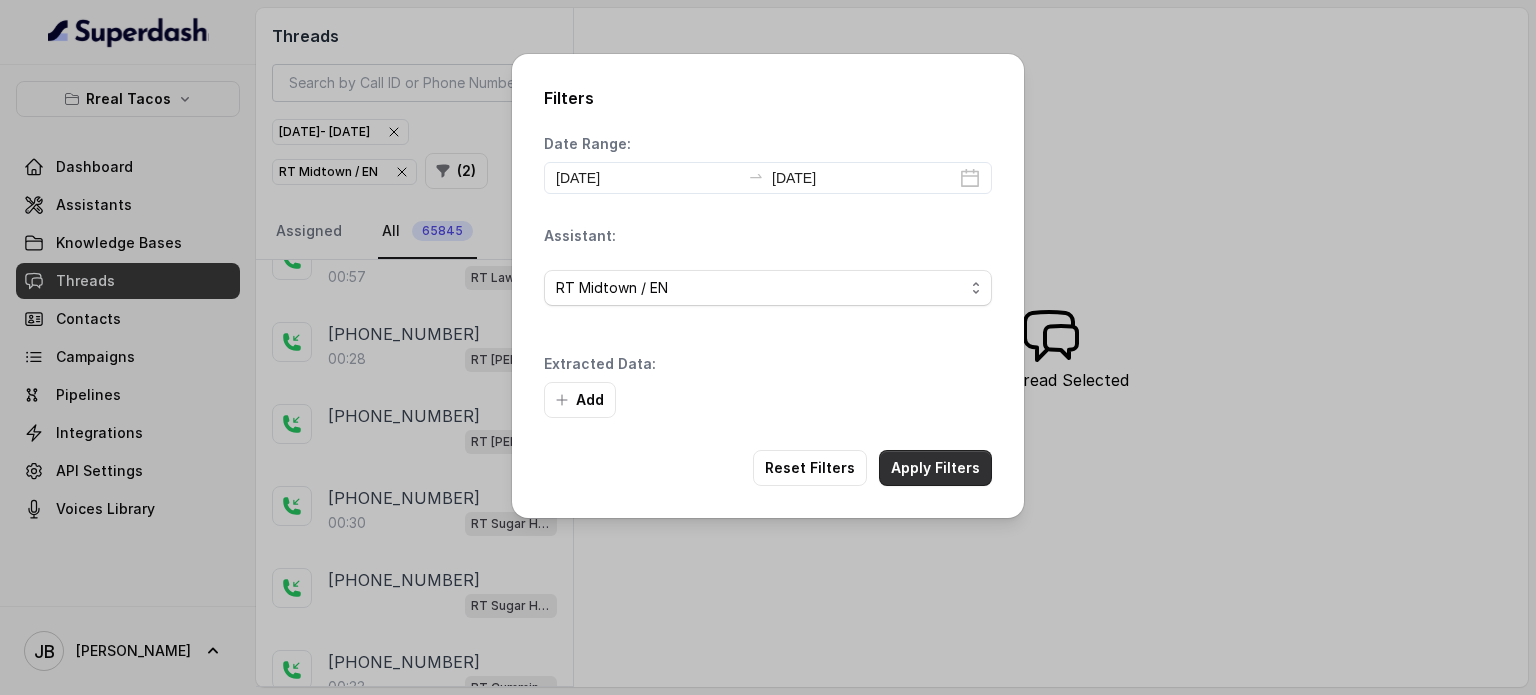 click on "Apply Filters" at bounding box center [935, 468] 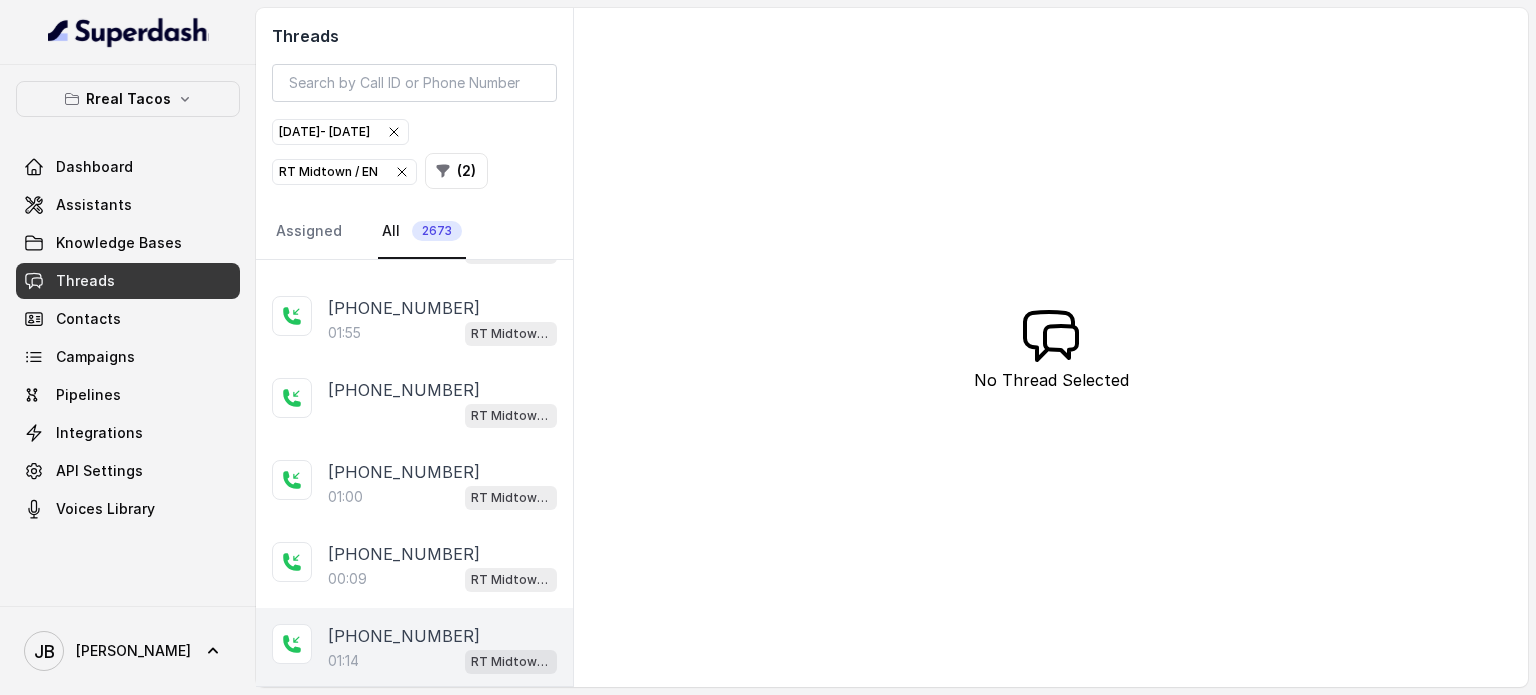 scroll, scrollTop: 0, scrollLeft: 0, axis: both 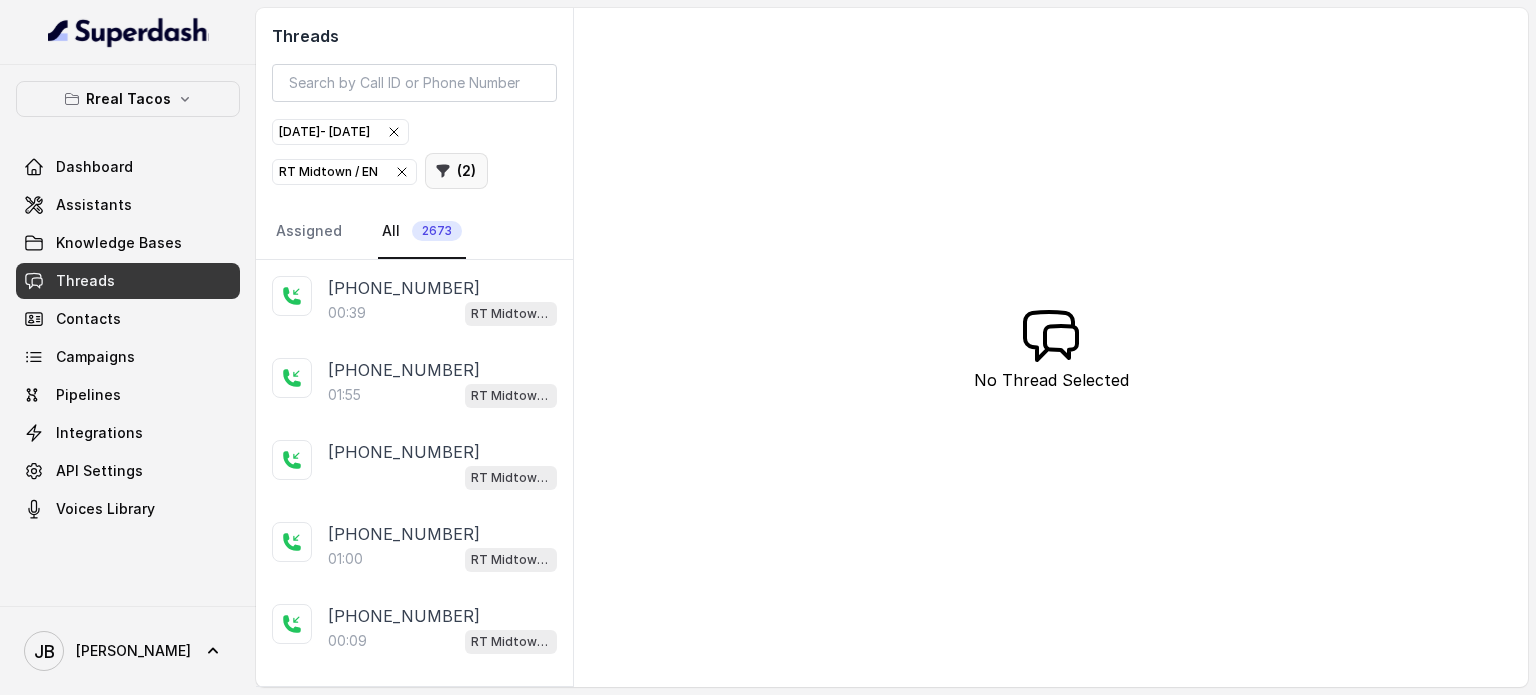click on "( 2 )" at bounding box center [456, 171] 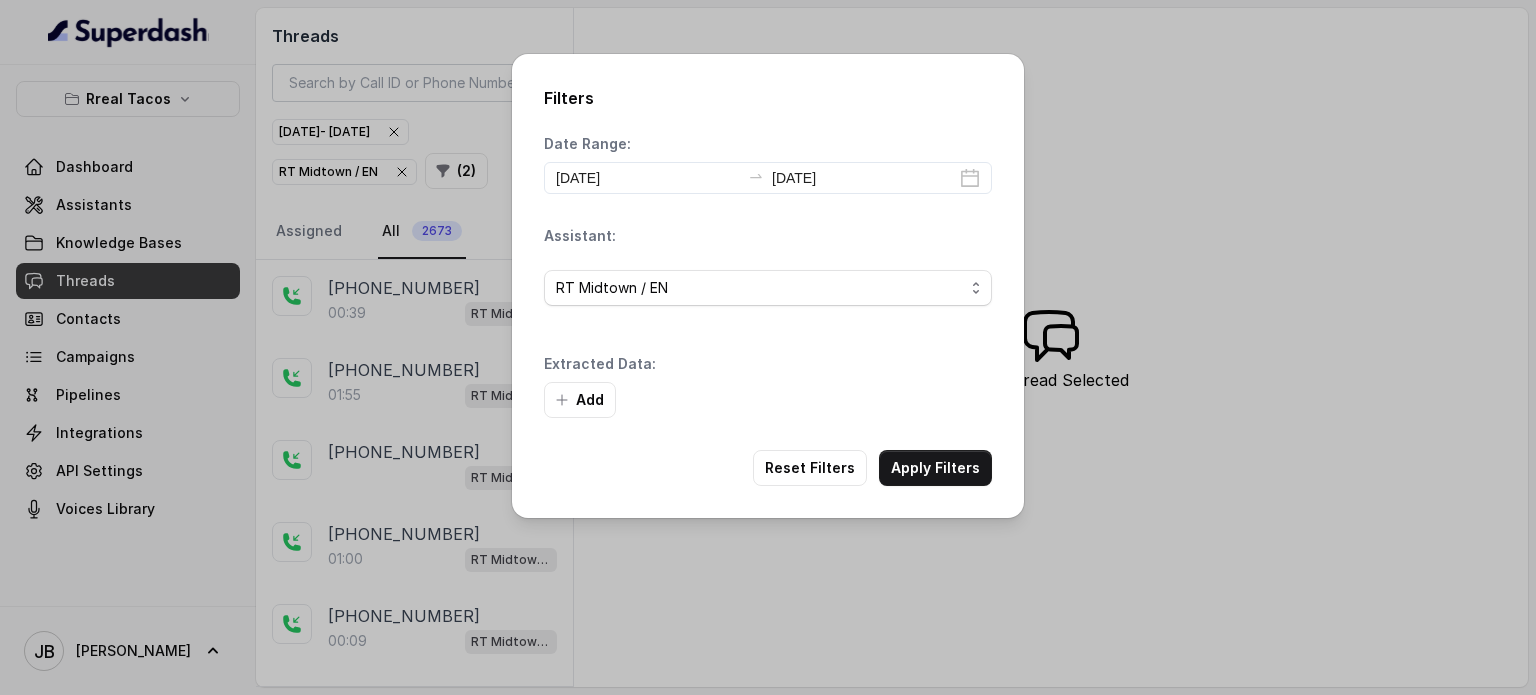 click on "Add" at bounding box center [768, 400] 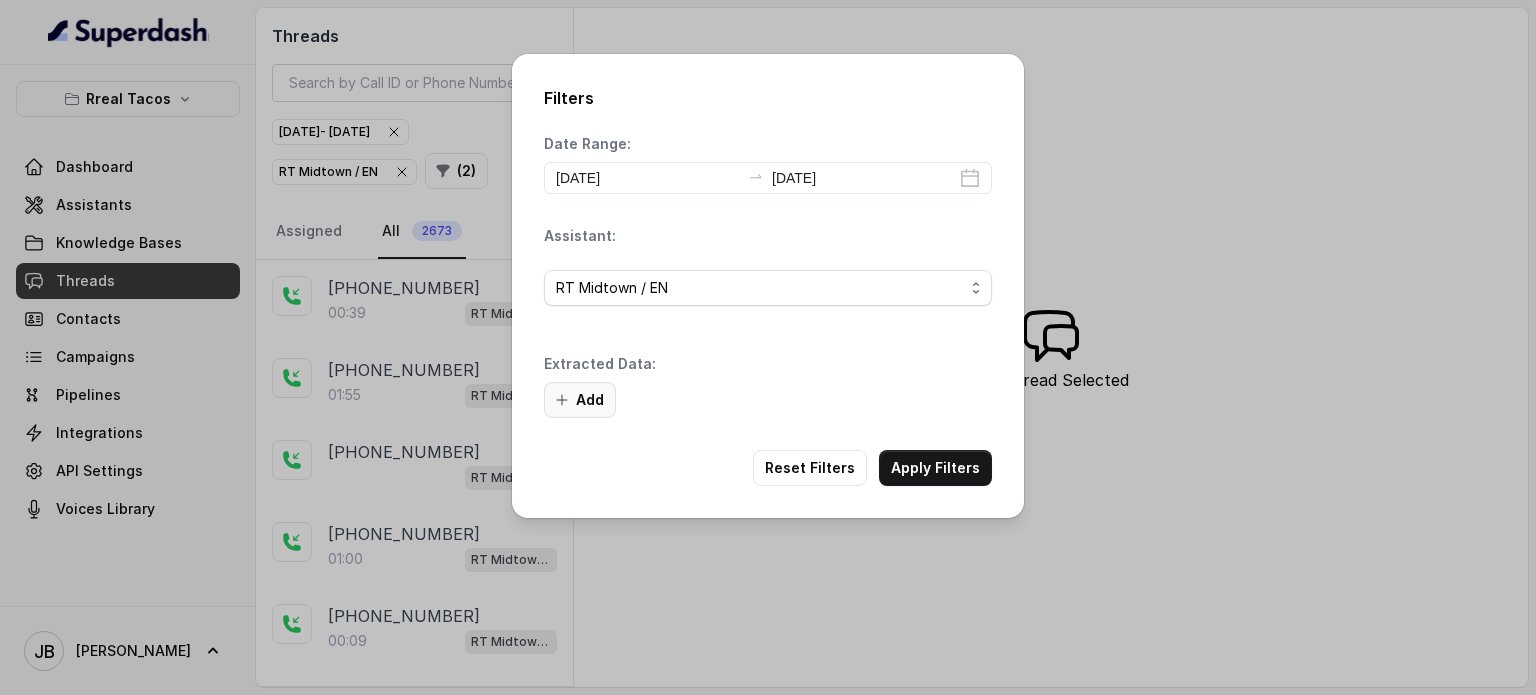 click on "Add" at bounding box center [580, 400] 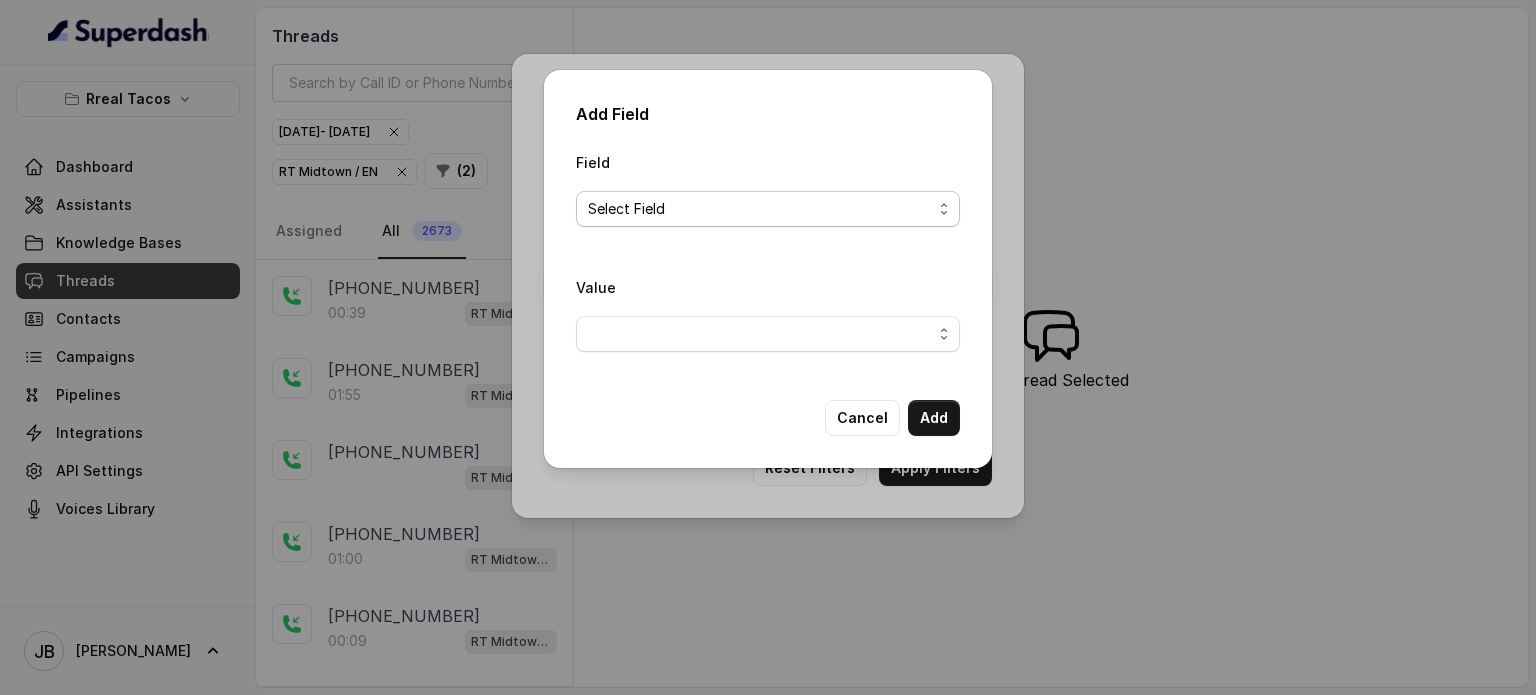 click on "Select Field" at bounding box center (760, 209) 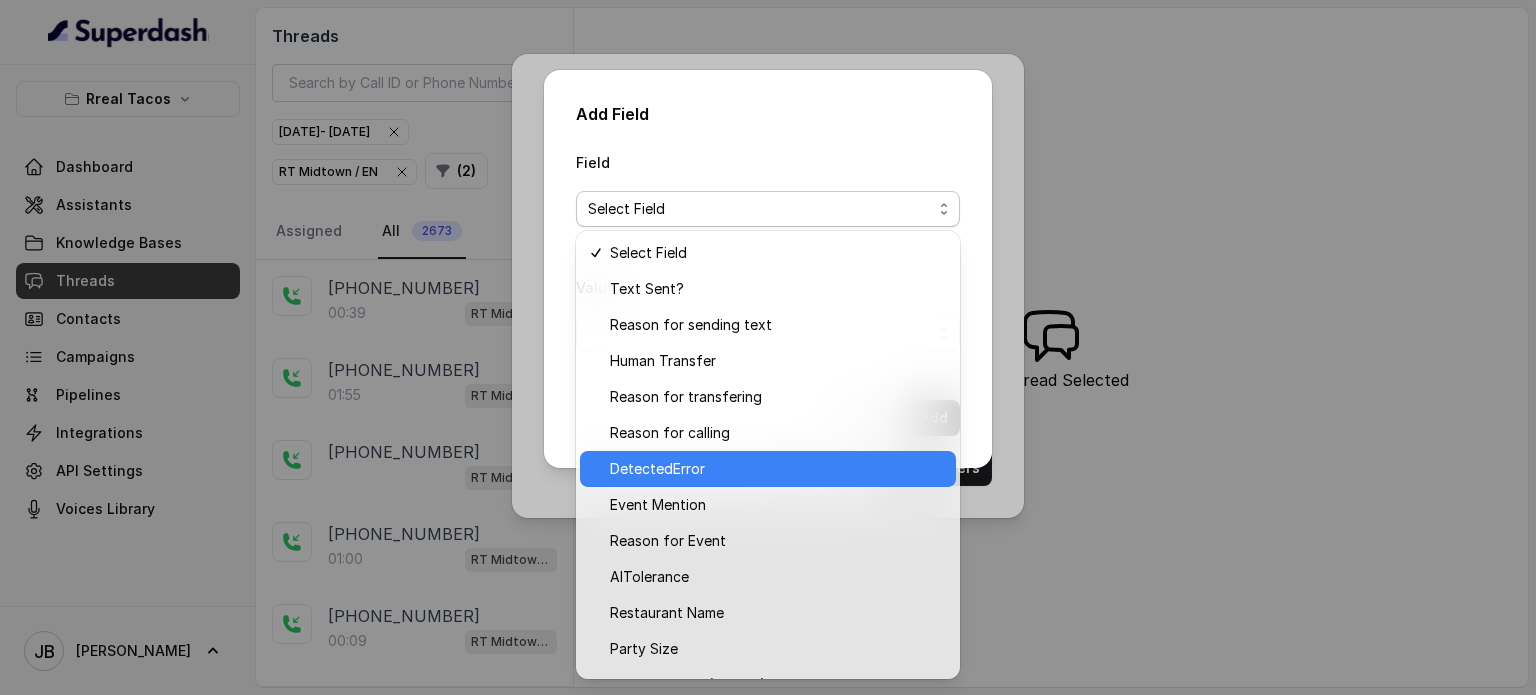 click on "DetectedError" at bounding box center [777, 469] 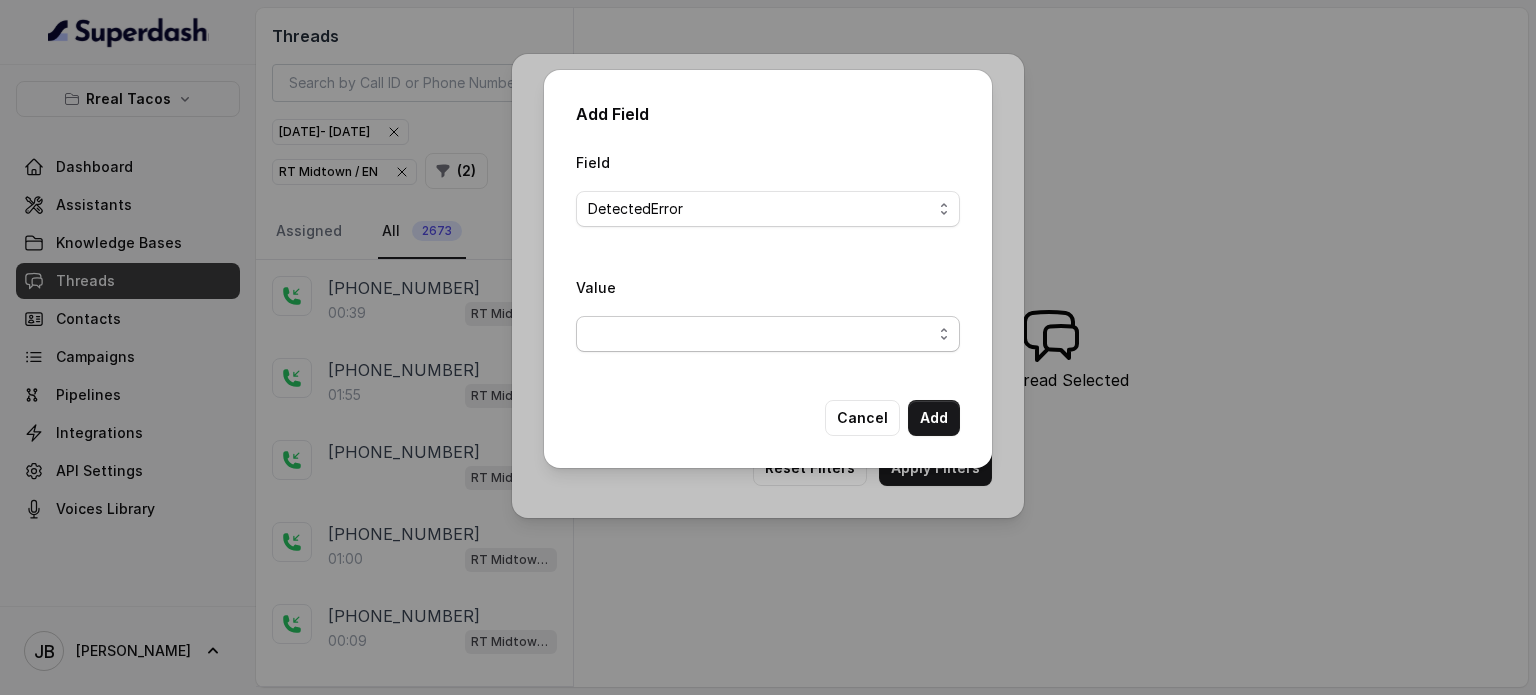 click at bounding box center (768, 334) 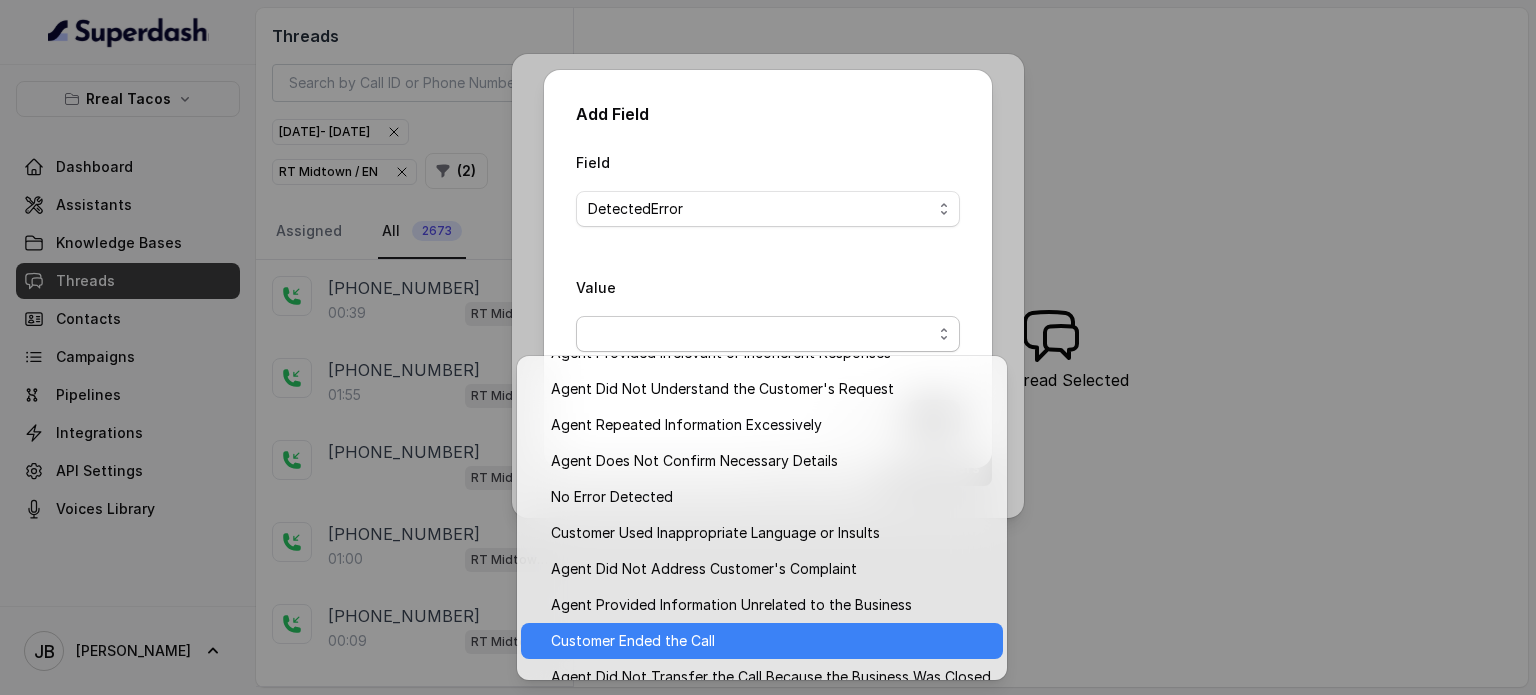 scroll, scrollTop: 0, scrollLeft: 0, axis: both 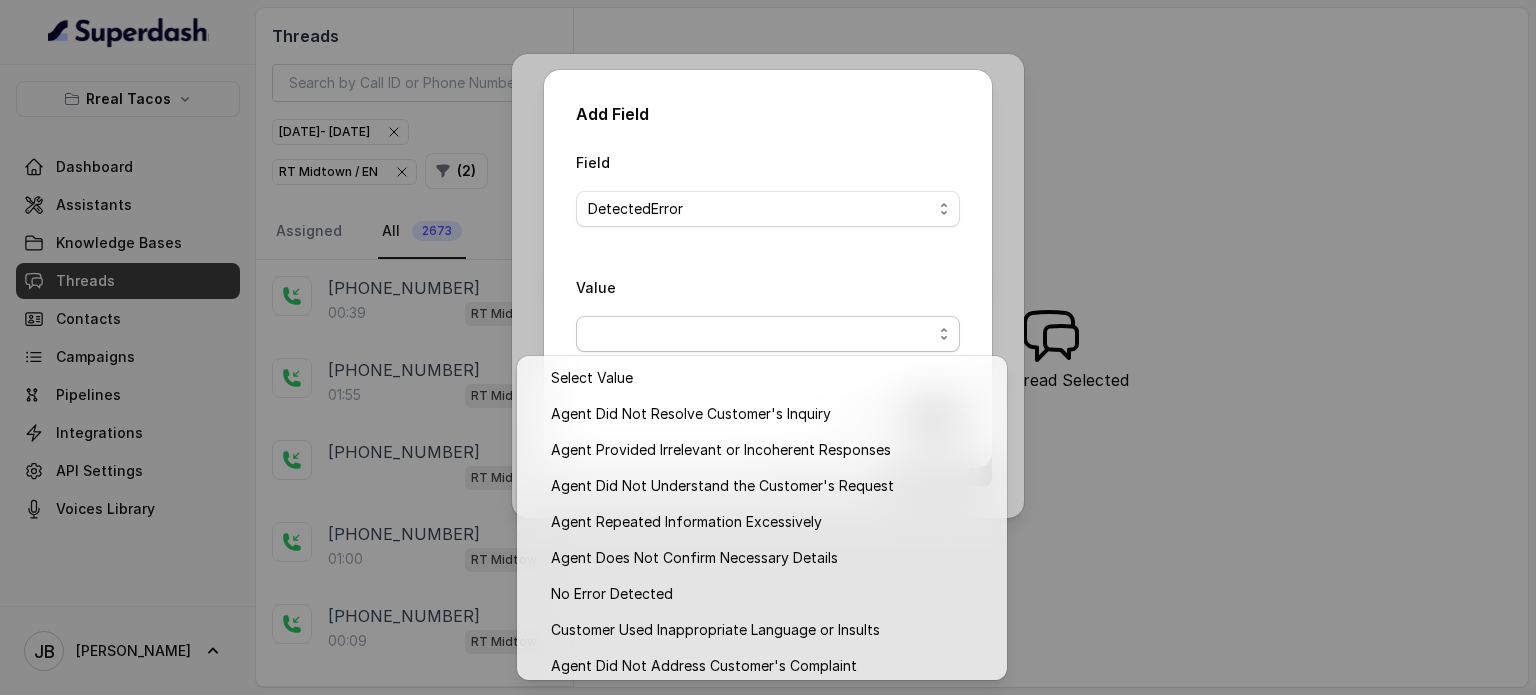 click on "Field DetectedError Value" at bounding box center (768, 259) 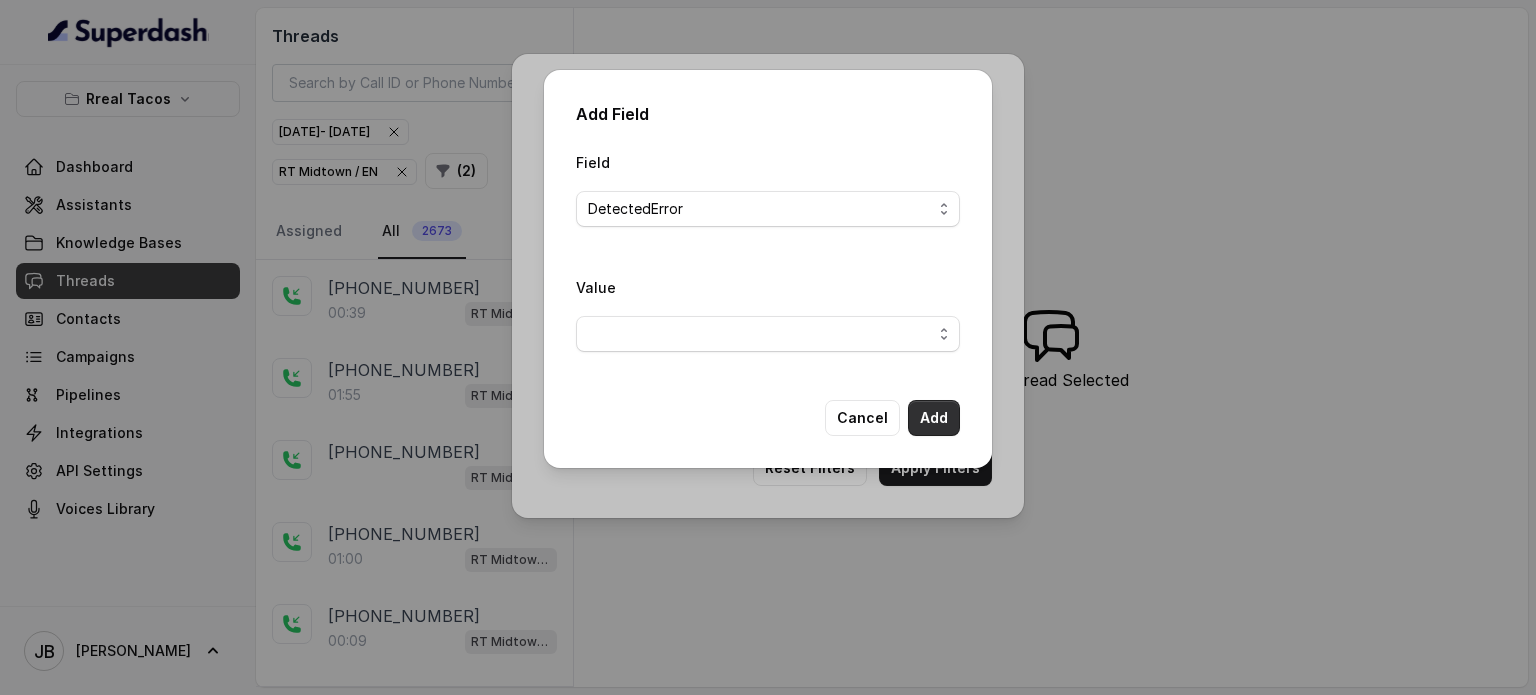 click on "Add" at bounding box center (934, 418) 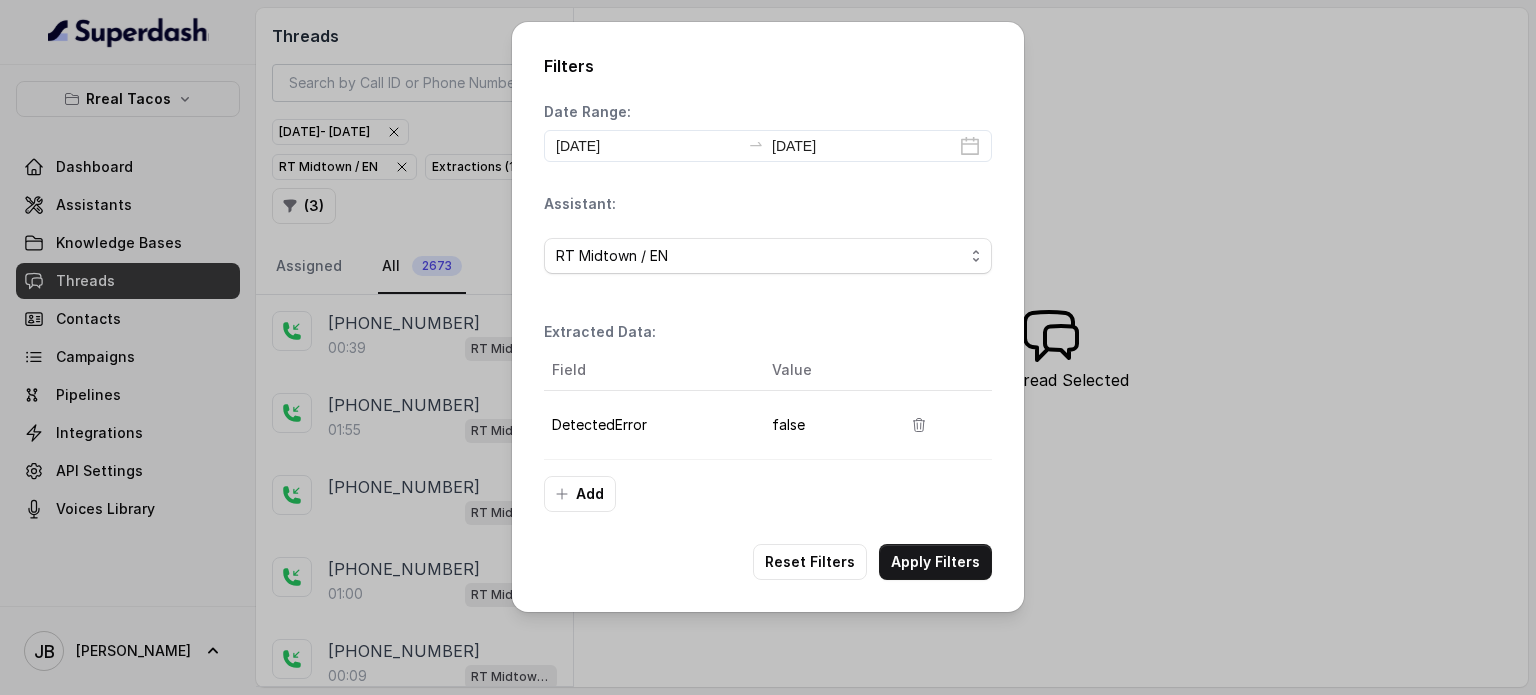 click on "false" at bounding box center (820, 425) 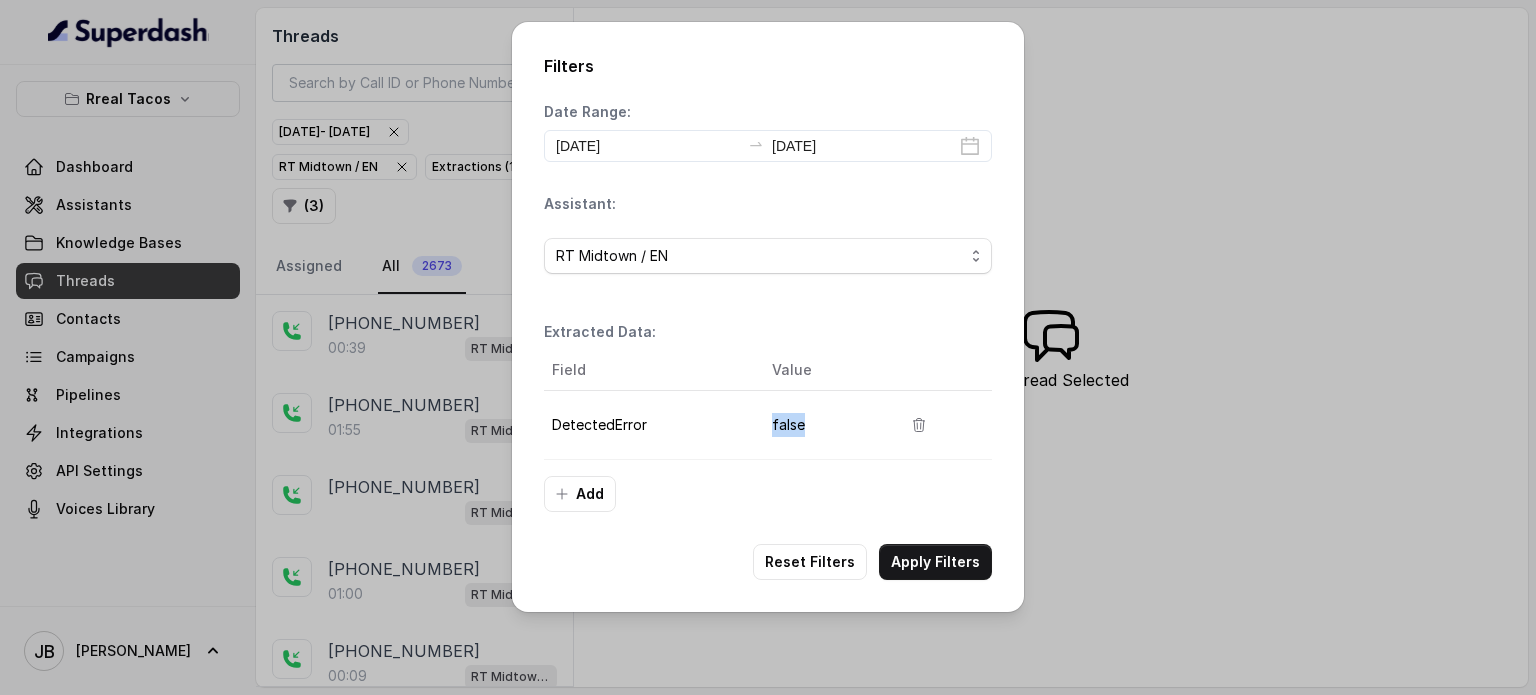 click on "false" at bounding box center [820, 425] 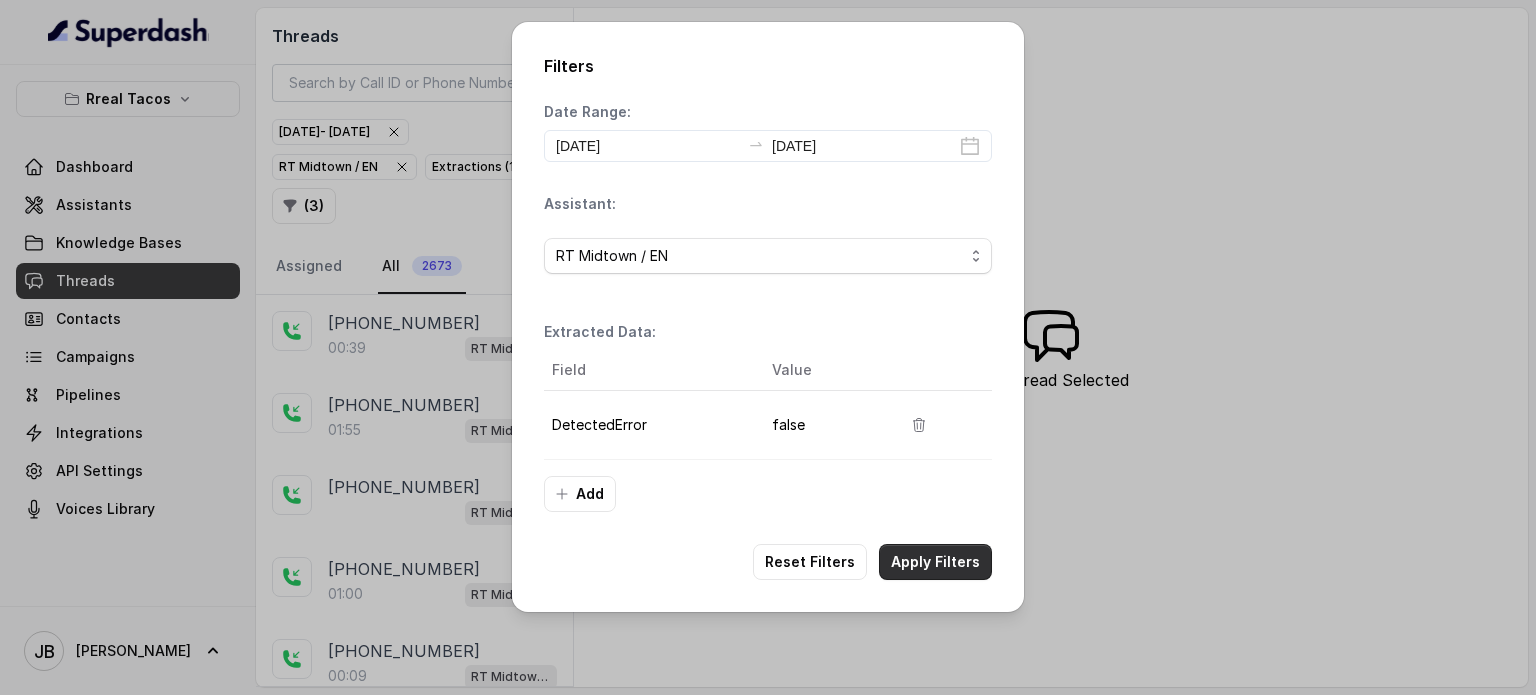 click on "Apply Filters" at bounding box center (935, 562) 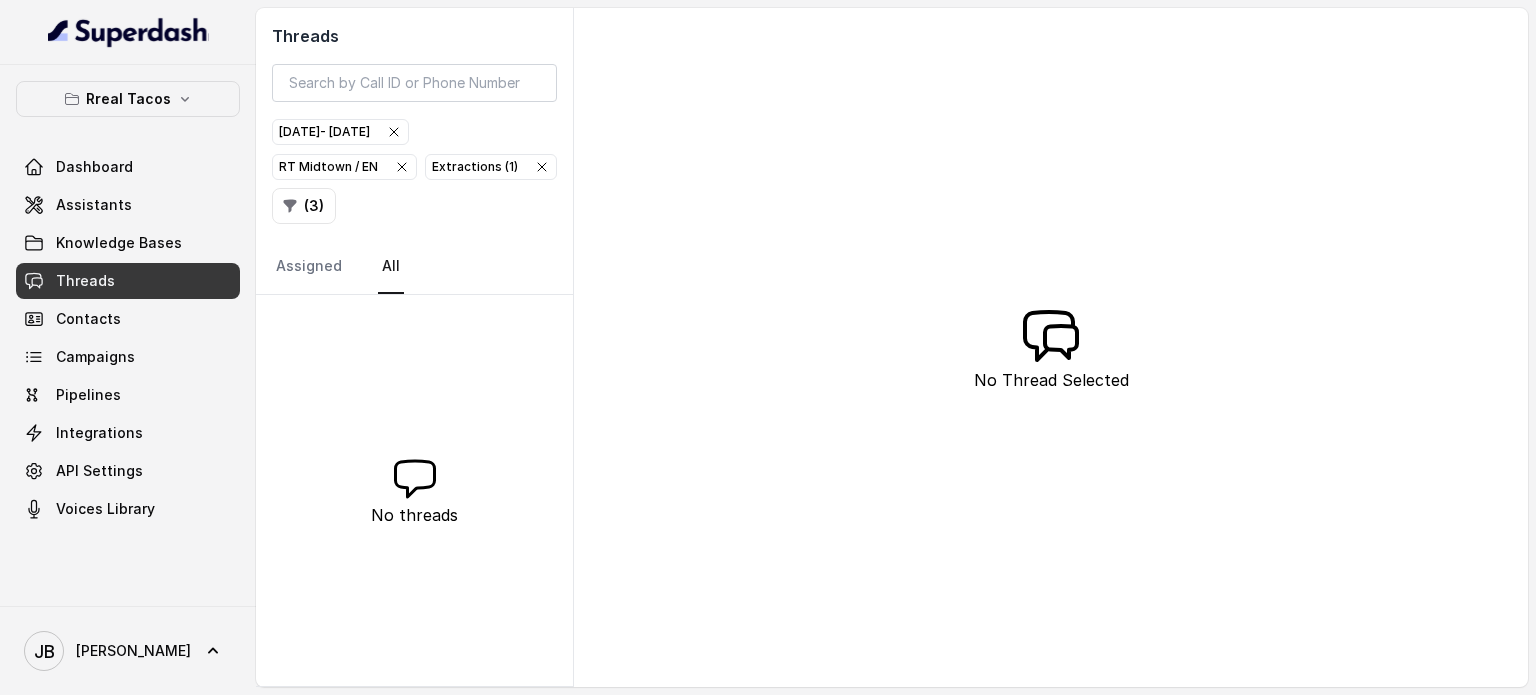 click on "Extractions ( 1 )" at bounding box center [491, 167] 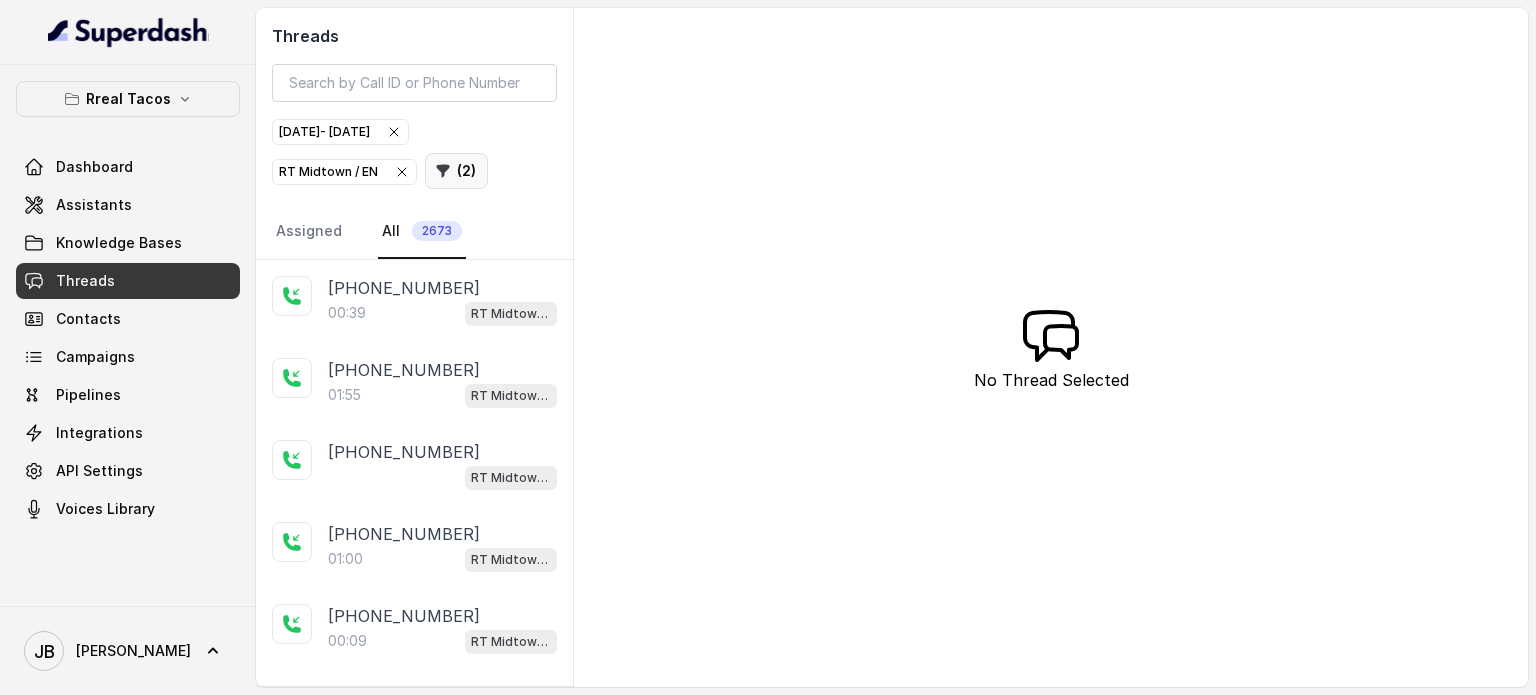 click on "( 2 )" at bounding box center (456, 171) 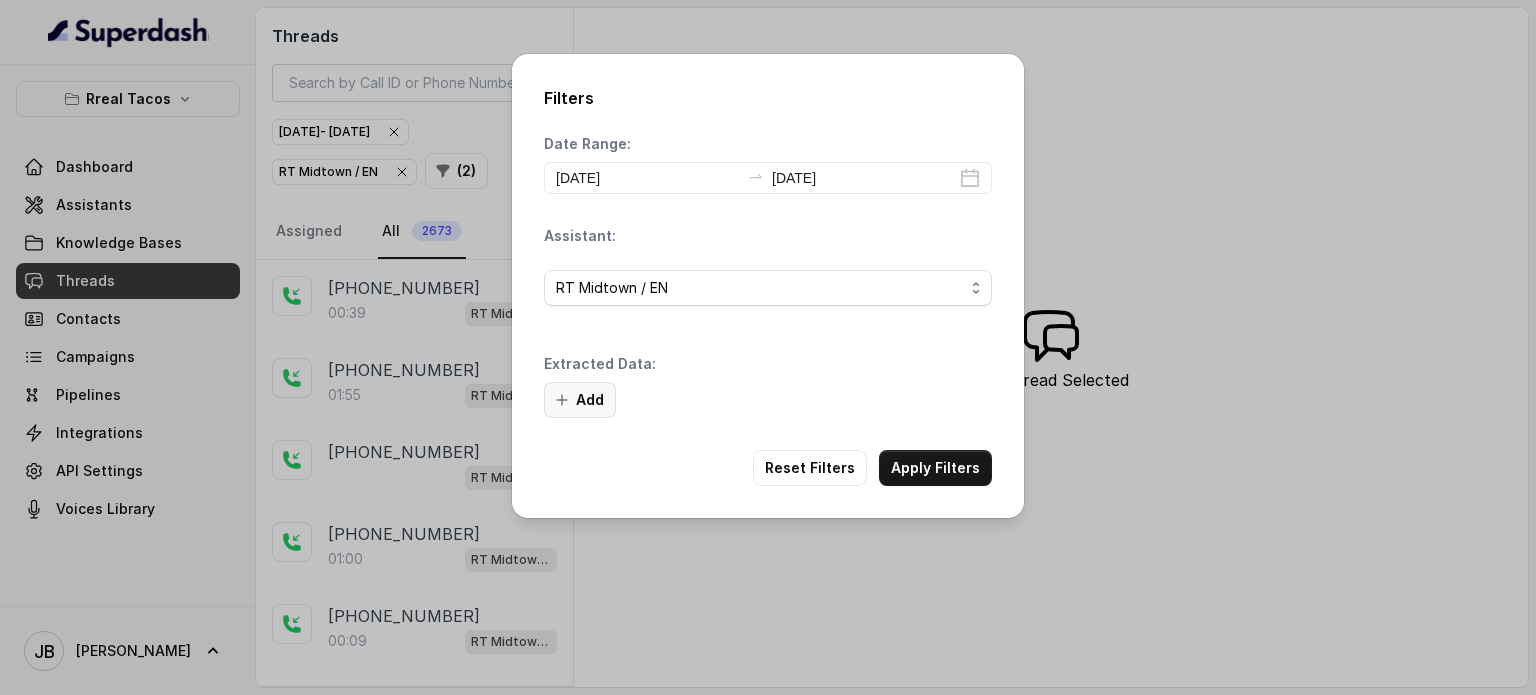 click on "Add" at bounding box center (580, 400) 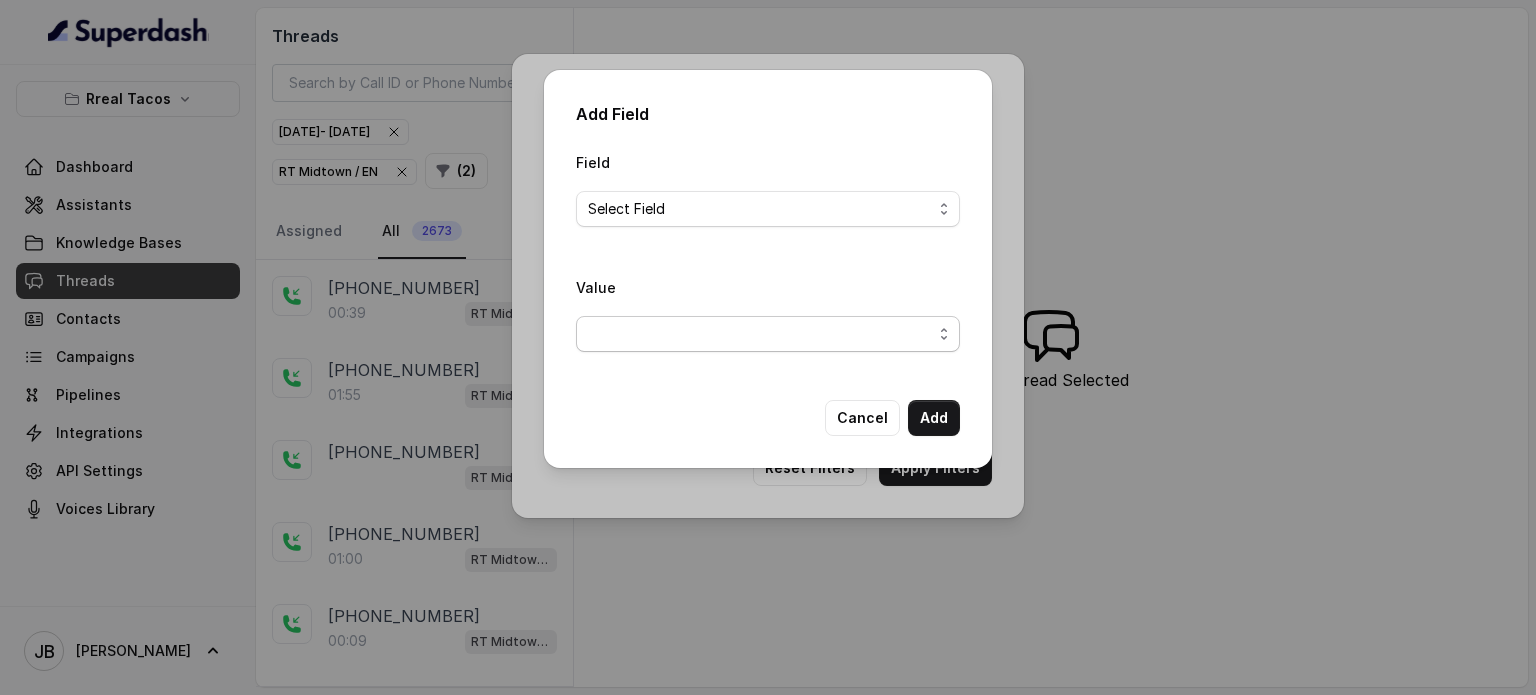 click at bounding box center (768, 334) 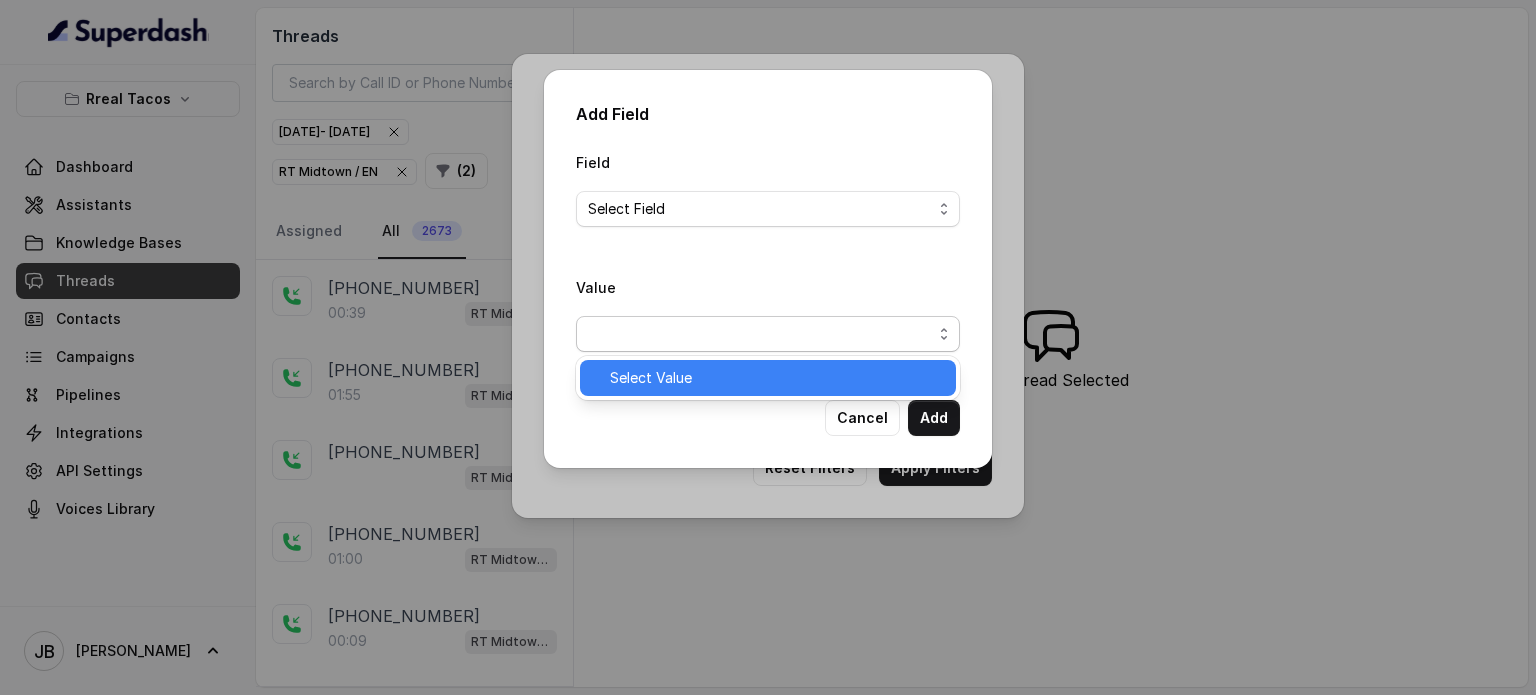 click on "Select Value" at bounding box center [651, 378] 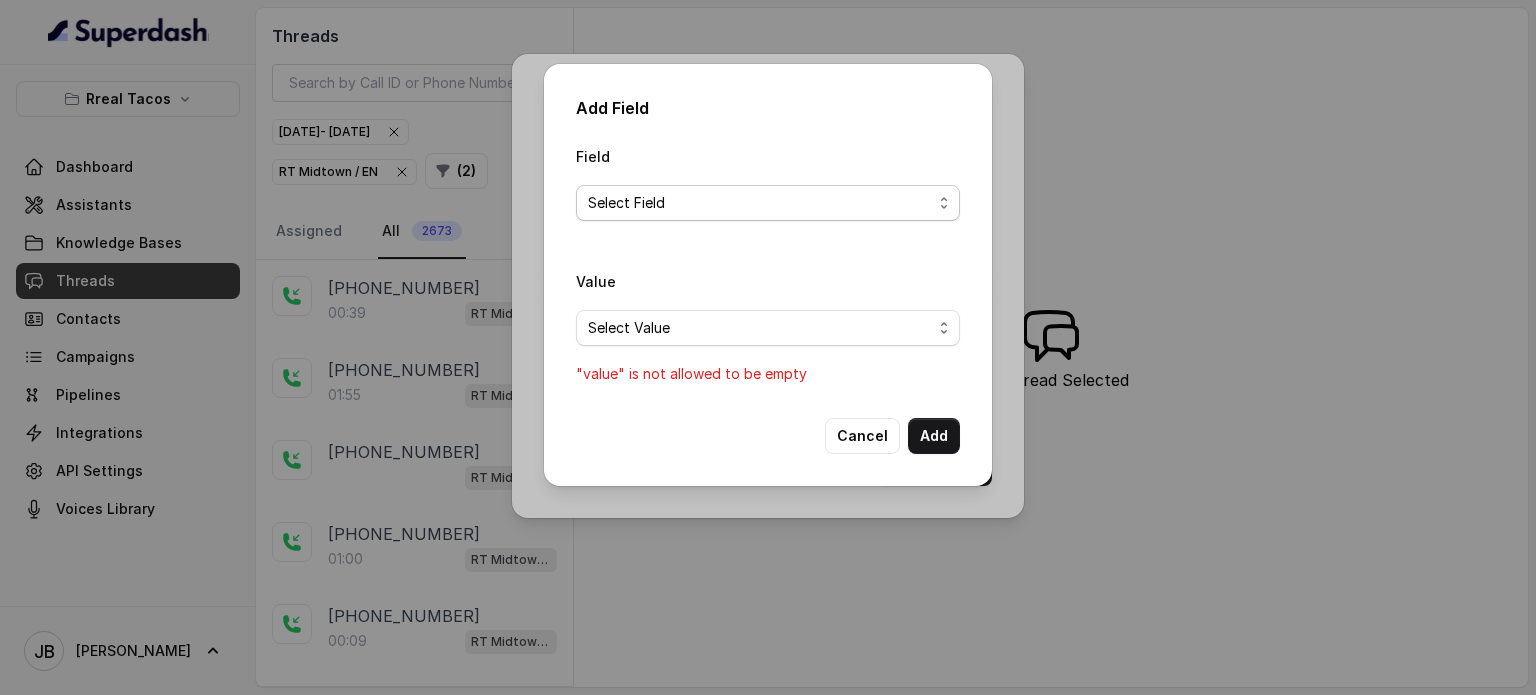 click on "Select Field" at bounding box center (768, 203) 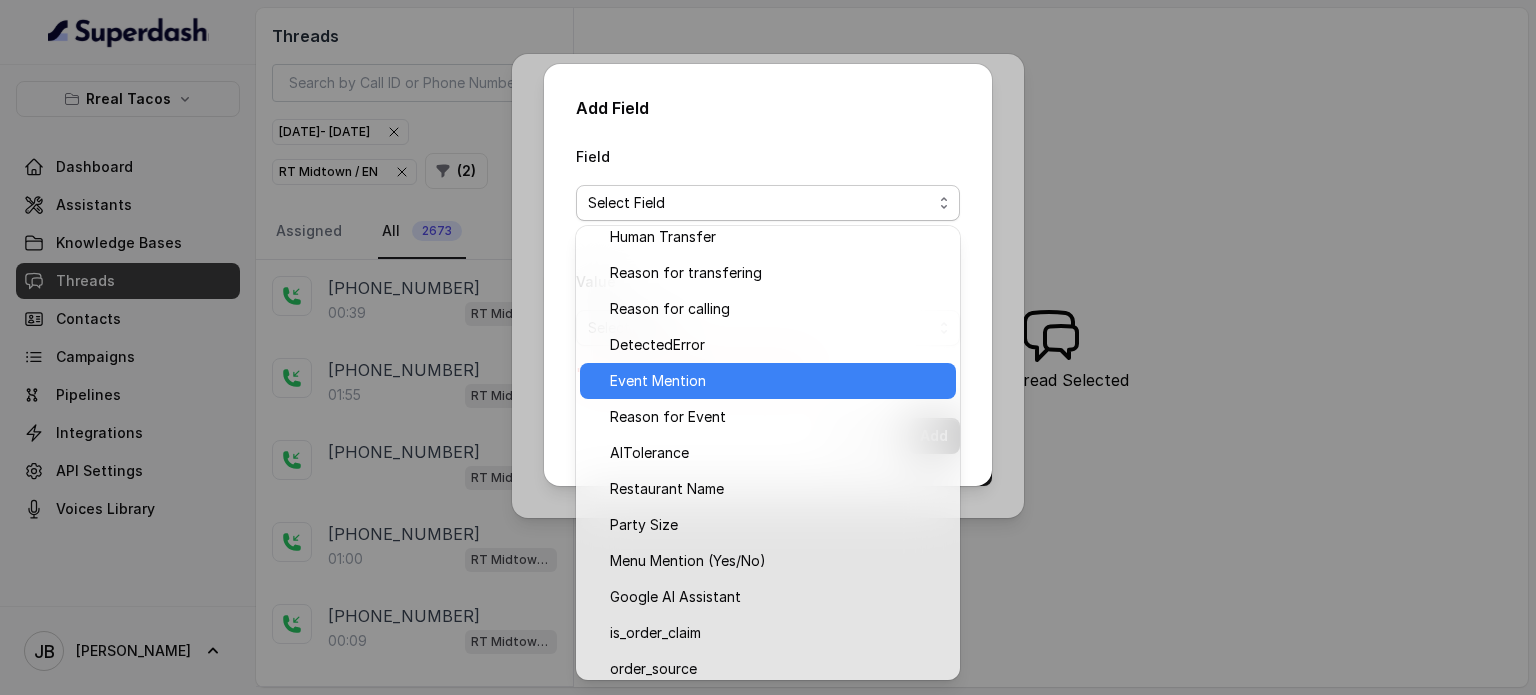 scroll, scrollTop: 129, scrollLeft: 0, axis: vertical 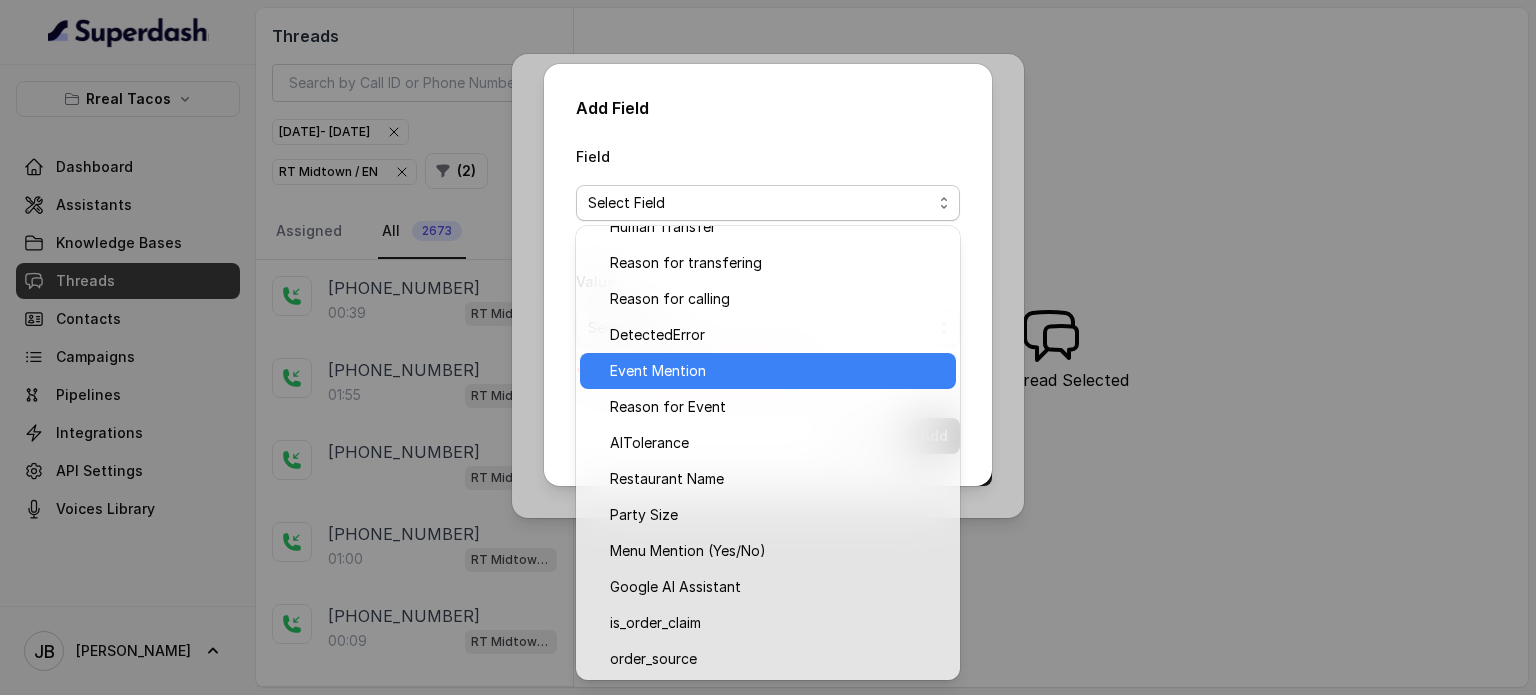 click on "DetectedError" at bounding box center (657, 335) 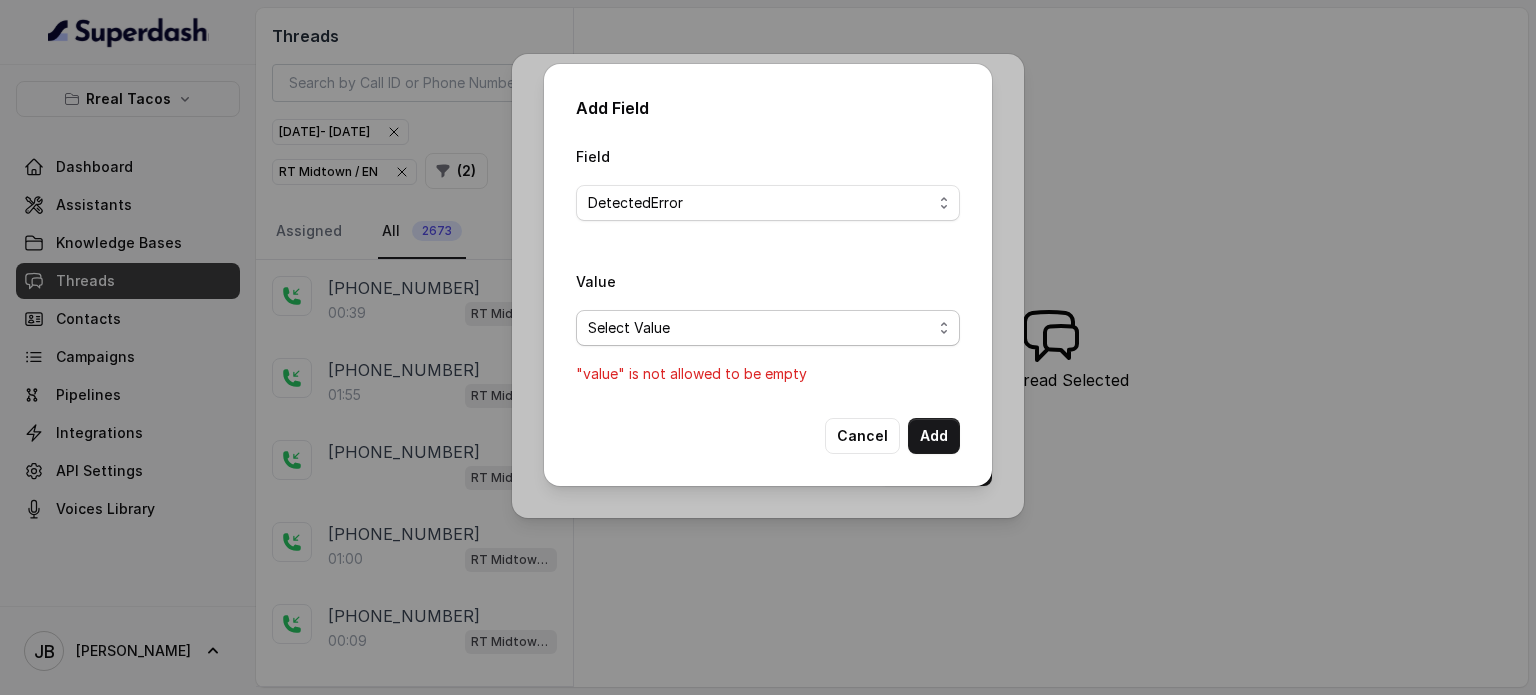click on "Select Value" at bounding box center (760, 328) 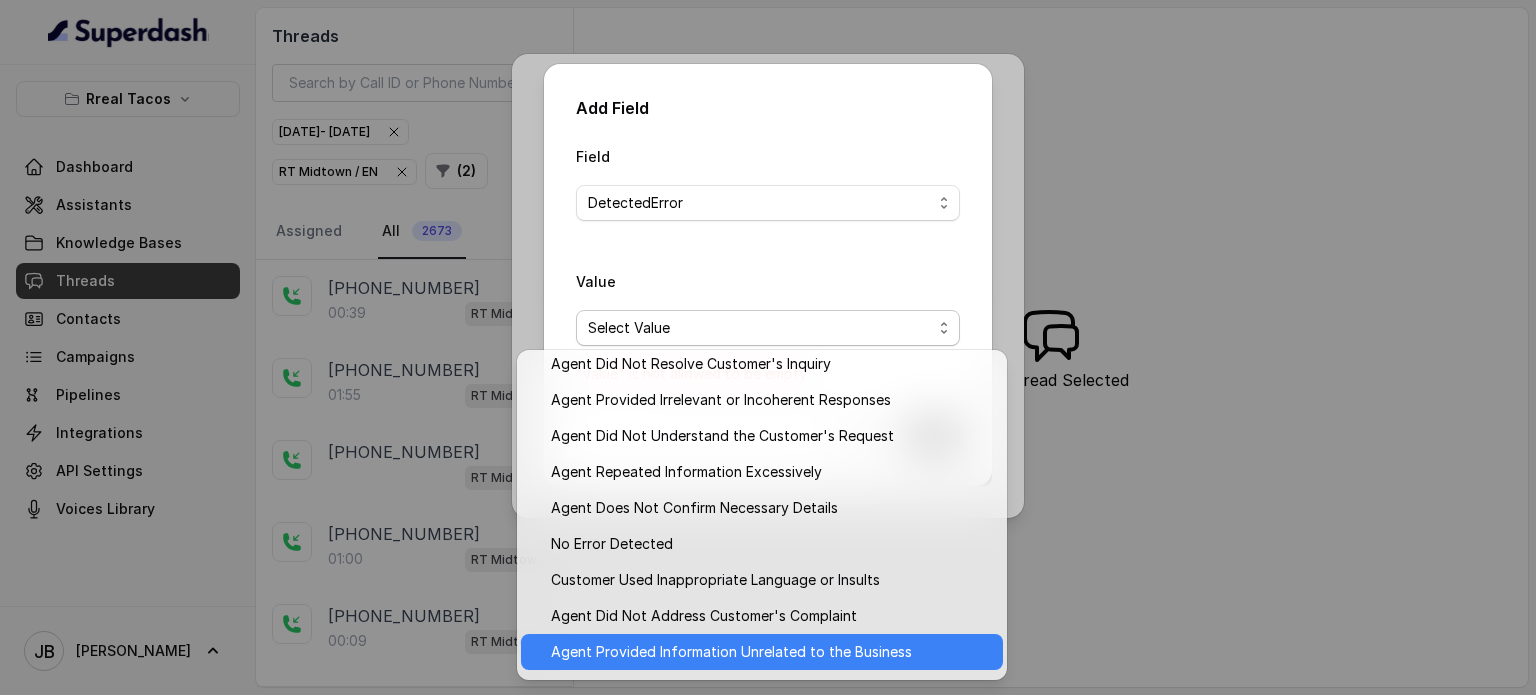 scroll, scrollTop: 17, scrollLeft: 0, axis: vertical 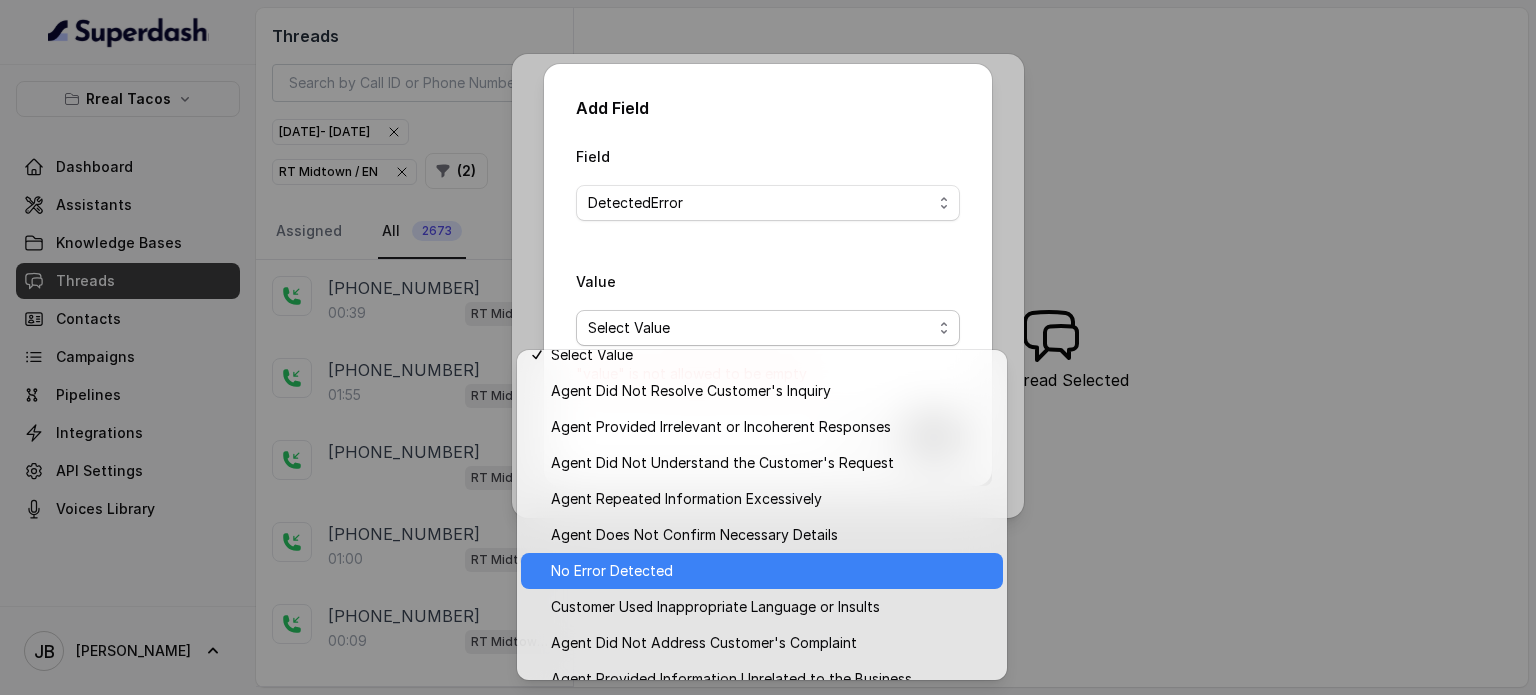 click on "No Error Detected" at bounding box center [762, 571] 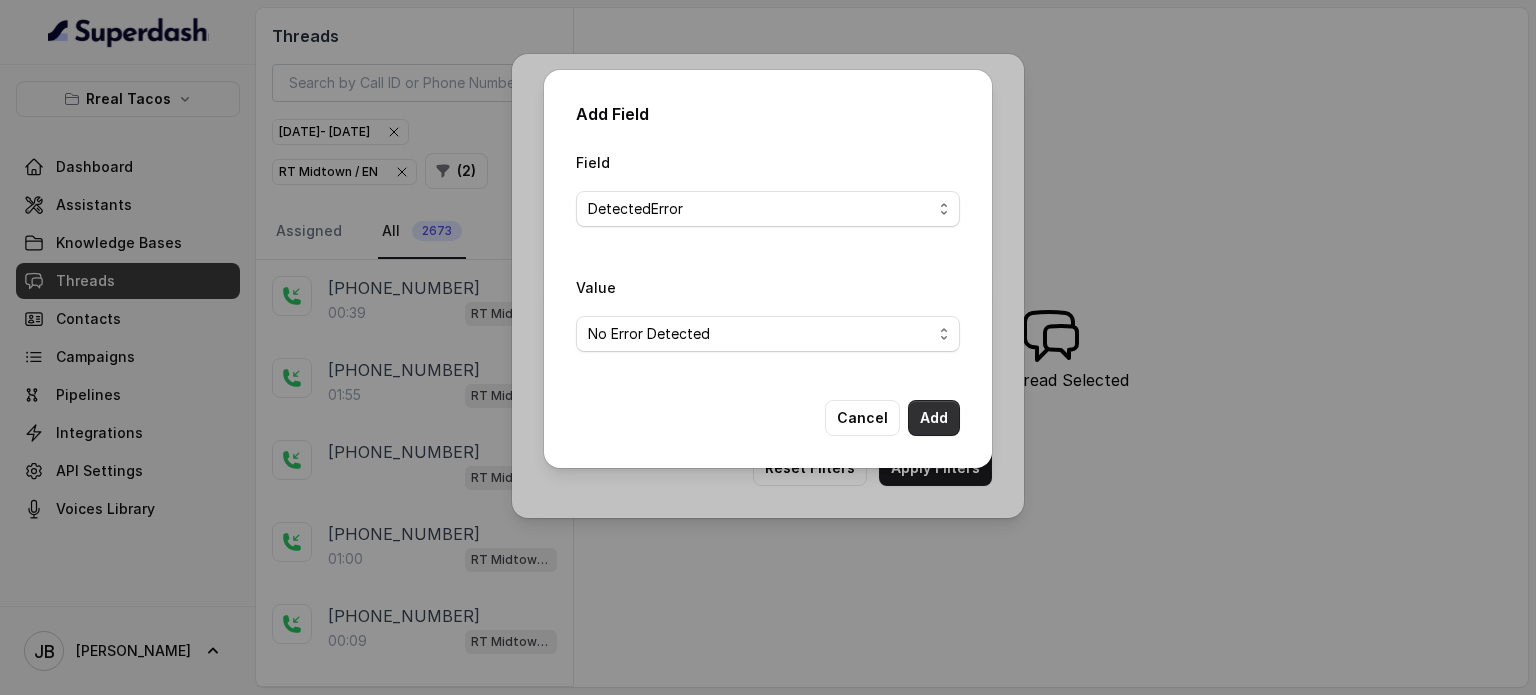 click on "Add" at bounding box center (934, 418) 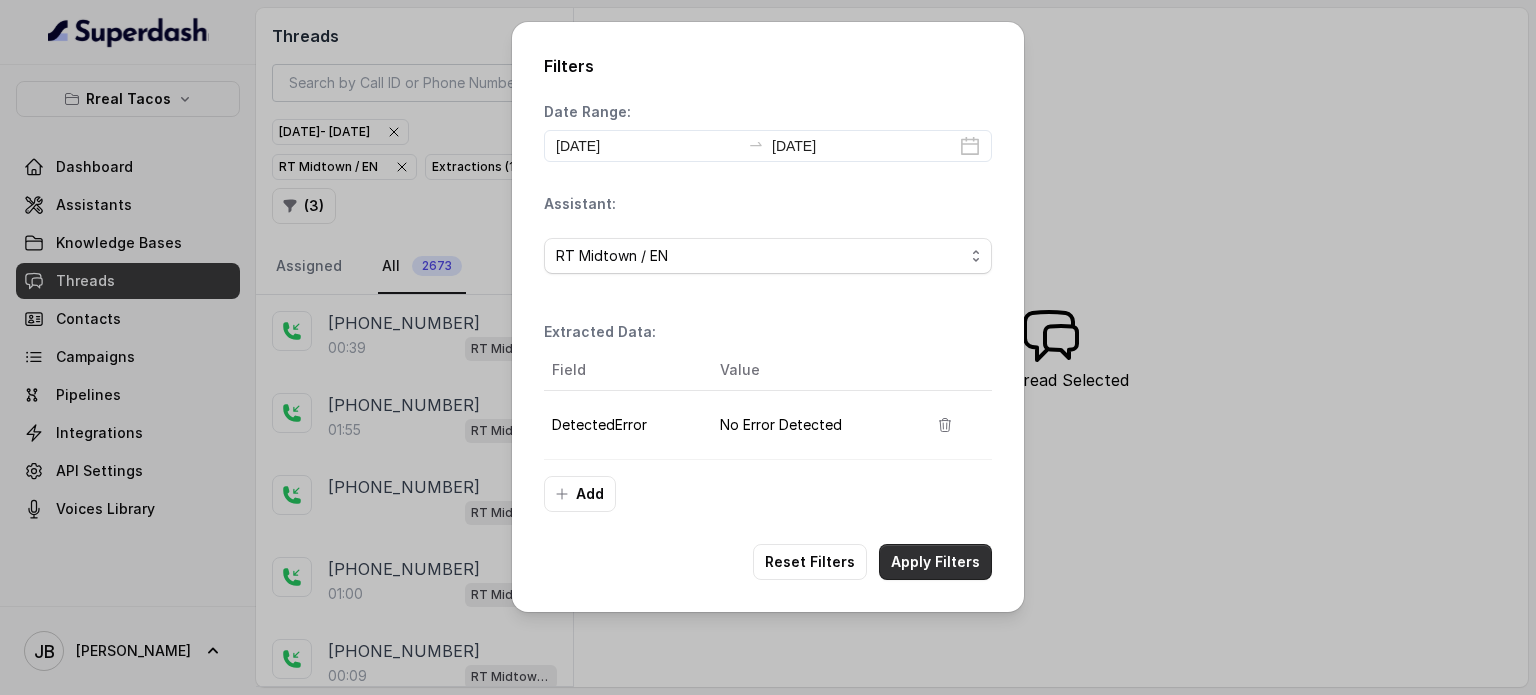 click on "Apply Filters" at bounding box center (935, 562) 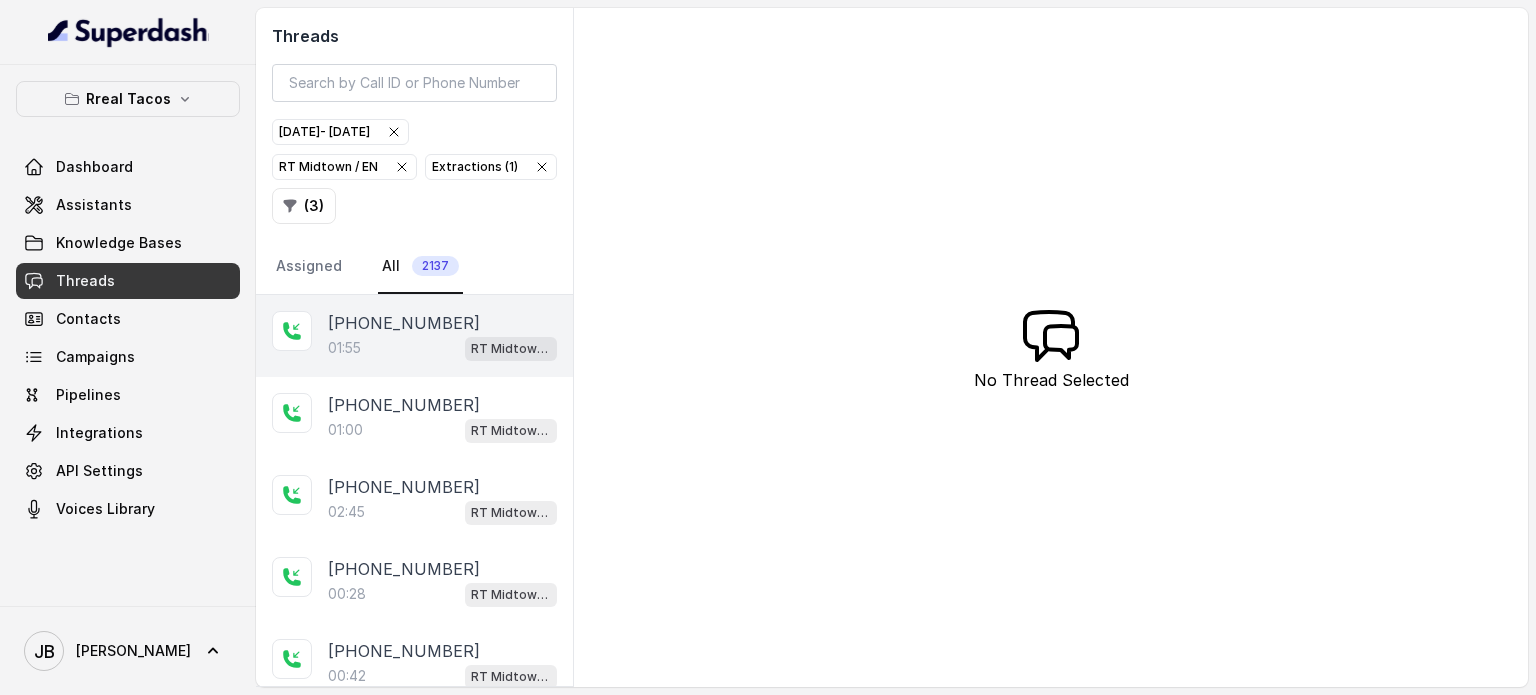 click on "[PHONE_NUMBER]:55 RT Midtown / EN" at bounding box center (442, 336) 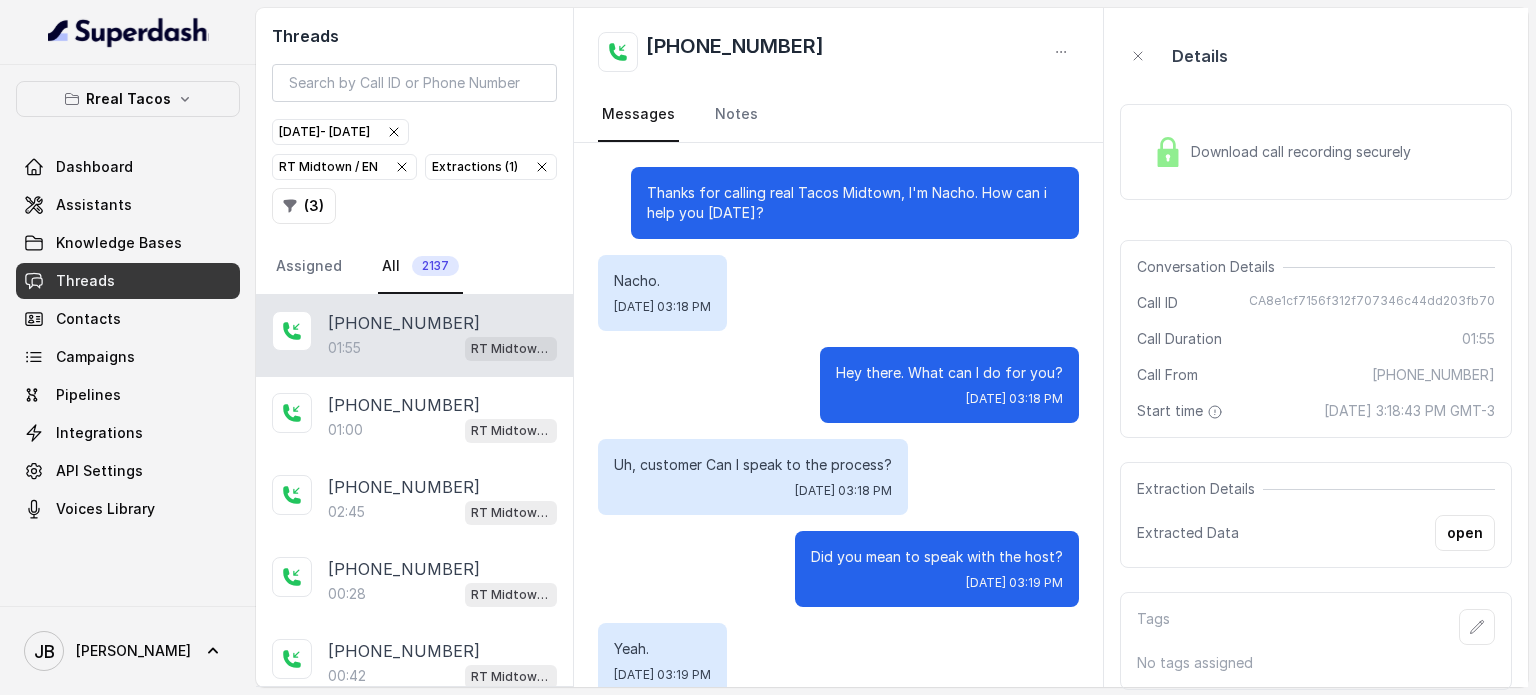 scroll, scrollTop: 147, scrollLeft: 0, axis: vertical 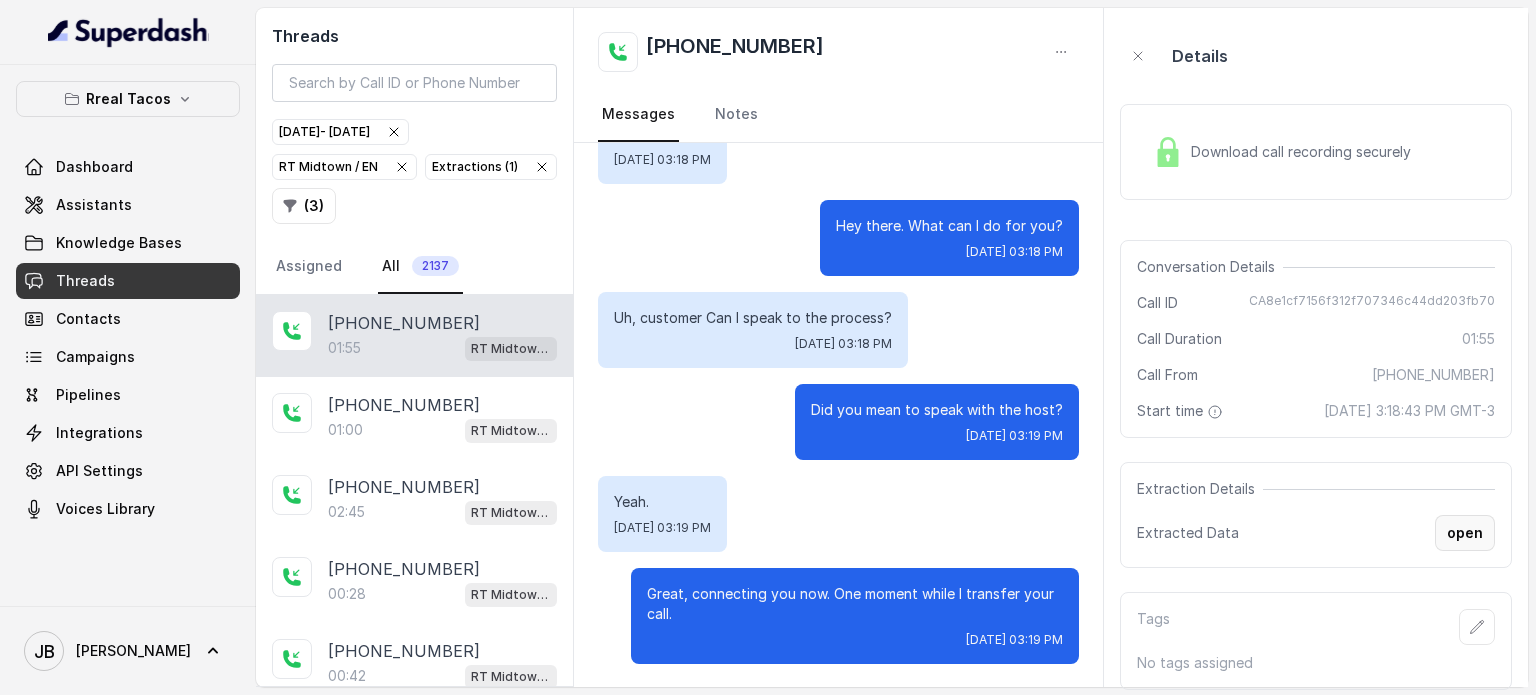 click on "open" at bounding box center [1465, 533] 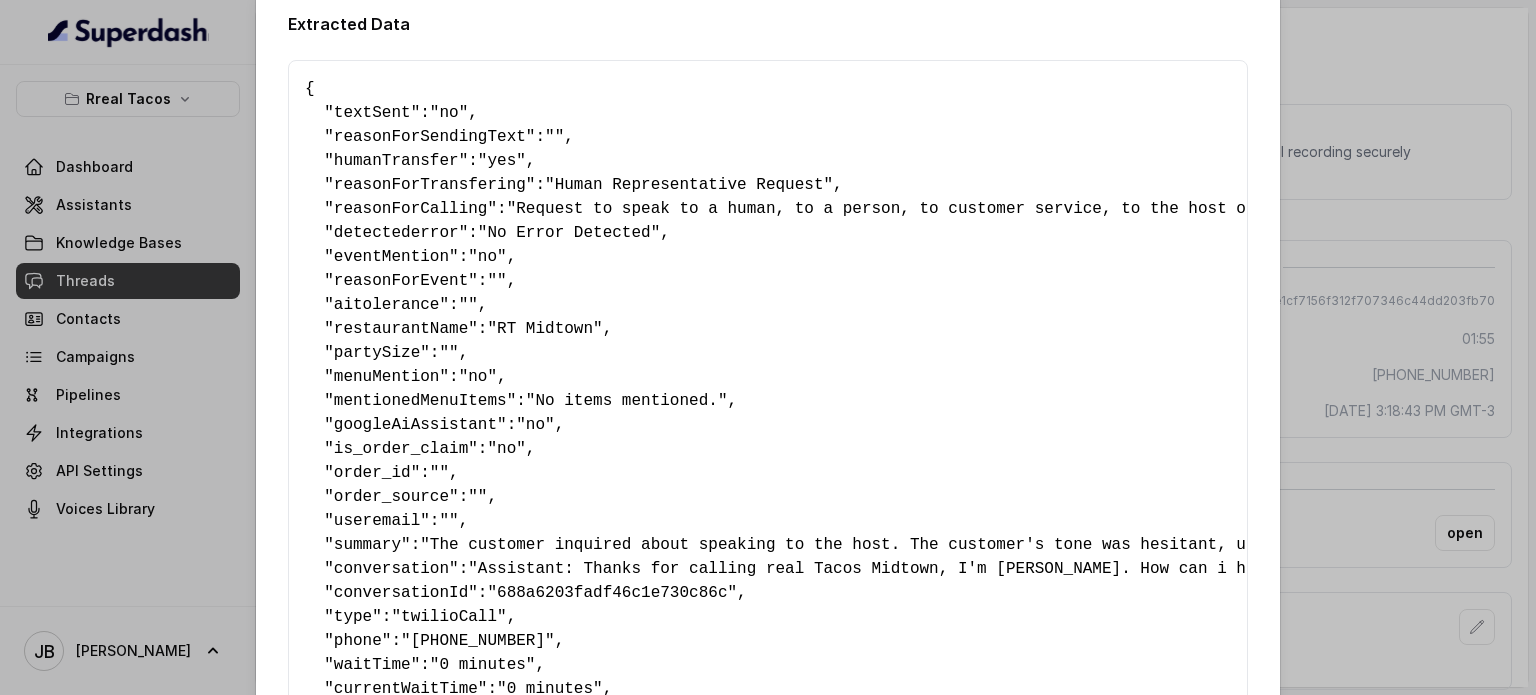 scroll, scrollTop: 0, scrollLeft: 0, axis: both 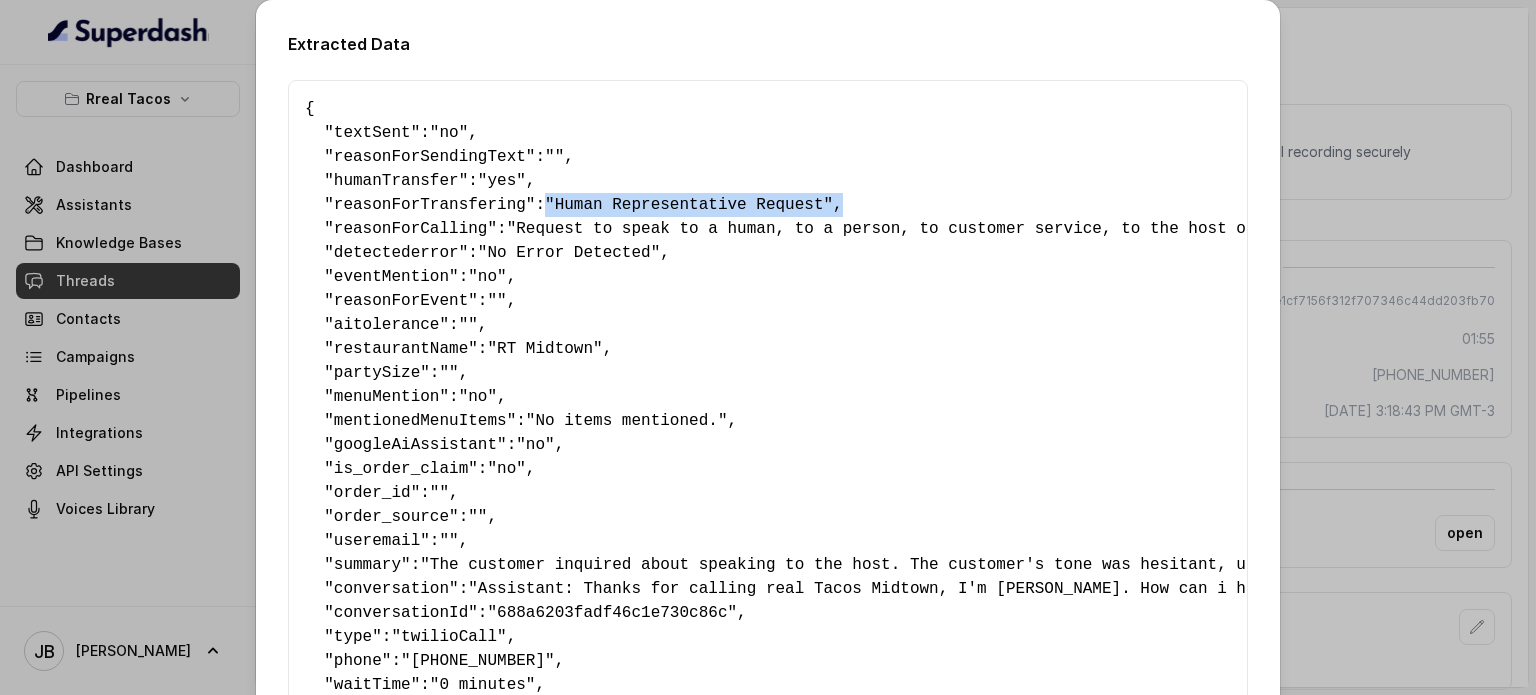 drag, startPoint x: 516, startPoint y: 203, endPoint x: 820, endPoint y: 203, distance: 304 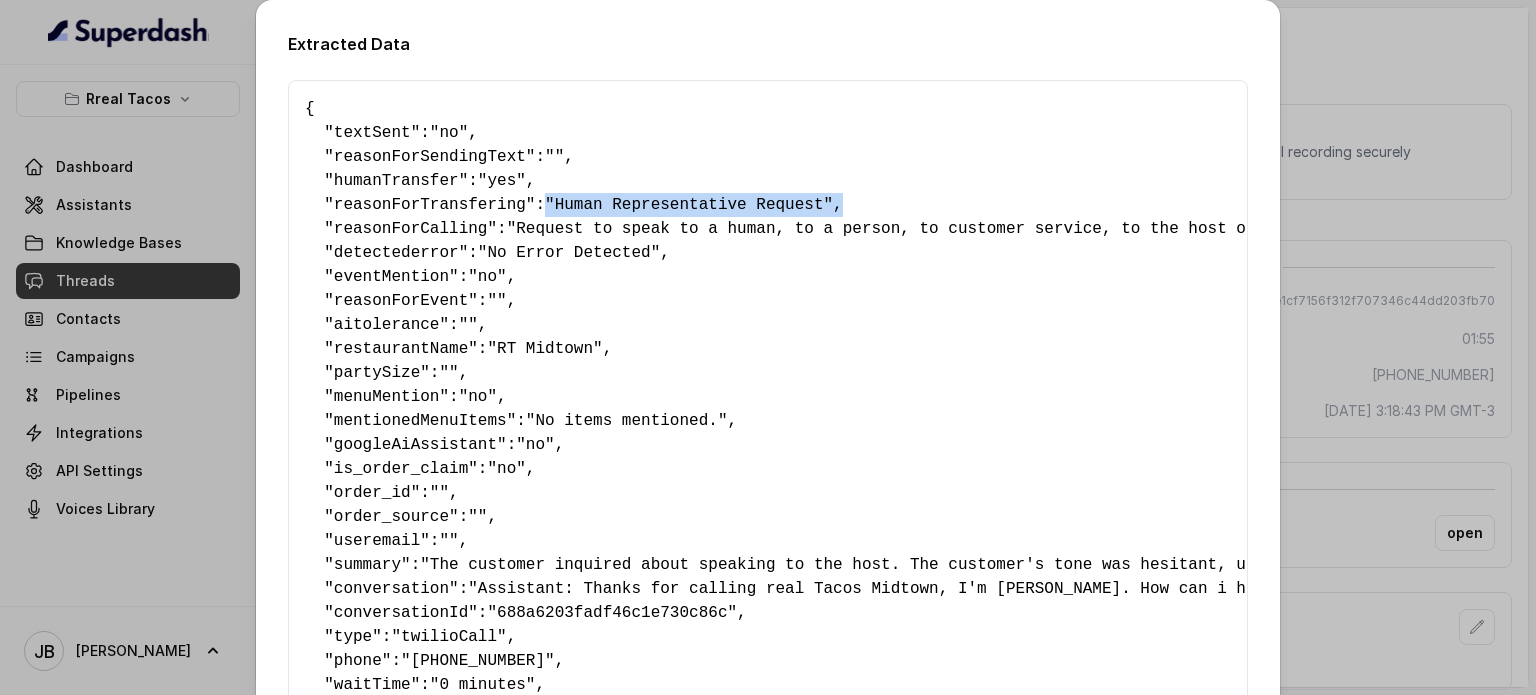 click on "{
" textSent ":  "no" ,
" reasonForSendingText ":  "" ,
" humanTransfer ":  "yes" ,
" reasonForTransfering ":  "Human Representative Request" ,
" reasonForCalling ":  "Request to speak to a human, to a person, to customer service, to the host or the hostess" ,
" detectederror ":  "No Error Detected" ,
" eventMention ":  "no" ,
" reasonForEvent ":  "" ,
" aitolerance ":  "" ,
" restaurantName ":  "RT Midtown" ,
" partySize ":  "" ,
" menuMention ":  "no" ,
" mentionedMenuItems ":  "No items mentioned." ,
" googleAiAssistant ":  "no" ,
" is_order_claim ":  "no" ,
" order_id ":  "" ,
" order_source ":  "" ,
" useremail ":  "" ,
" summary ":  "The customer inquired about speaking to the host. The customer's tone was hesitant, using \"Uh\" and a slightly unsure manner. The customer seemed to be trying to get a specific person on the phone." ,
" conversation ":  ,
" conversationId ":  "688a6203fadf46c1e730c86c" ,
" type ":  "twilioCall" ,
" phone ":  "[PHONE_NUMBER]" ":" at bounding box center [768, 517] 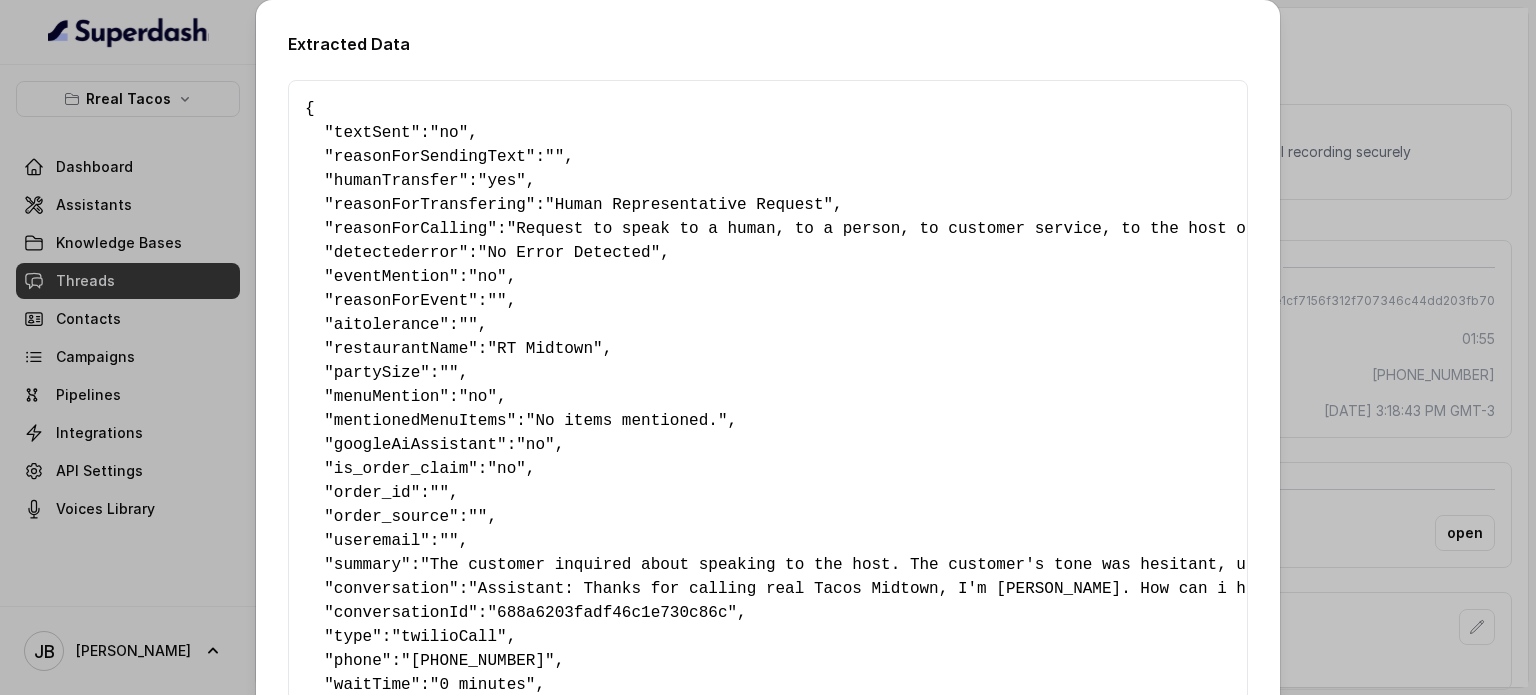 click on "Extracted Data {
" textSent ":  "no" ,
" reasonForSendingText ":  "" ,
" humanTransfer ":  "yes" ,
" reasonForTransfering ":  "Human Representative Request" ,
" reasonForCalling ":  "Request to speak to a human, to a person, to customer service, to the host or the hostess" ,
" detectederror ":  "No Error Detected" ,
" eventMention ":  "no" ,
" reasonForEvent ":  "" ,
" aitolerance ":  "" ,
" restaurantName ":  "RT Midtown" ,
" partySize ":  "" ,
" menuMention ":  "no" ,
" mentionedMenuItems ":  "No items mentioned." ,
" googleAiAssistant ":  "no" ,
" is_order_claim ":  "no" ,
" order_id ":  "" ,
" order_source ":  "" ,
" useremail ":  "" ,
" summary ":  "The customer inquired about speaking to the host. The customer's tone was hesitant, using \"Uh\" and a slightly unsure manner. The customer seemed to be trying to get a specific person on the phone." ,
" conversation ":  ,
" conversationId ":  "688a6203fadf46c1e730c86c" ,
" type ":  "twilioCall" ,
" phone ":  ":" at bounding box center [768, 347] 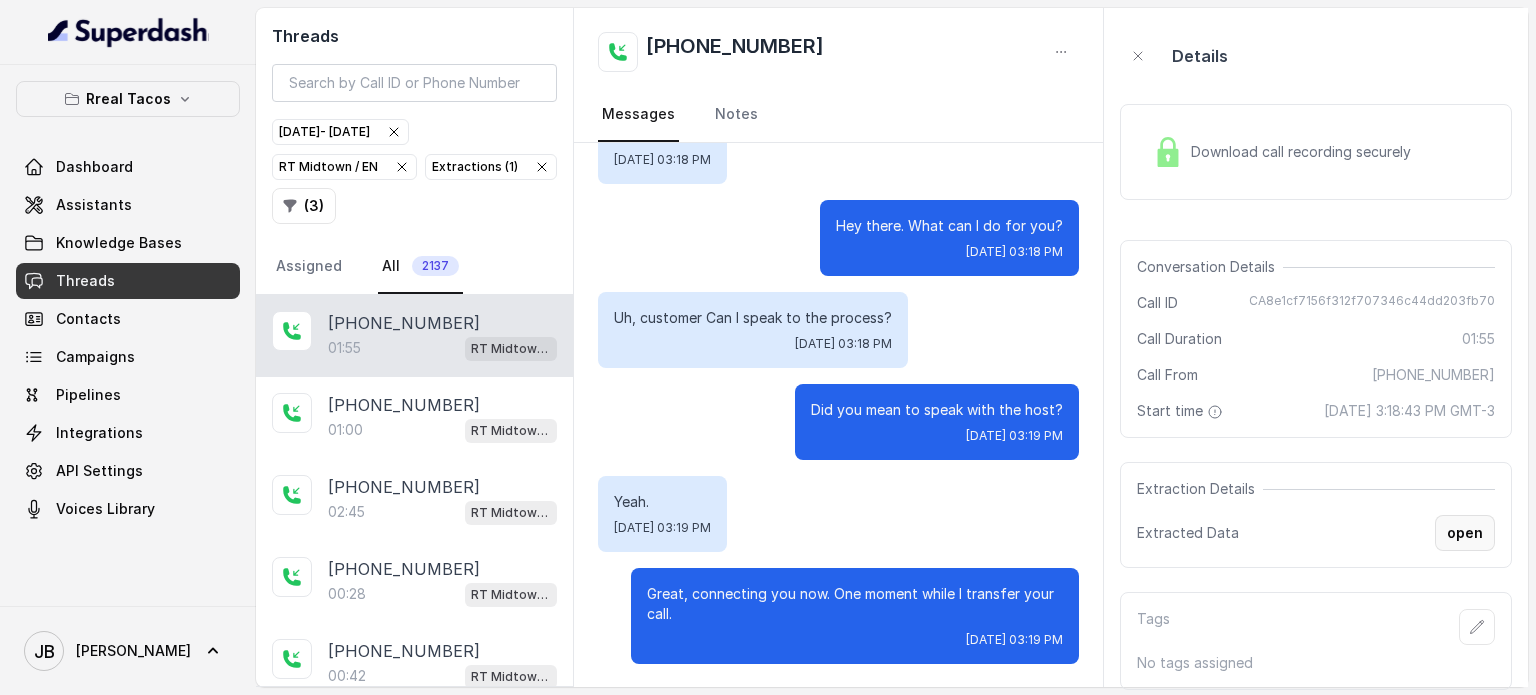 click on "open" at bounding box center [1465, 533] 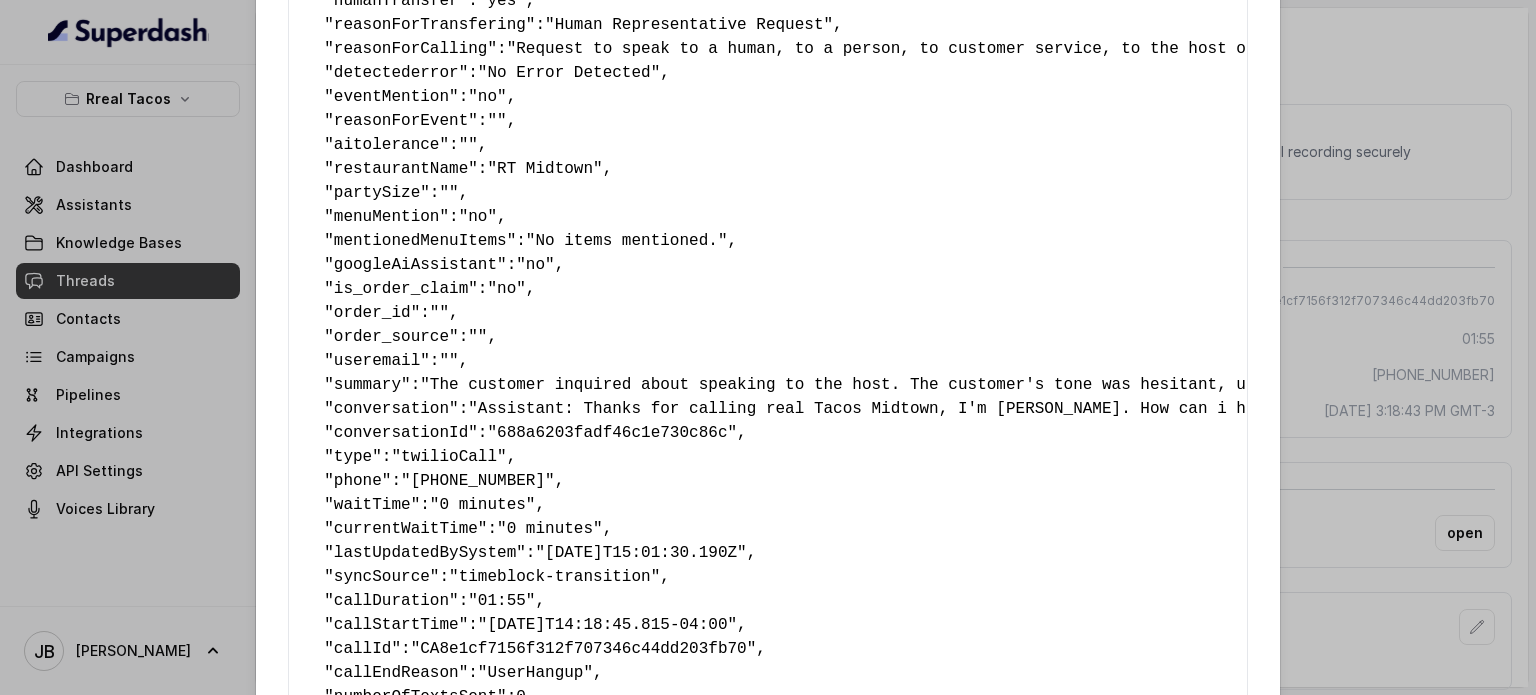 scroll, scrollTop: 300, scrollLeft: 0, axis: vertical 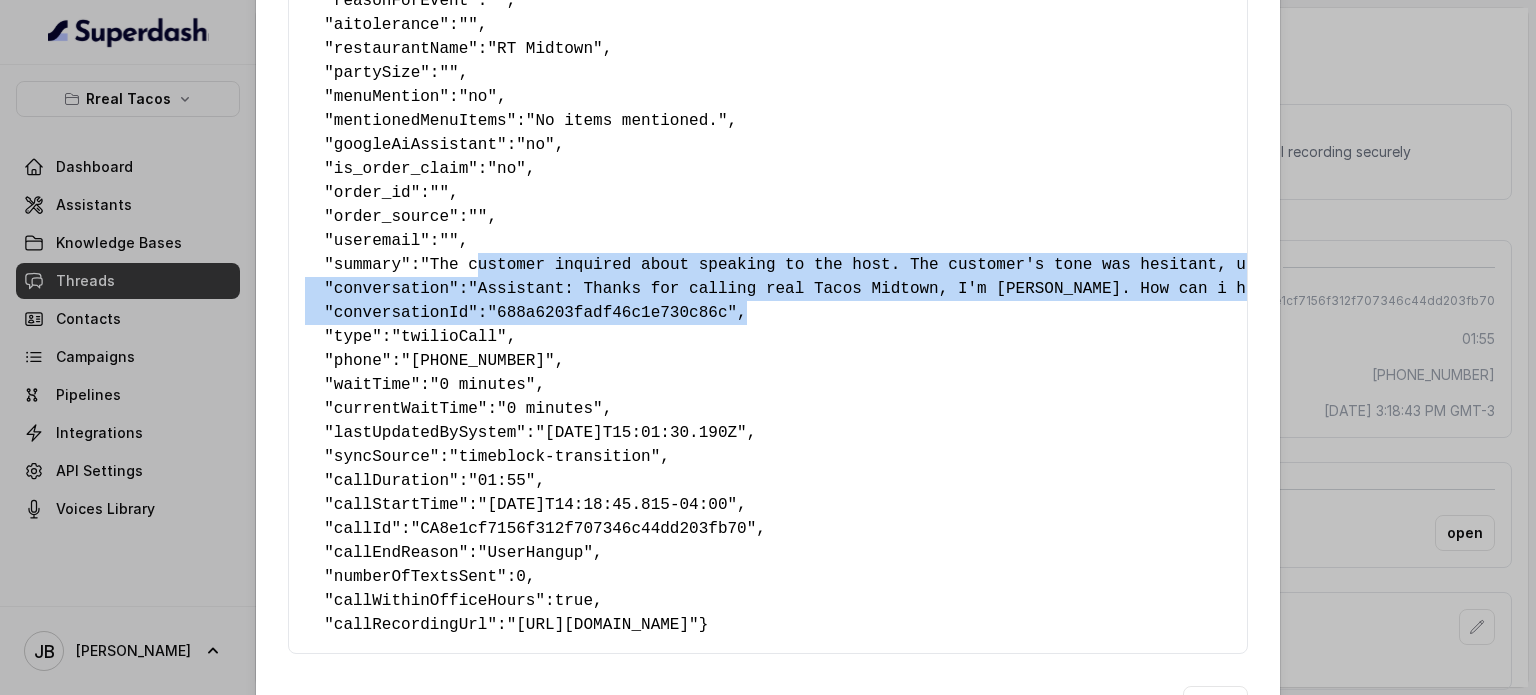 drag, startPoint x: 465, startPoint y: 256, endPoint x: 765, endPoint y: 318, distance: 306.3397 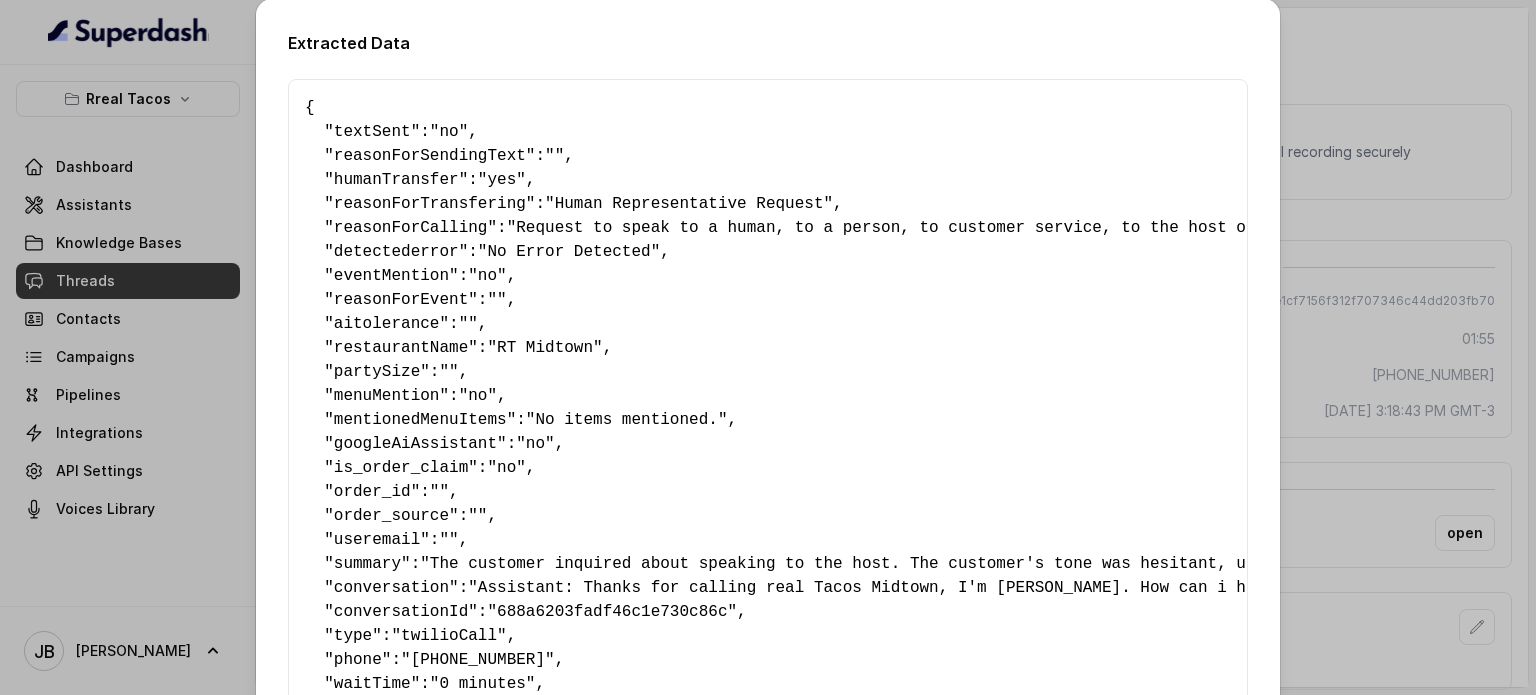 scroll, scrollTop: 0, scrollLeft: 0, axis: both 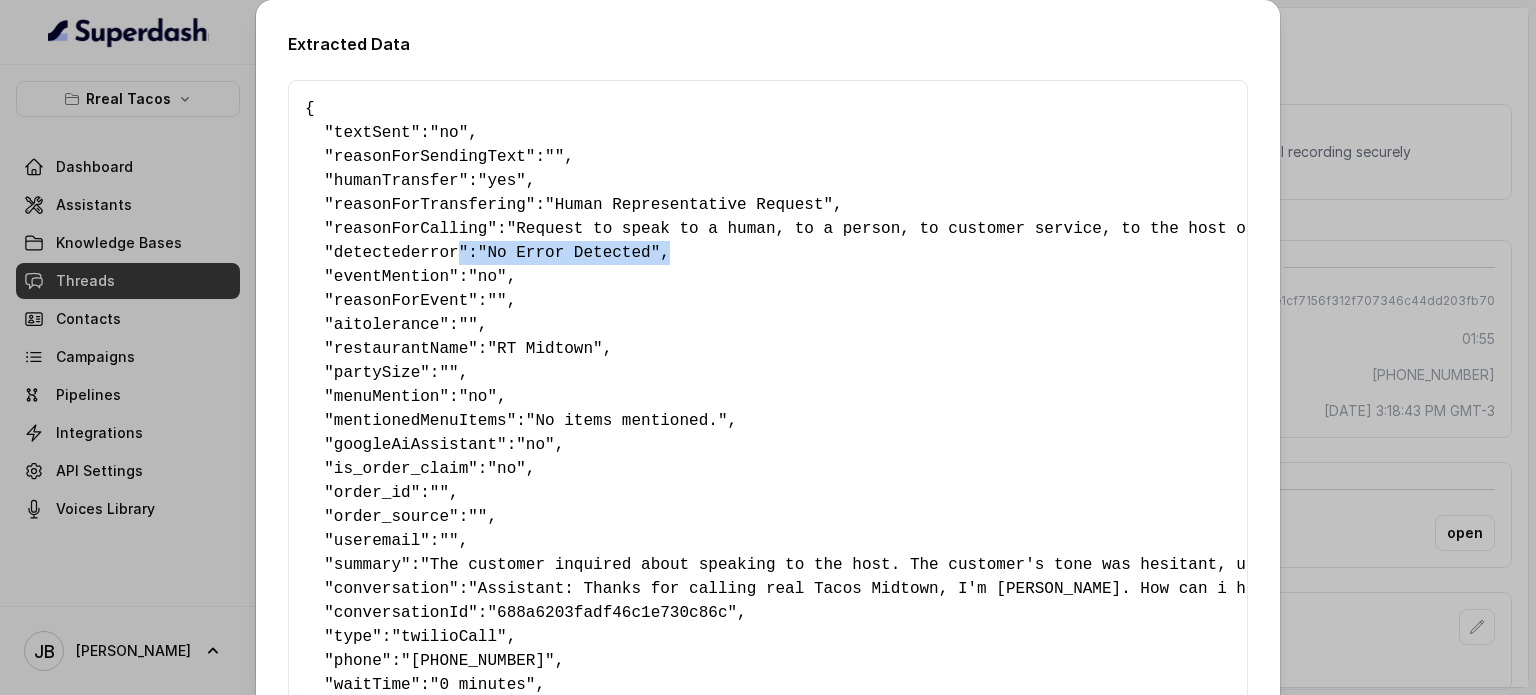 drag, startPoint x: 436, startPoint y: 261, endPoint x: 678, endPoint y: 259, distance: 242.00827 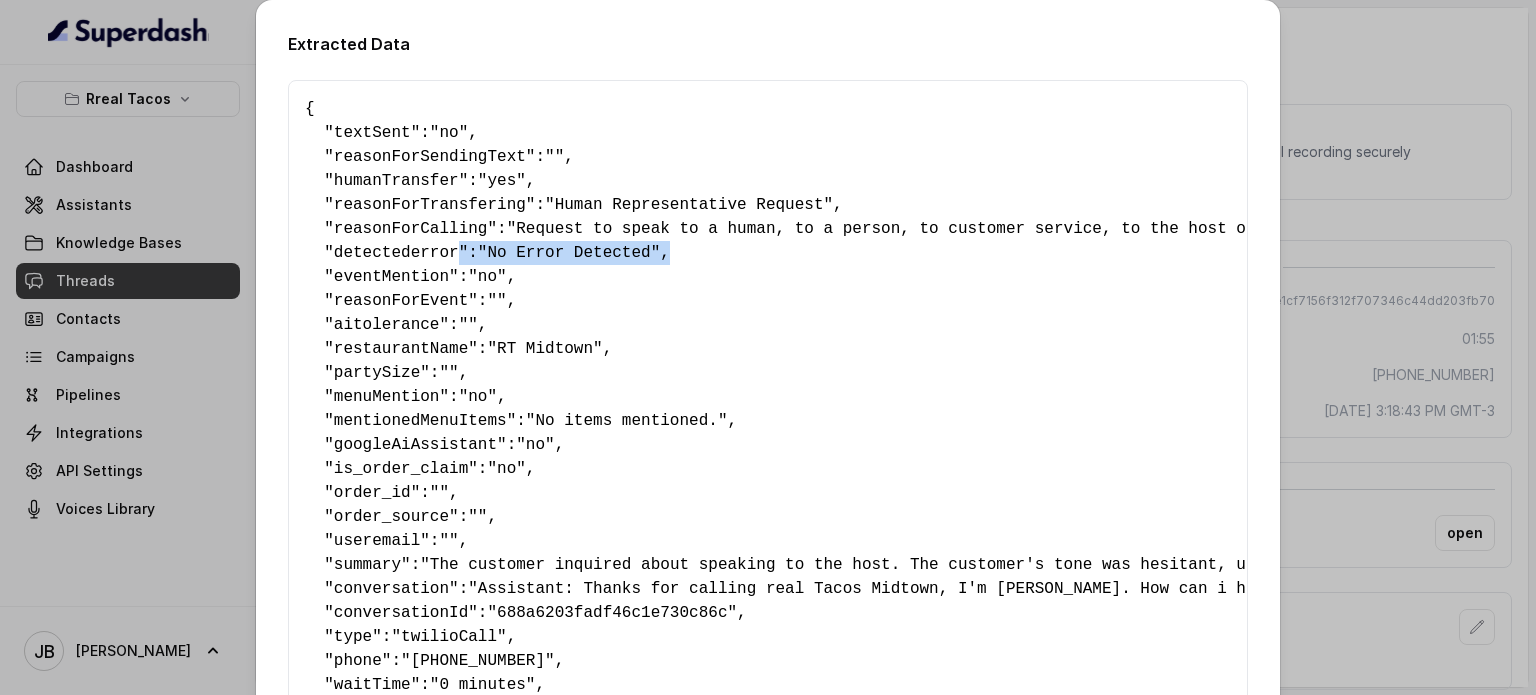 click on "{
" textSent ":  "no" ,
" reasonForSendingText ":  "" ,
" humanTransfer ":  "yes" ,
" reasonForTransfering ":  "Human Representative Request" ,
" reasonForCalling ":  "Request to speak to a human, to a person, to customer service, to the host or the hostess" ,
" detectederror ":  "No Error Detected" ,
" eventMention ":  "no" ,
" reasonForEvent ":  "" ,
" aitolerance ":  "" ,
" restaurantName ":  "RT Midtown" ,
" partySize ":  "" ,
" menuMention ":  "no" ,
" mentionedMenuItems ":  "No items mentioned." ,
" googleAiAssistant ":  "no" ,
" is_order_claim ":  "no" ,
" order_id ":  "" ,
" order_source ":  "" ,
" useremail ":  "" ,
" summary ":  "The customer inquired about speaking to the host. The customer's tone was hesitant, using \"Uh\" and a slightly unsure manner. The customer seemed to be trying to get a specific person on the phone." ,
" conversation ":  ,
" conversationId ":  "688a6203fadf46c1e730c86c" ,
" type ":  "twilioCall" ,
" phone ":  "[PHONE_NUMBER]" ":" at bounding box center (768, 517) 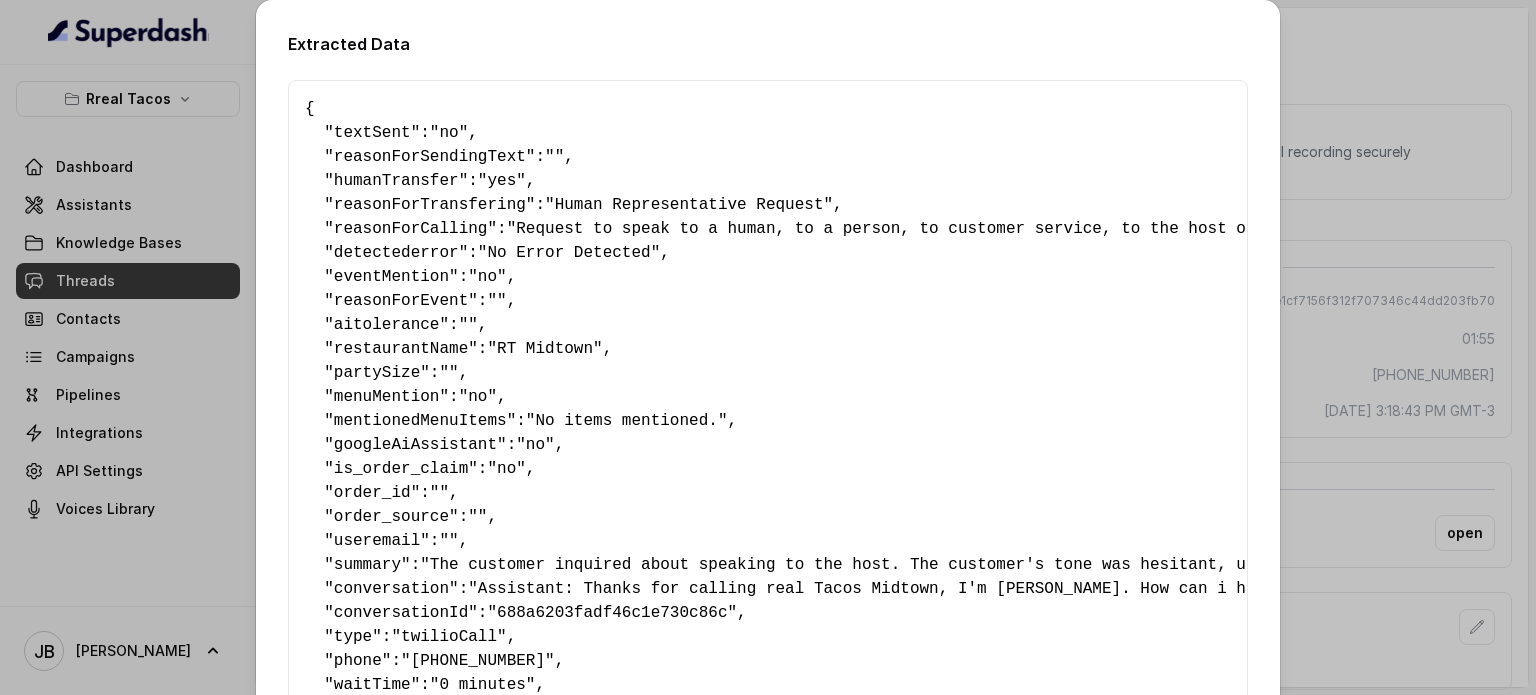 click on "Extracted Data {
" textSent ":  "no" ,
" reasonForSendingText ":  "" ,
" humanTransfer ":  "yes" ,
" reasonForTransfering ":  "Human Representative Request" ,
" reasonForCalling ":  "Request to speak to a human, to a person, to customer service, to the host or the hostess" ,
" detectederror ":  "No Error Detected" ,
" eventMention ":  "no" ,
" reasonForEvent ":  "" ,
" aitolerance ":  "" ,
" restaurantName ":  "RT Midtown" ,
" partySize ":  "" ,
" menuMention ":  "no" ,
" mentionedMenuItems ":  "No items mentioned." ,
" googleAiAssistant ":  "no" ,
" is_order_claim ":  "no" ,
" order_id ":  "" ,
" order_source ":  "" ,
" useremail ":  "" ,
" summary ":  "The customer inquired about speaking to the host. The customer's tone was hesitant, using \"Uh\" and a slightly unsure manner. The customer seemed to be trying to get a specific person on the phone." ,
" conversation ":  ,
" conversationId ":  "688a6203fadf46c1e730c86c" ,
" type ":  "twilioCall" ,
" phone ":  ":" at bounding box center [768, 347] 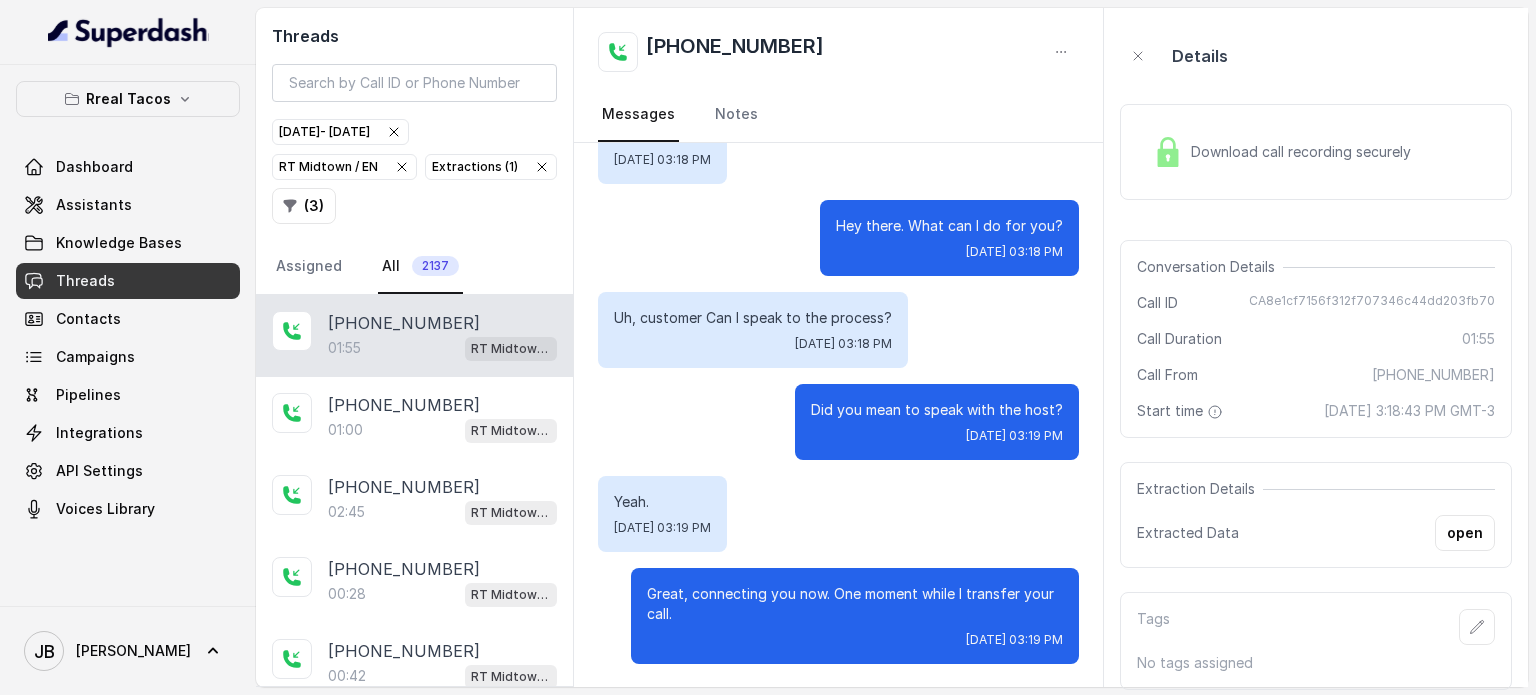 click on "Extractions ( 1 )" at bounding box center [491, 167] 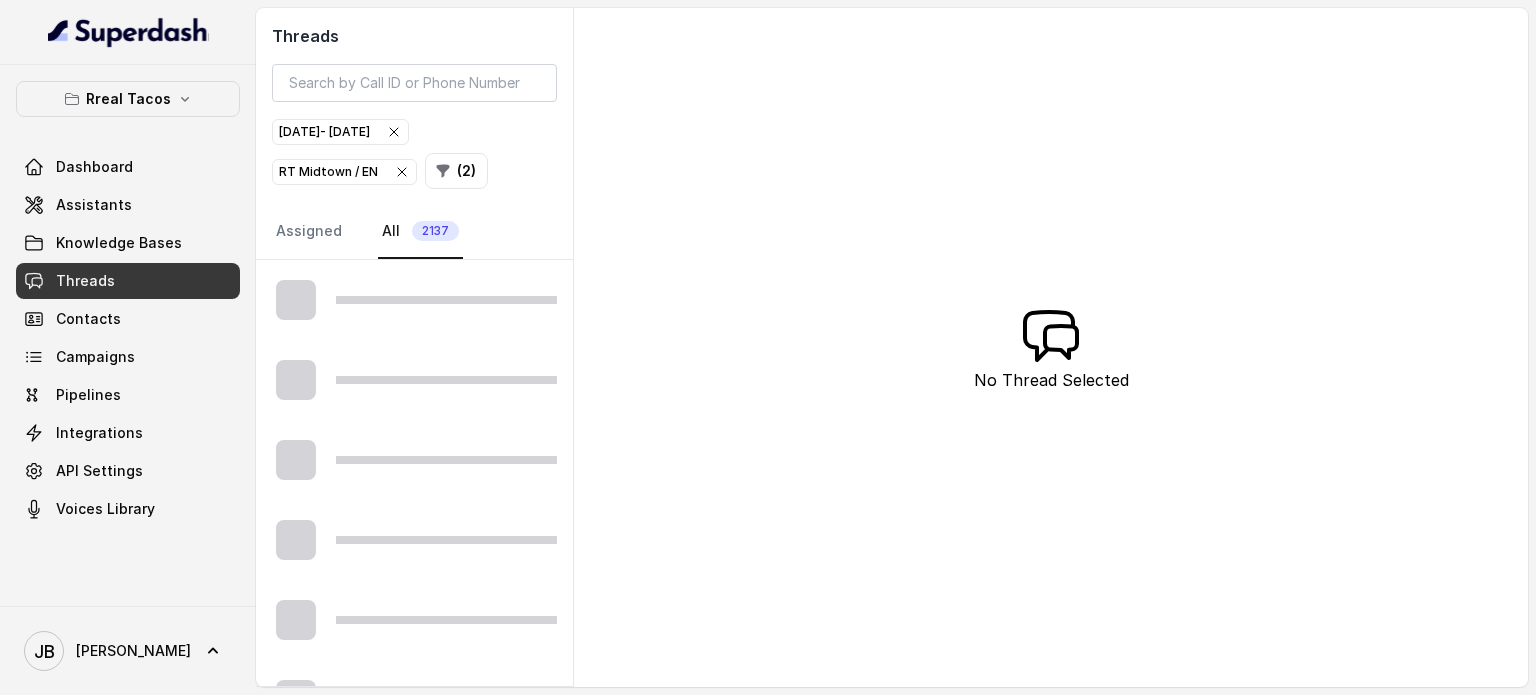 click on "( 2 )" at bounding box center [456, 171] 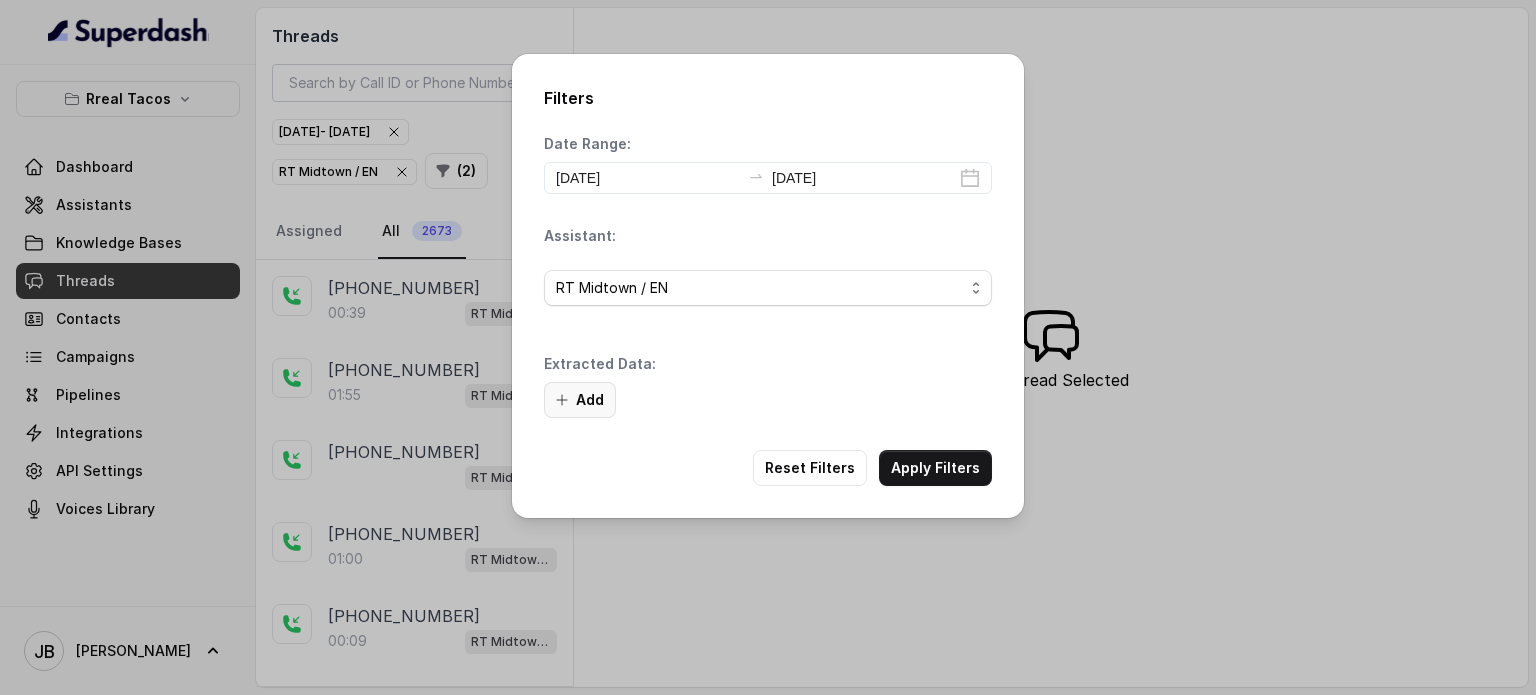 click on "Add" at bounding box center [580, 400] 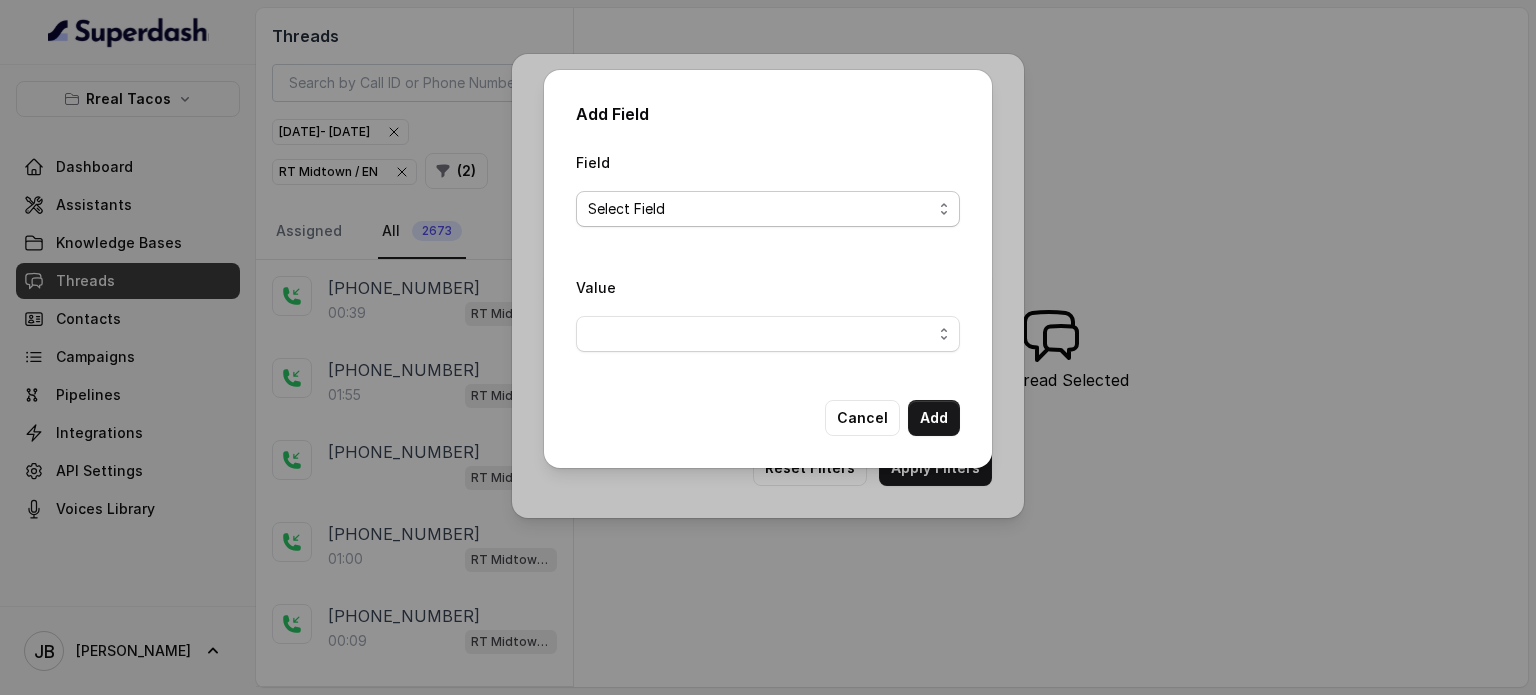 click on "Select Field" at bounding box center [760, 209] 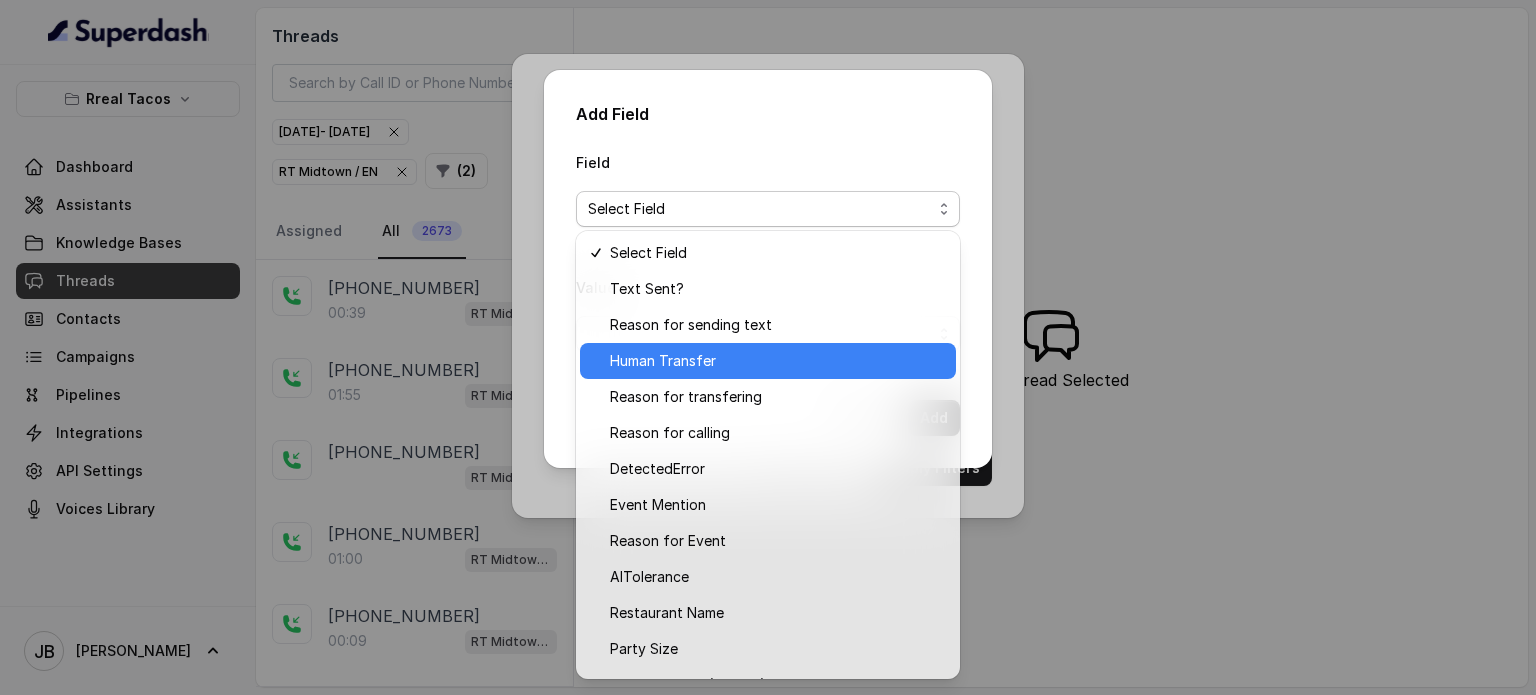 click on "Human Transfer" at bounding box center (777, 361) 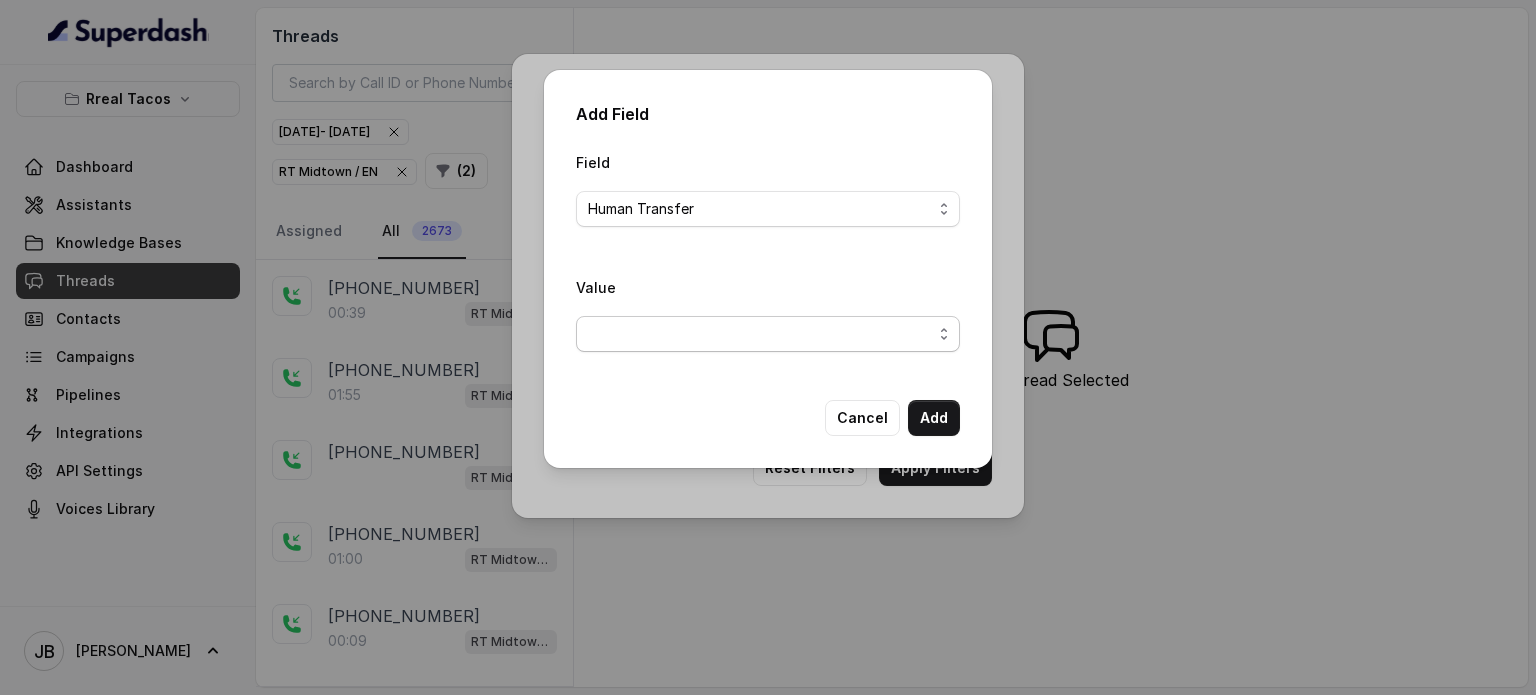 click at bounding box center [768, 334] 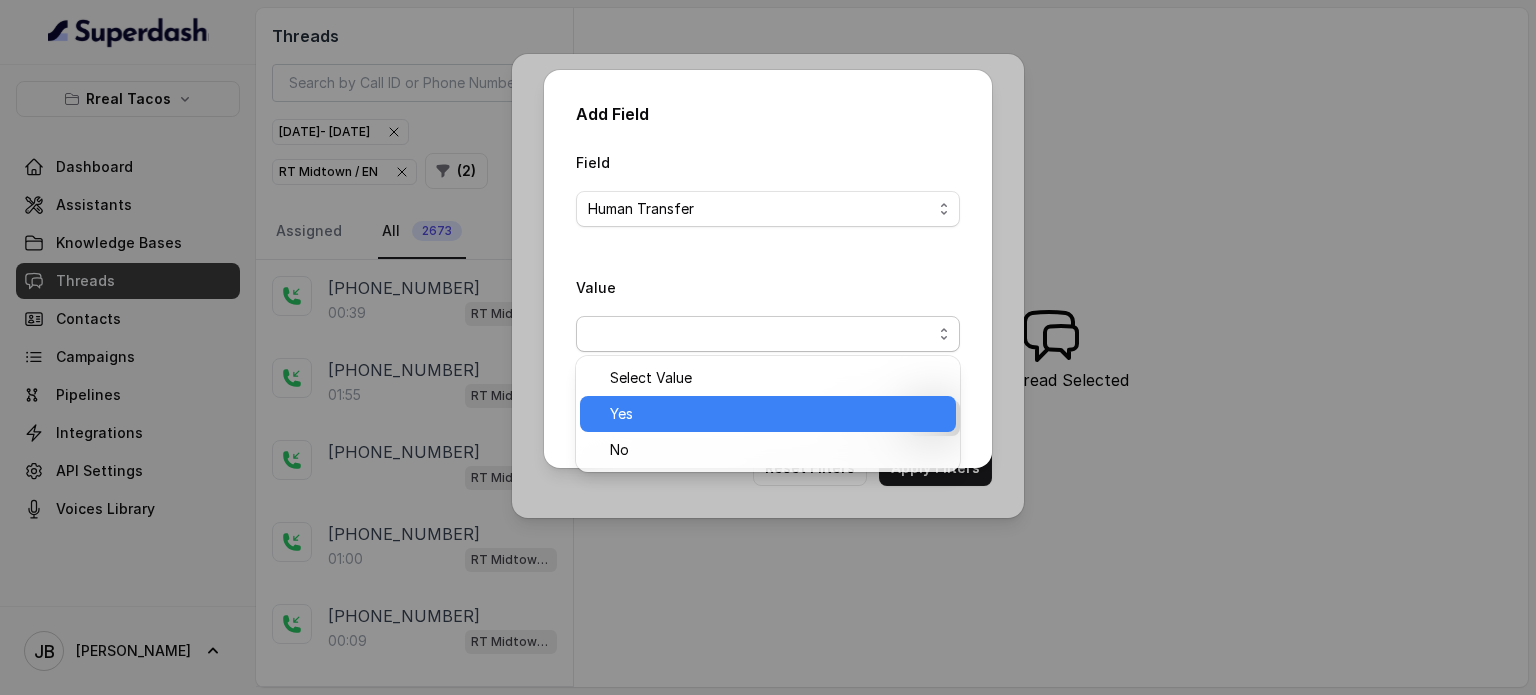 click on "Yes" at bounding box center (777, 414) 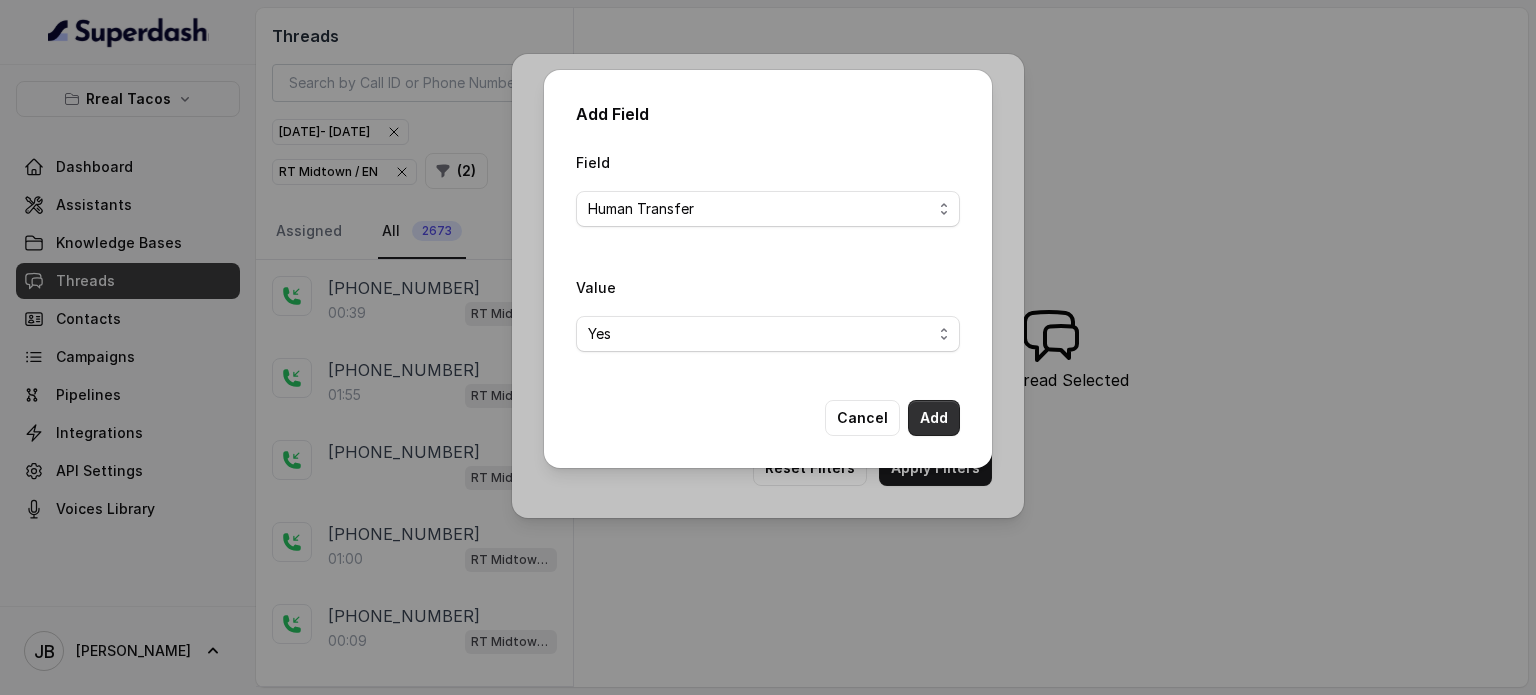 click on "Add" at bounding box center [934, 418] 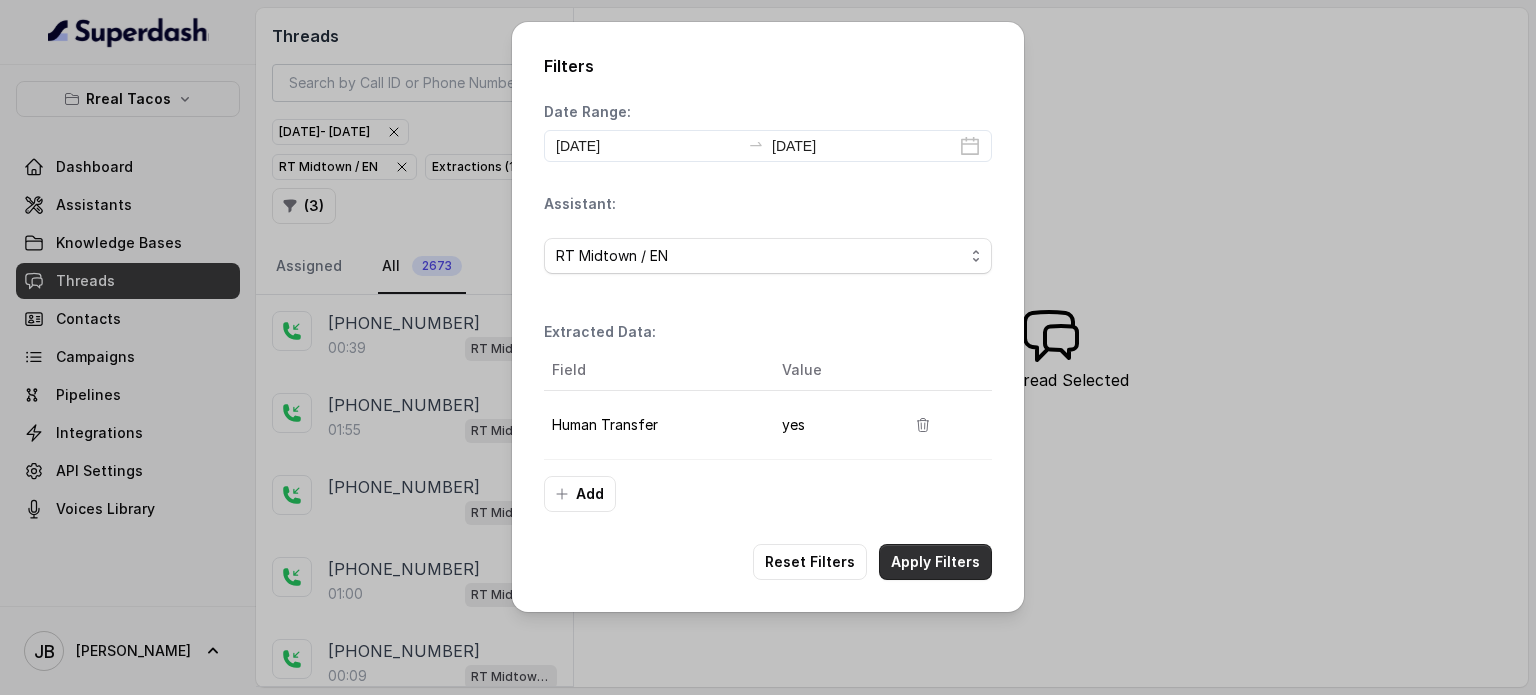 click on "Apply Filters" at bounding box center [935, 562] 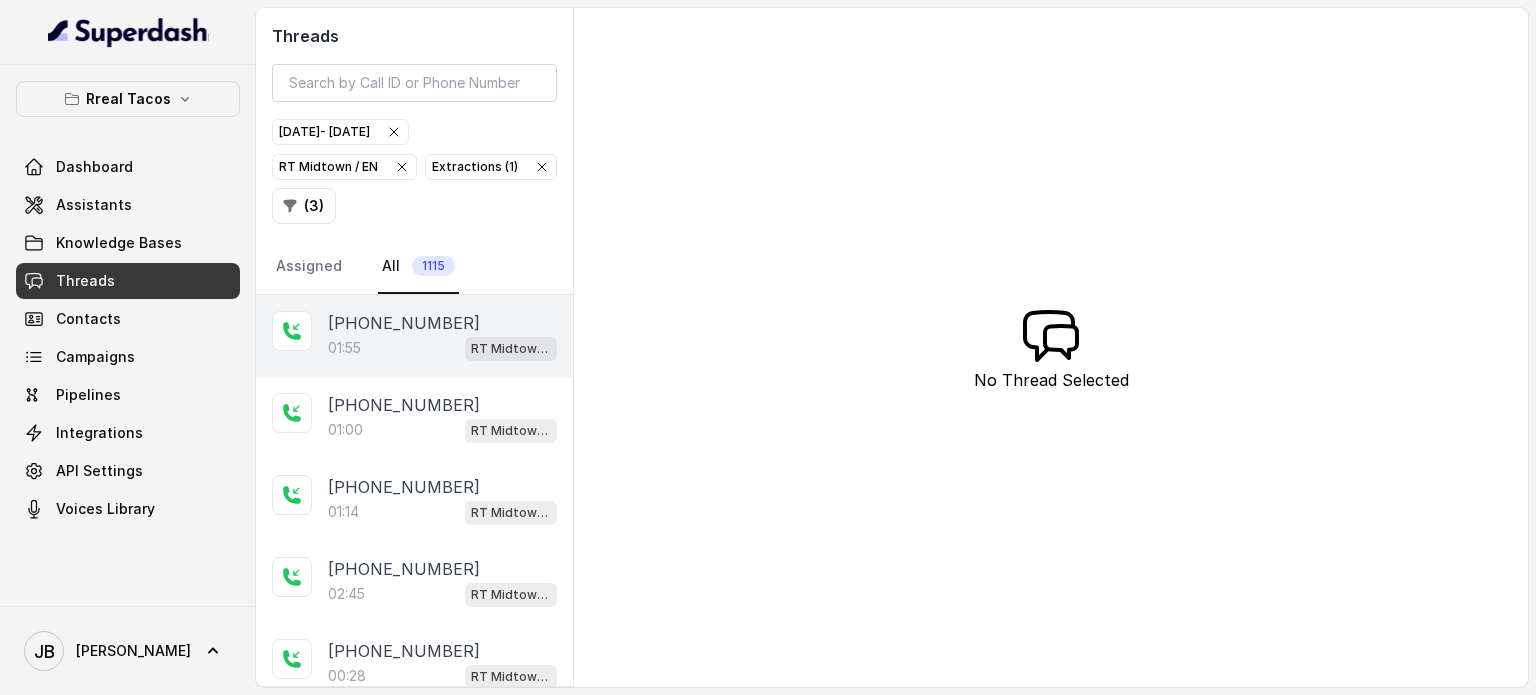 click on "01:55 RT Midtown / EN" at bounding box center (442, 348) 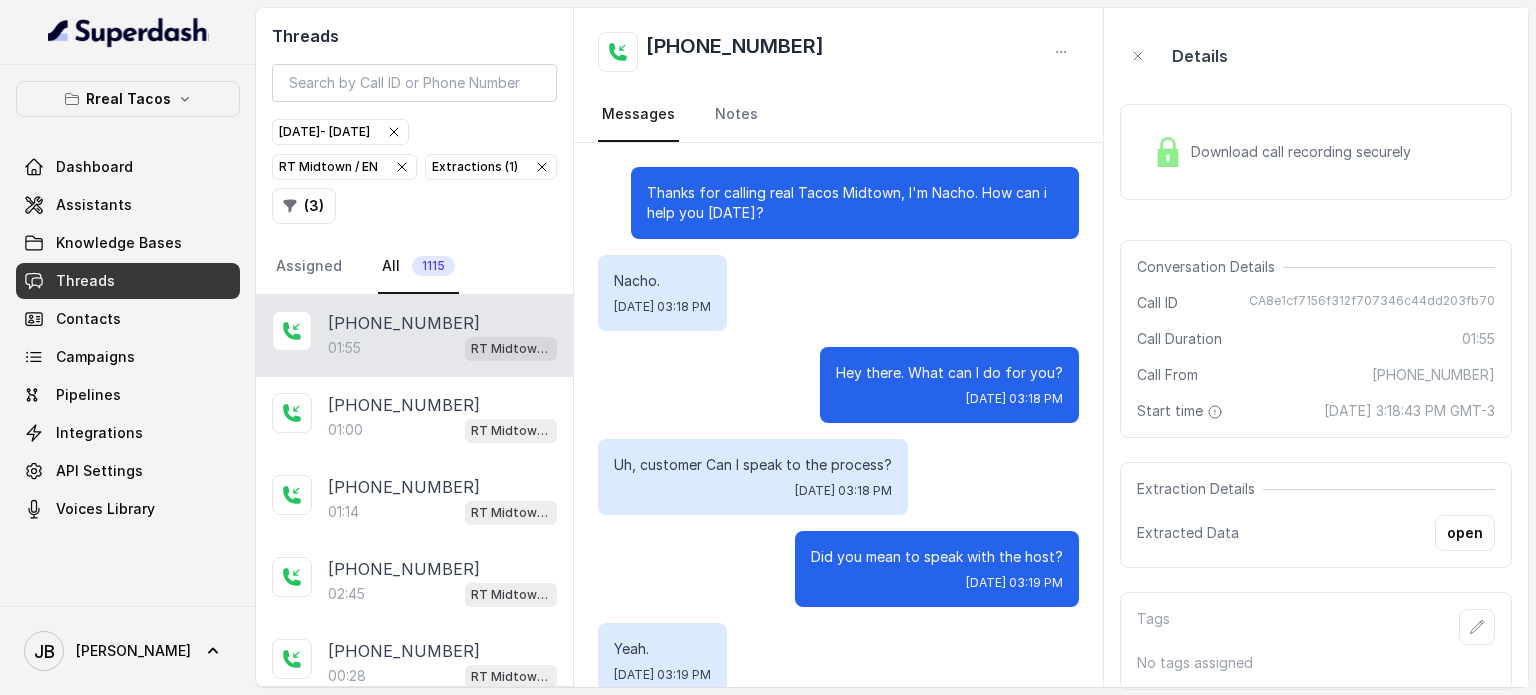 scroll, scrollTop: 147, scrollLeft: 0, axis: vertical 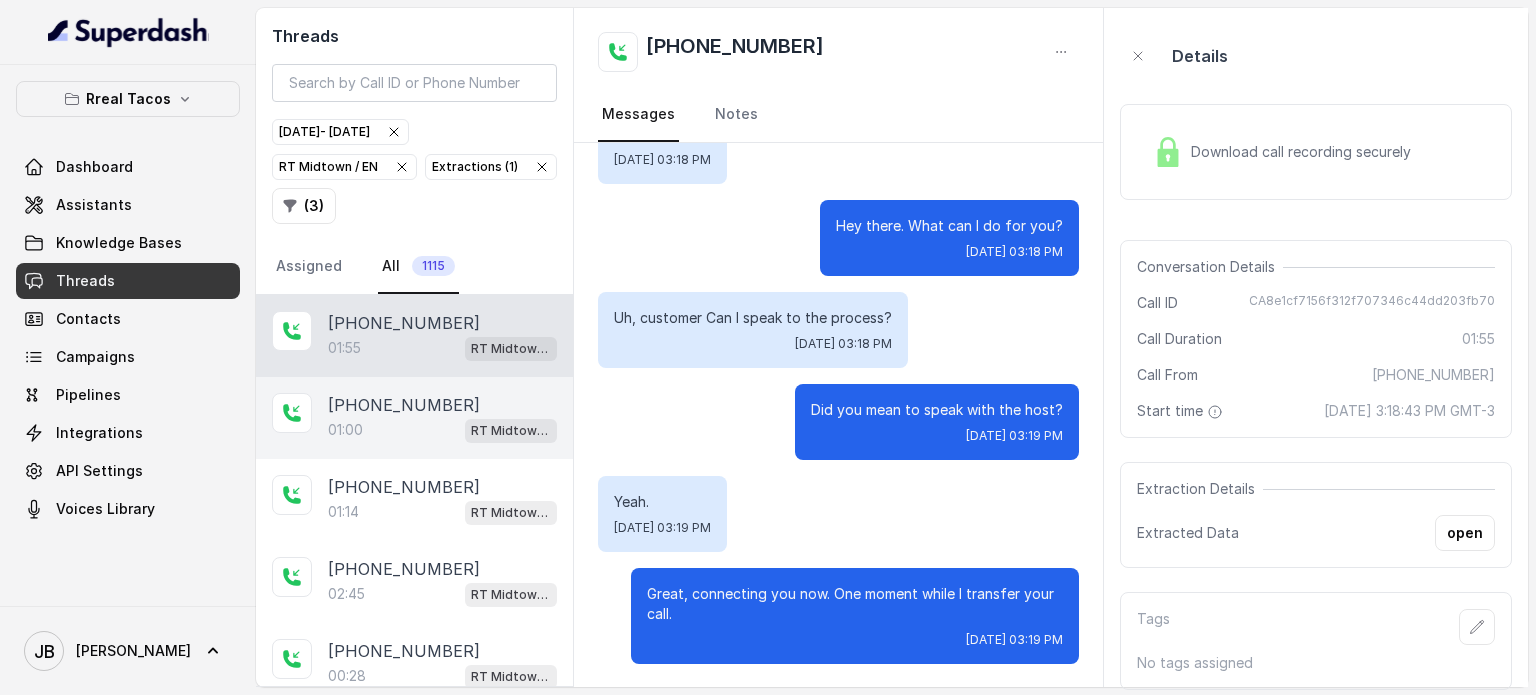 click on "[PHONE_NUMBER]" at bounding box center (404, 405) 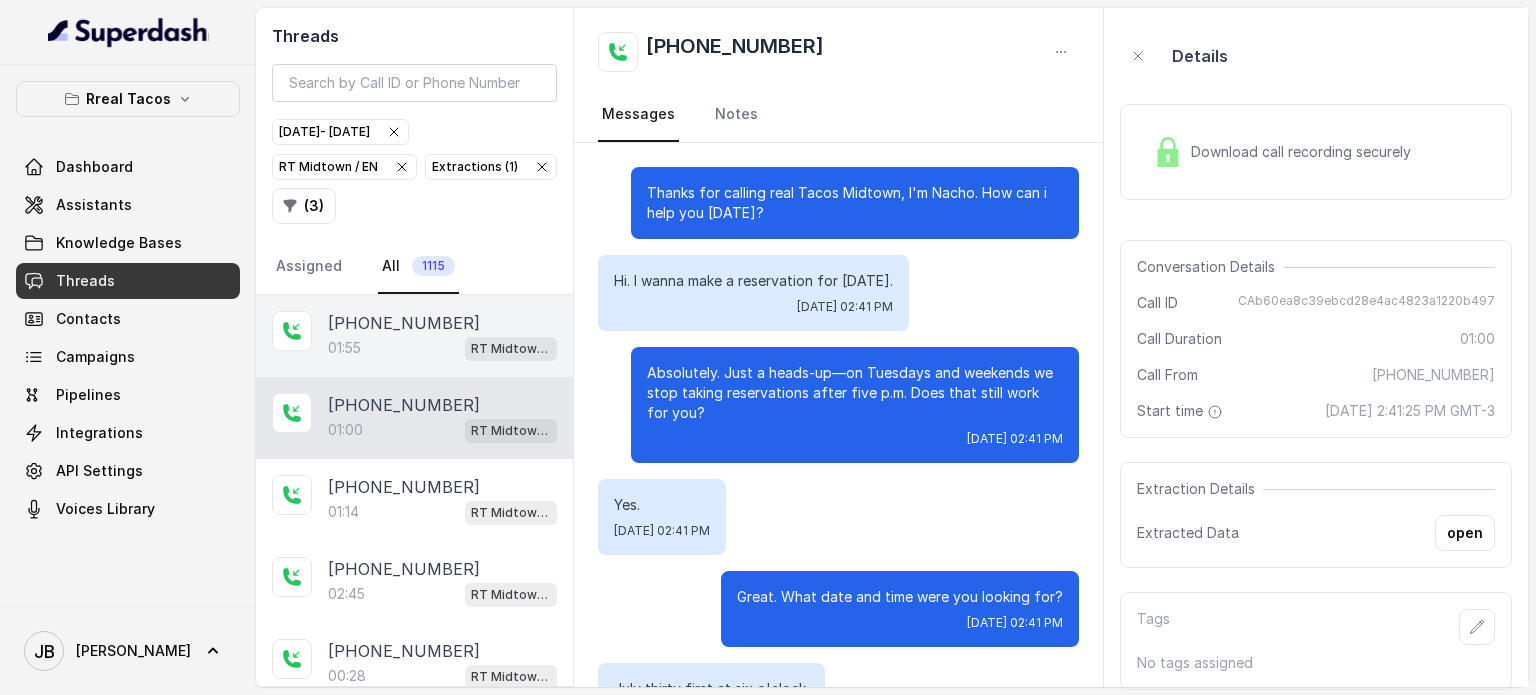 scroll, scrollTop: 595, scrollLeft: 0, axis: vertical 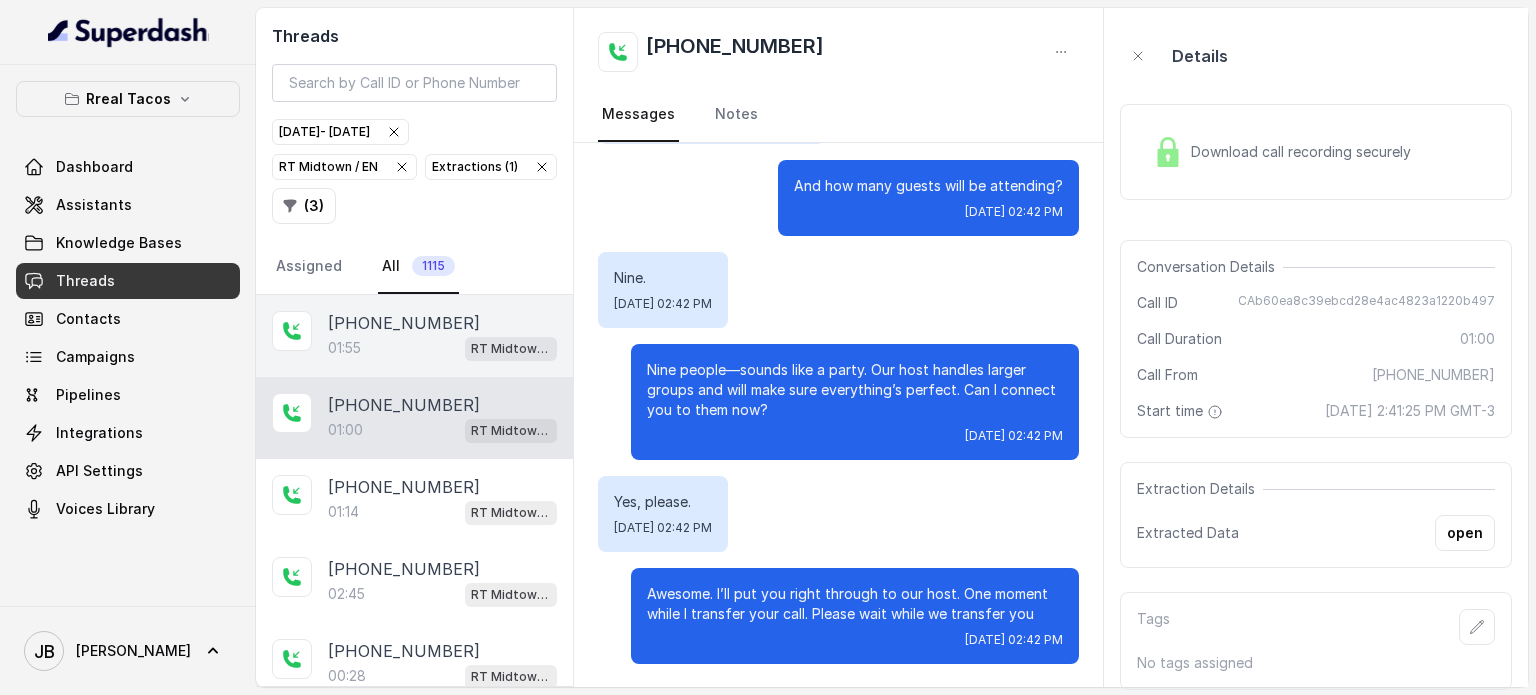 click on "01:55 RT Midtown / EN" at bounding box center (442, 348) 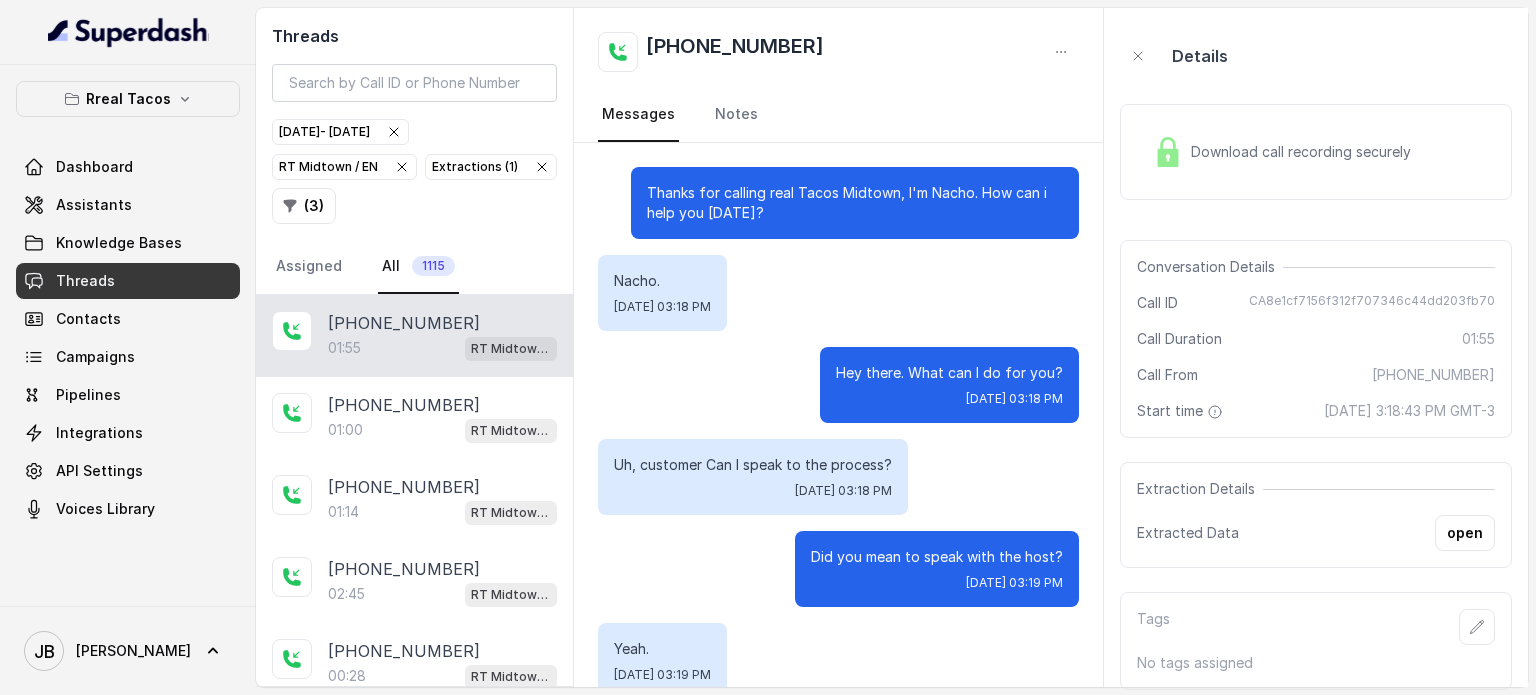 scroll, scrollTop: 147, scrollLeft: 0, axis: vertical 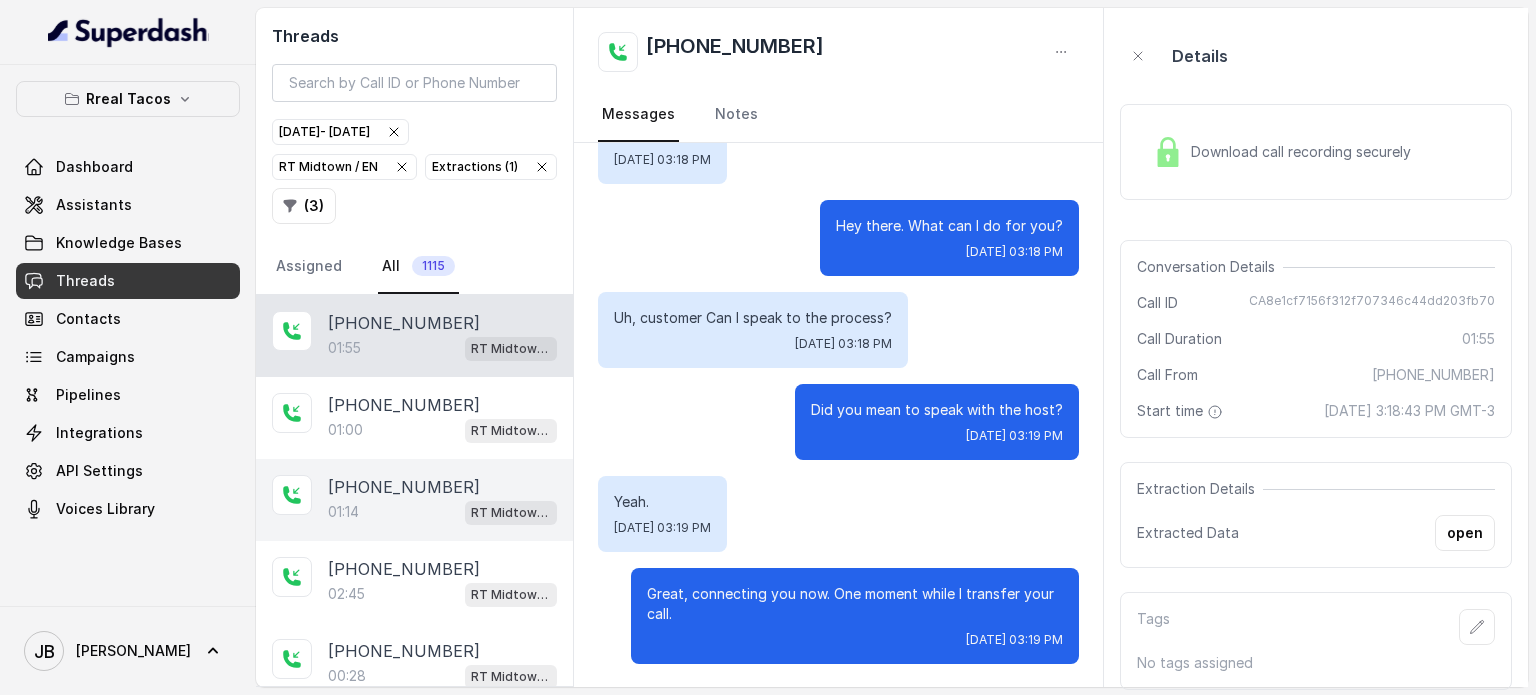 click on "01:14 RT Midtown / EN" at bounding box center (442, 512) 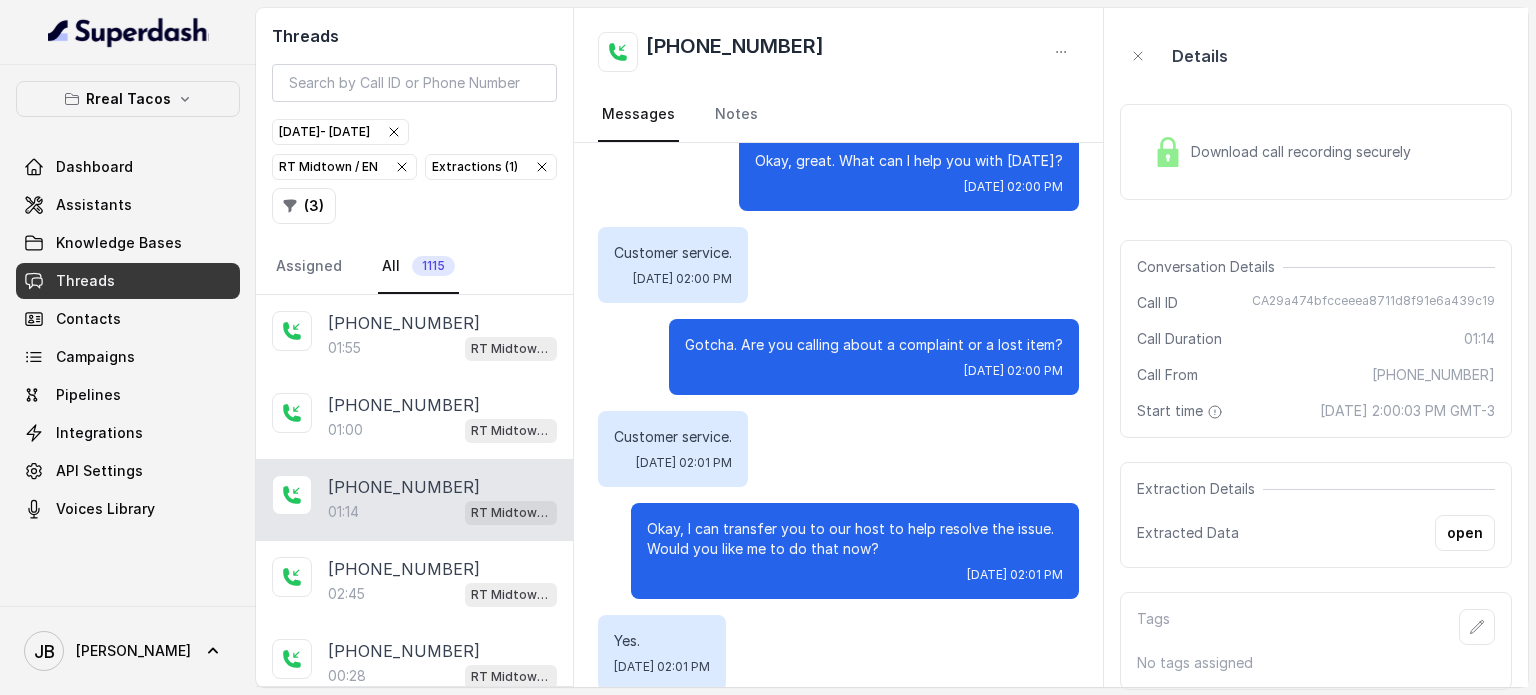 scroll, scrollTop: 739, scrollLeft: 0, axis: vertical 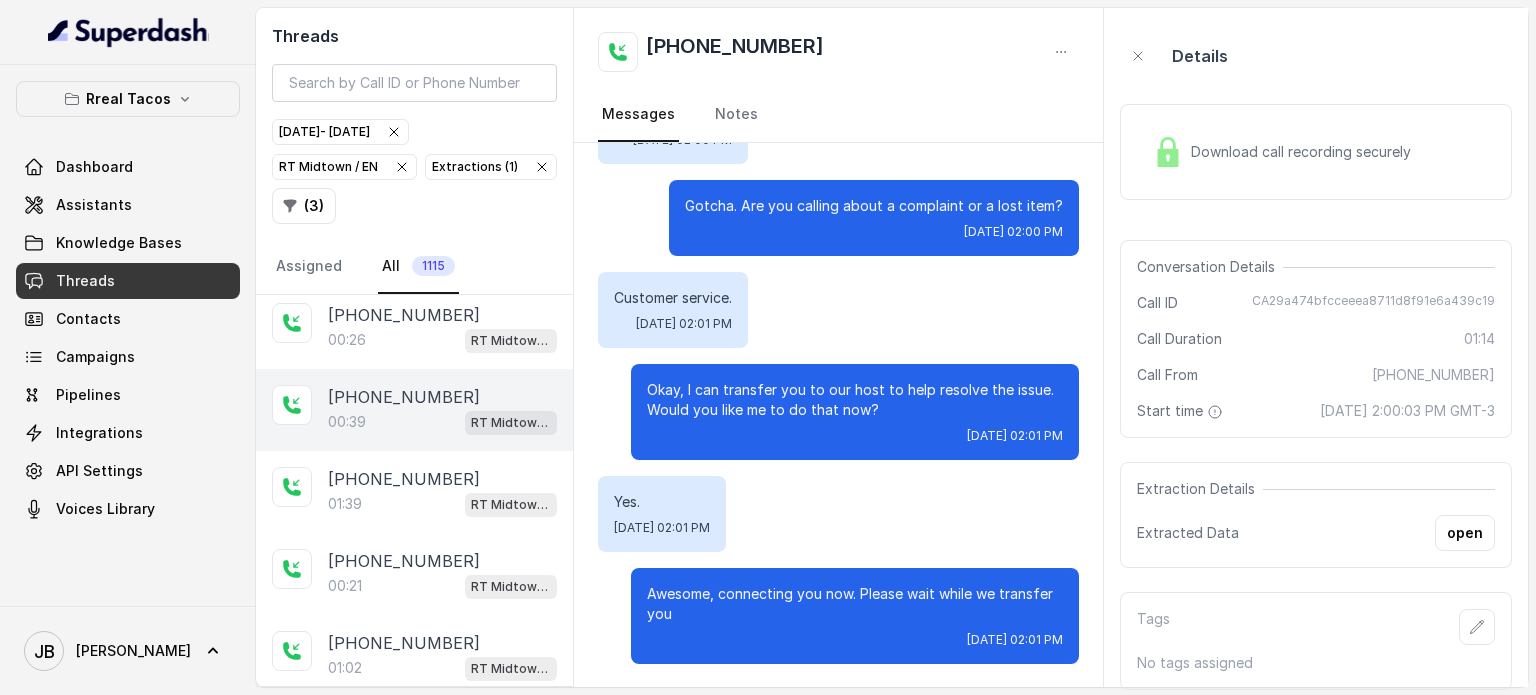click on "00:39 RT Midtown / EN" at bounding box center [442, 422] 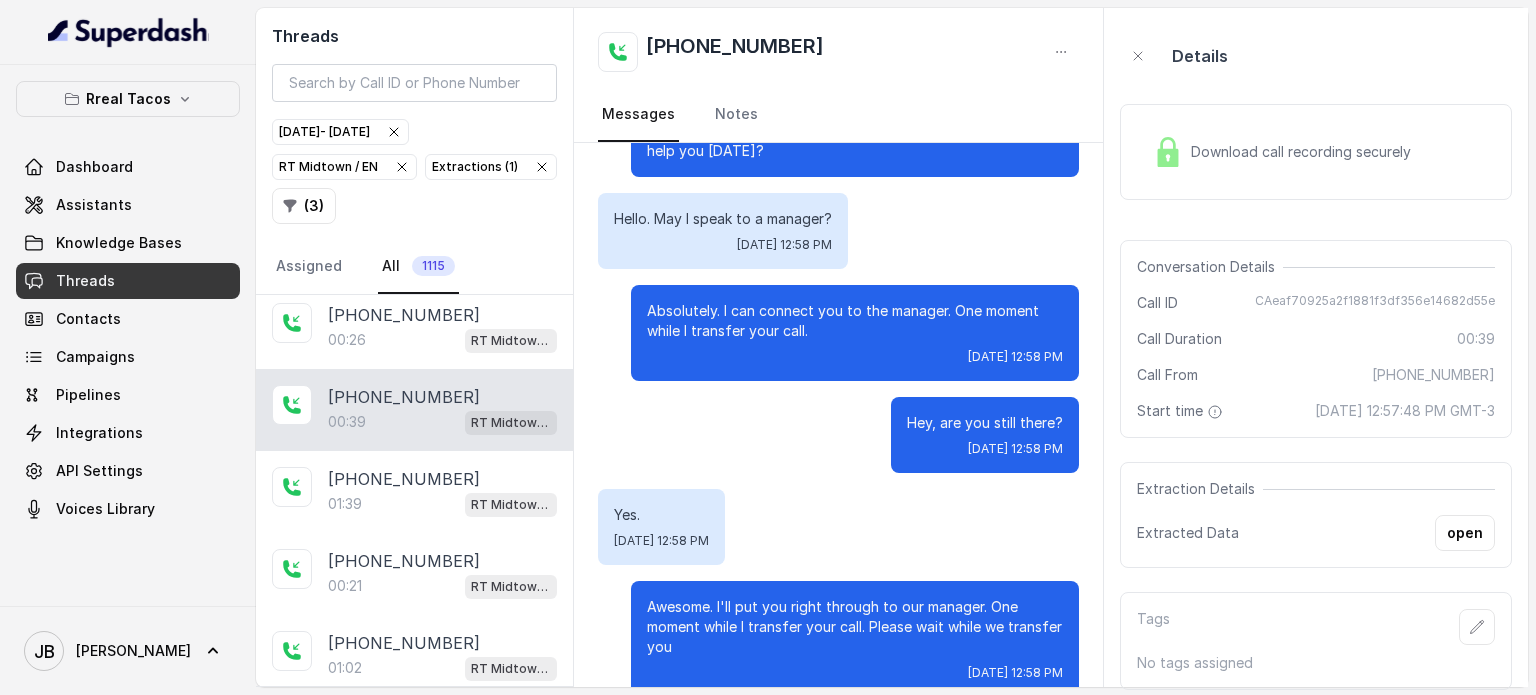 scroll, scrollTop: 95, scrollLeft: 0, axis: vertical 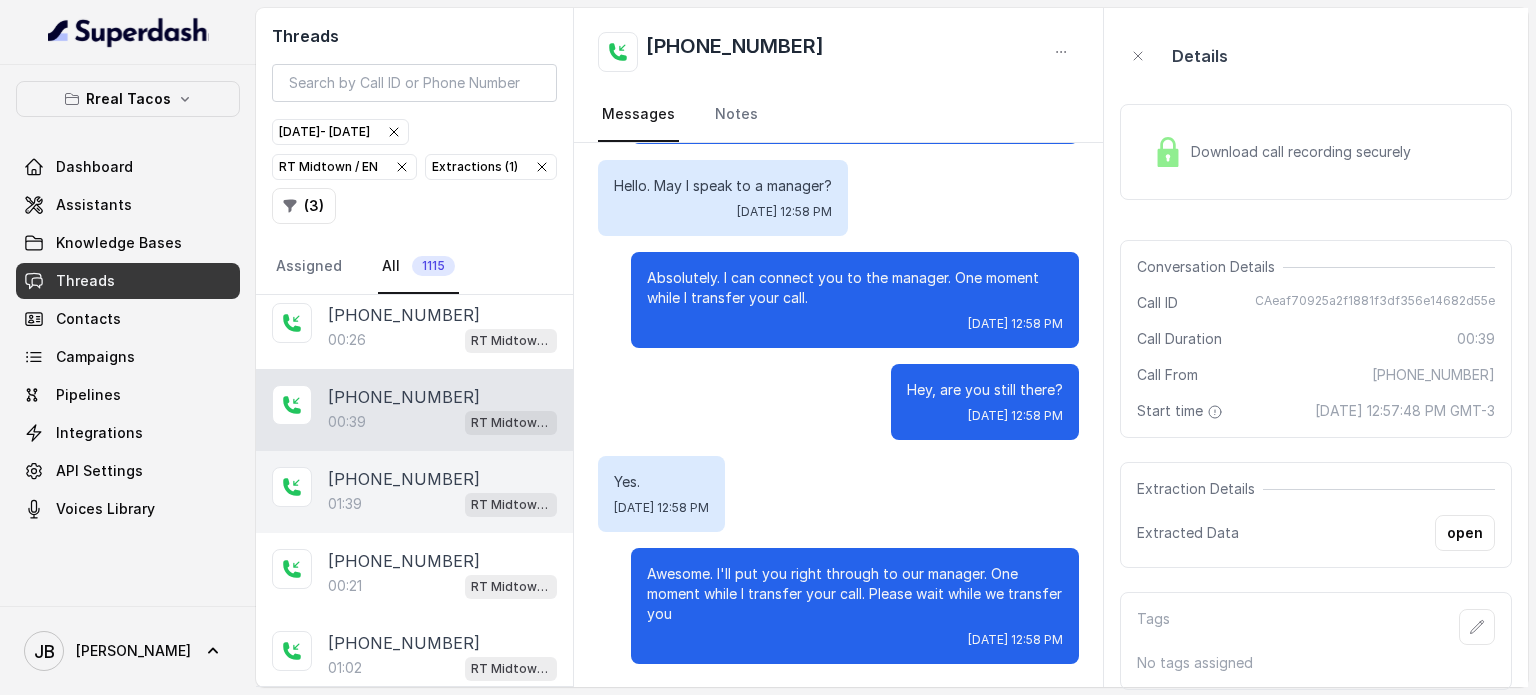 click on "[PHONE_NUMBER]:39 RT Midtown / EN" at bounding box center [414, 492] 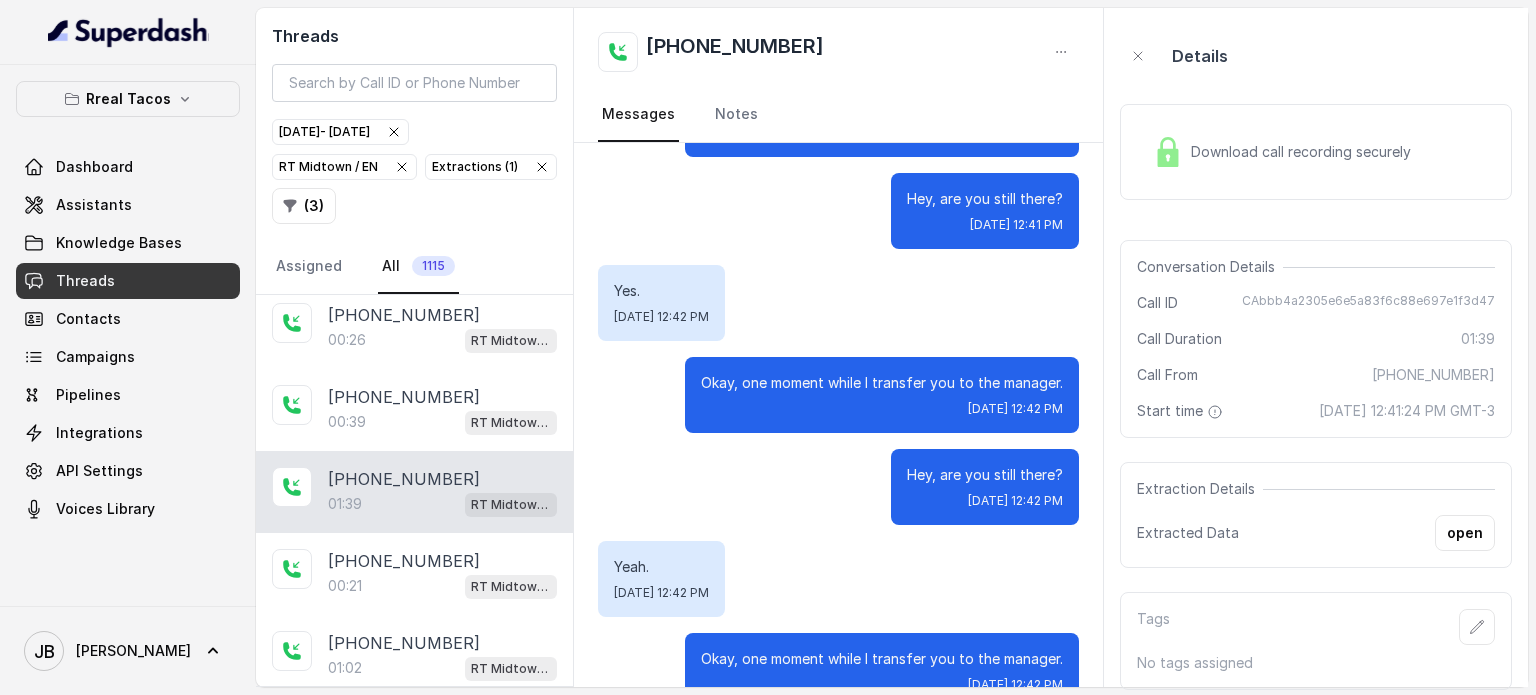 scroll, scrollTop: 771, scrollLeft: 0, axis: vertical 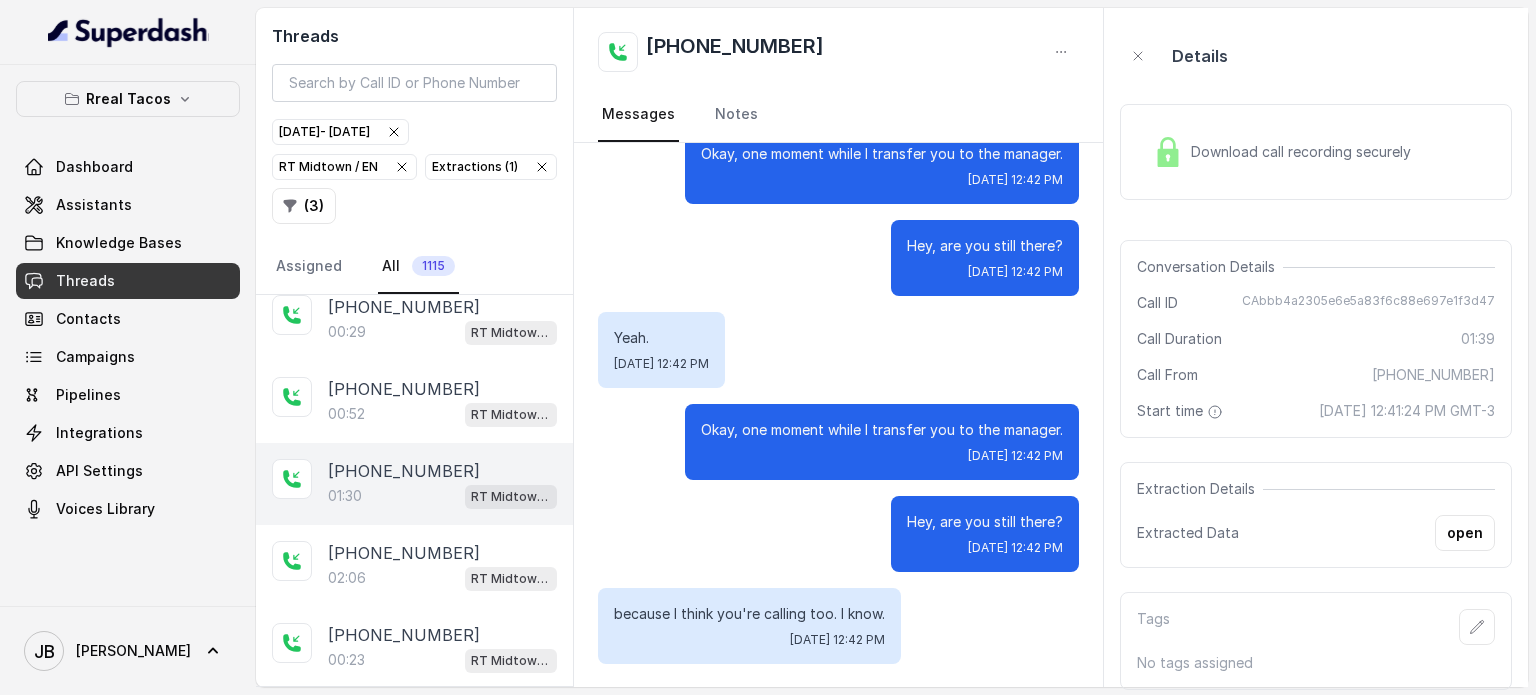 click on "[PHONE_NUMBER]:30 RT Midtown / EN" at bounding box center (414, 484) 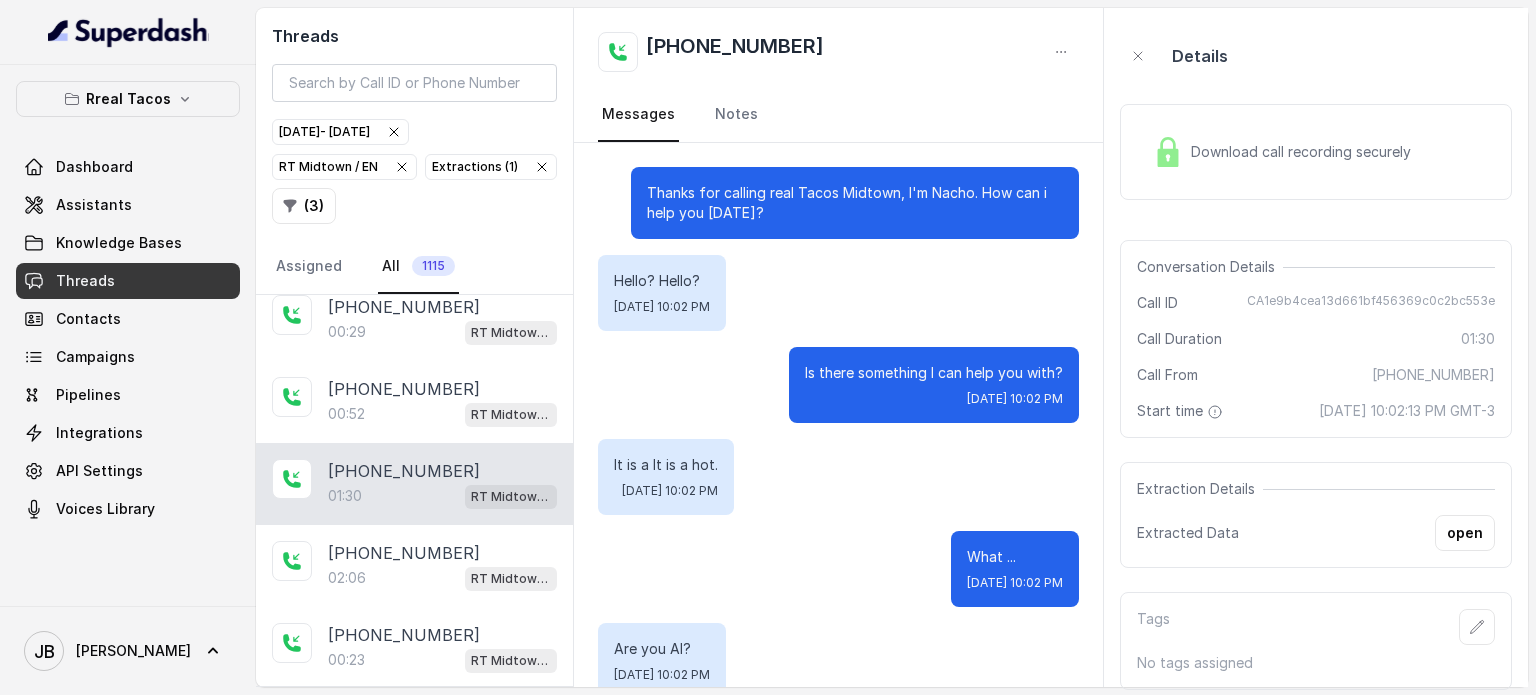 scroll, scrollTop: 1259, scrollLeft: 0, axis: vertical 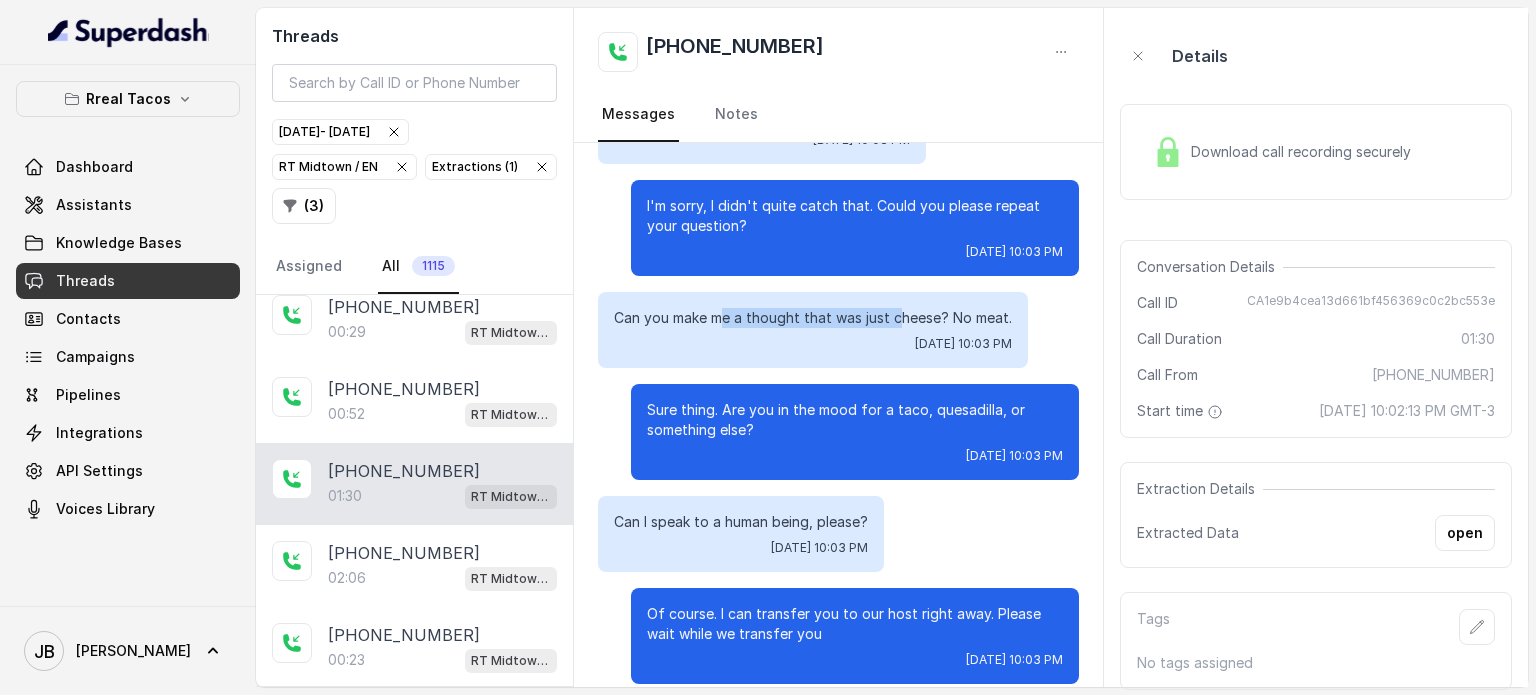 drag, startPoint x: 848, startPoint y: 284, endPoint x: 937, endPoint y: 270, distance: 90.0944 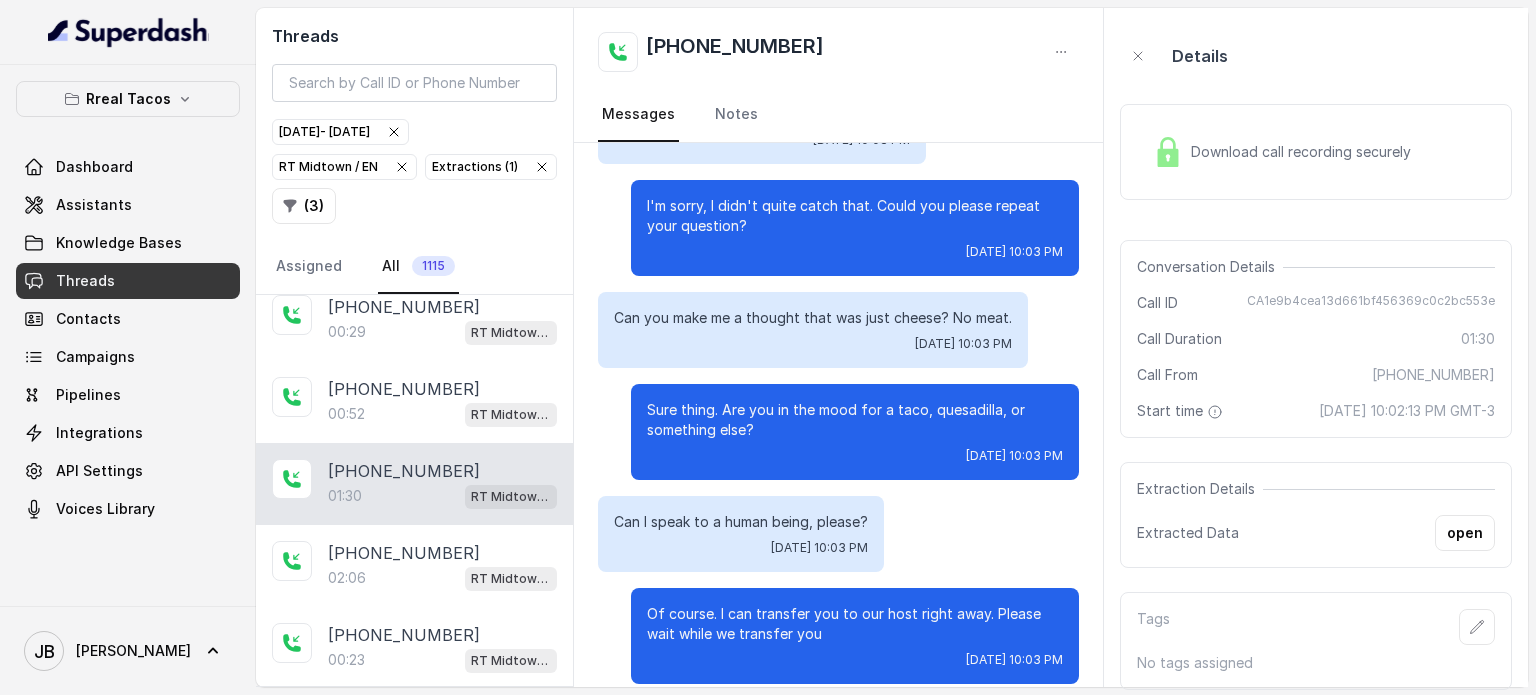 click on "Thanks for calling real Tacos Midtown, I'm Nacho. How can i help you [DATE]? Hello? Hello? [DATE] 10:02 PM Is there something I can help you with? [DATE] 10:02 PM It is a It is a hot. [DATE] 10:02 PM What ... [DATE] 10:02 PM Are you AI? [DATE] 10:02 PM I'm Nacho, the virtual taco expert by RestoHost AI—humans tap out, I keep the salsa flowing. What can I help you with? [DATE] 10:02 PM Honestly, it threw me off that you were AI, so I forgot my question. [DATE] 10:02 PM No problem at all. Just let me know what's on your mind, and I'll do my best to help. [DATE] 10:02 PM Okay. Can you make me the [DATE] 10:03 PM Can you make ... [DATE] 10:03 PM can you make me the [DATE] 10:03 PM oh, can you make me a How did we just see? [DATE] 10:03 PM I'm sorry, I didn't quite catch that. Could you please repeat your question? [DATE] 10:03 PM [DATE] 10:03 PM" at bounding box center [838, -204] 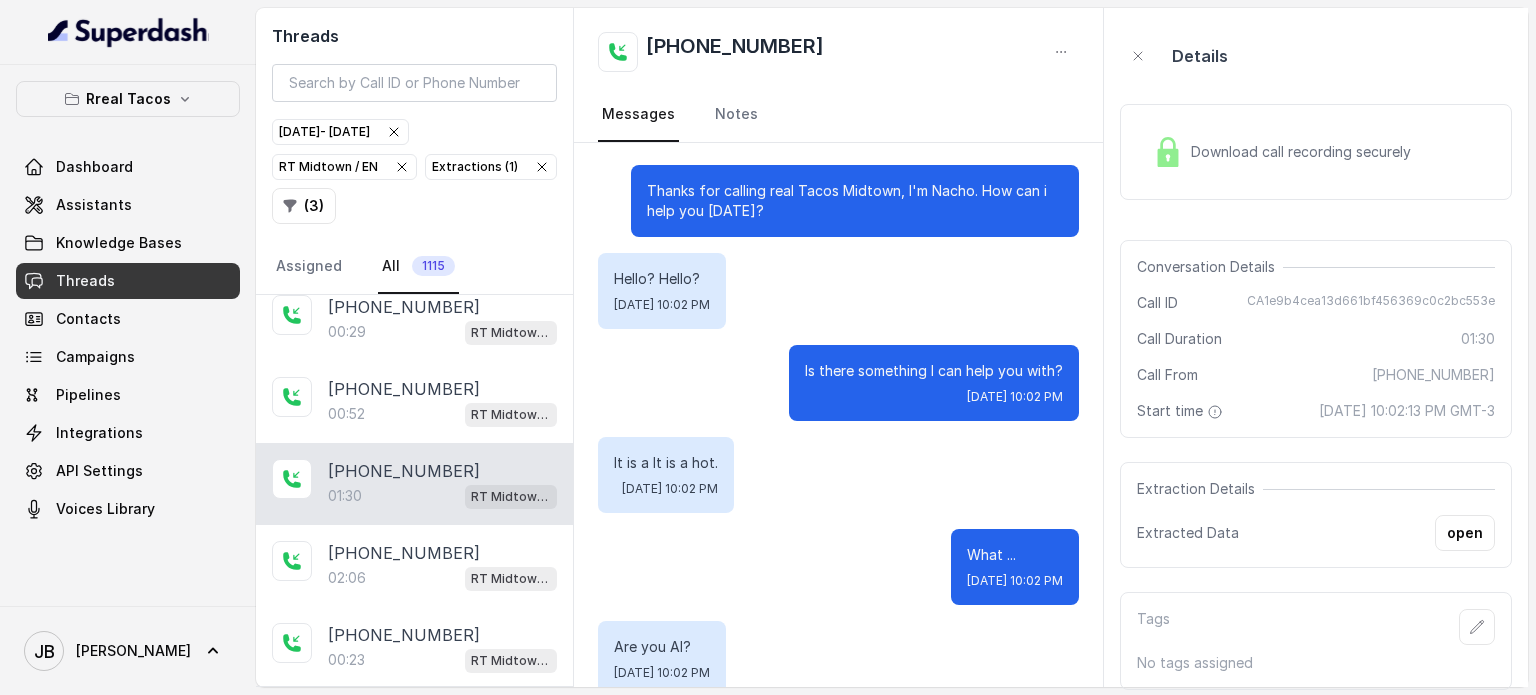 scroll, scrollTop: 0, scrollLeft: 0, axis: both 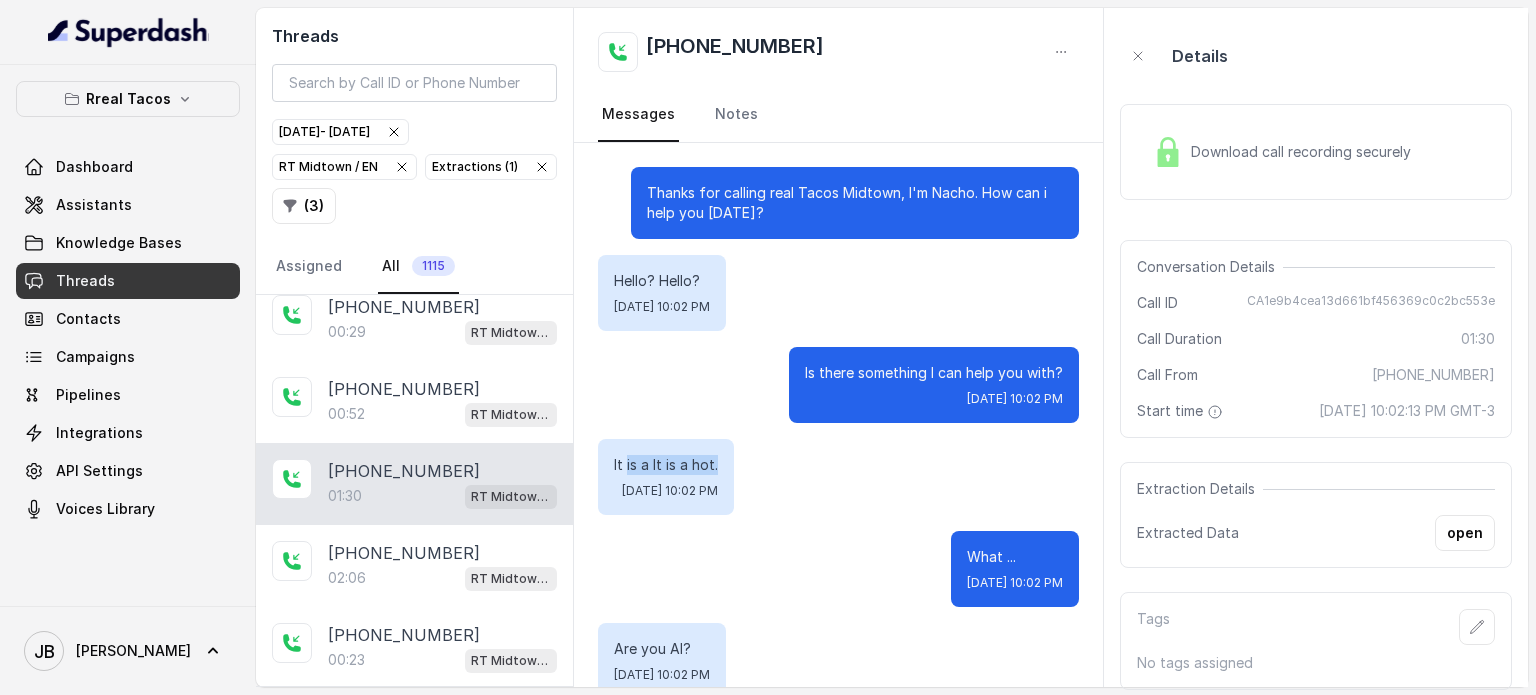 drag, startPoint x: 625, startPoint y: 463, endPoint x: 743, endPoint y: 457, distance: 118.15244 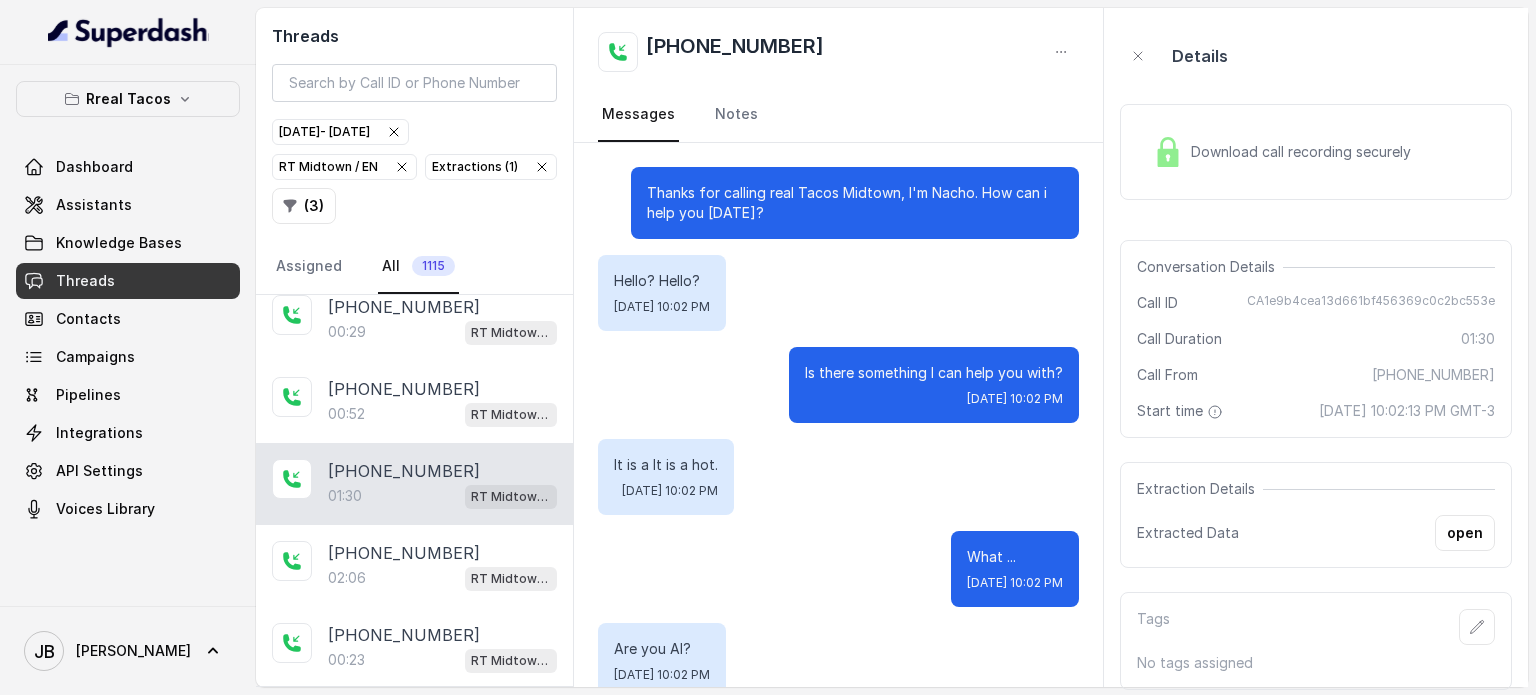 click on "It is a It is a hot. [DATE] 10:02 PM" at bounding box center [838, 477] 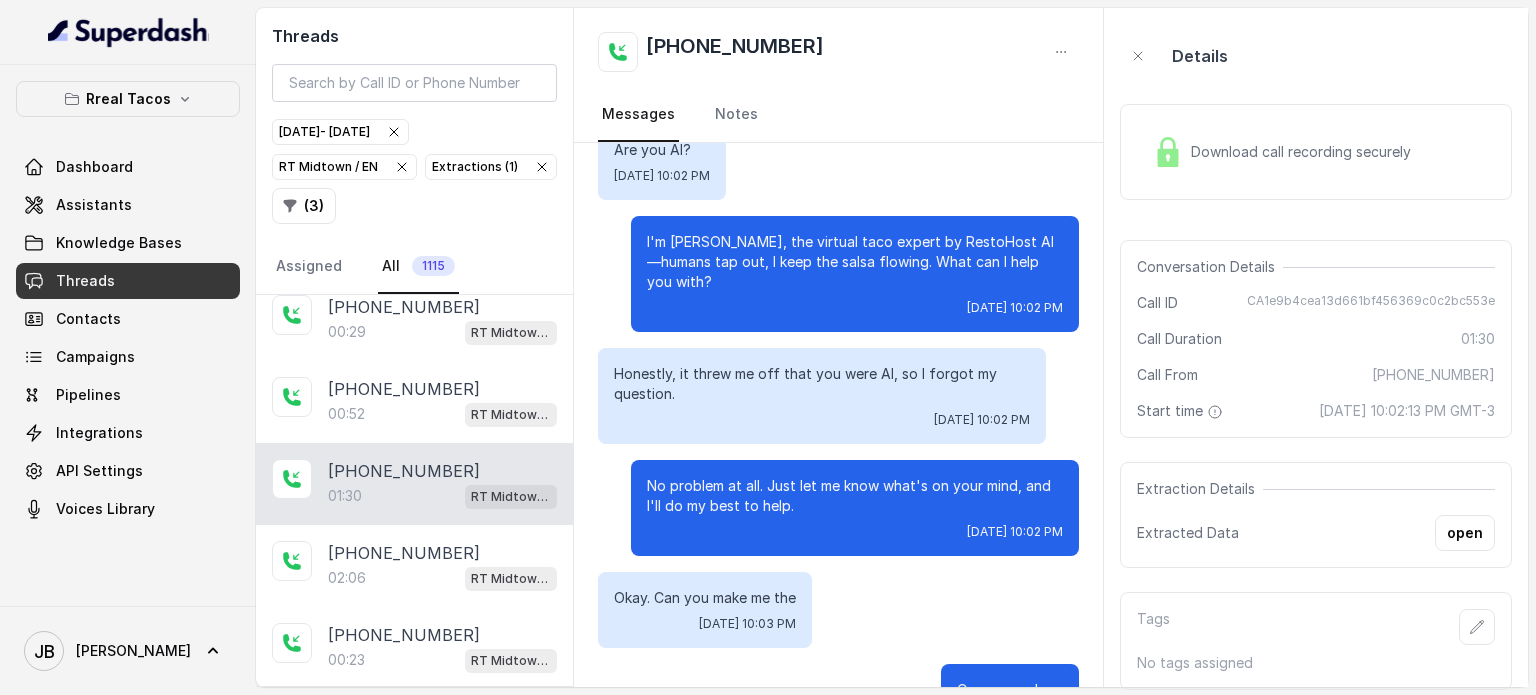 scroll, scrollTop: 500, scrollLeft: 0, axis: vertical 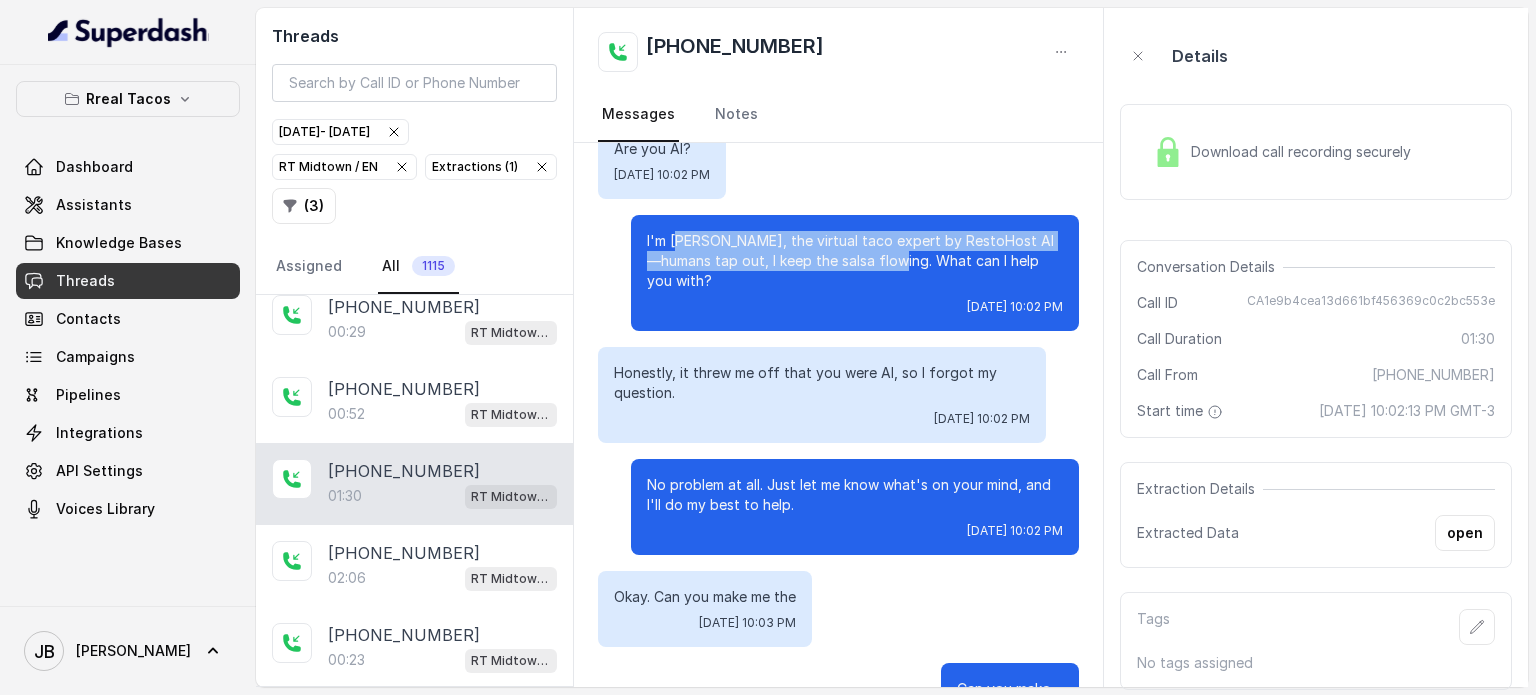 drag, startPoint x: 668, startPoint y: 234, endPoint x: 884, endPoint y: 259, distance: 217.44194 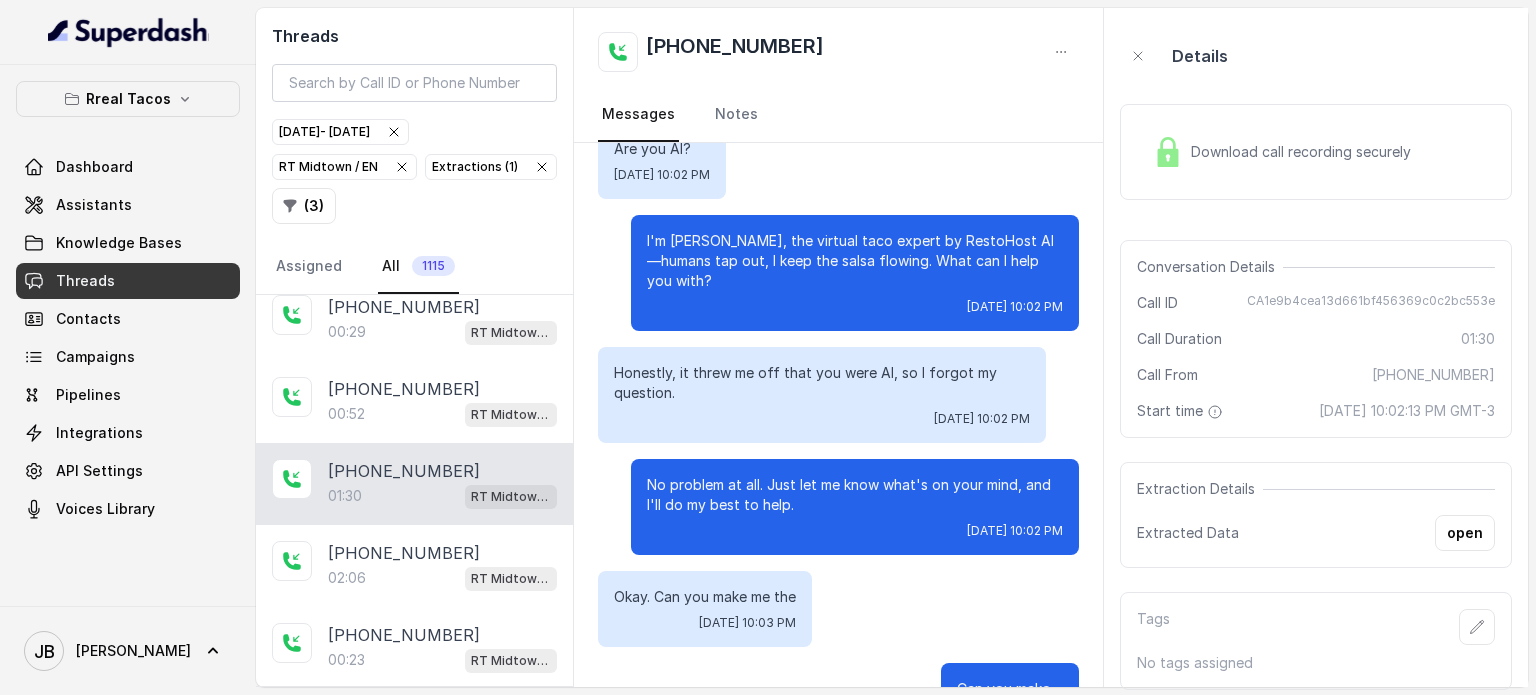 click on "I'm [PERSON_NAME], the virtual taco expert by RestoHost AI—humans tap out, I keep the salsa flowing. What can I help you with? [DATE] 10:02 PM" at bounding box center (855, 273) 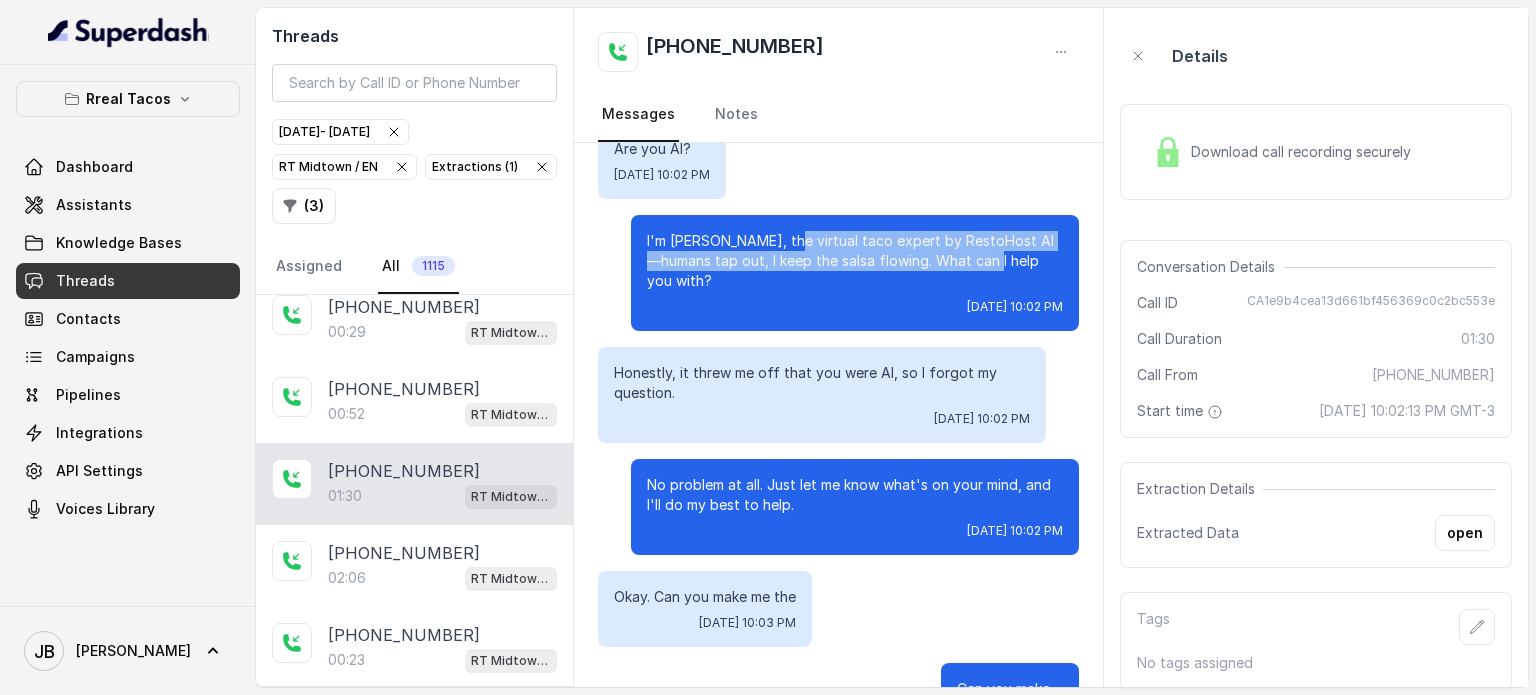 drag, startPoint x: 913, startPoint y: 258, endPoint x: 812, endPoint y: 276, distance: 102.59142 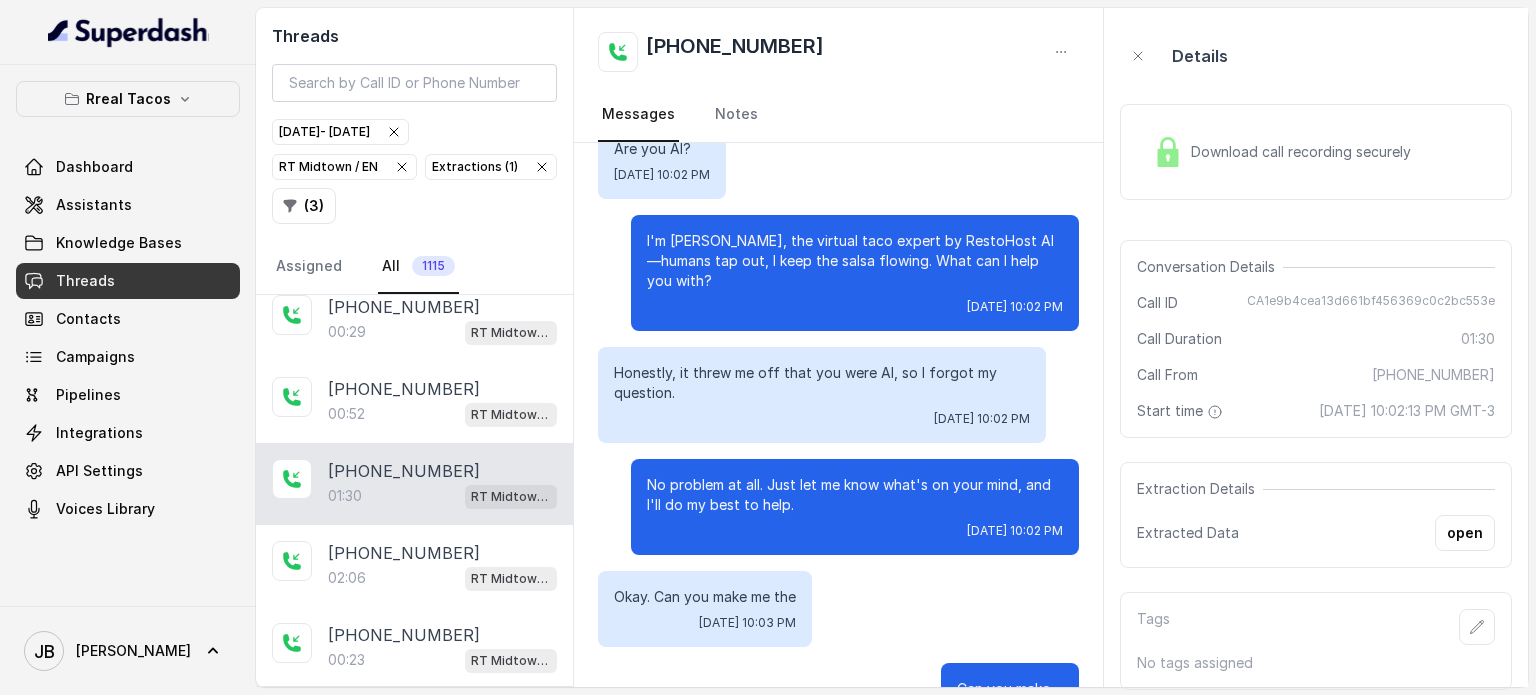 click on "Thanks for calling real Tacos Midtown, I'm Nacho. How can i help you [DATE]? Hello? Hello? [DATE] 10:02 PM Is there something I can help you with? [DATE] 10:02 PM It is a It is a hot. [DATE] 10:02 PM What ... [DATE] 10:02 PM Are you AI? [DATE] 10:02 PM I'm Nacho, the virtual taco expert by RestoHost AI—humans tap out, I keep the salsa flowing. What can I help you with? [DATE] 10:02 PM Honestly, it threw me off that you were AI, so I forgot my question. [DATE] 10:02 PM No problem at all. Just let me know what's on your mind, and I'll do my best to help. [DATE] 10:02 PM Okay. Can you make me the [DATE] 10:03 PM Can you make ... [DATE] 10:03 PM can you make me the [DATE] 10:03 PM oh, can you make me a How did we just see? [DATE] 10:03 PM I'm sorry, I didn't quite catch that. Could you please repeat your question? [DATE] 10:03 PM [DATE] 10:03 PM" at bounding box center (838, 555) 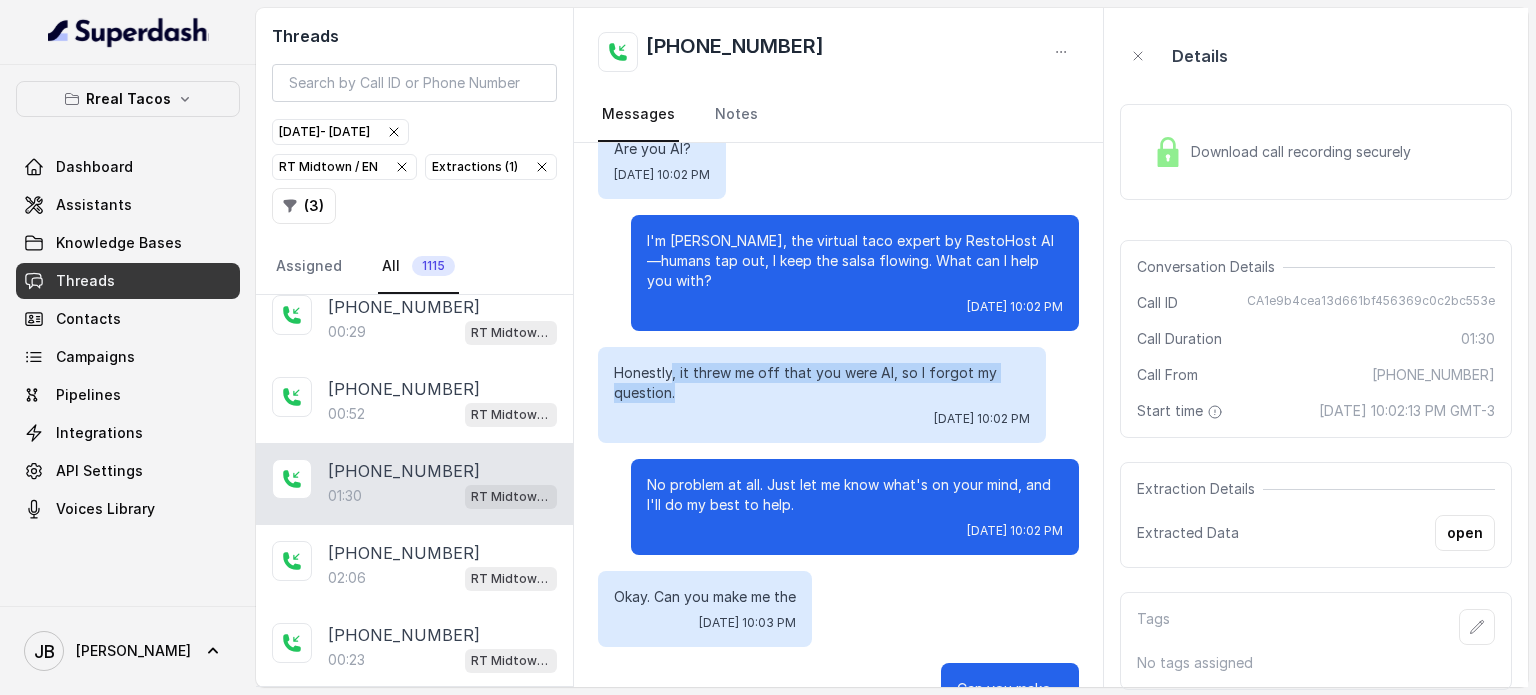drag, startPoint x: 672, startPoint y: 355, endPoint x: 761, endPoint y: 364, distance: 89.453896 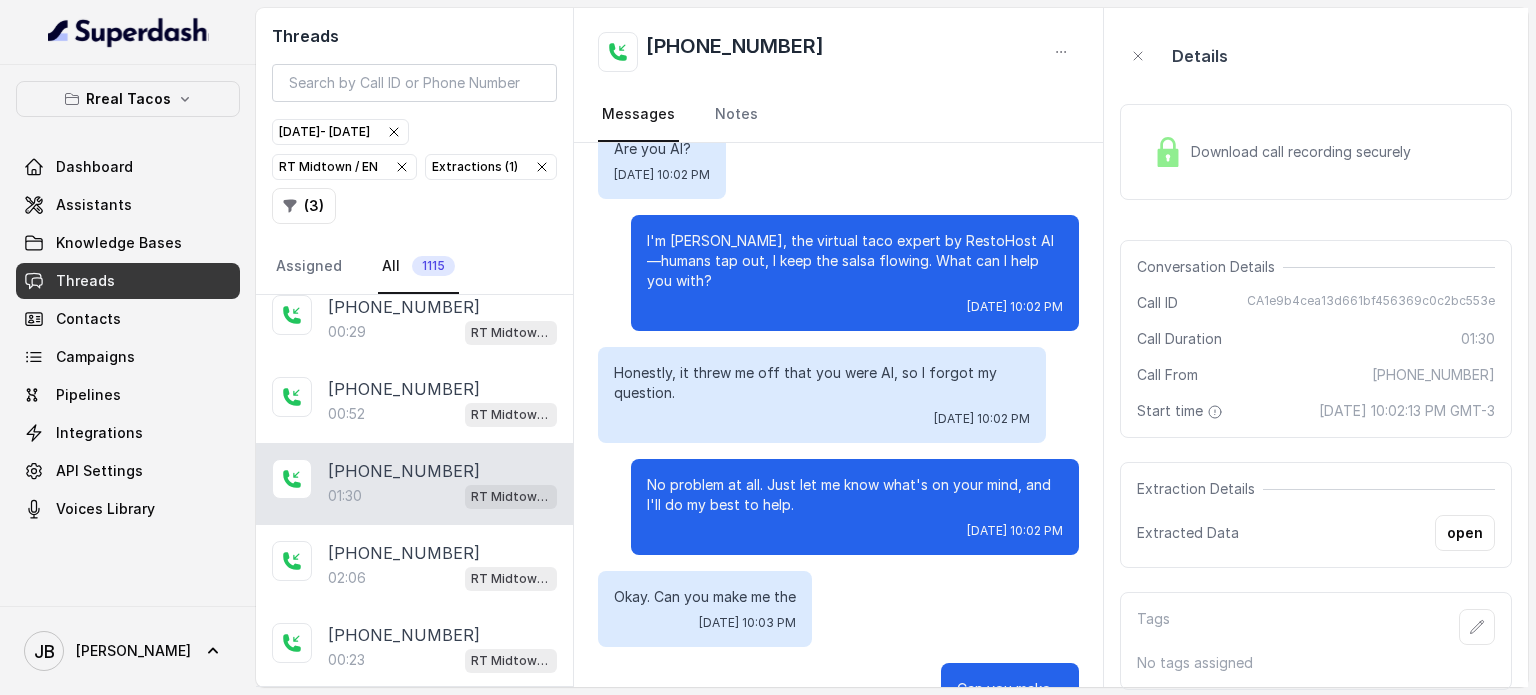 drag, startPoint x: 729, startPoint y: 383, endPoint x: 743, endPoint y: 378, distance: 14.866069 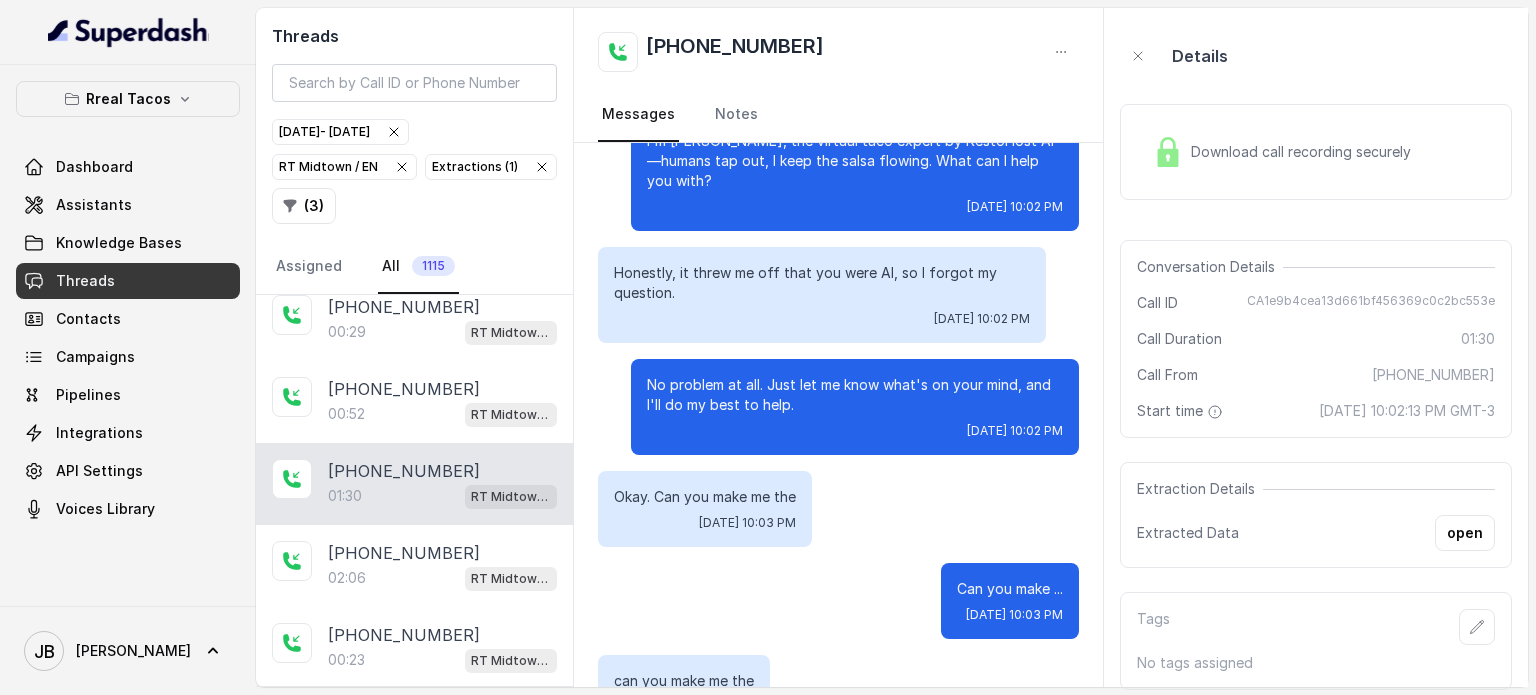 drag, startPoint x: 668, startPoint y: 357, endPoint x: 825, endPoint y: 391, distance: 160.63934 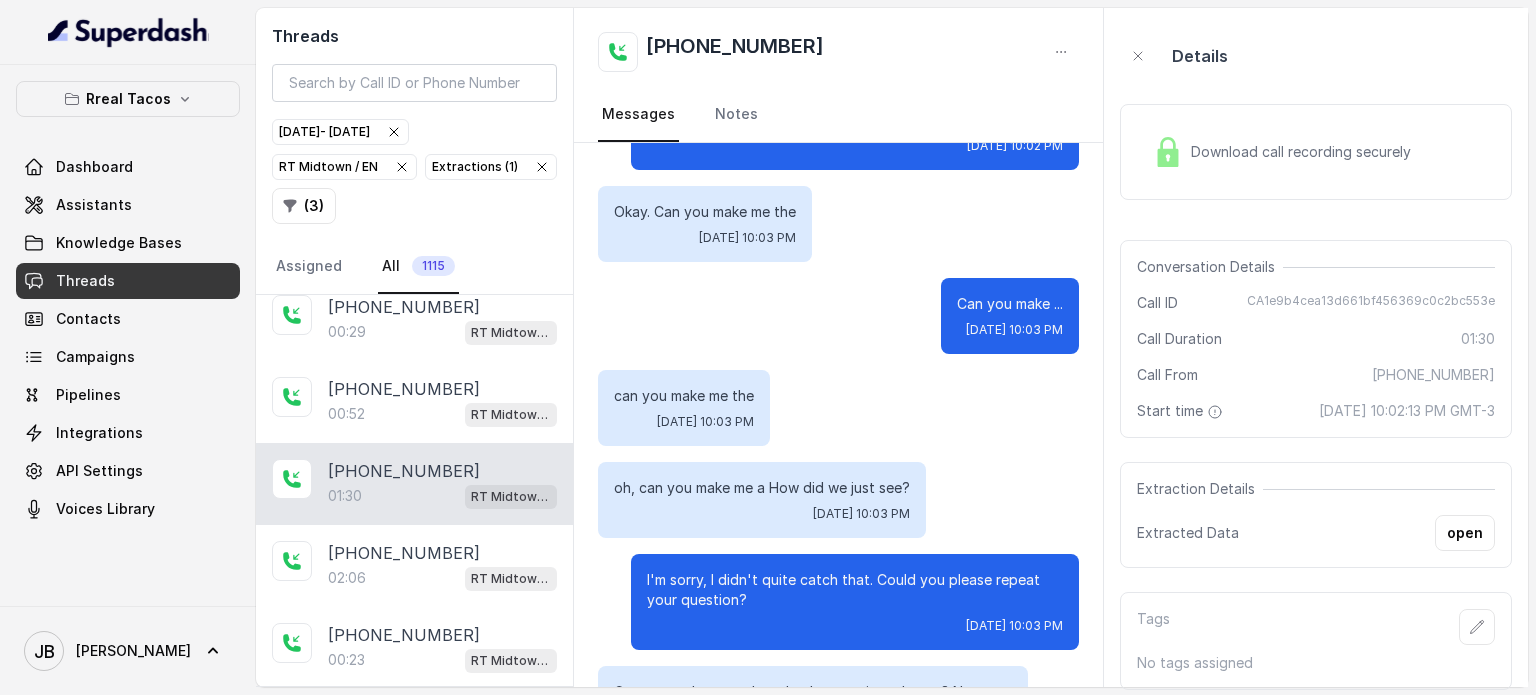 scroll, scrollTop: 1000, scrollLeft: 0, axis: vertical 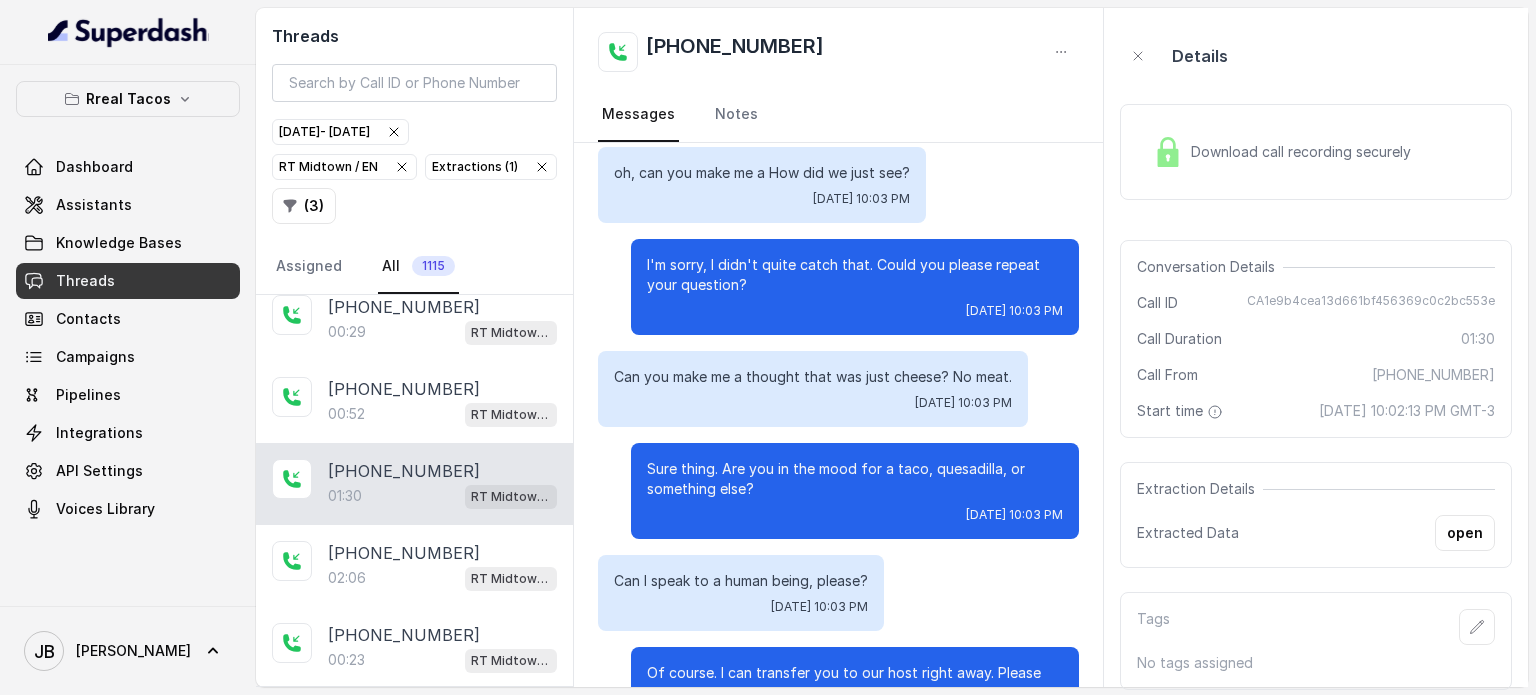 click on "Sure thing. Are you in the mood for a taco, quesadilla, or something else? [DATE] 10:03 PM" at bounding box center [855, 491] 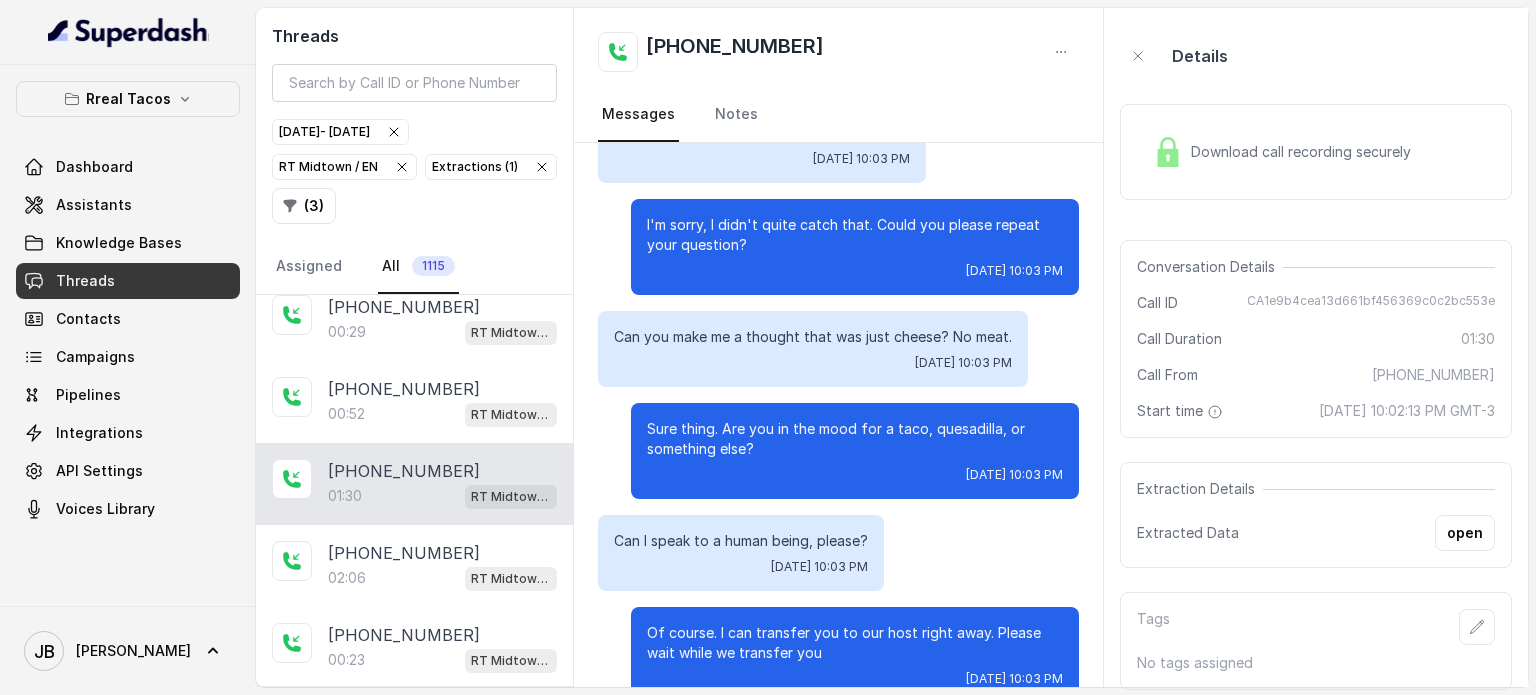 scroll, scrollTop: 1259, scrollLeft: 0, axis: vertical 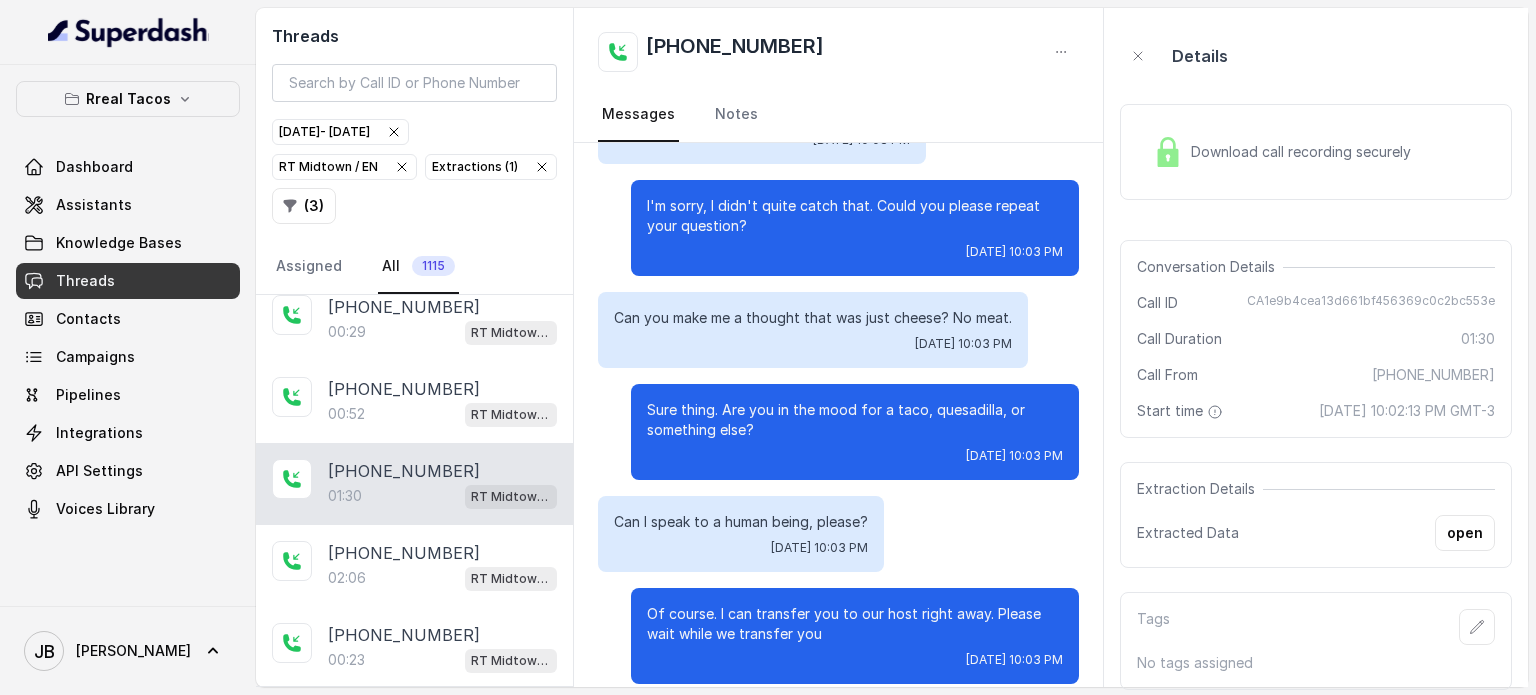 click on "Download call recording securely" at bounding box center (1316, 152) 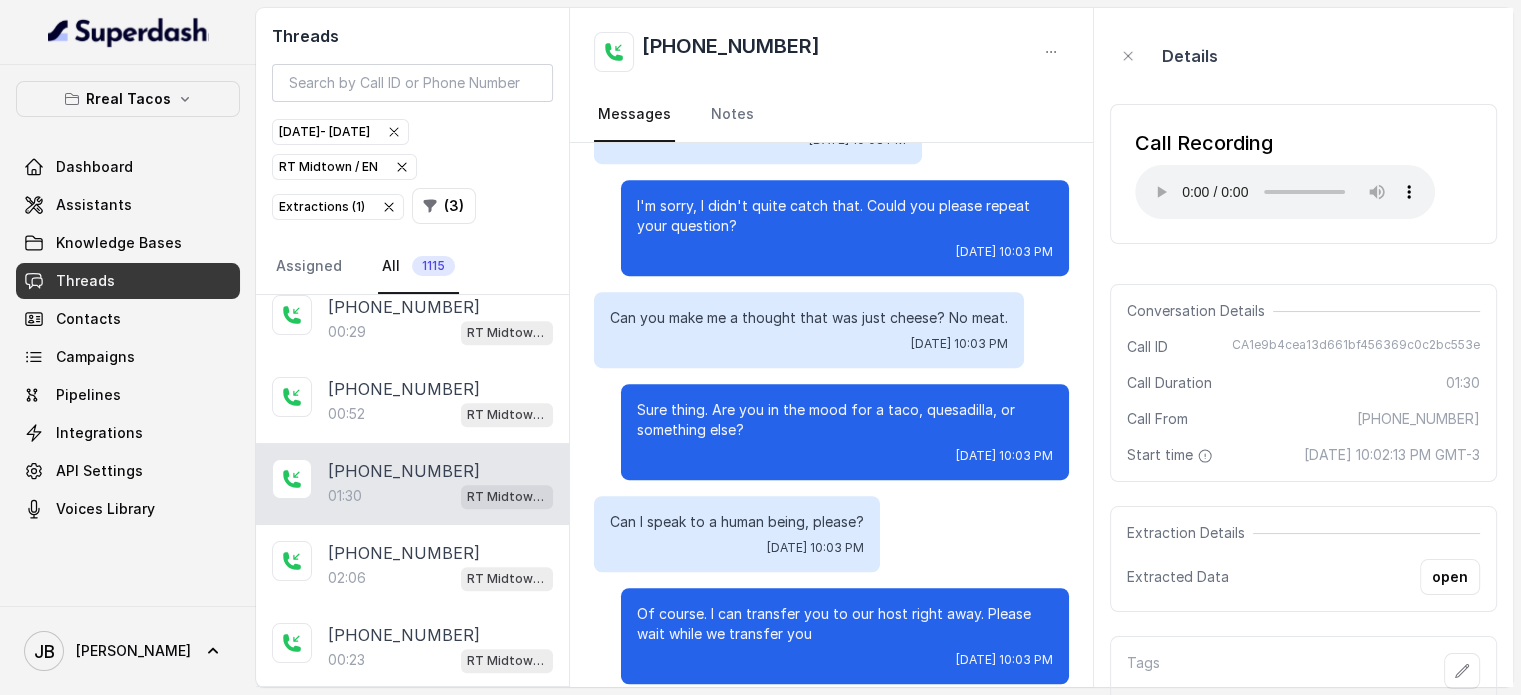 type 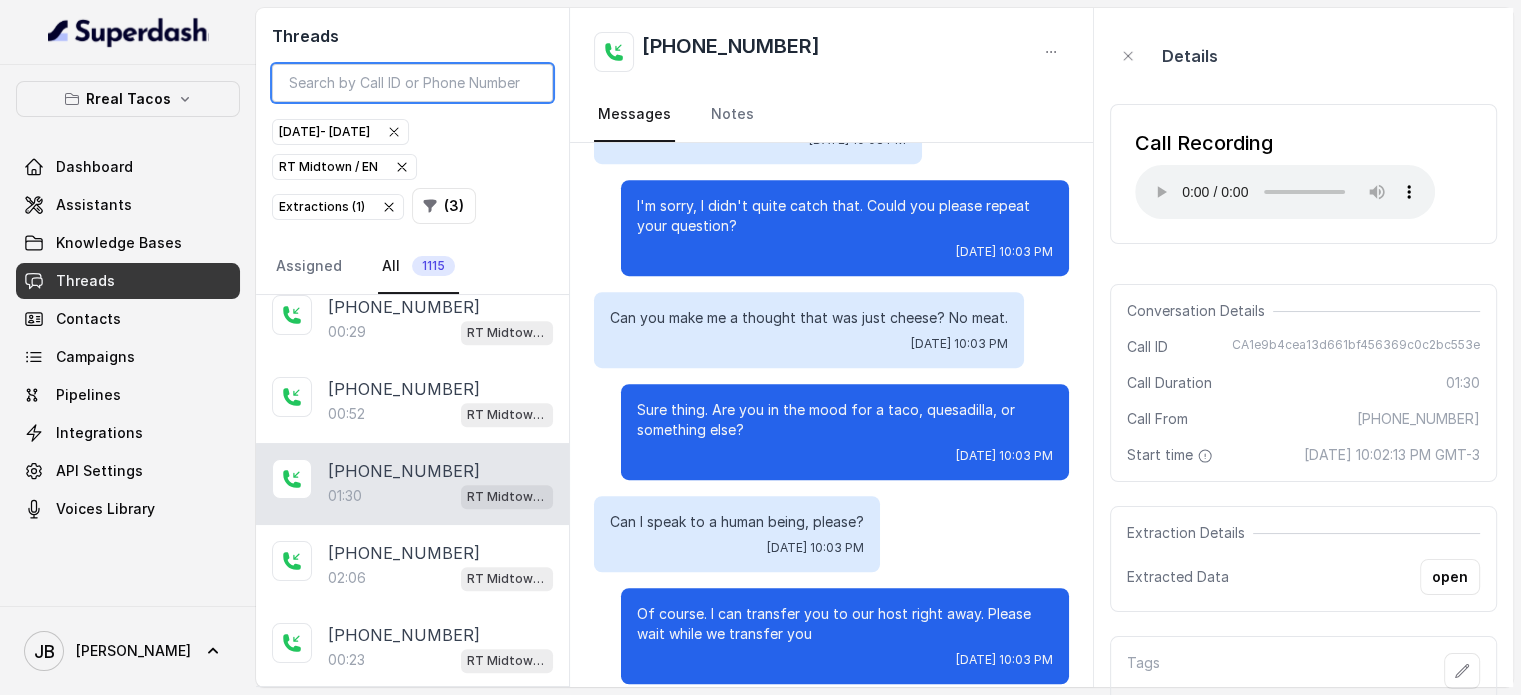click at bounding box center (412, 83) 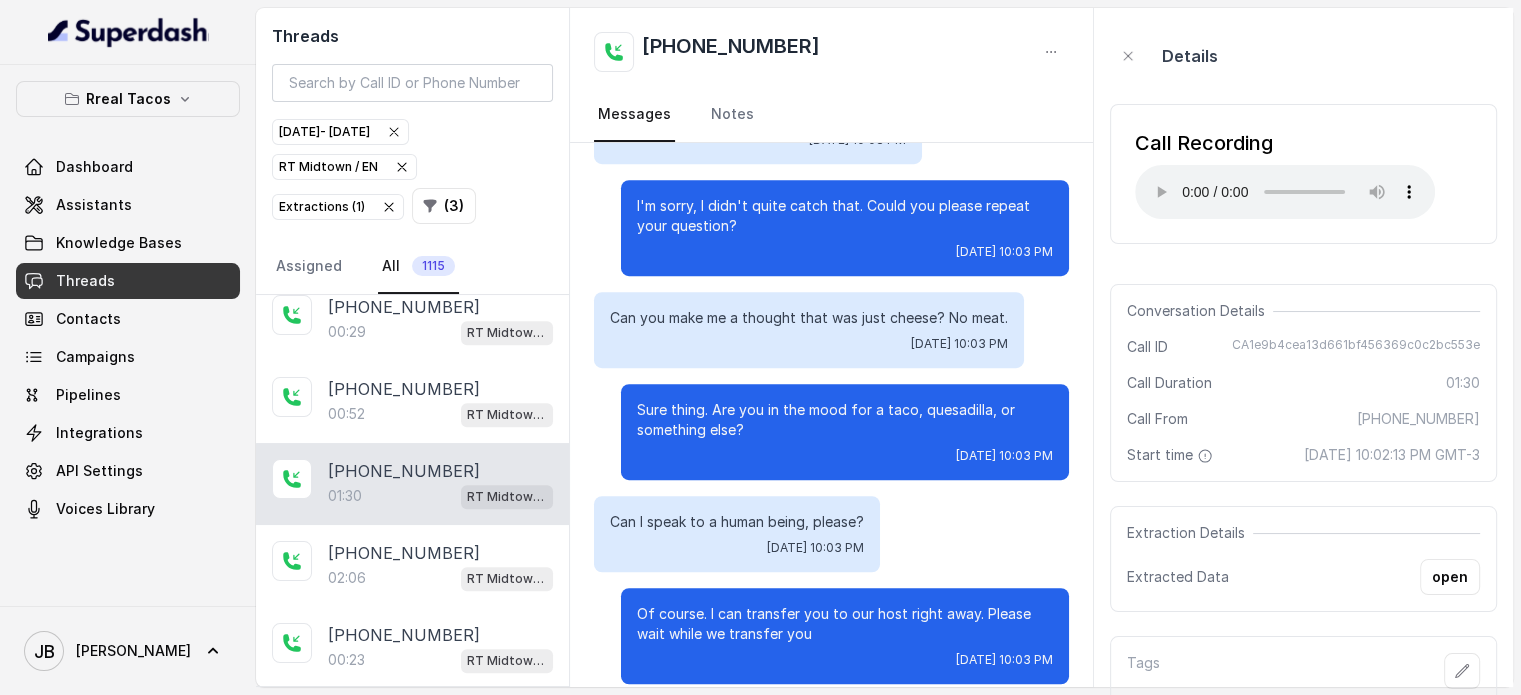 click on "[DATE]  -   [DATE]   RT Midtown / EN   Extractions ( 1 )    ( 3 )" at bounding box center [412, 171] 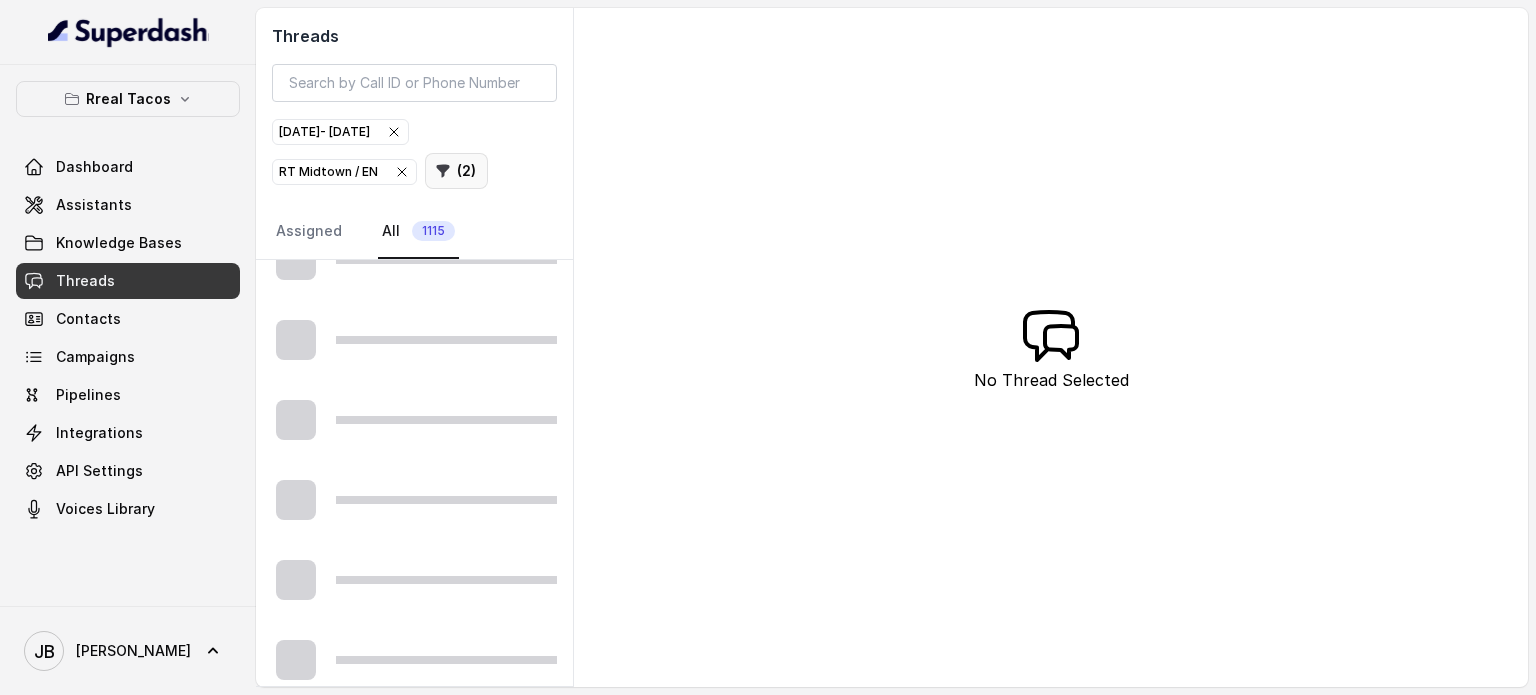 click on "( 2 )" at bounding box center (456, 171) 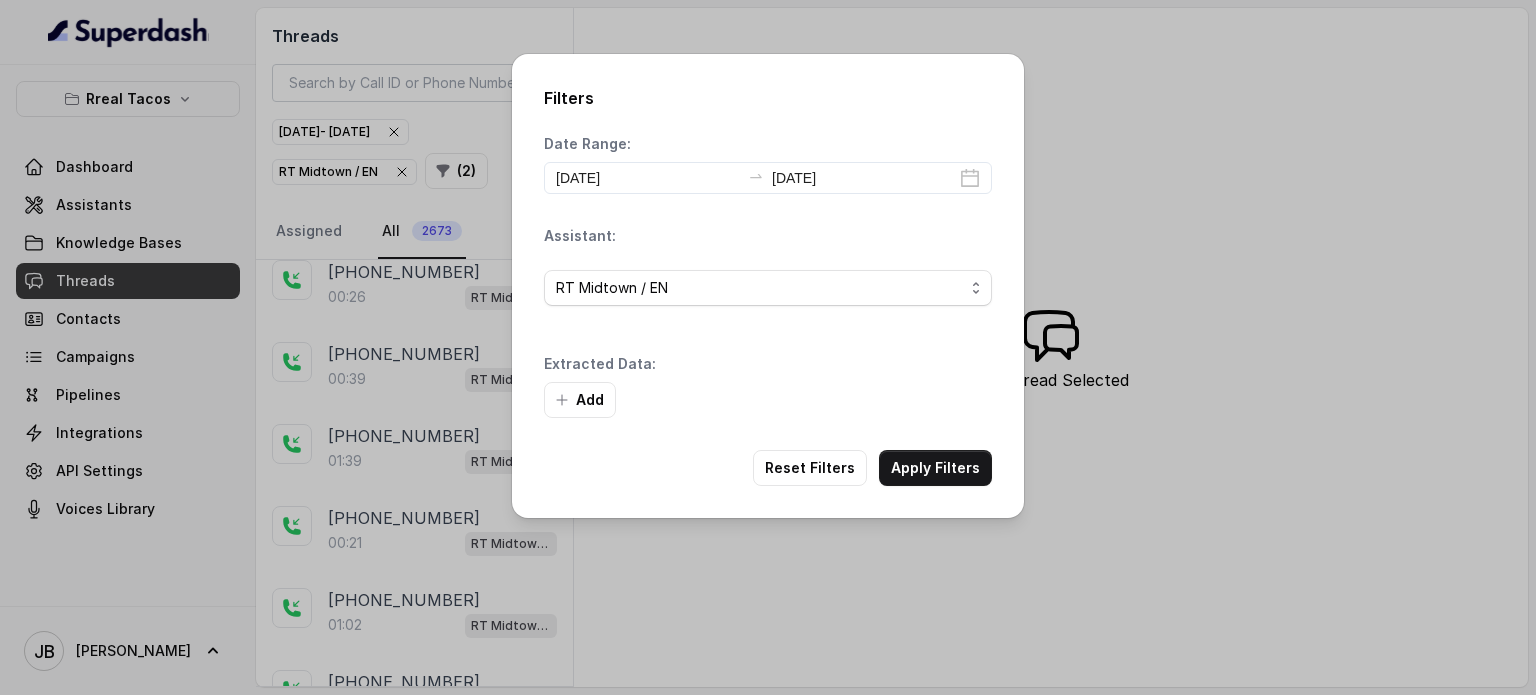 click on "RT Midtown / EN" at bounding box center (768, 288) 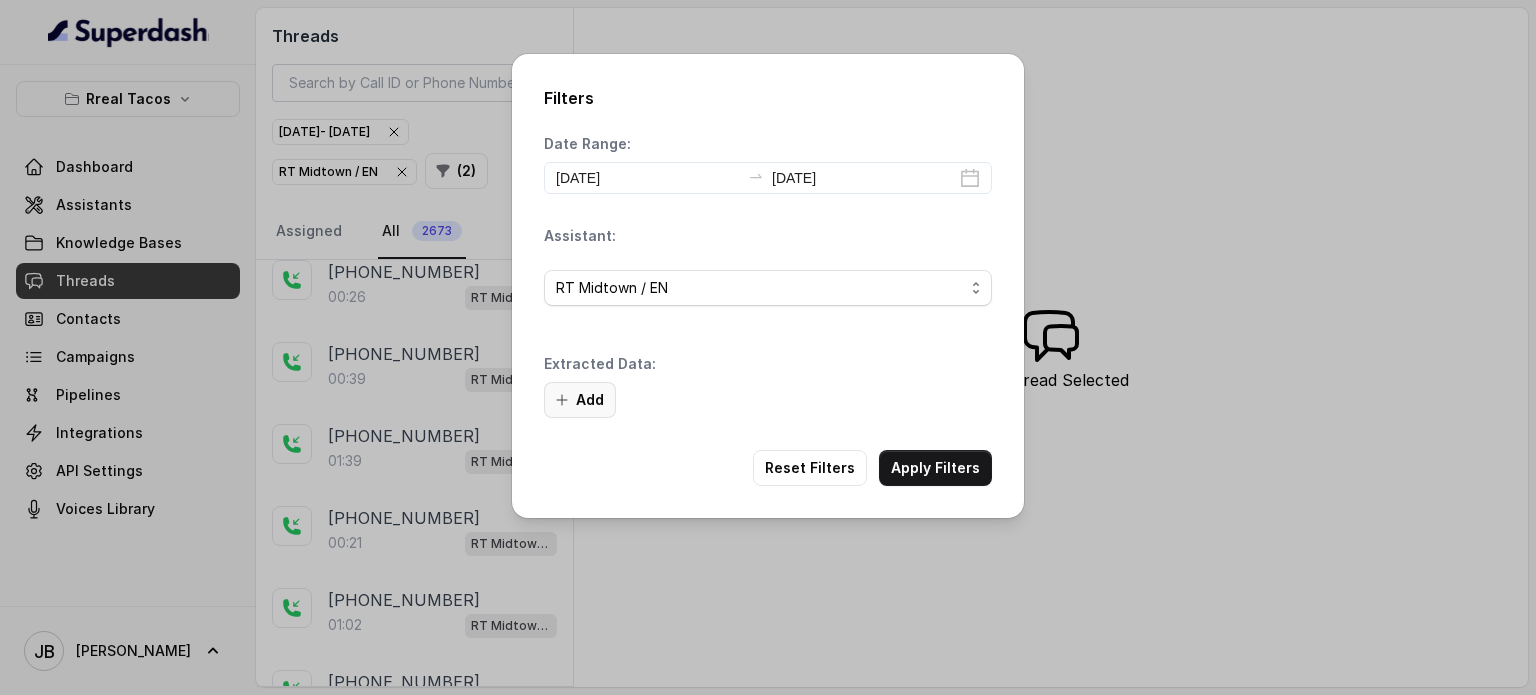 click on "Add" at bounding box center (580, 400) 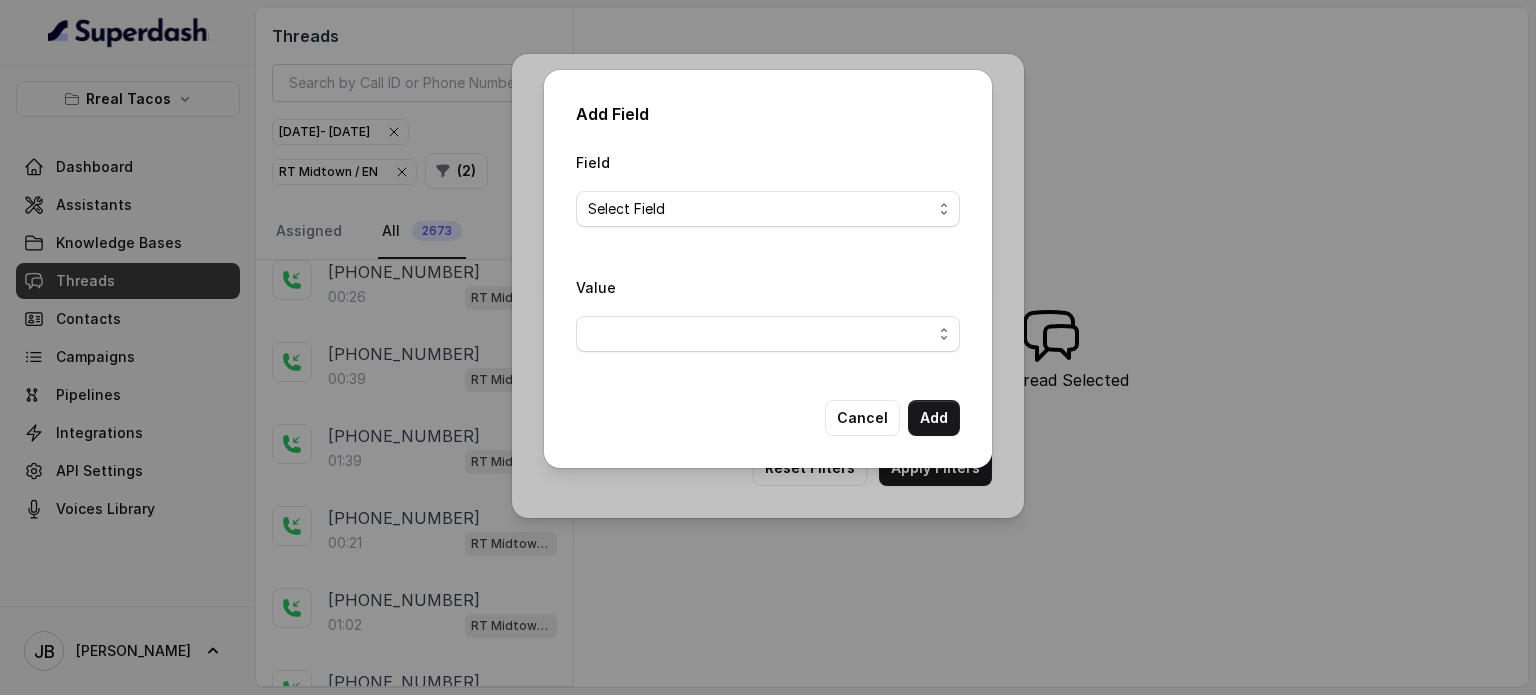drag, startPoint x: 764, startPoint y: 184, endPoint x: 764, endPoint y: 202, distance: 18 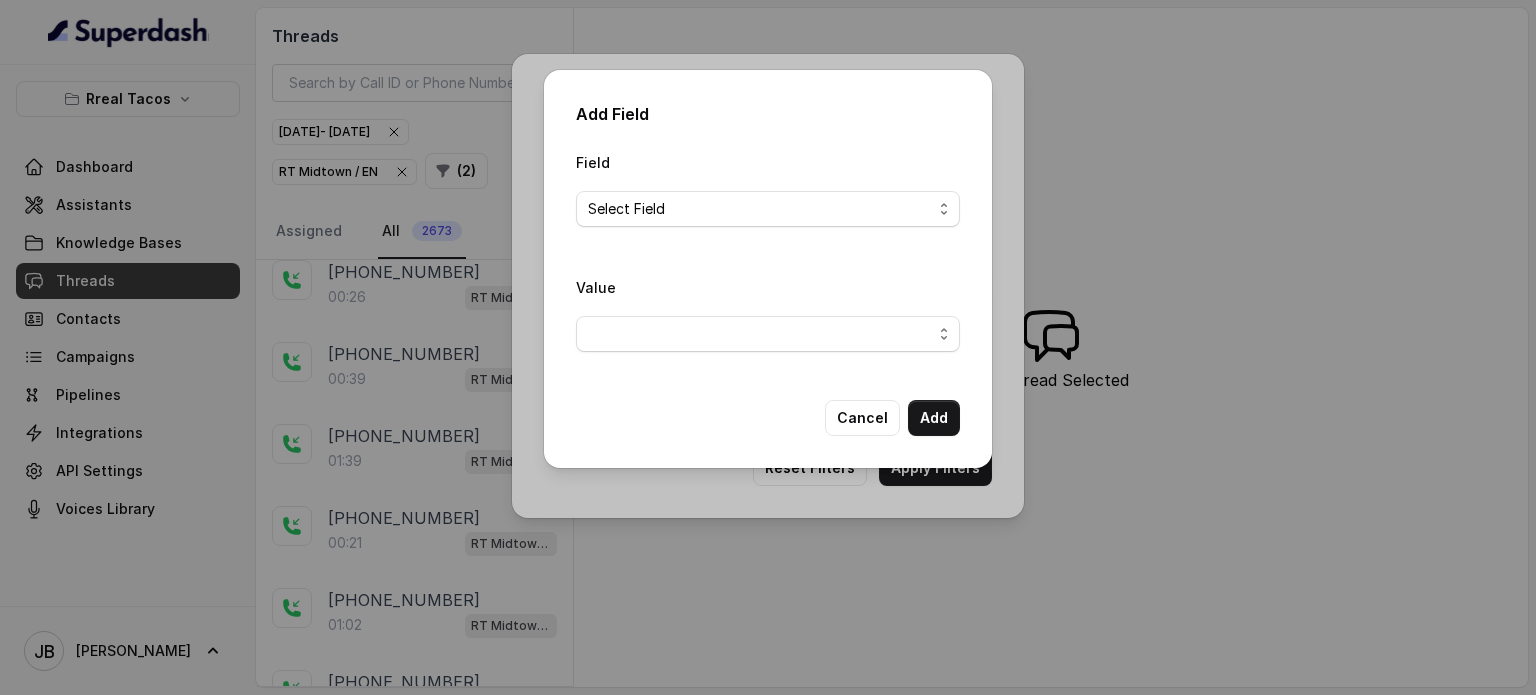 click on "Field Select Field" at bounding box center (768, 188) 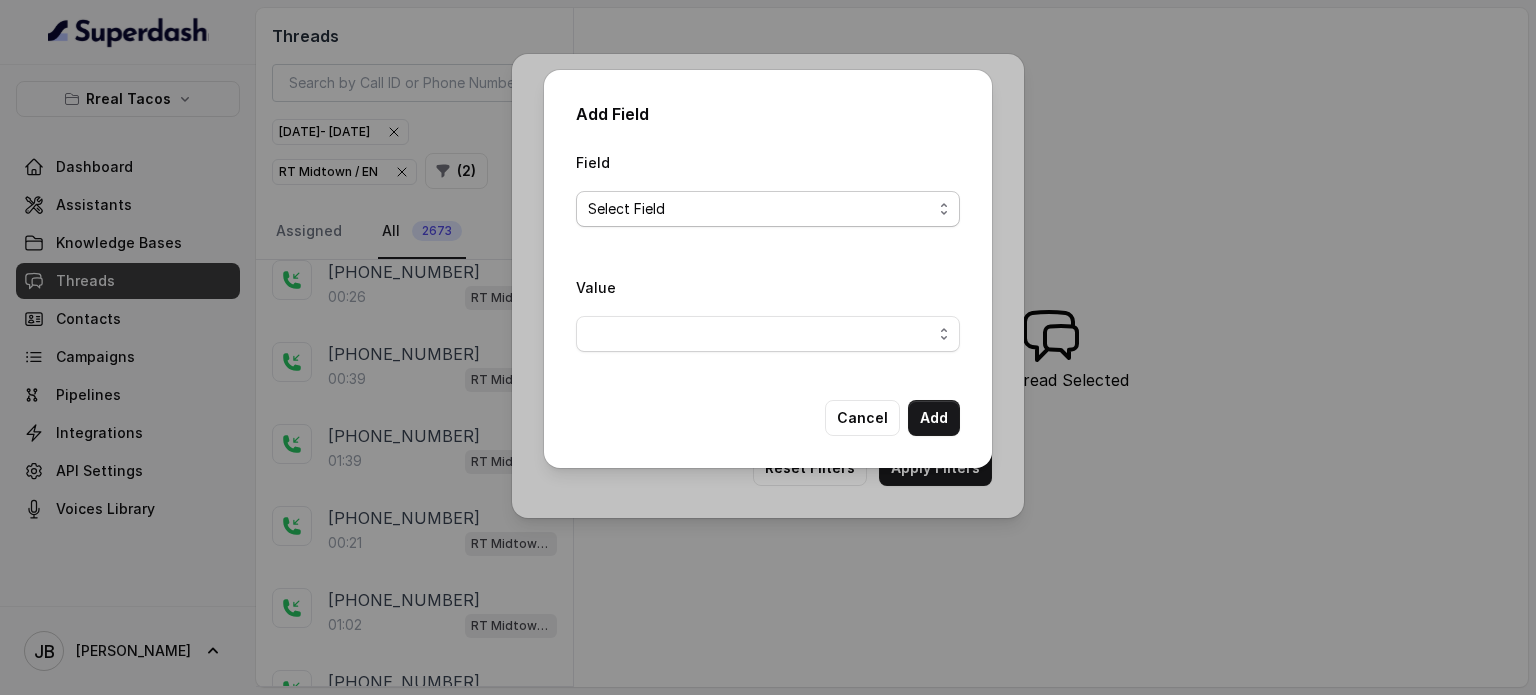 click on "Select Field" at bounding box center [760, 209] 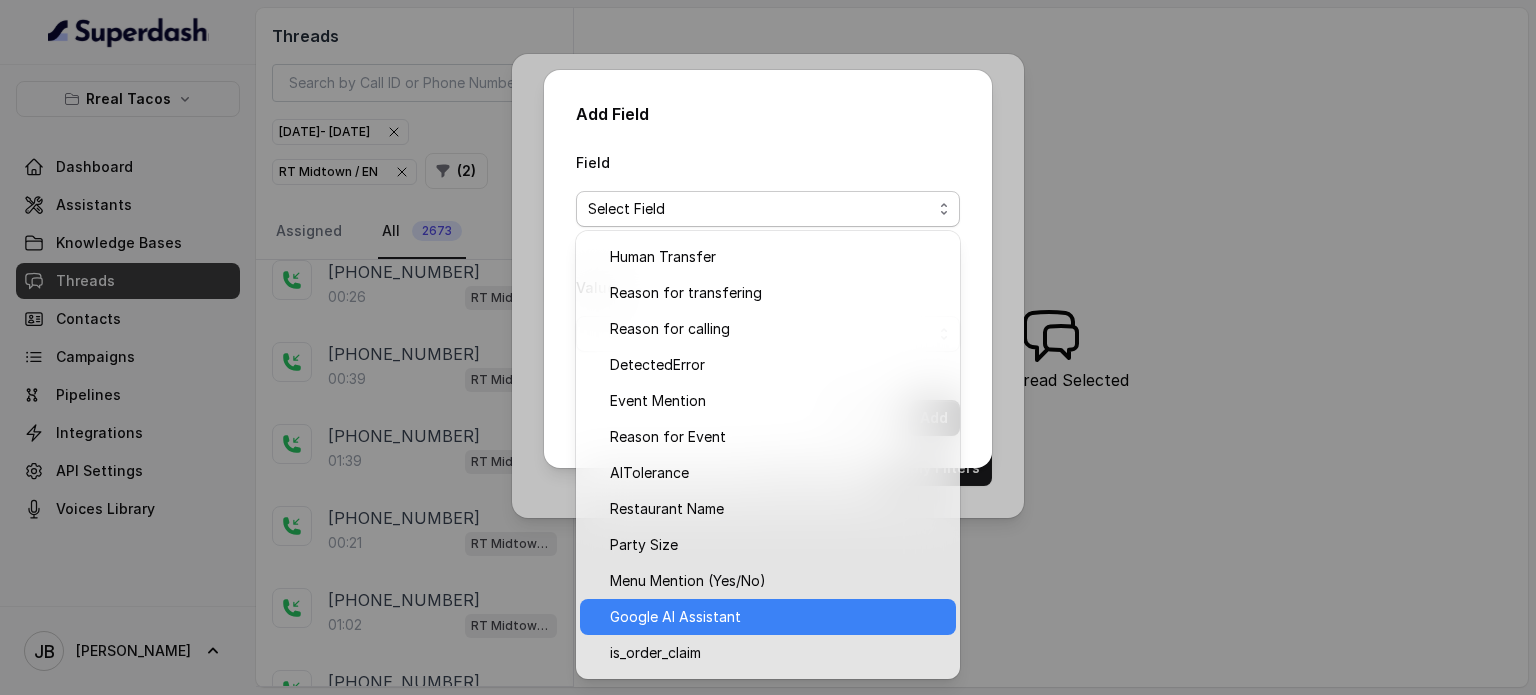 scroll, scrollTop: 136, scrollLeft: 0, axis: vertical 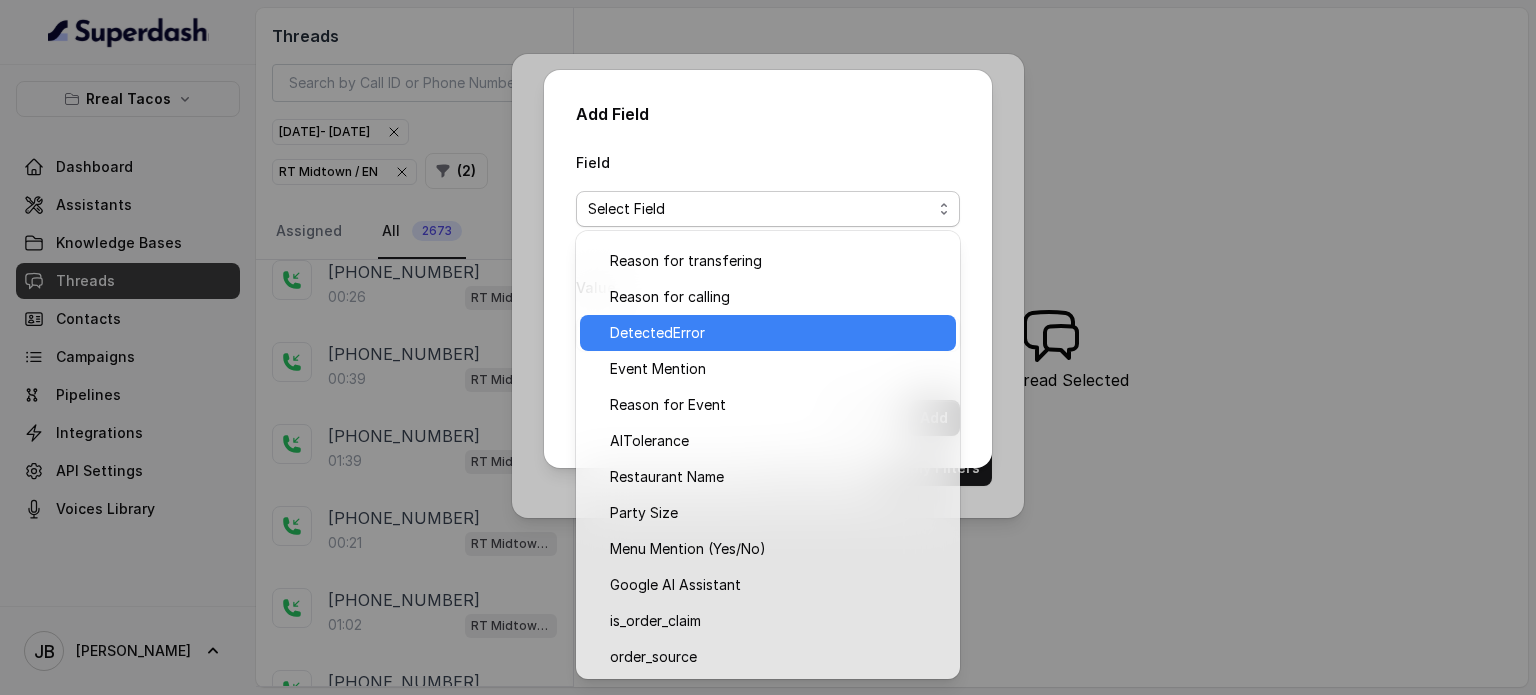 click on "DetectedError" at bounding box center (777, 333) 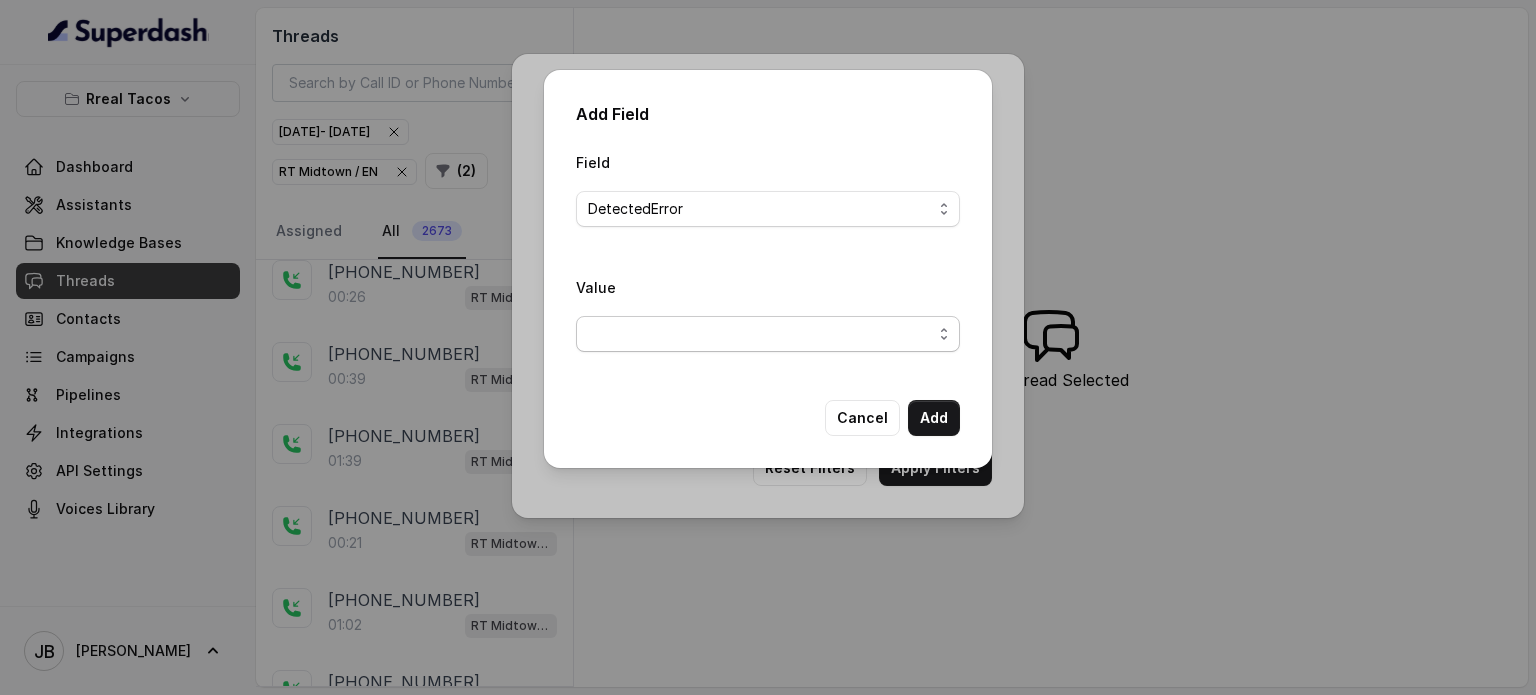 click at bounding box center [768, 334] 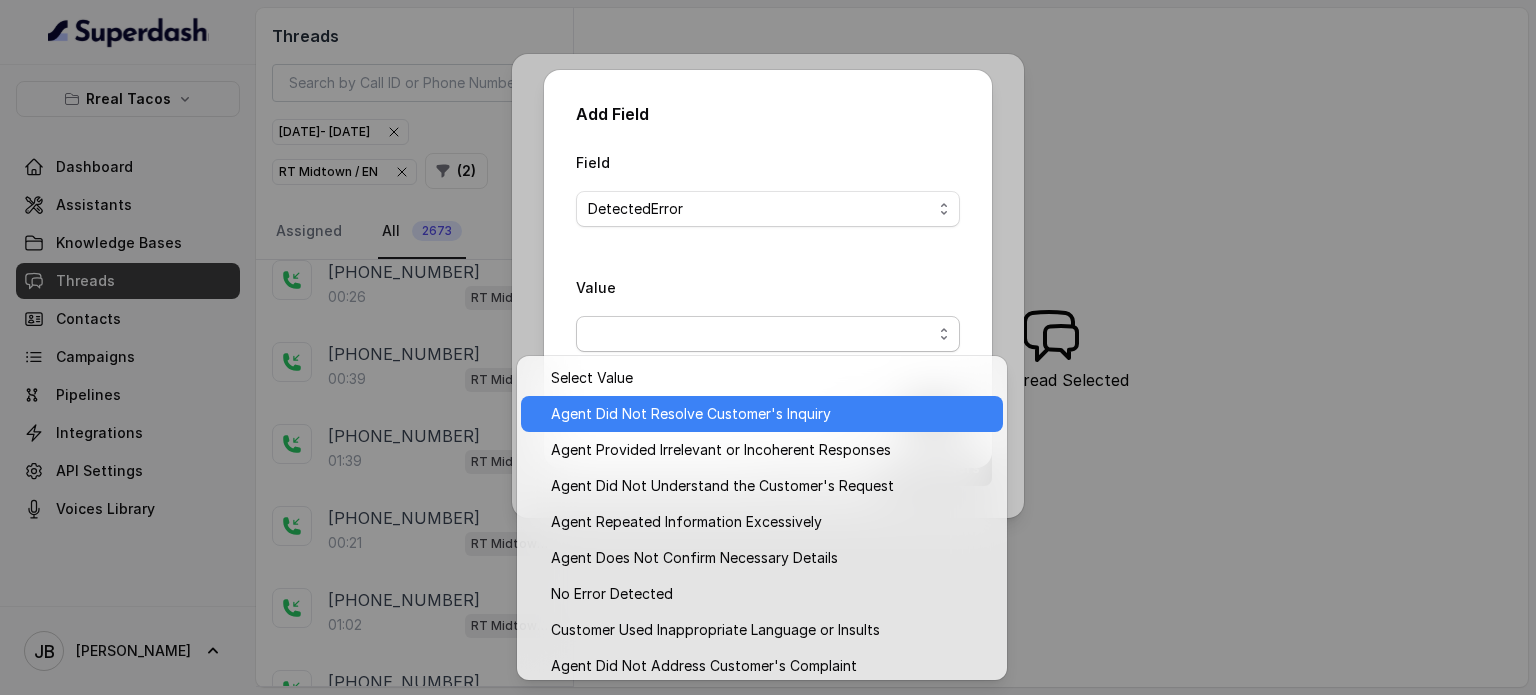 click on "Agent Did Not Resolve Customer's Inquiry" at bounding box center (691, 414) 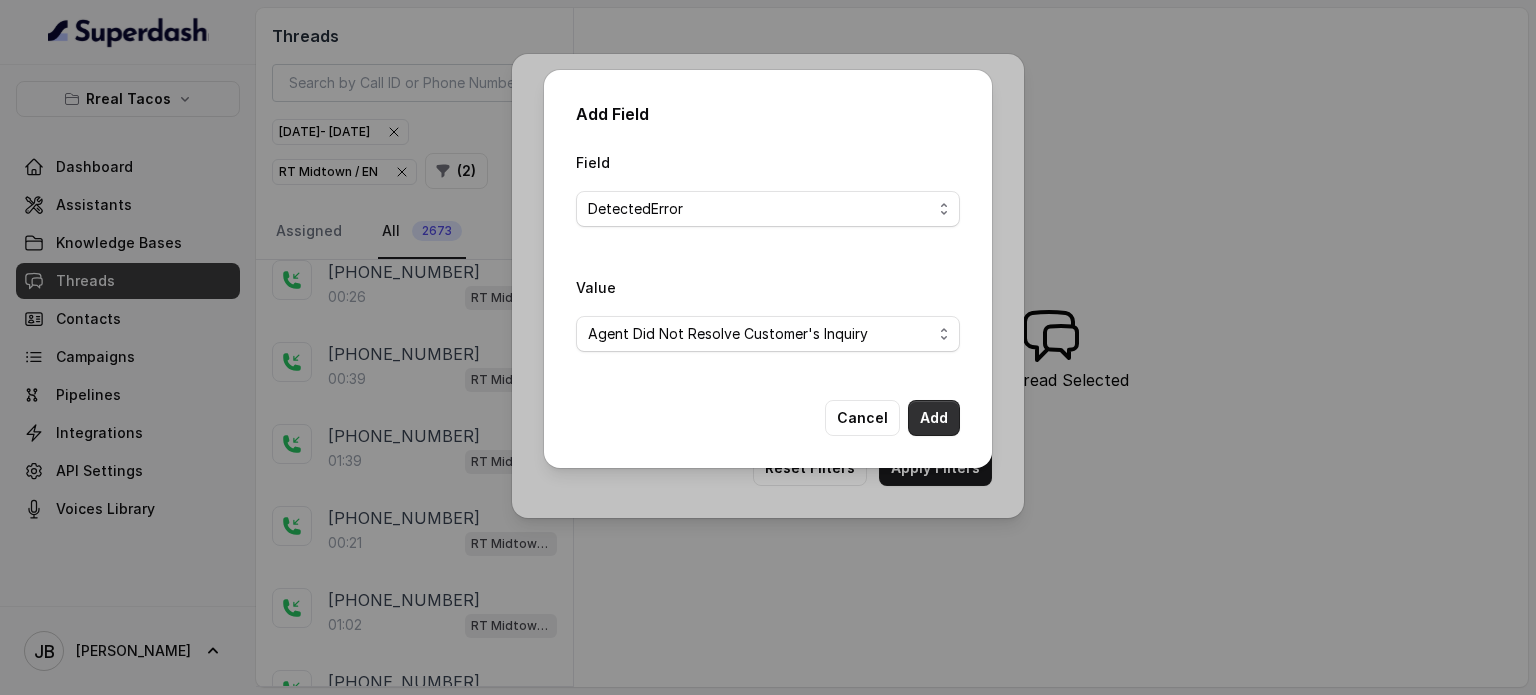 click on "Add" at bounding box center (934, 418) 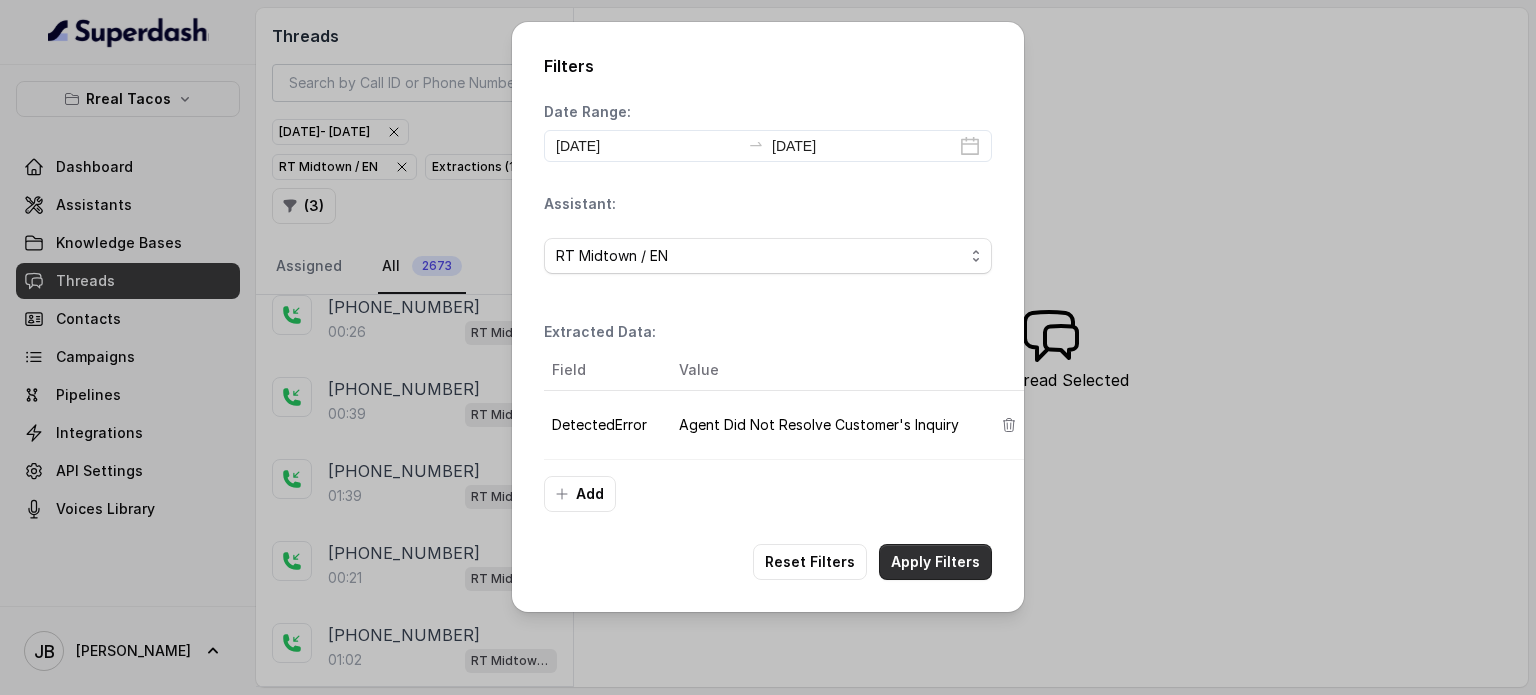 click on "Apply Filters" at bounding box center (935, 562) 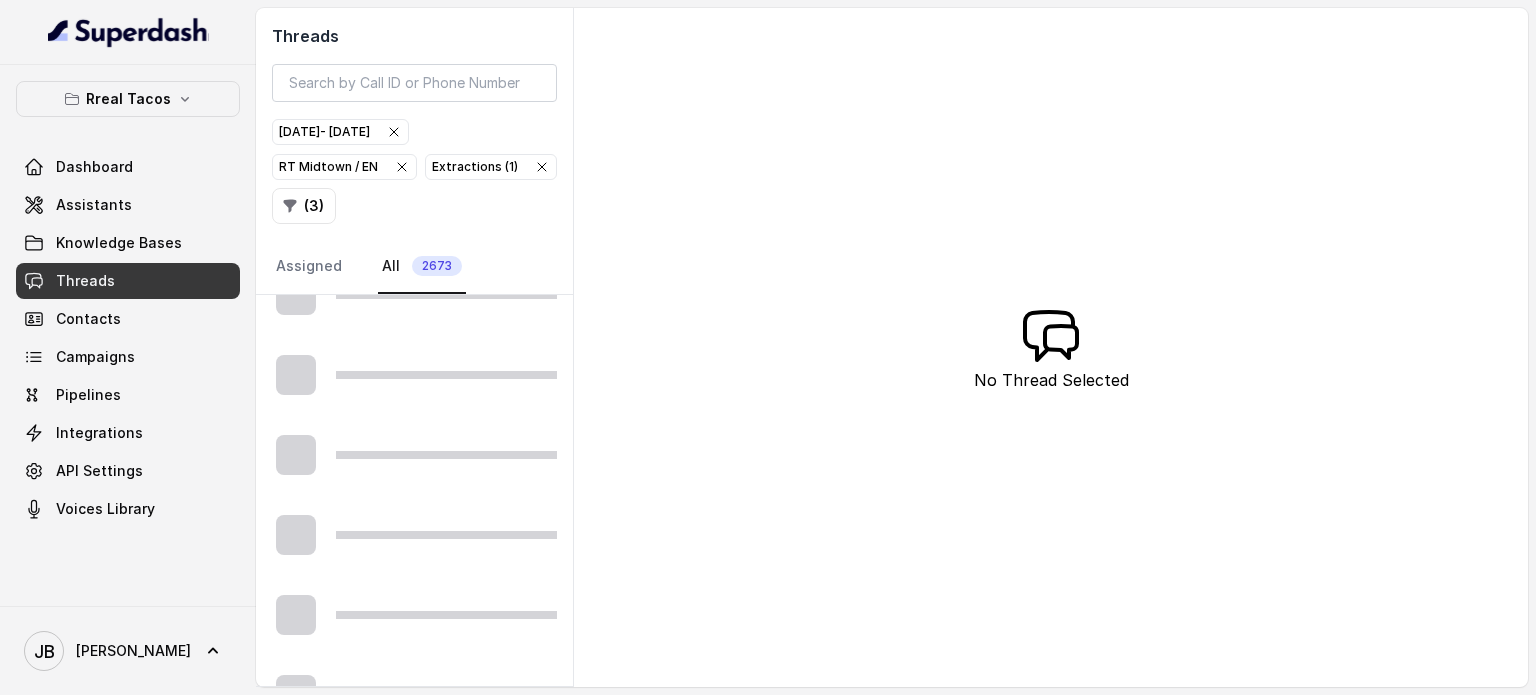 scroll, scrollTop: 0, scrollLeft: 0, axis: both 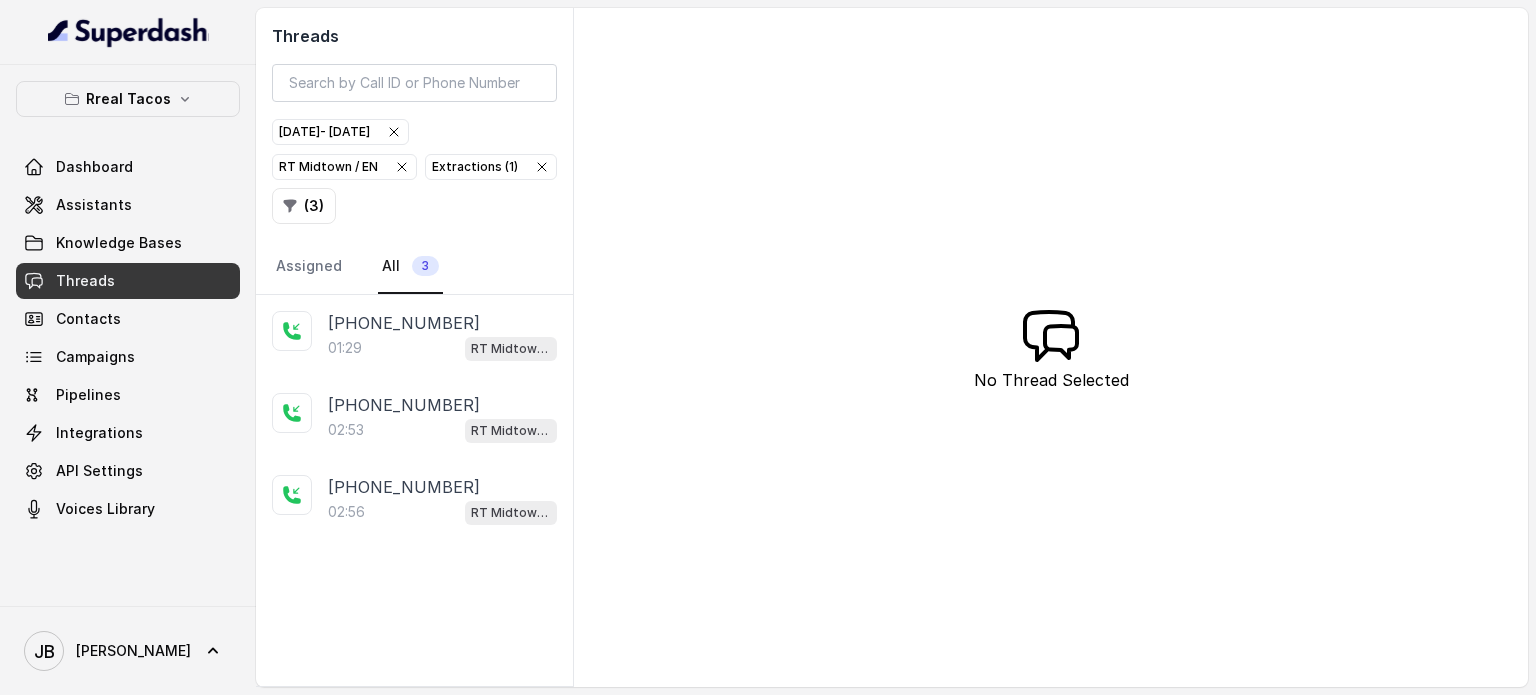 click on "Extractions ( 1 )" at bounding box center (491, 167) 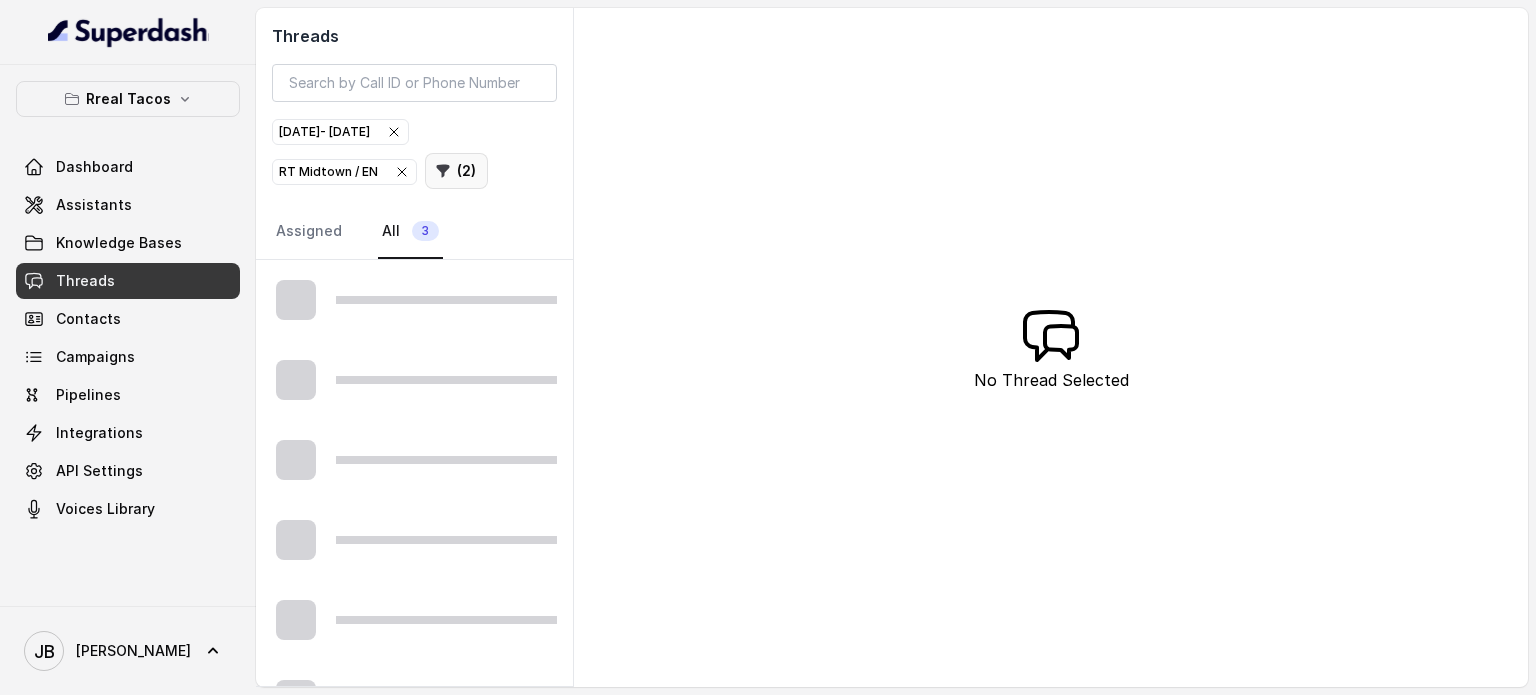 click on "( 2 )" at bounding box center [456, 171] 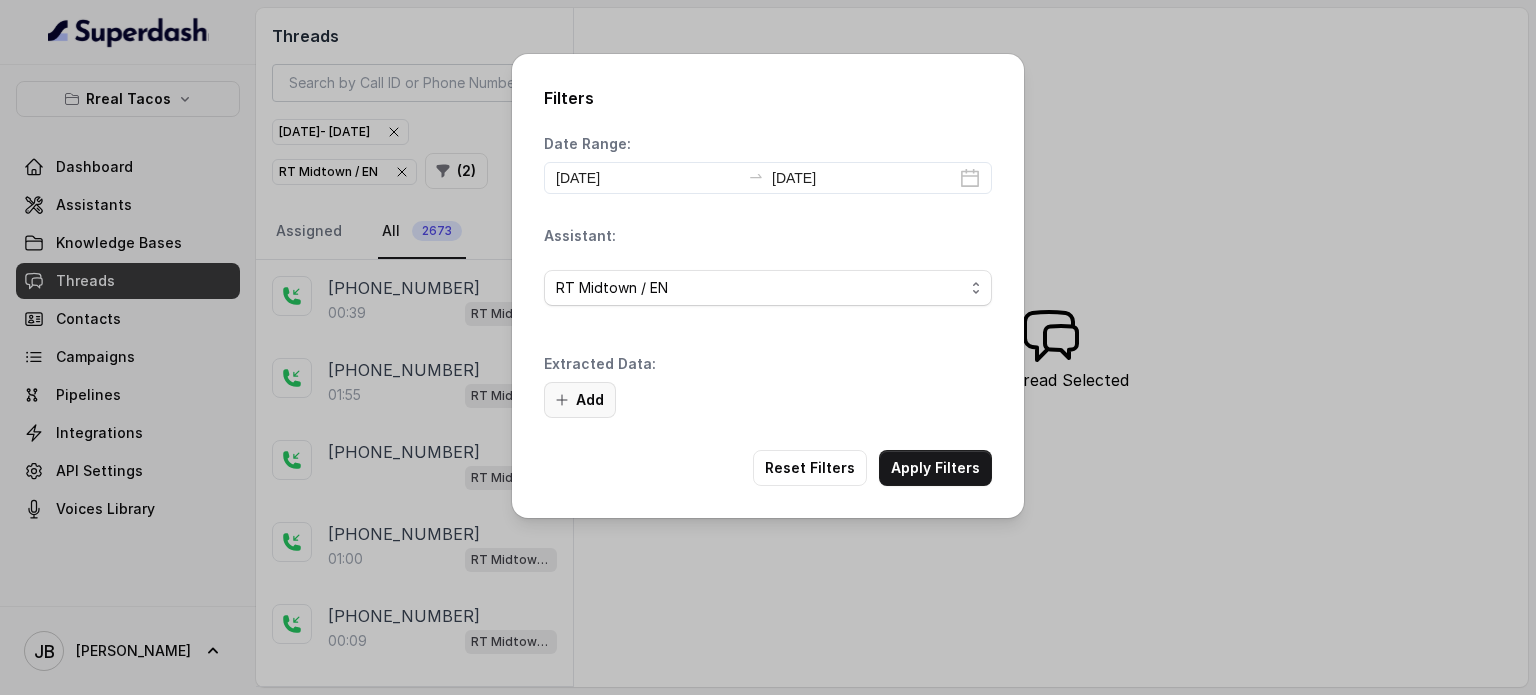 click on "Add" at bounding box center [580, 400] 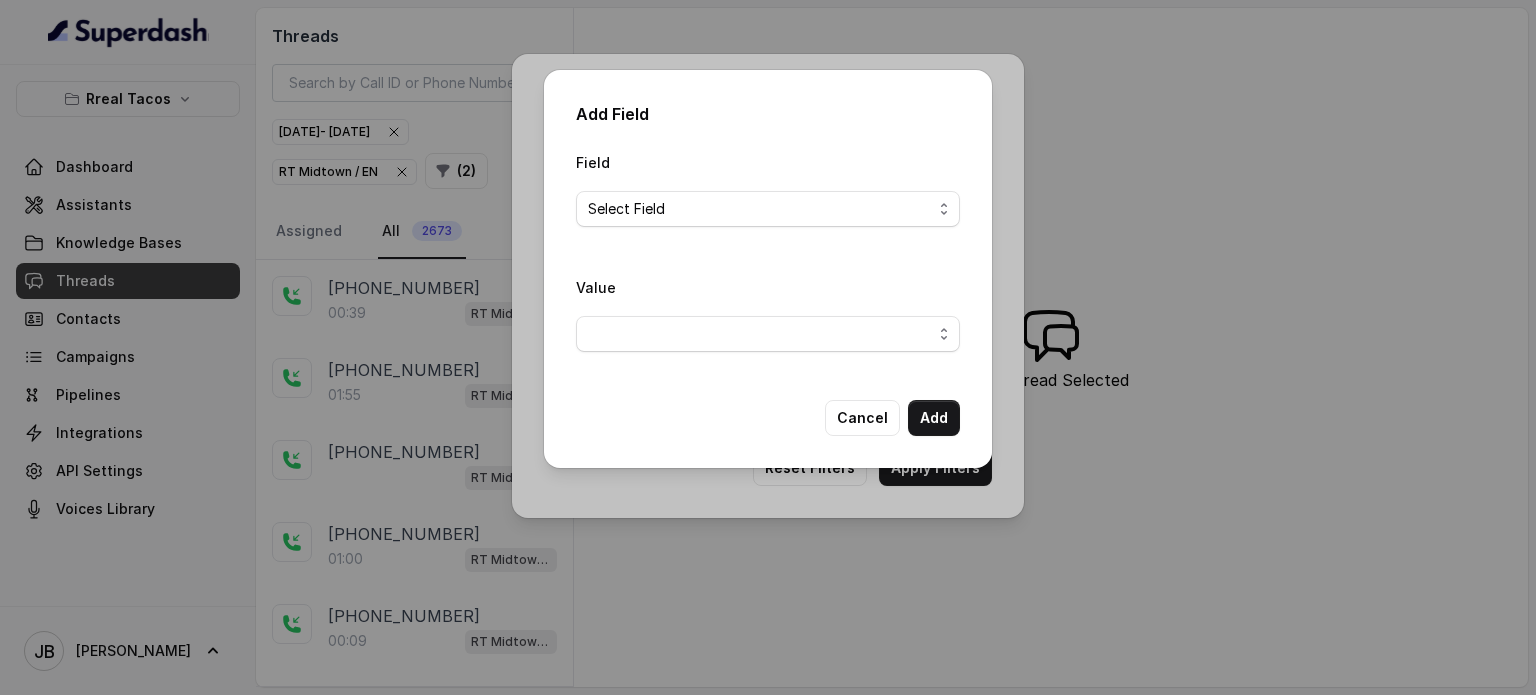 click at bounding box center (768, 334) 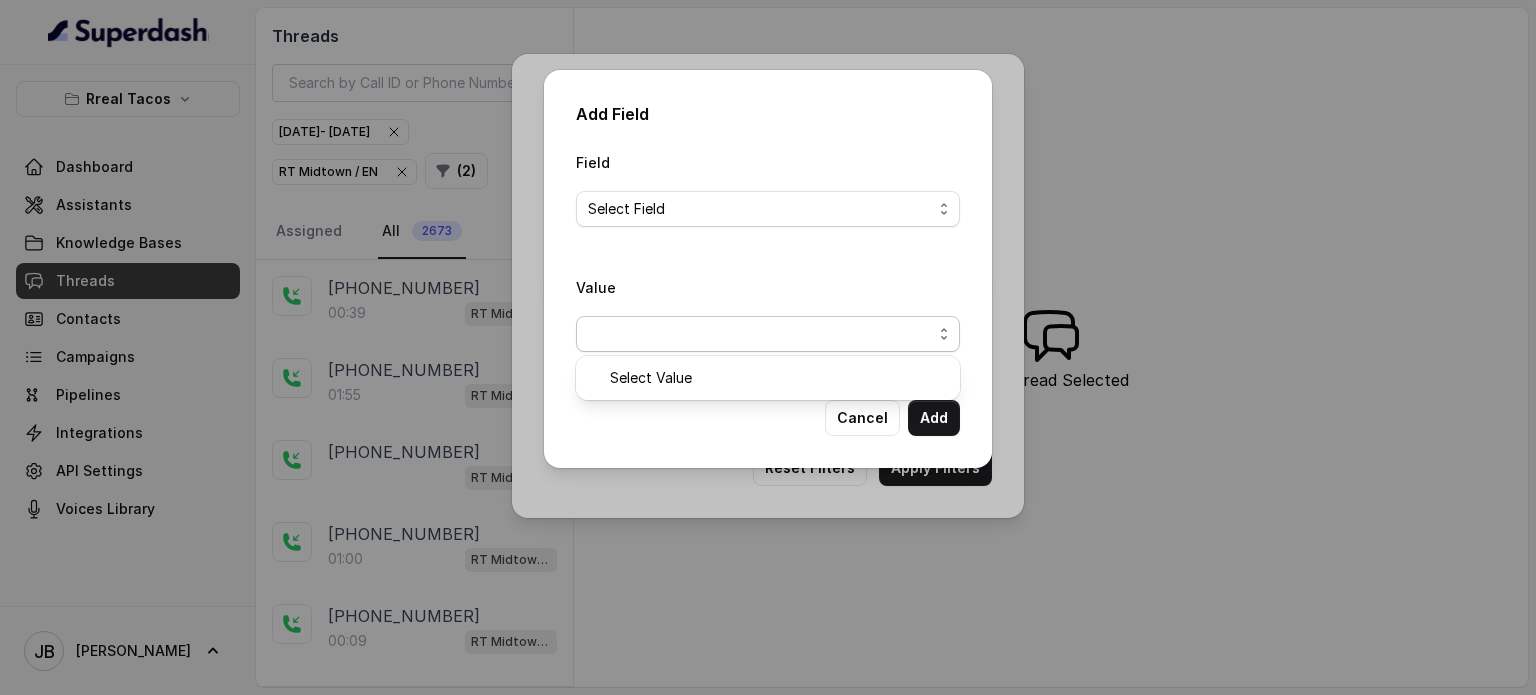 click at bounding box center [768, 334] 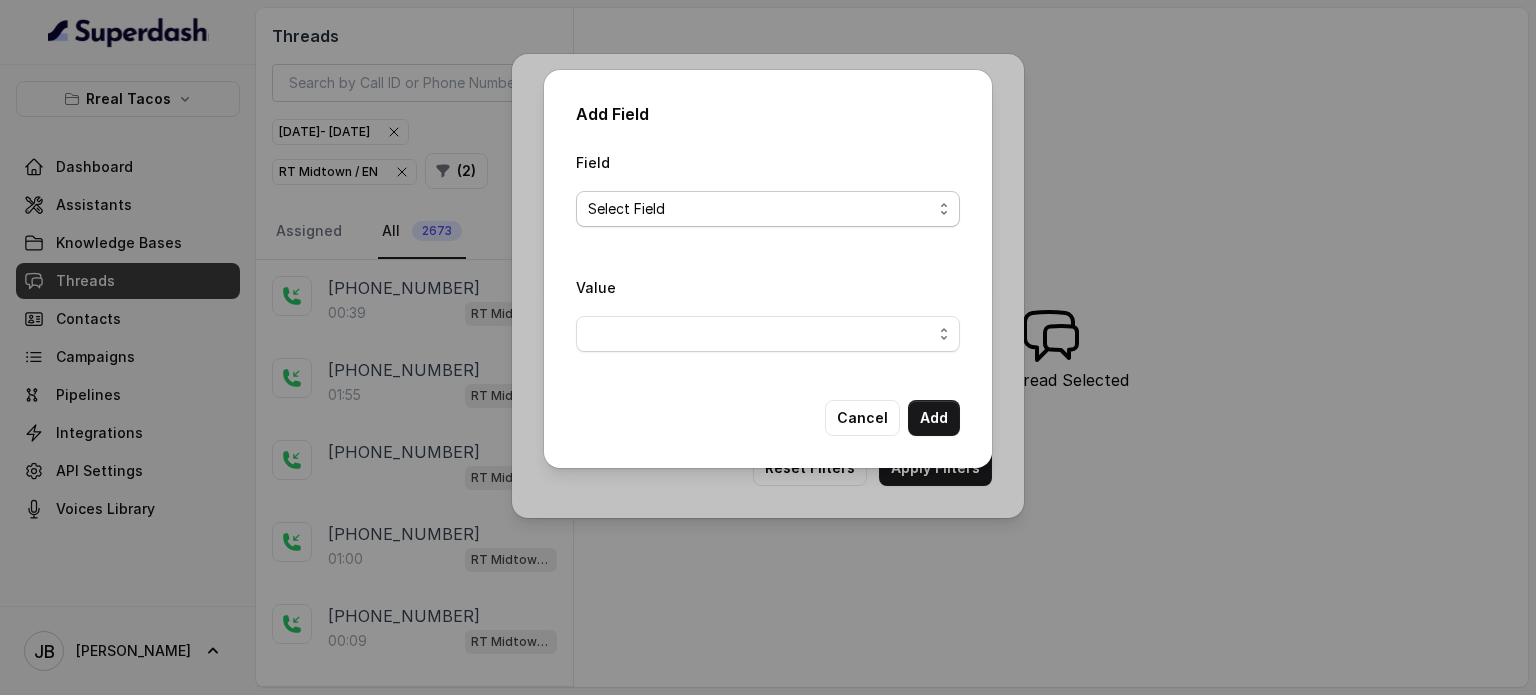 drag, startPoint x: 742, startPoint y: 226, endPoint x: 742, endPoint y: 213, distance: 13 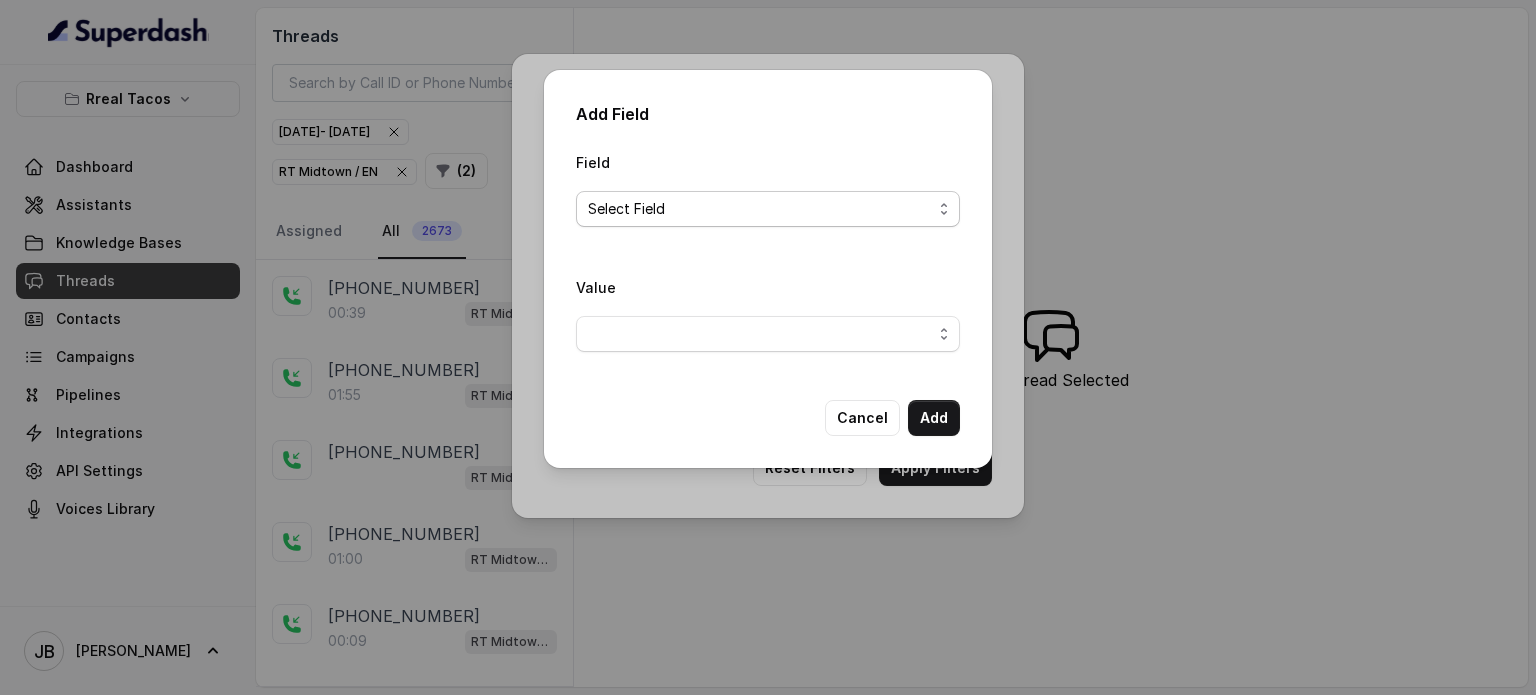 click on "Select Field" at bounding box center [768, 209] 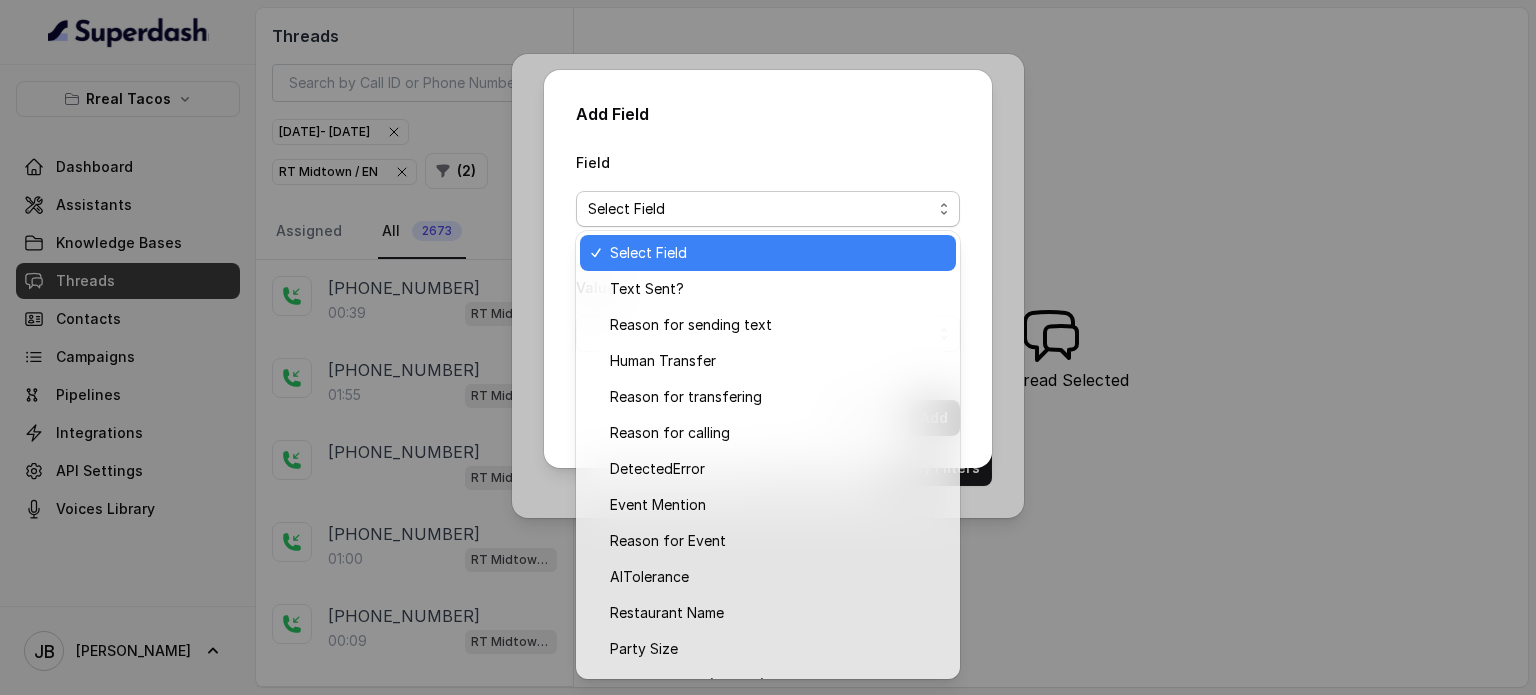 drag, startPoint x: 742, startPoint y: 213, endPoint x: 737, endPoint y: 245, distance: 32.38827 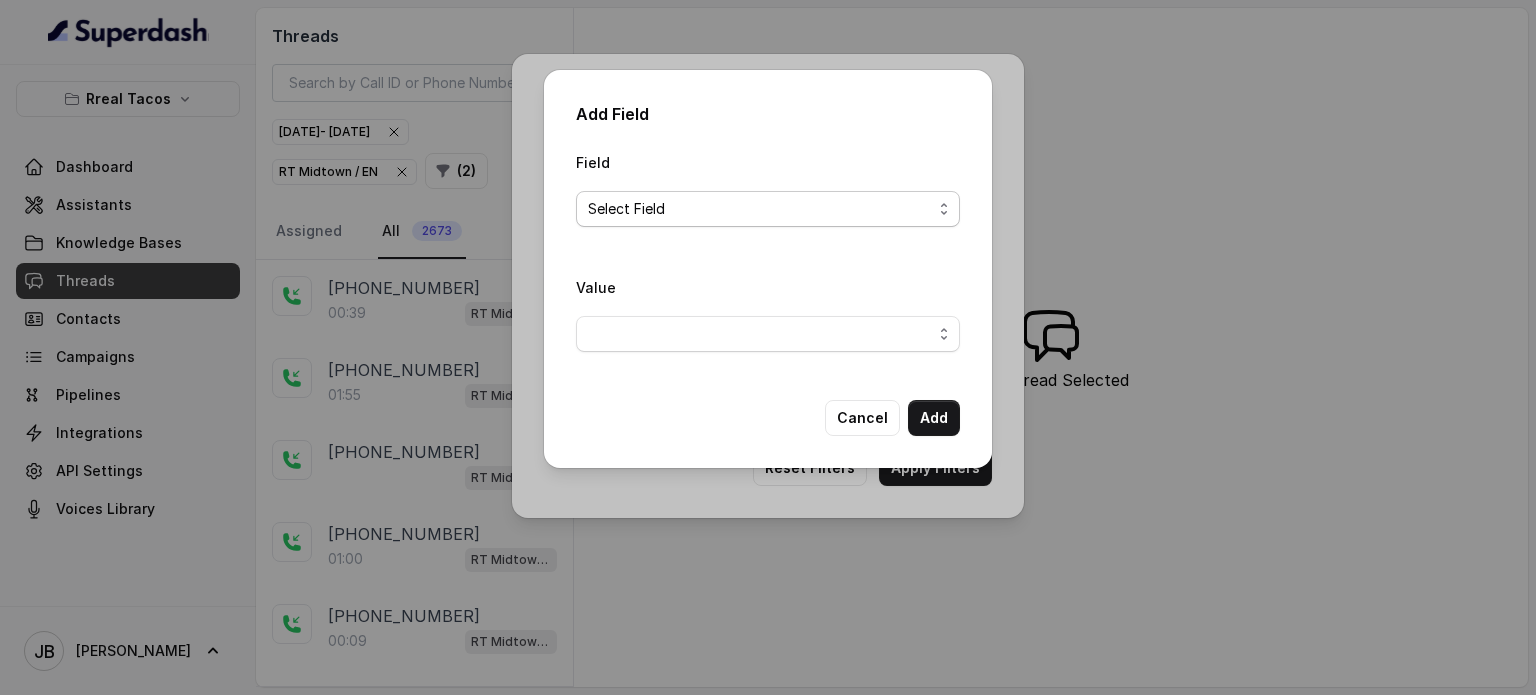 drag, startPoint x: 747, startPoint y: 199, endPoint x: 748, endPoint y: 214, distance: 15.033297 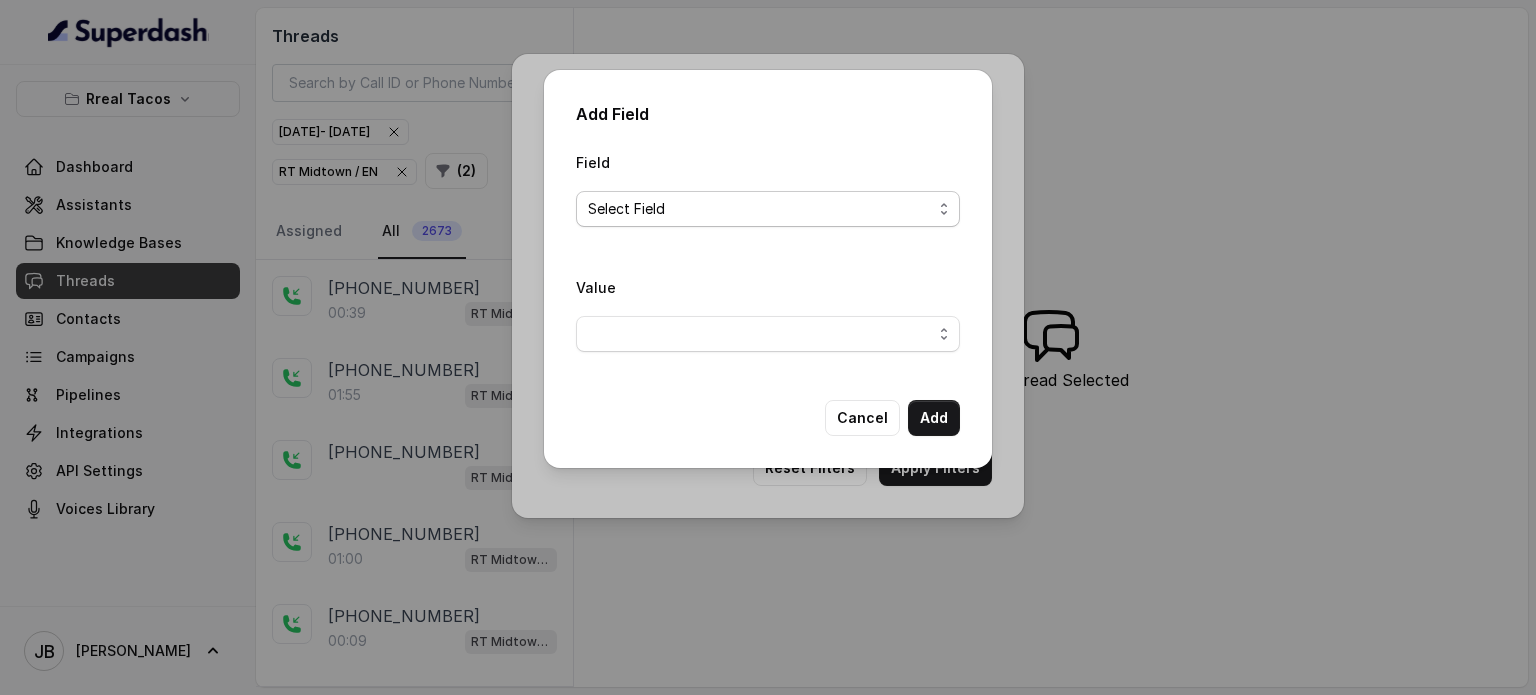 click on "Select Field" at bounding box center (760, 209) 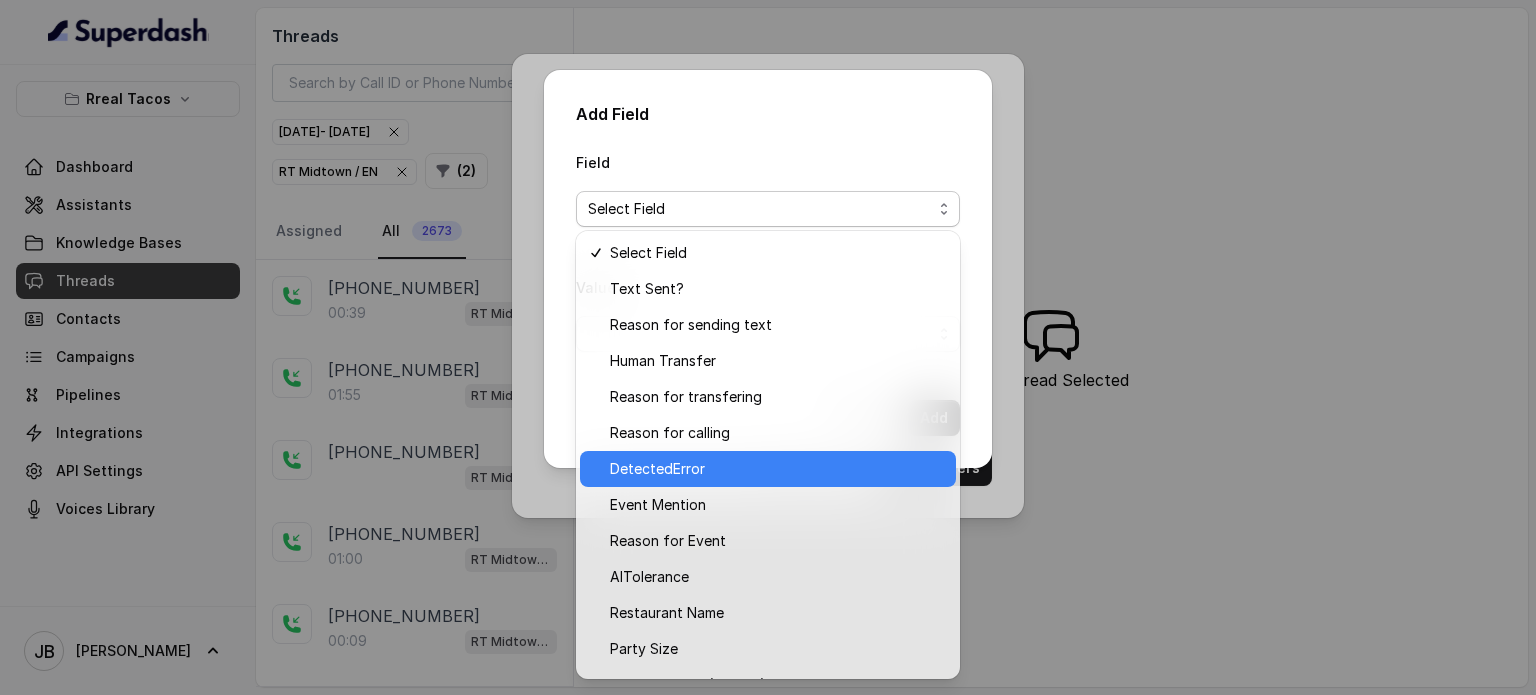 click on "DetectedError" at bounding box center [657, 469] 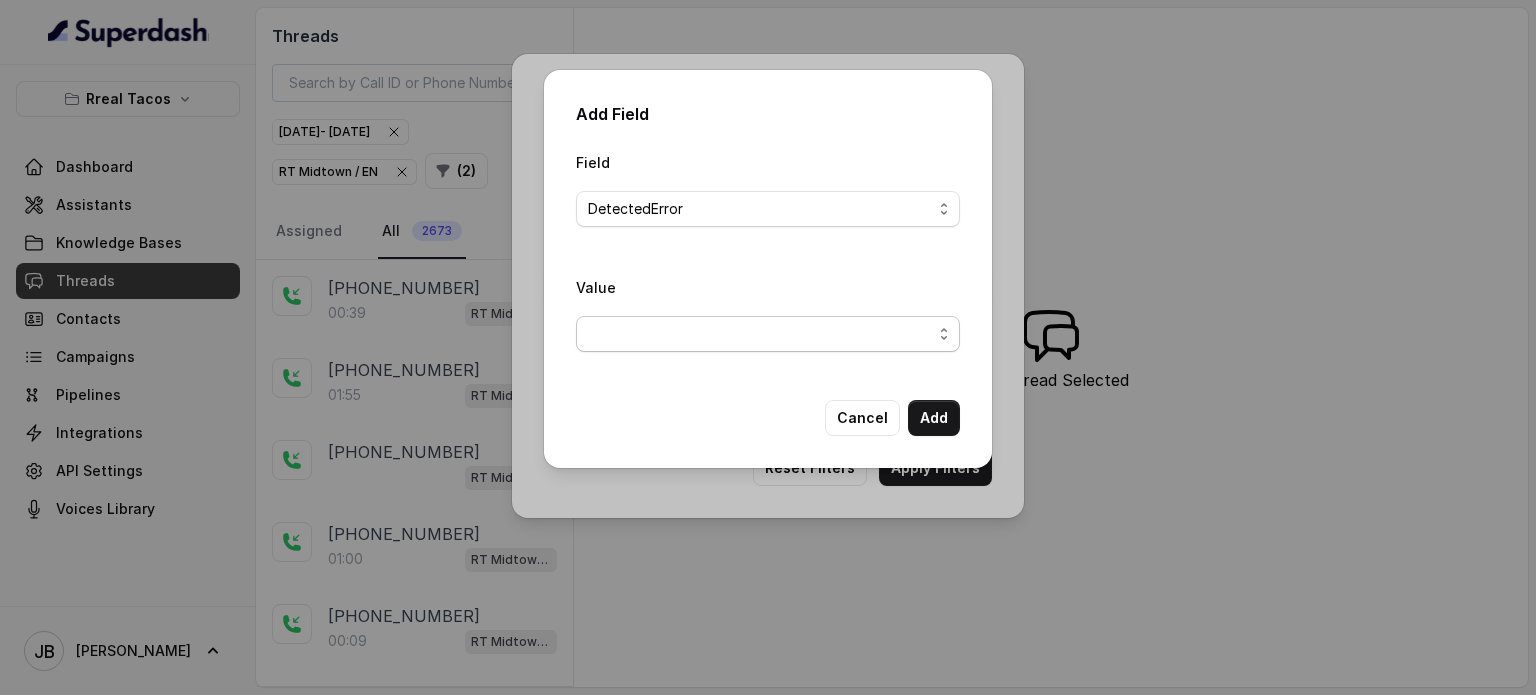 click at bounding box center [768, 334] 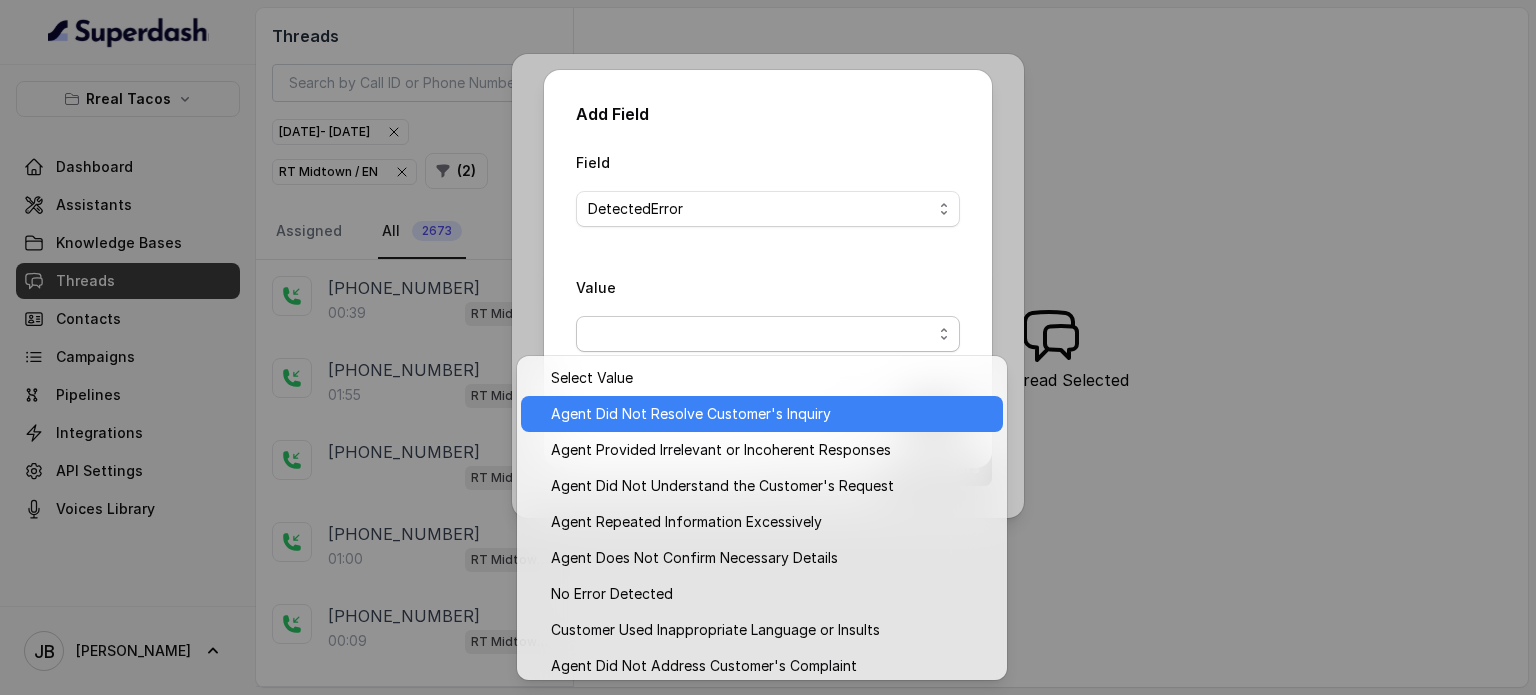 click on "Agent Did Not Resolve Customer's Inquiry" at bounding box center [762, 414] 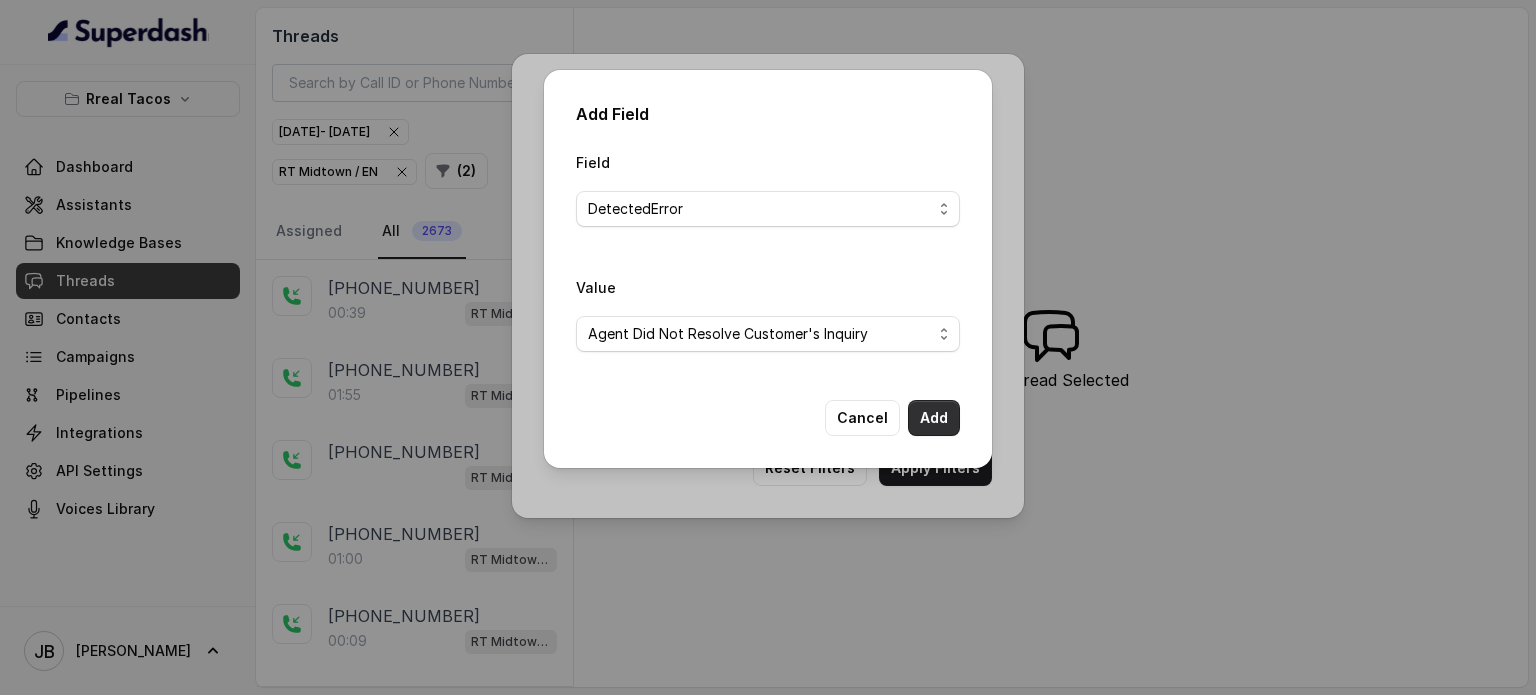 click on "Add" at bounding box center (934, 418) 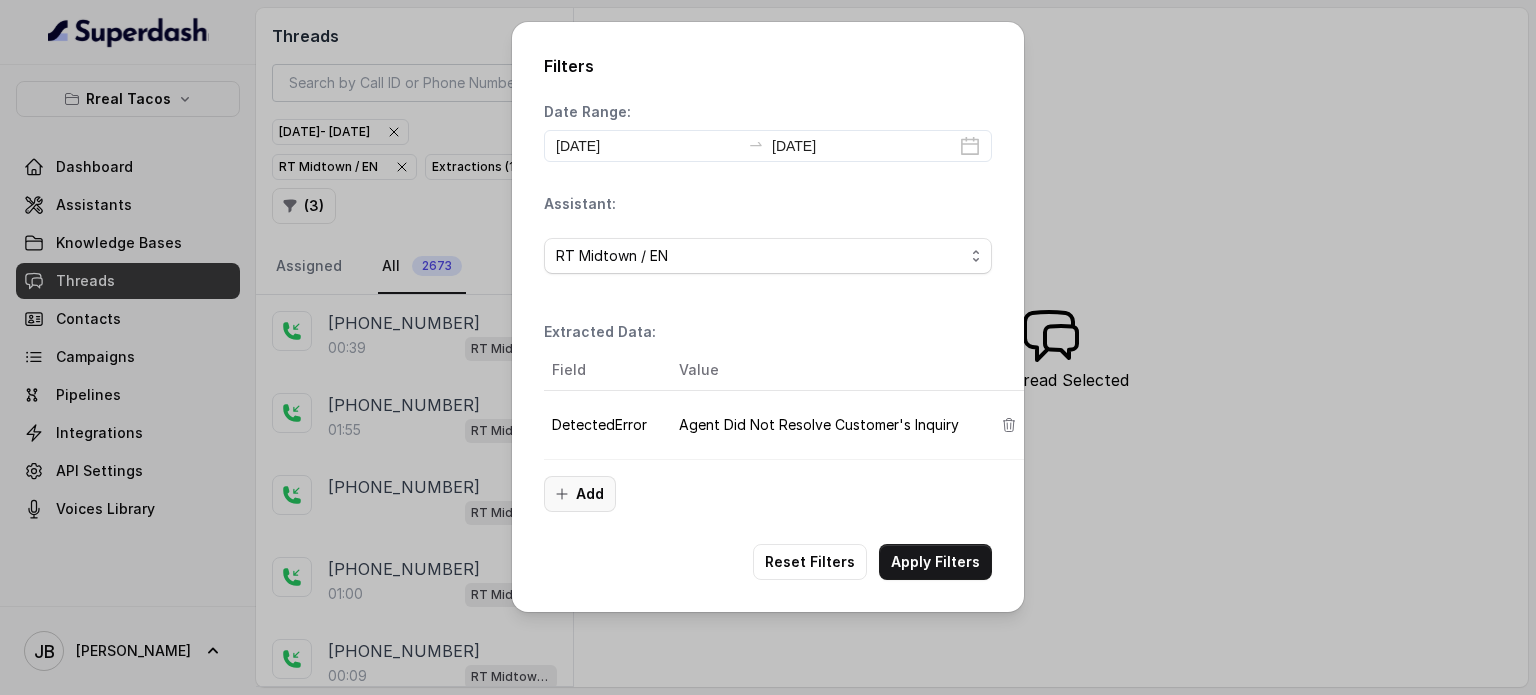 click on "Add" at bounding box center (580, 494) 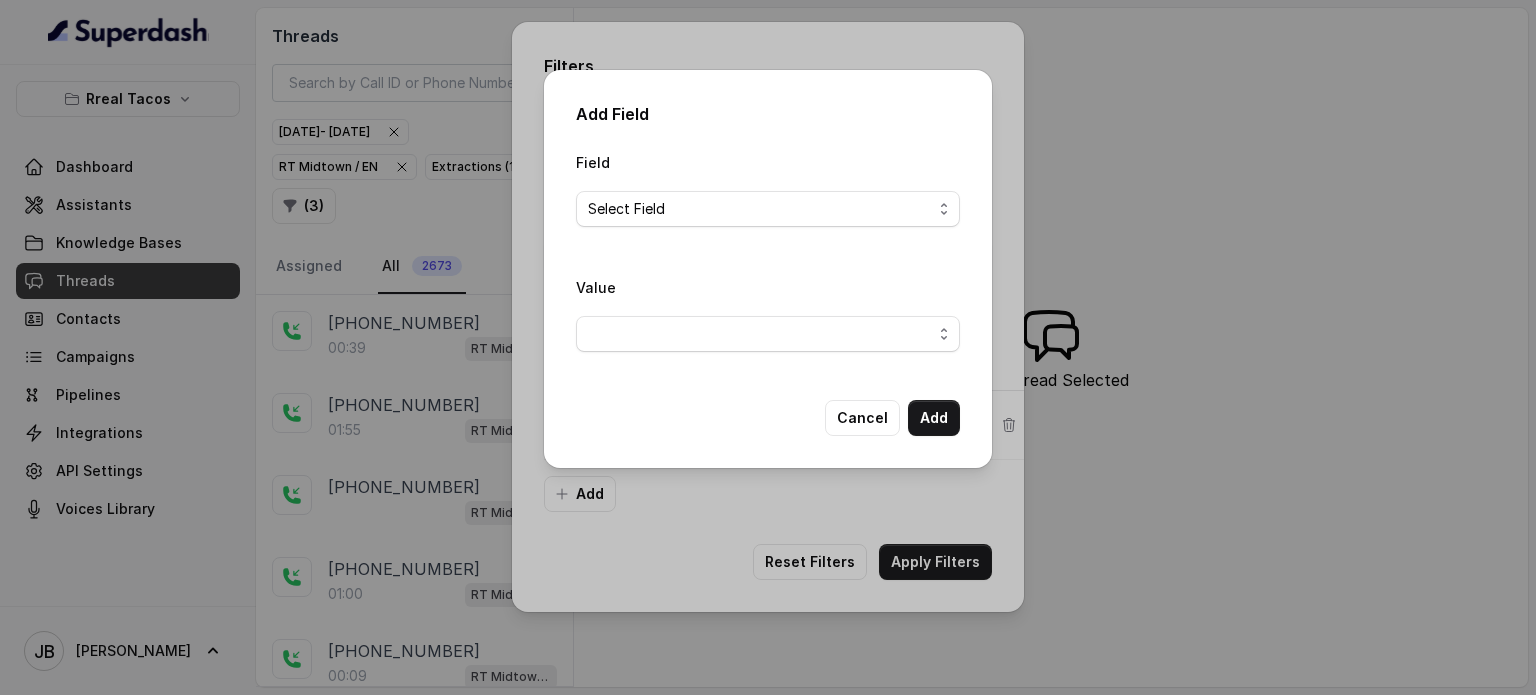 click on "Field Select Field" at bounding box center [768, 196] 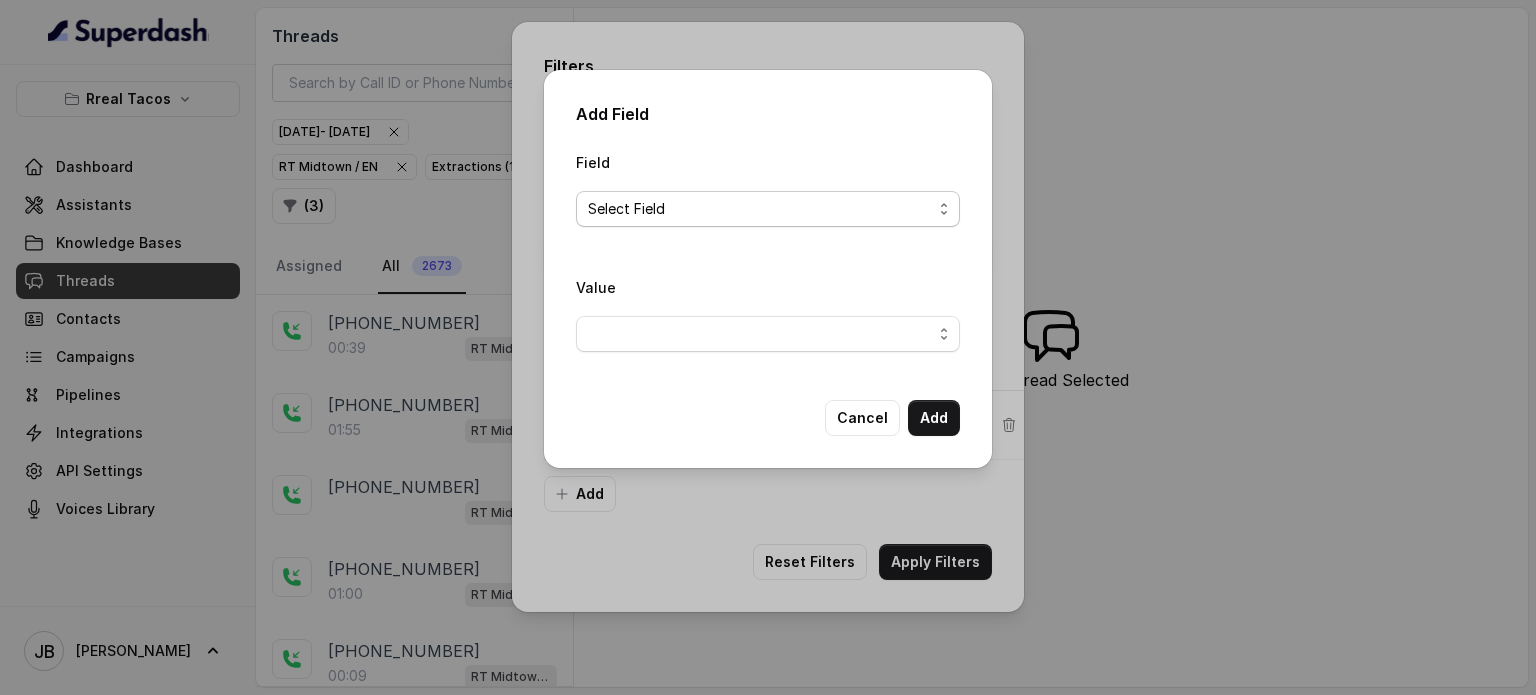 click on "Select Field" at bounding box center [760, 209] 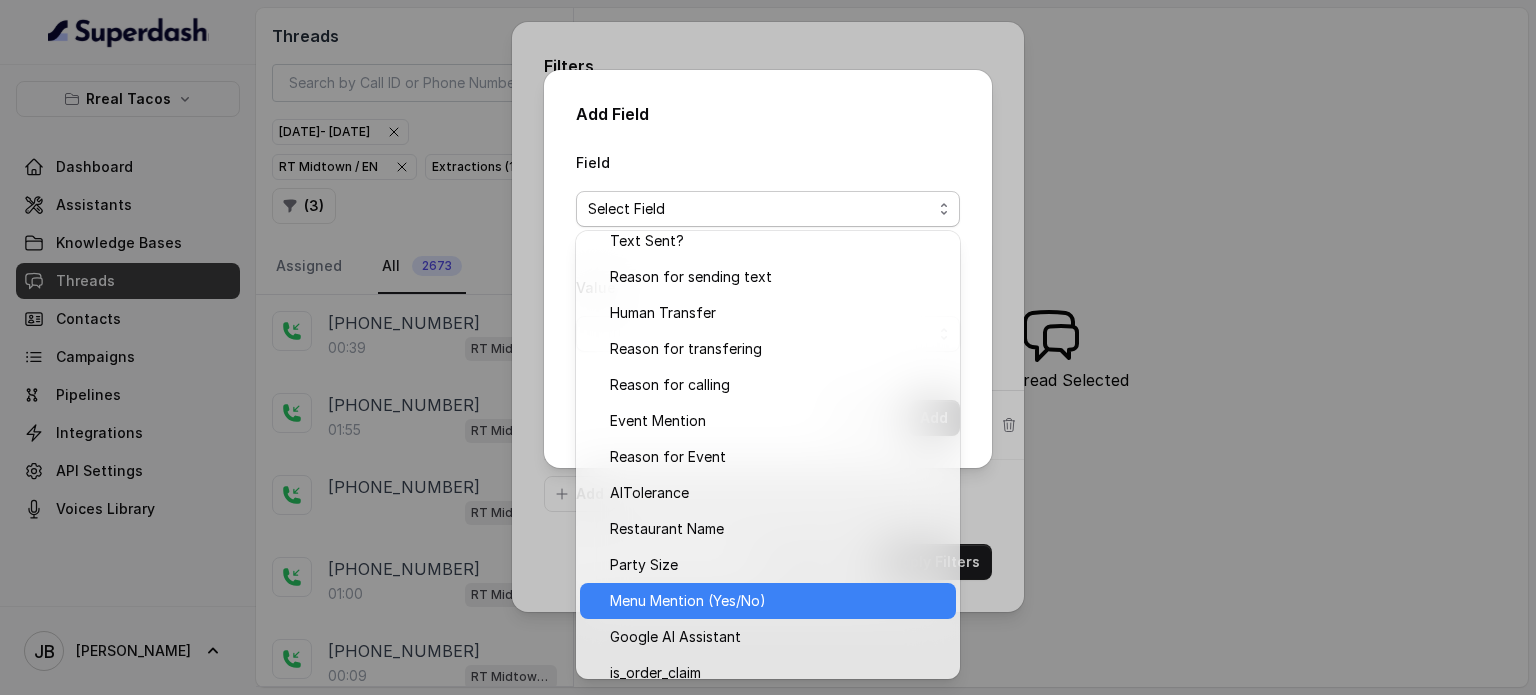 scroll, scrollTop: 0, scrollLeft: 0, axis: both 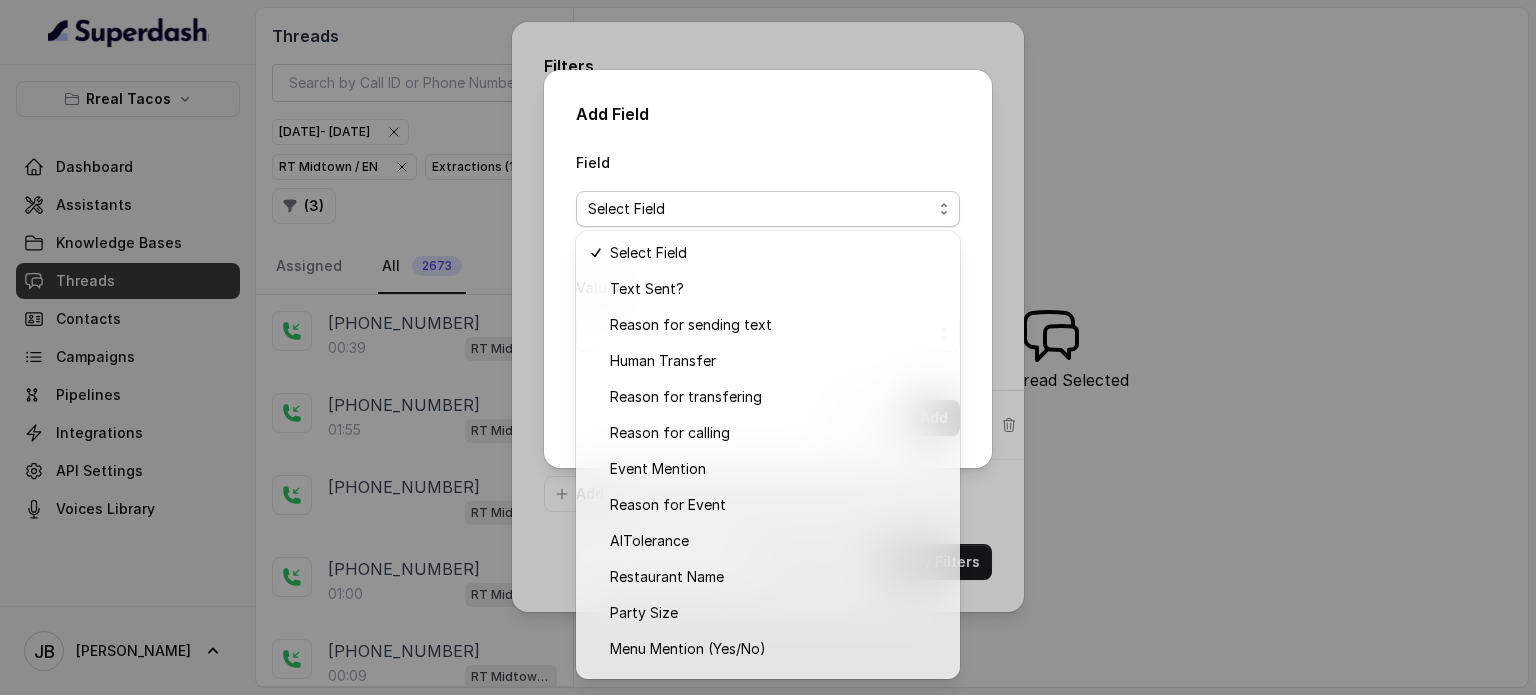 click on "Select Field" at bounding box center [760, 209] 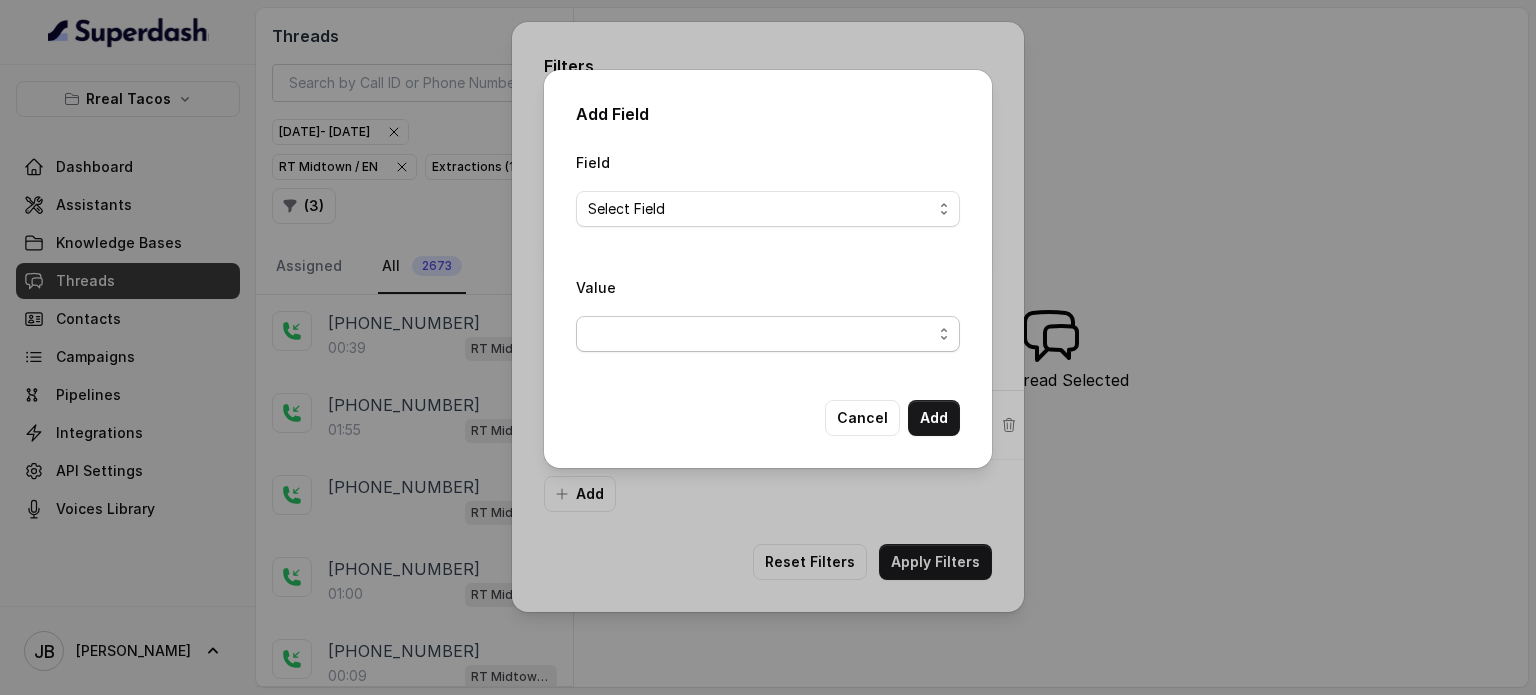 click at bounding box center (768, 334) 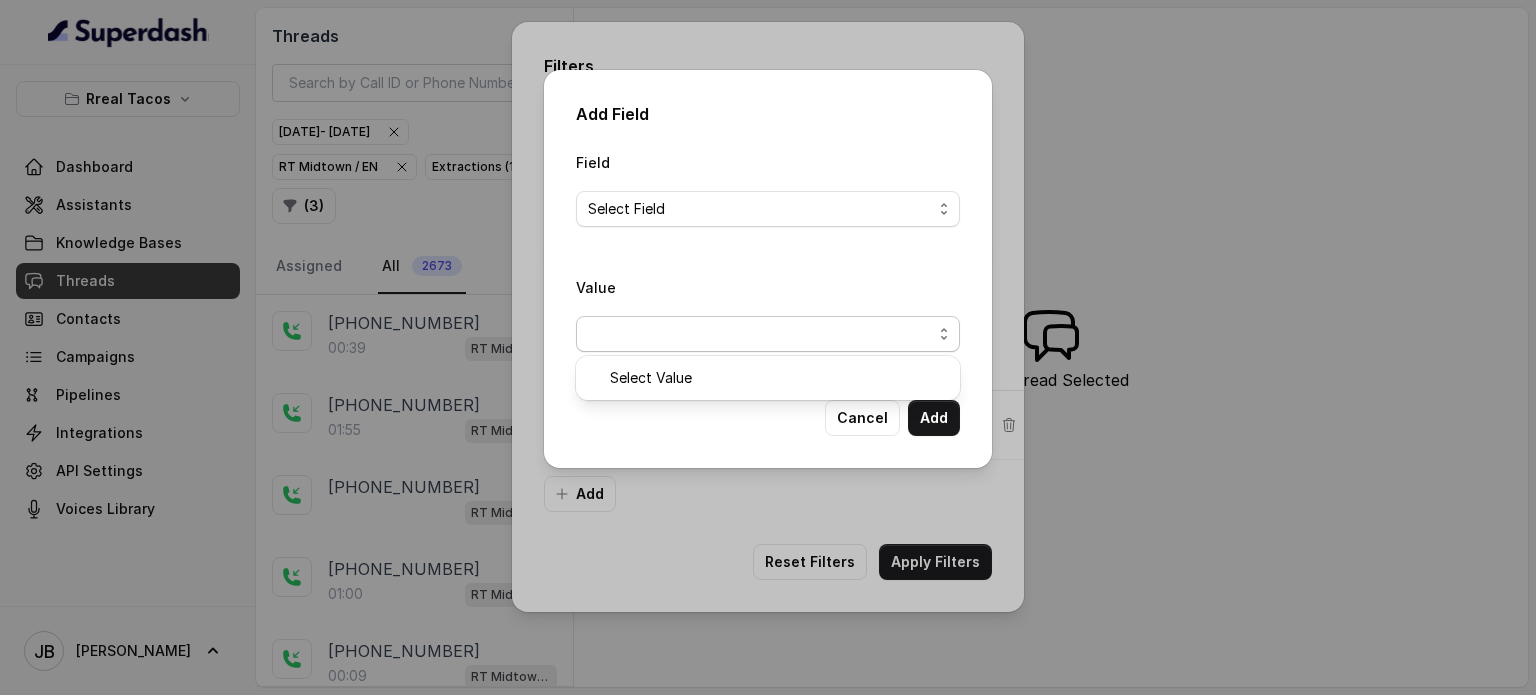 drag, startPoint x: 707, startPoint y: 324, endPoint x: 709, endPoint y: 308, distance: 16.124516 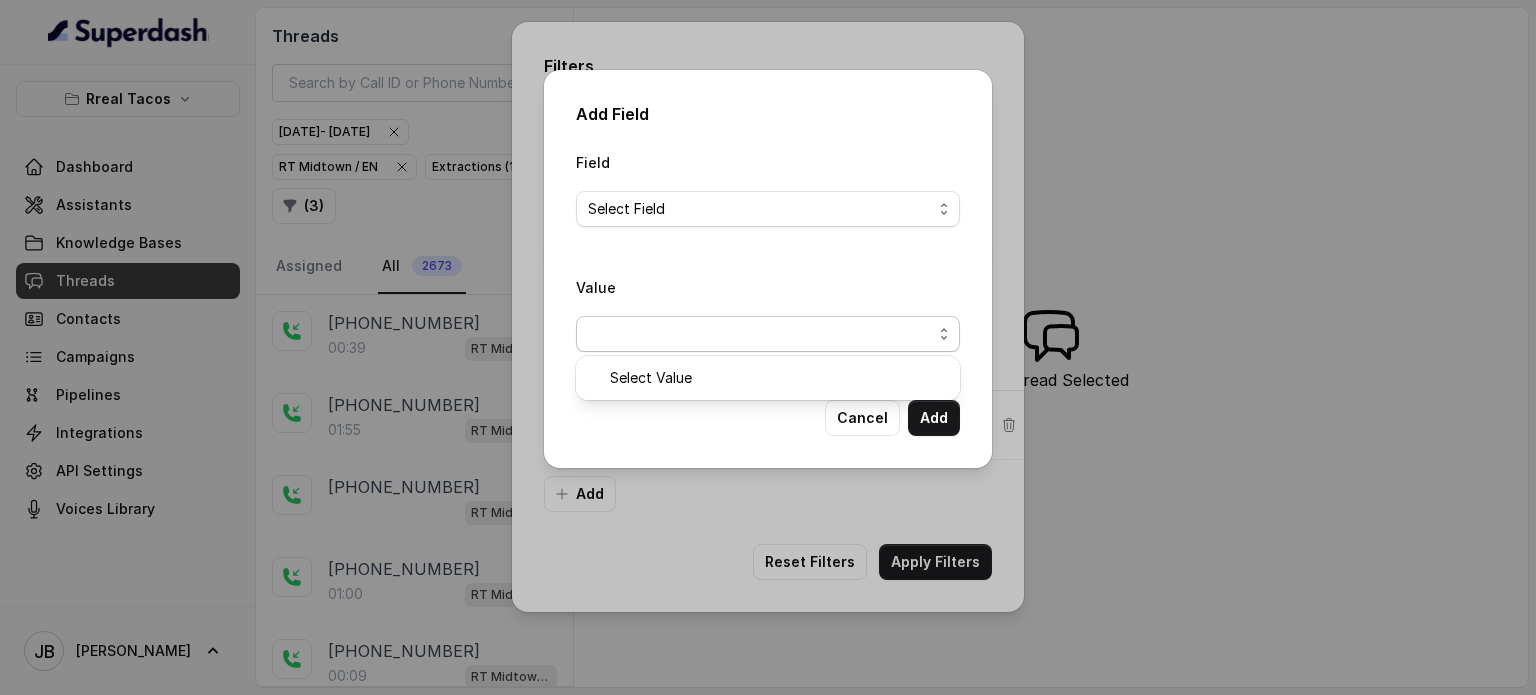 click at bounding box center [768, 334] 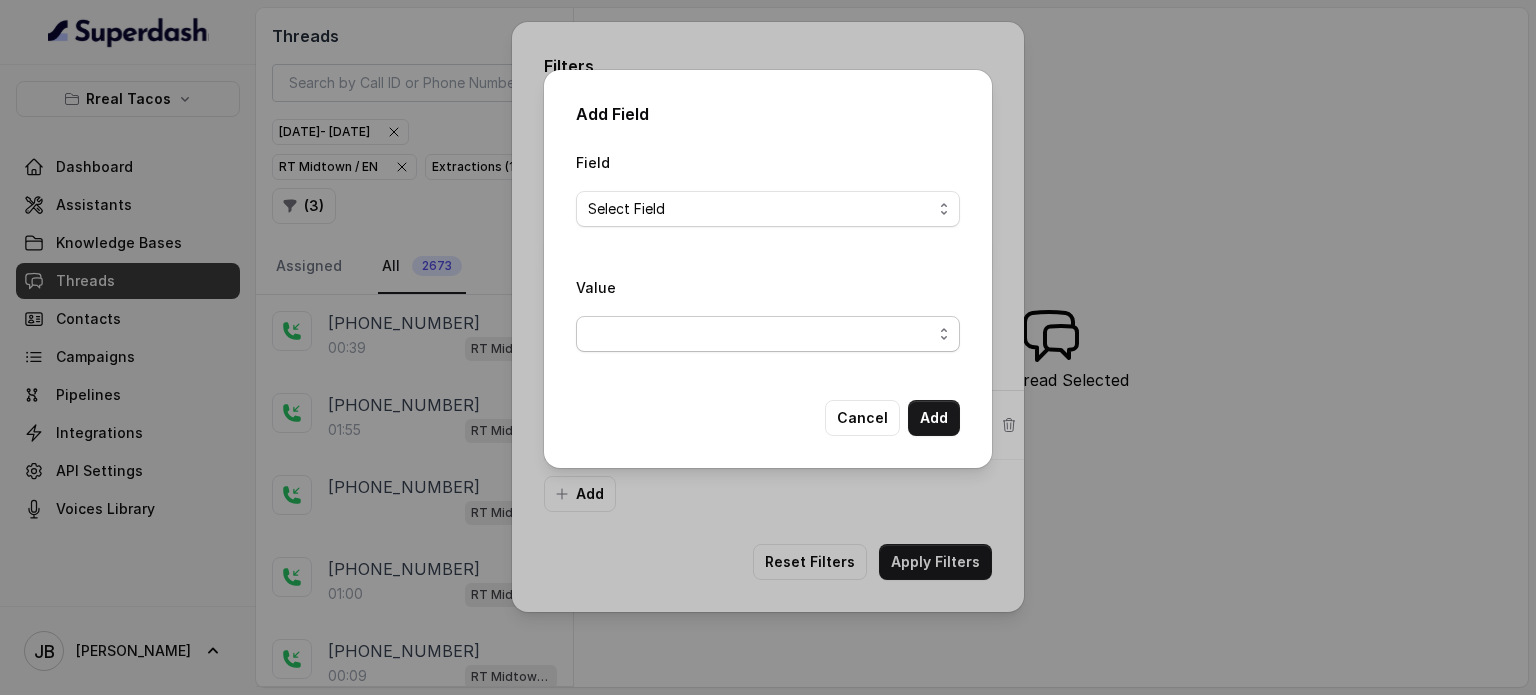 click on "Field Select Field" at bounding box center (768, 196) 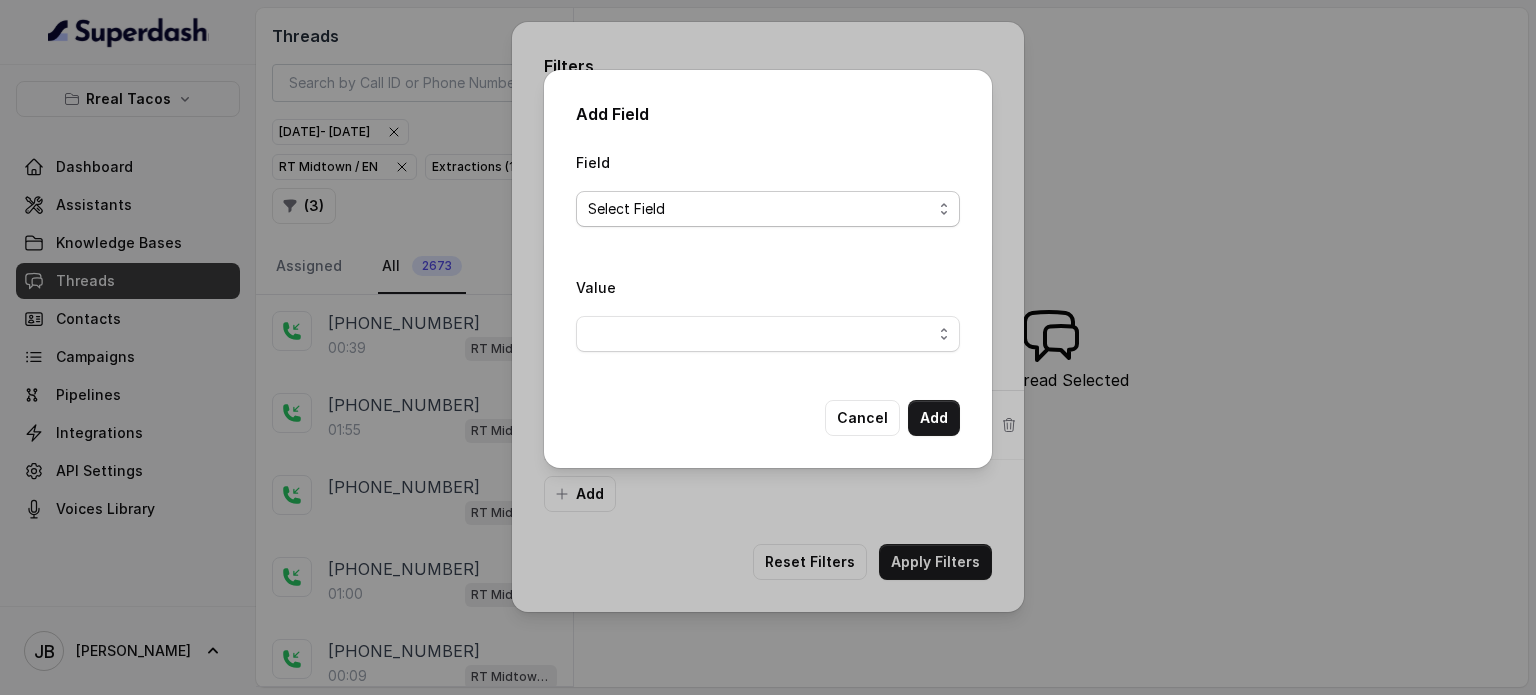 click on "Select Field" at bounding box center [760, 209] 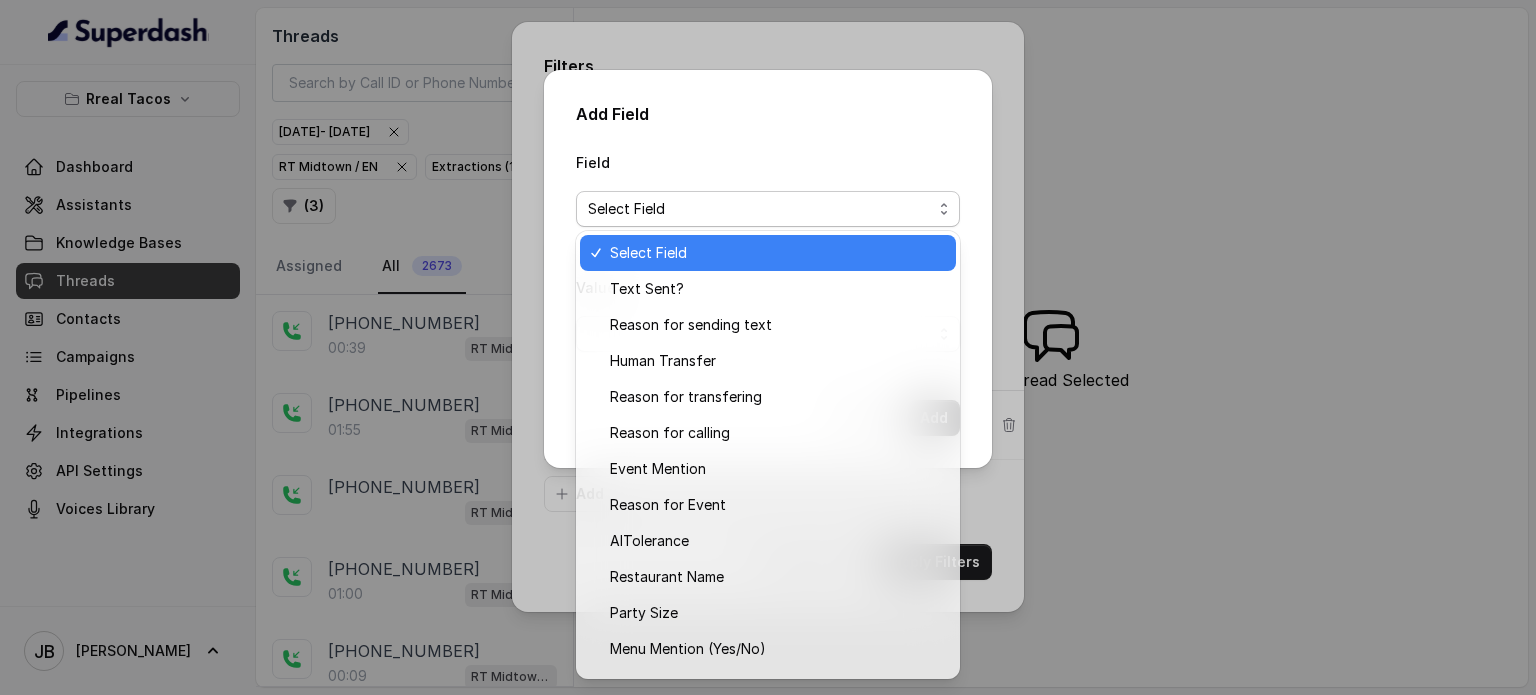 click on "Select Field" at bounding box center [760, 209] 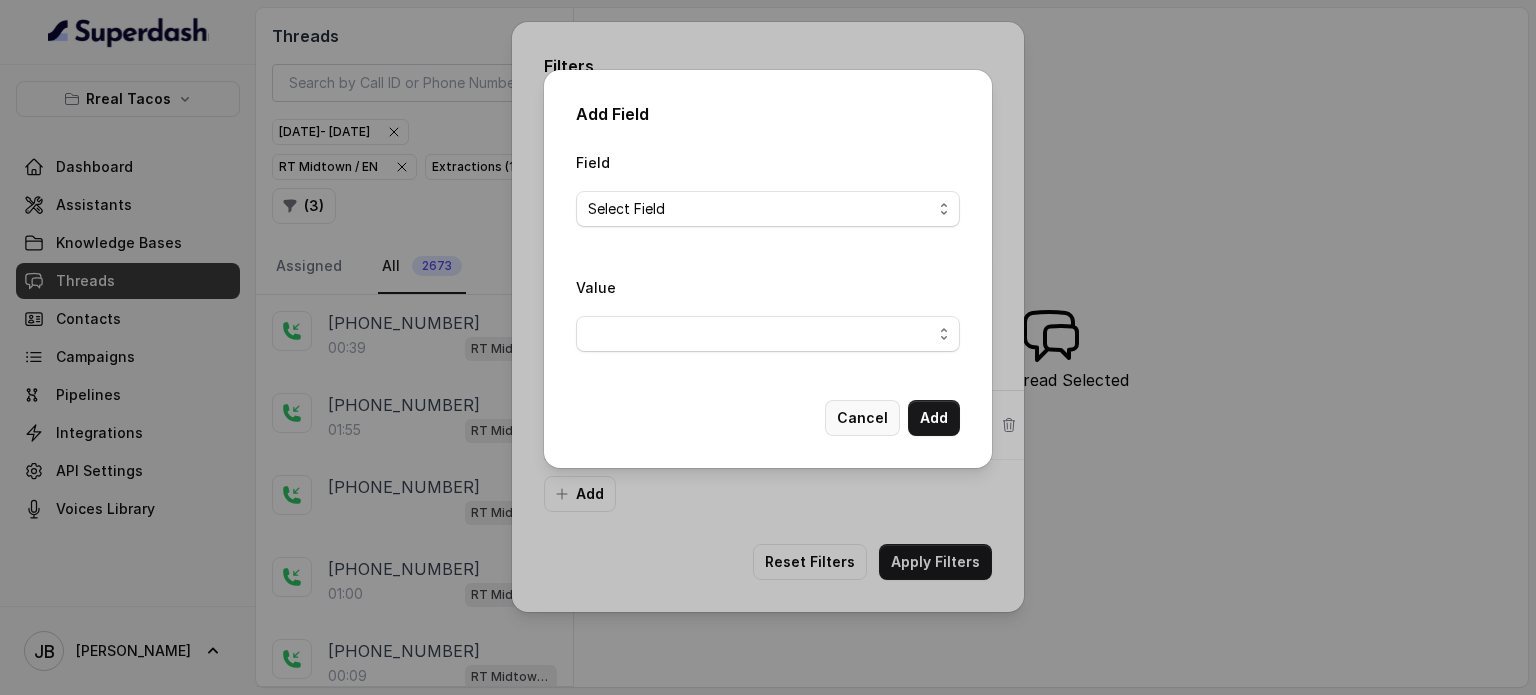 click on "Cancel" at bounding box center (862, 418) 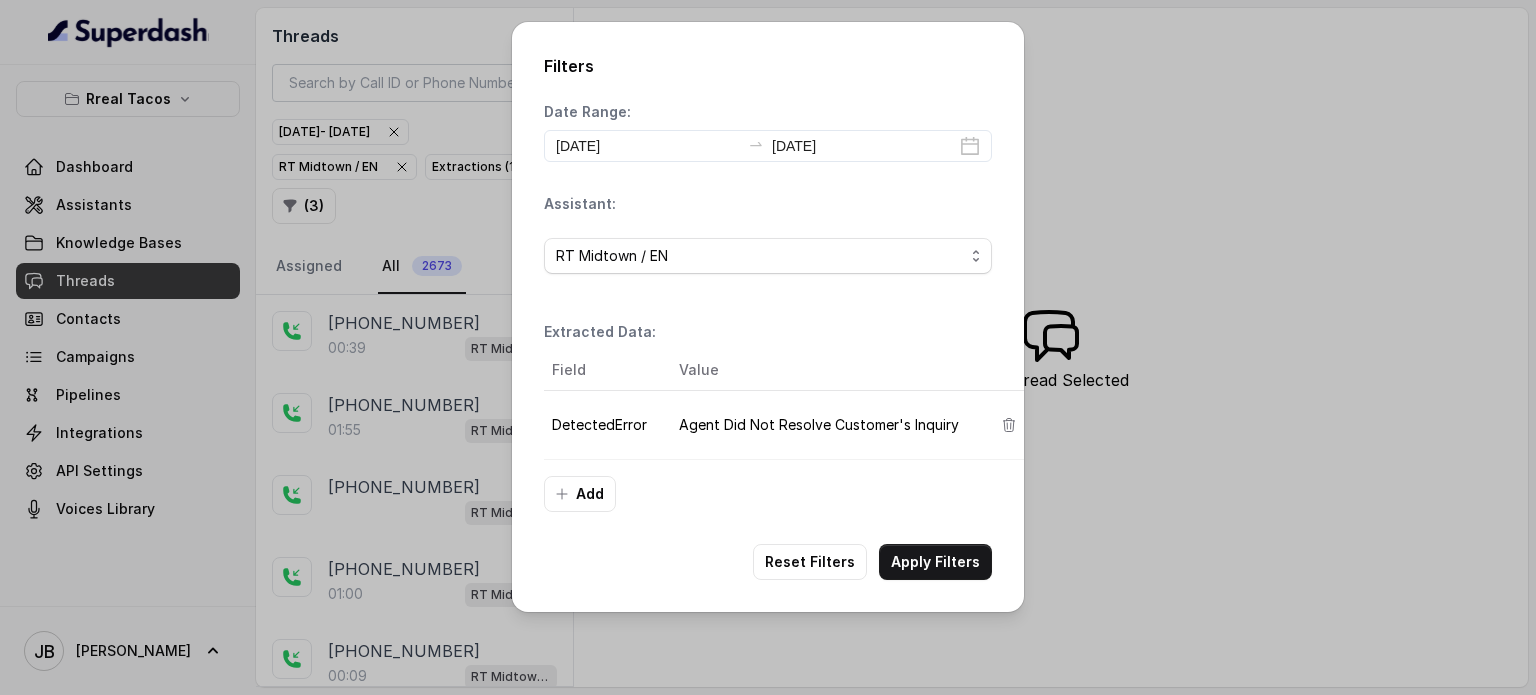 click on "DetectedError" at bounding box center (603, 425) 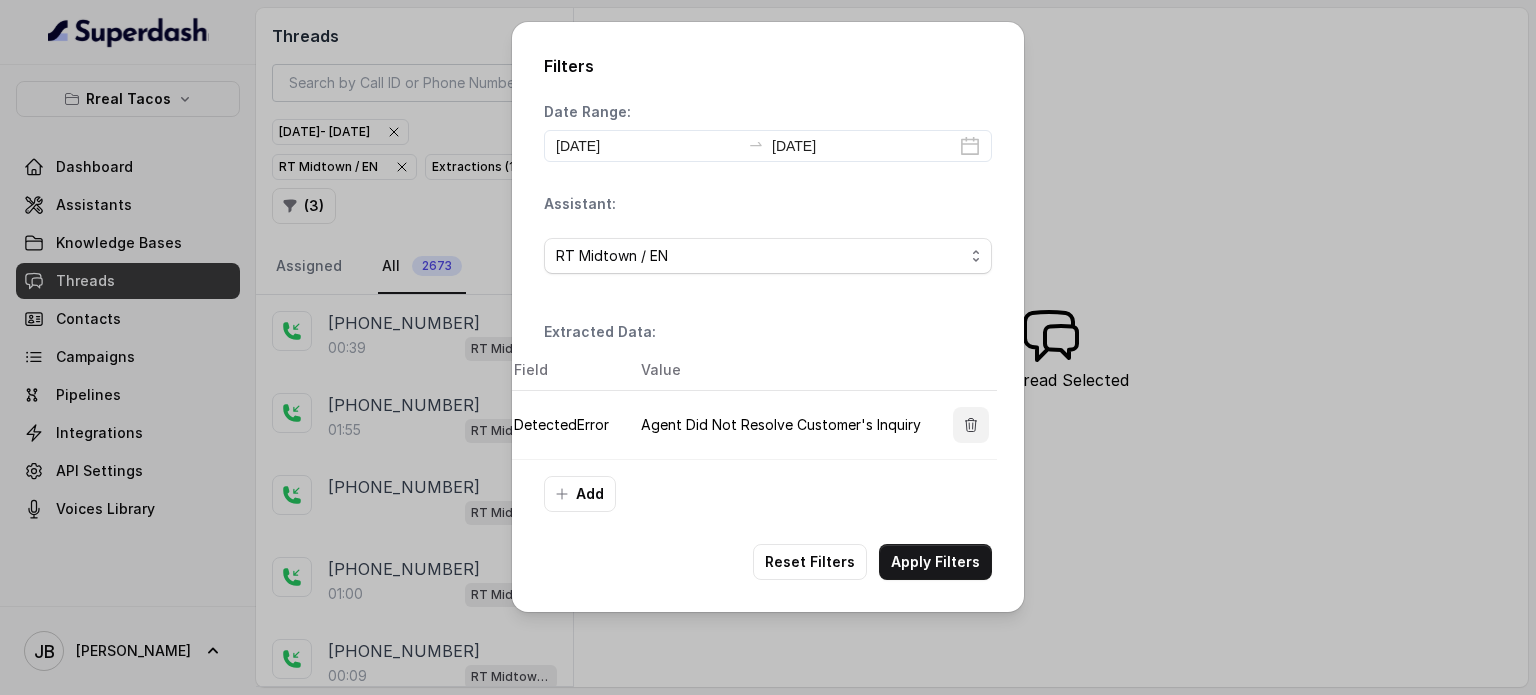 click at bounding box center (971, 425) 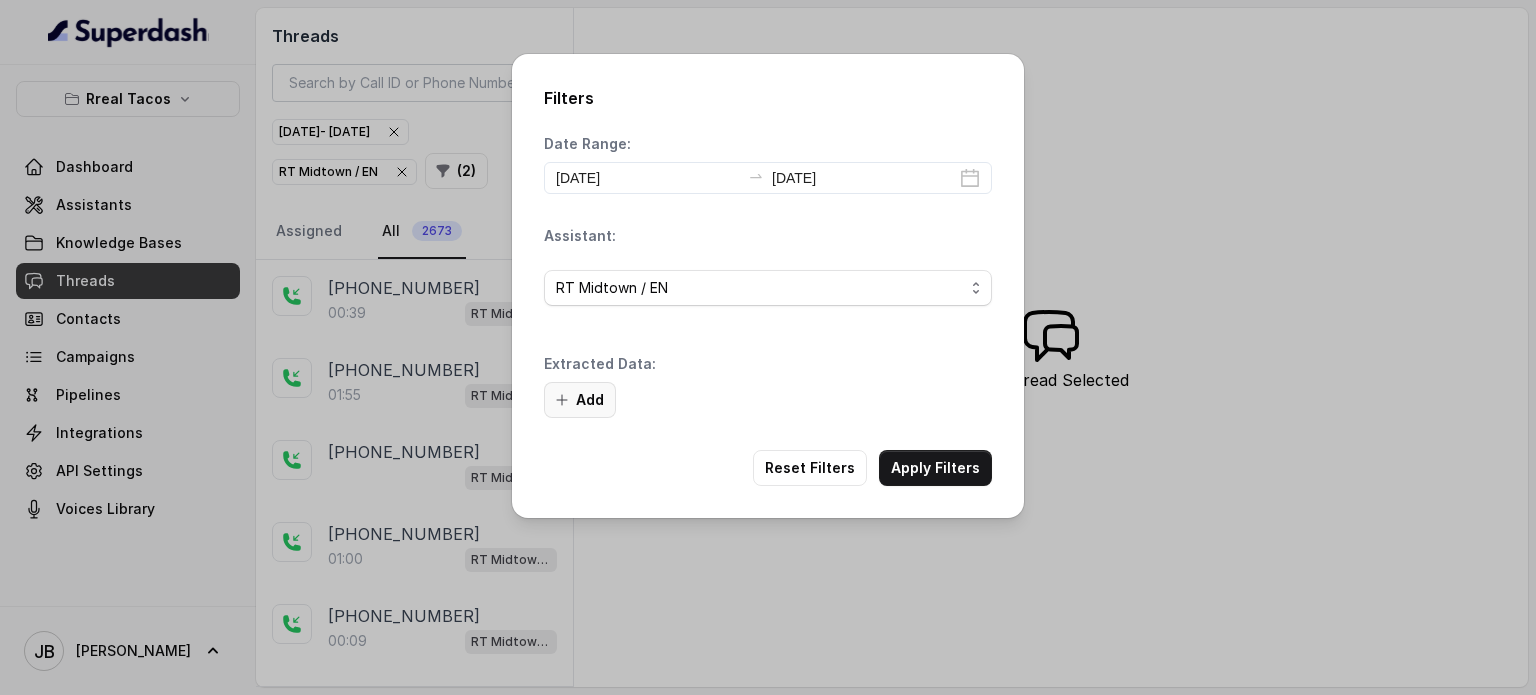 click 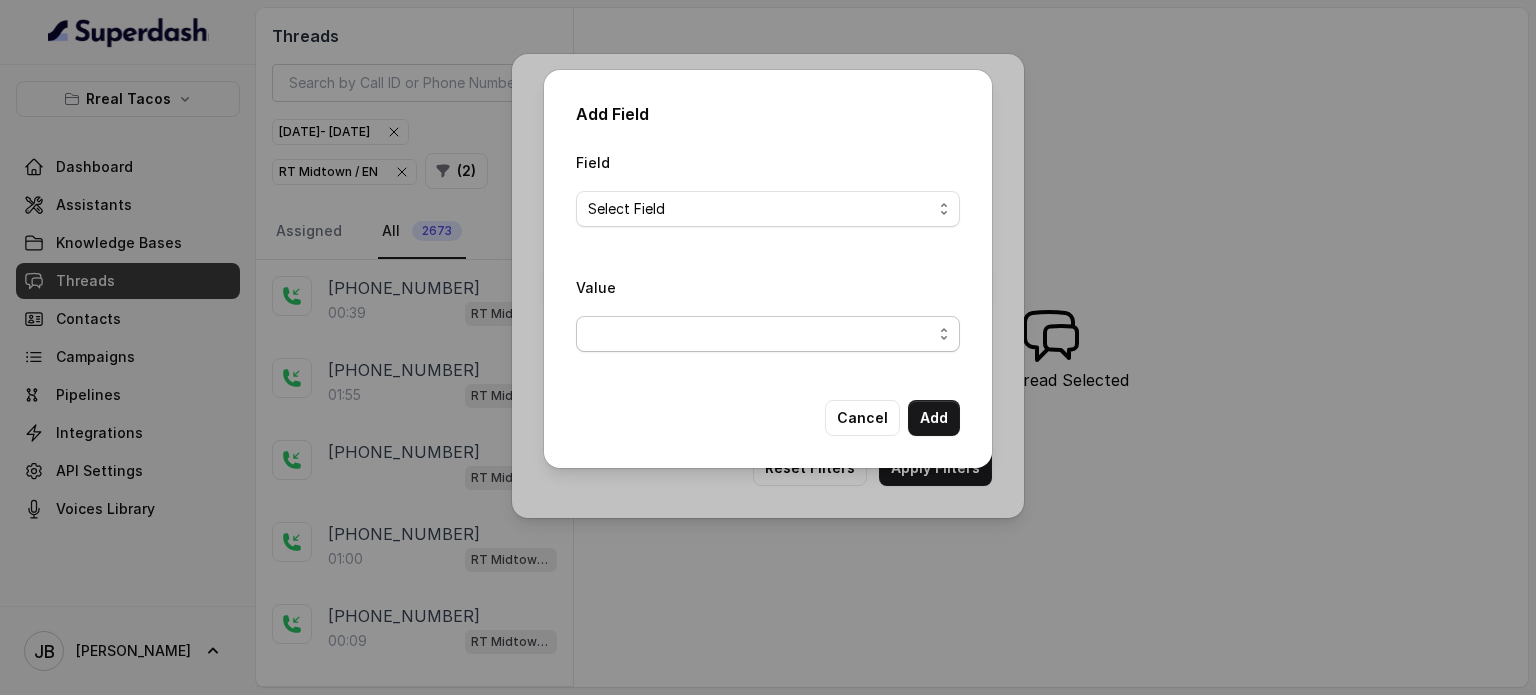 click at bounding box center [768, 334] 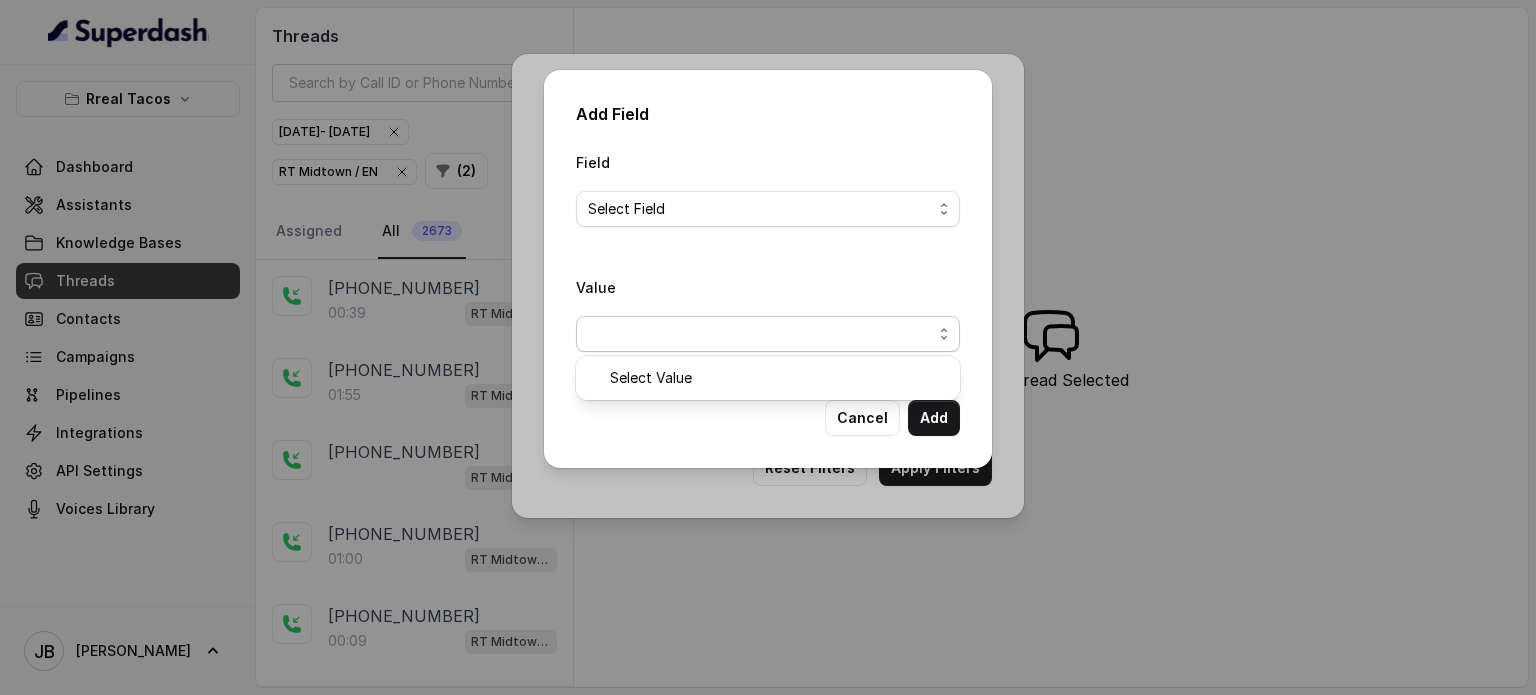 click on "Field Select Field Value" at bounding box center [768, 259] 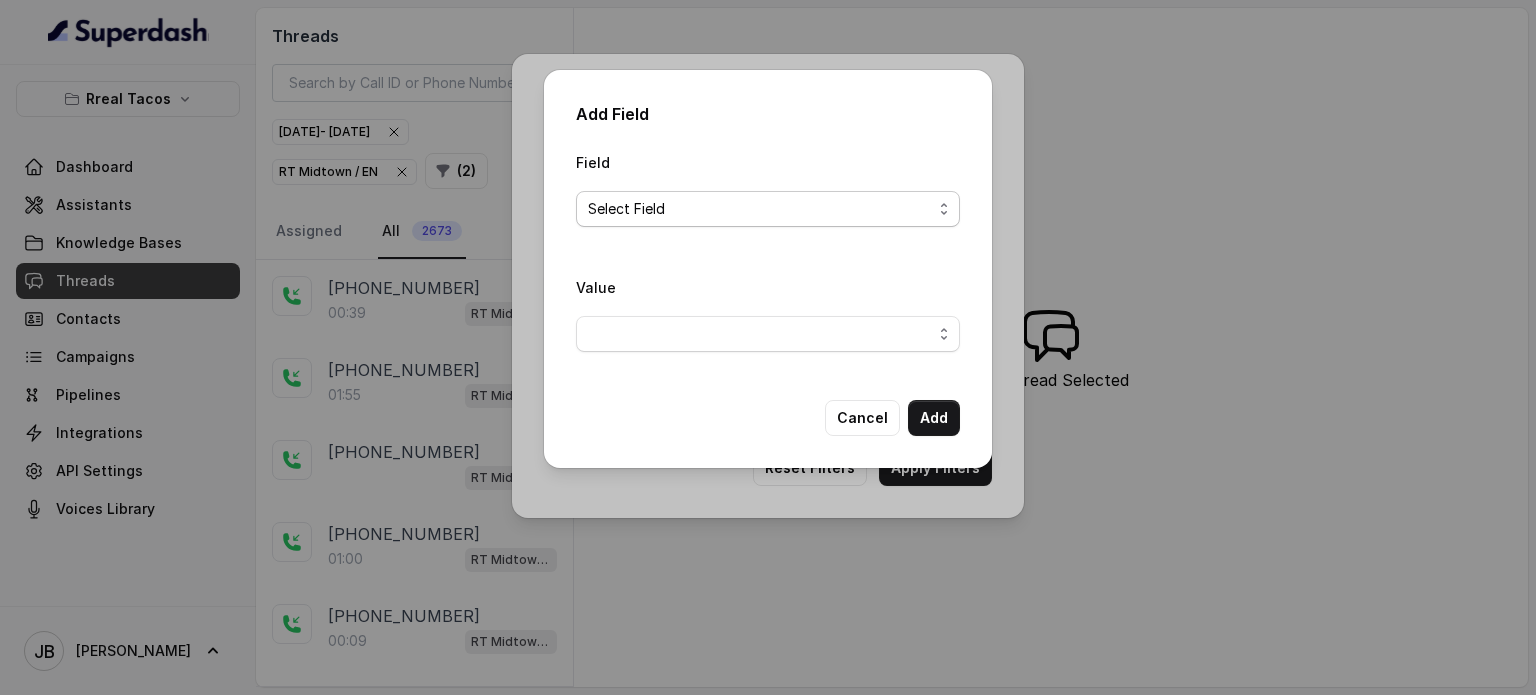 click on "Select Field" at bounding box center [760, 209] 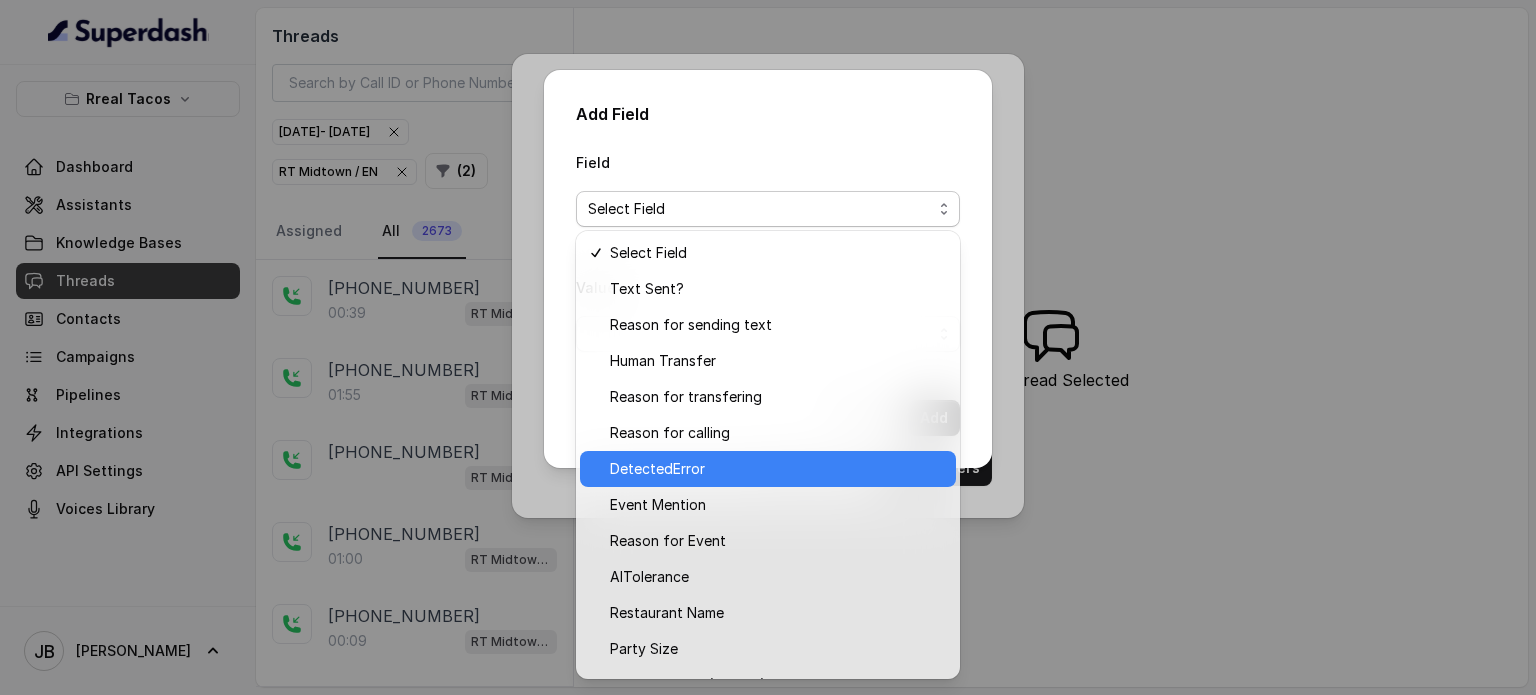 click on "DetectedError" at bounding box center (657, 469) 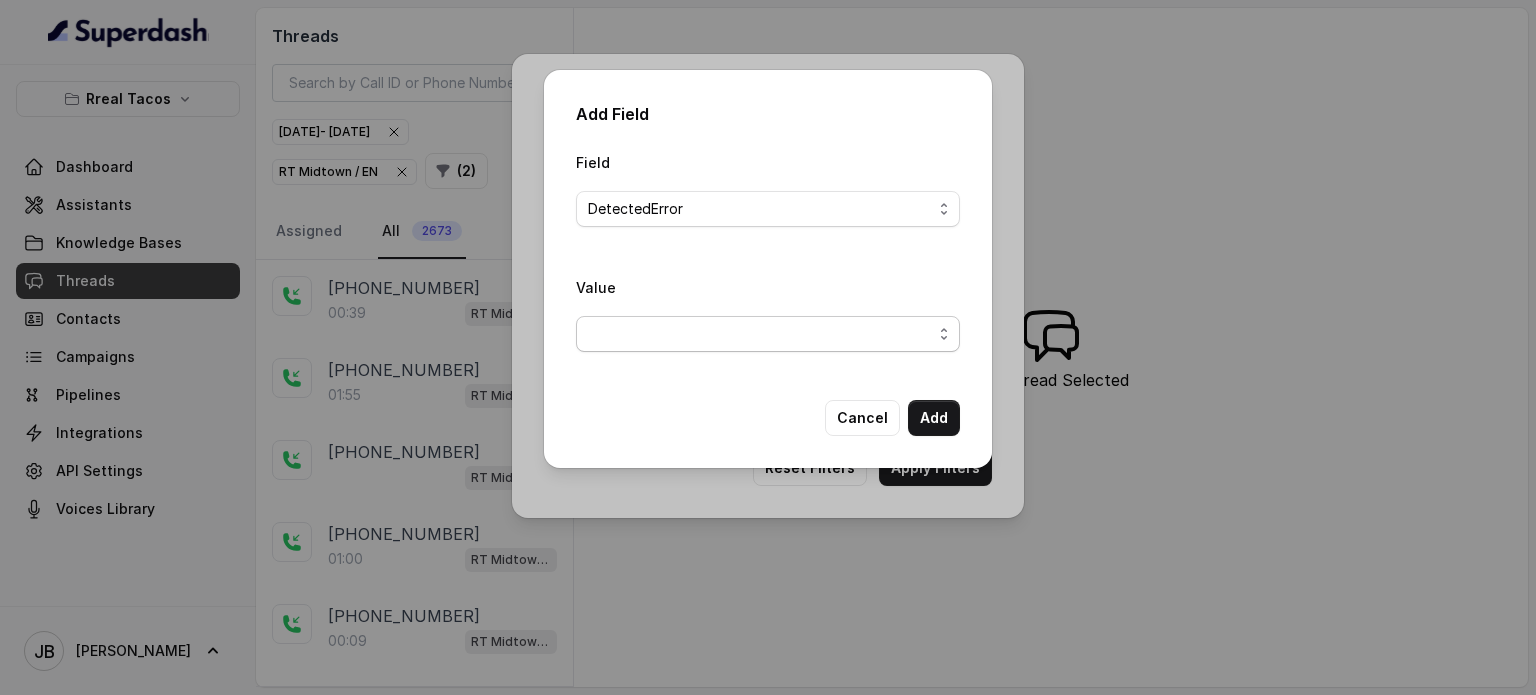 click at bounding box center (768, 334) 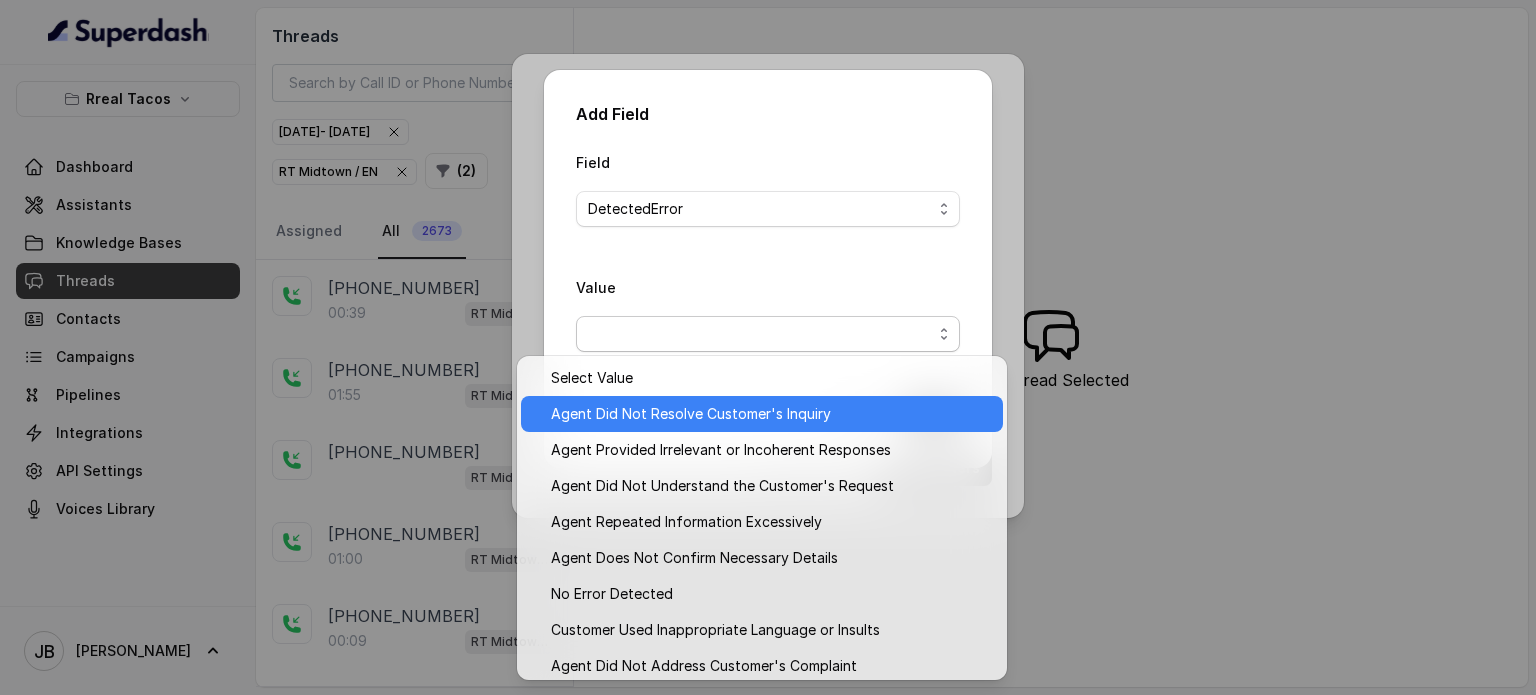 click on "Agent Did Not Resolve Customer's Inquiry" at bounding box center (691, 414) 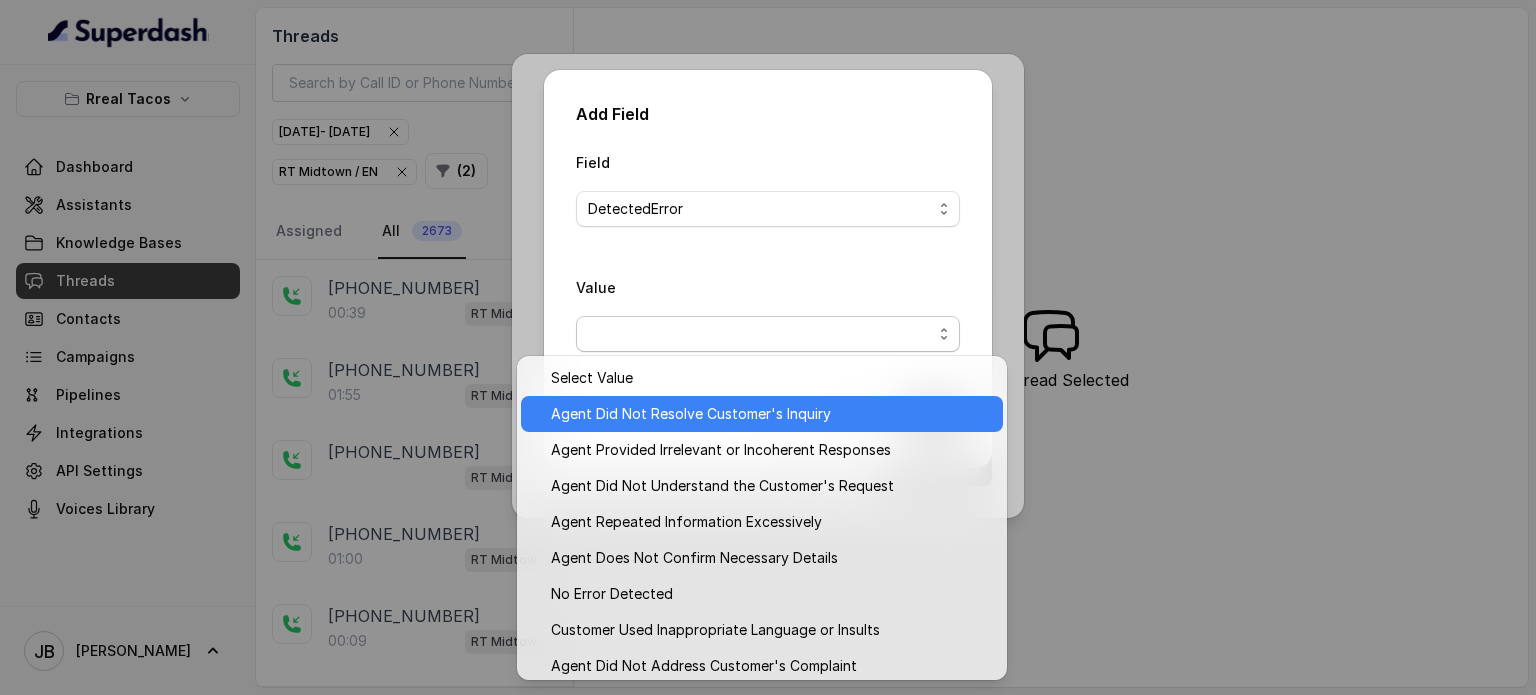 type 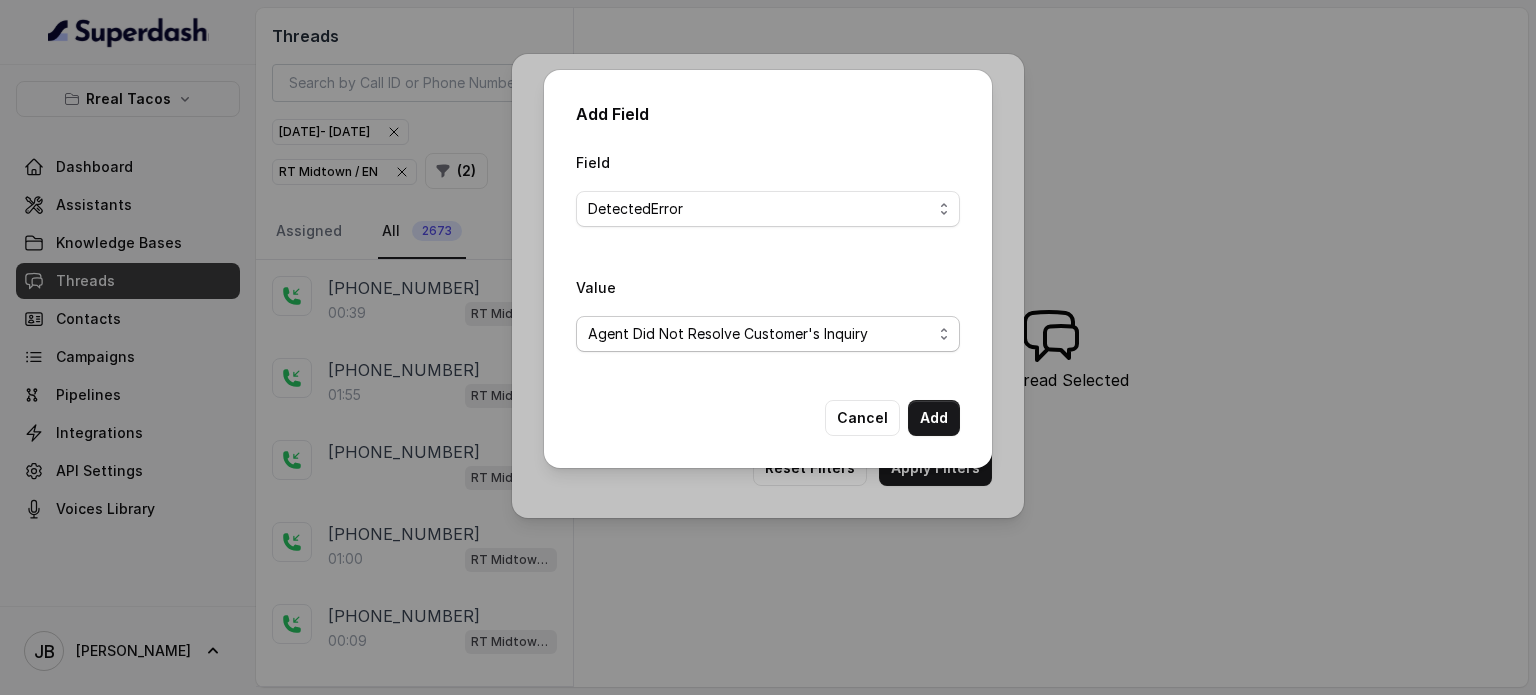 click on "Agent Did Not Resolve Customer's Inquiry" at bounding box center [768, 334] 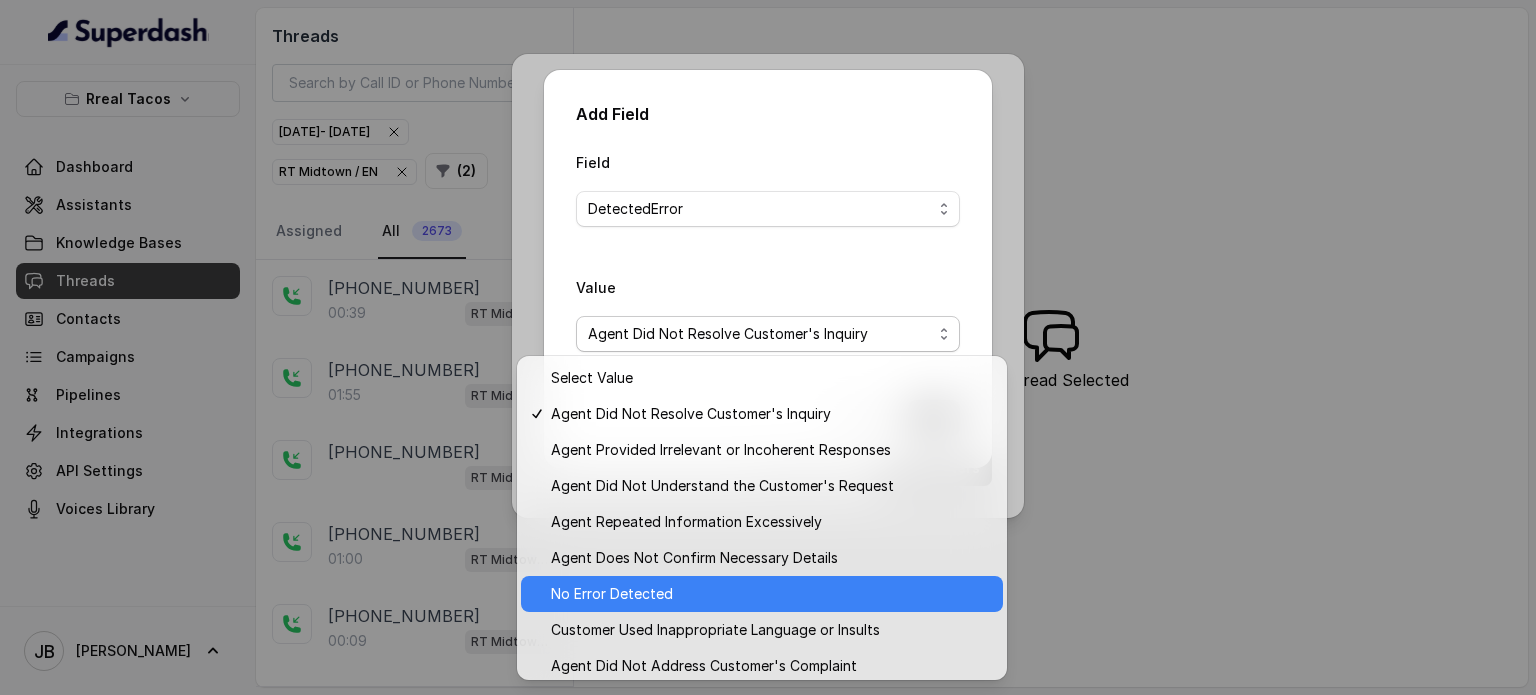 click on "No Error Detected" at bounding box center (612, 594) 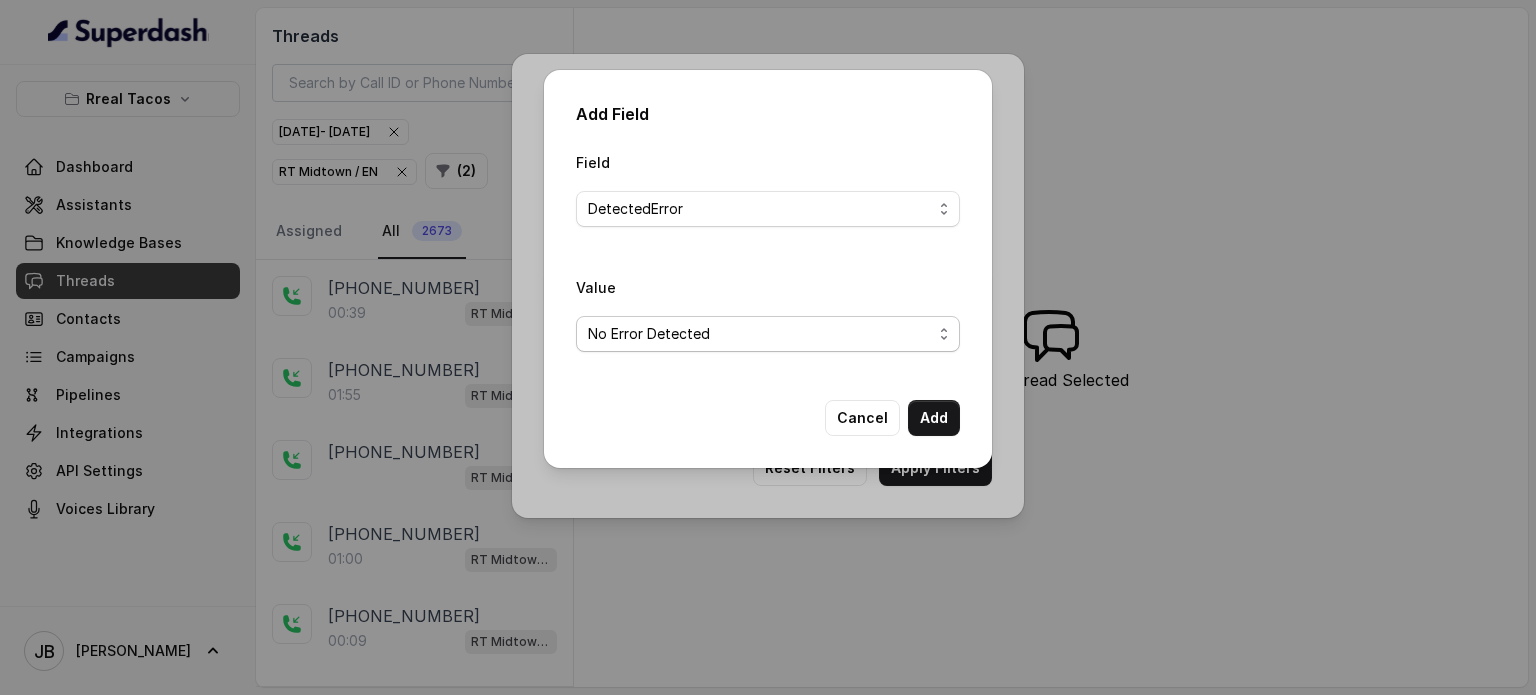 click on "No Error Detected" at bounding box center (760, 334) 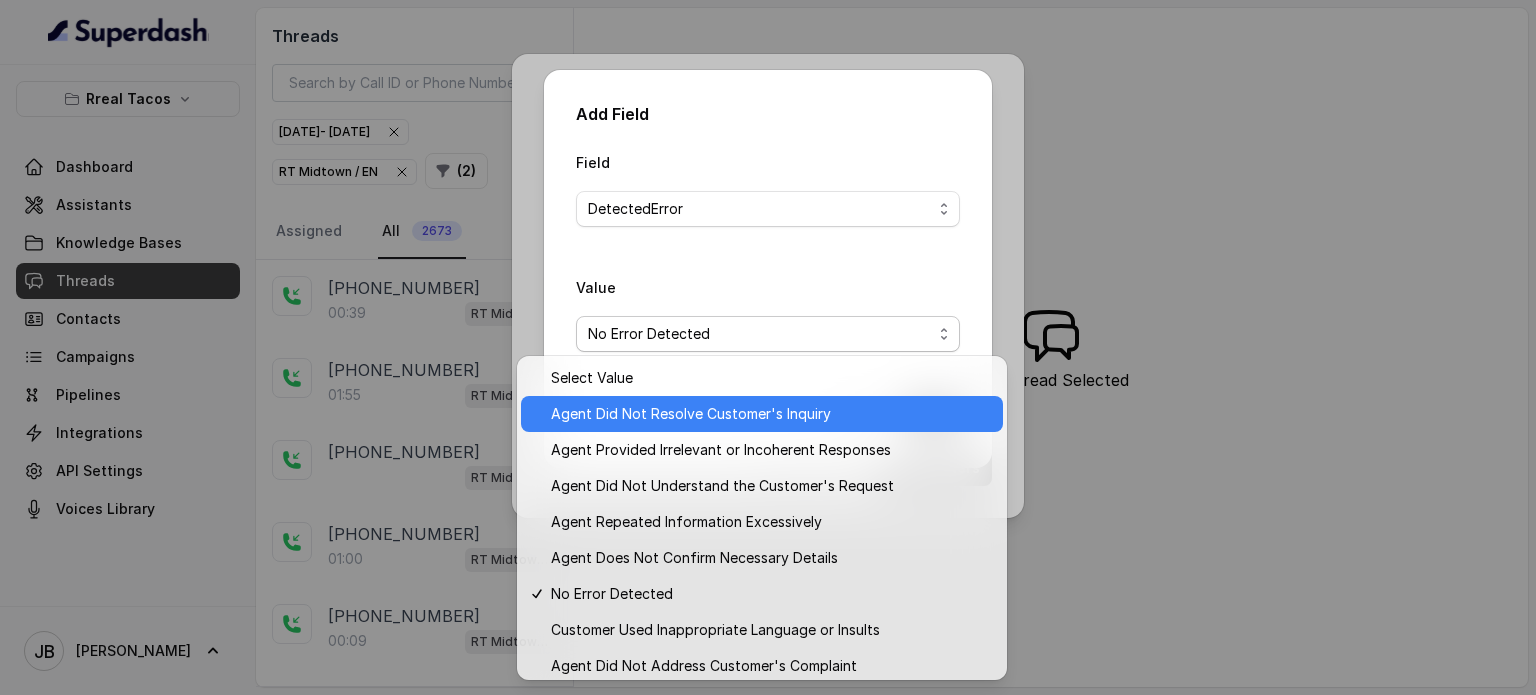 click on "Agent Did Not Resolve Customer's Inquiry" at bounding box center (691, 414) 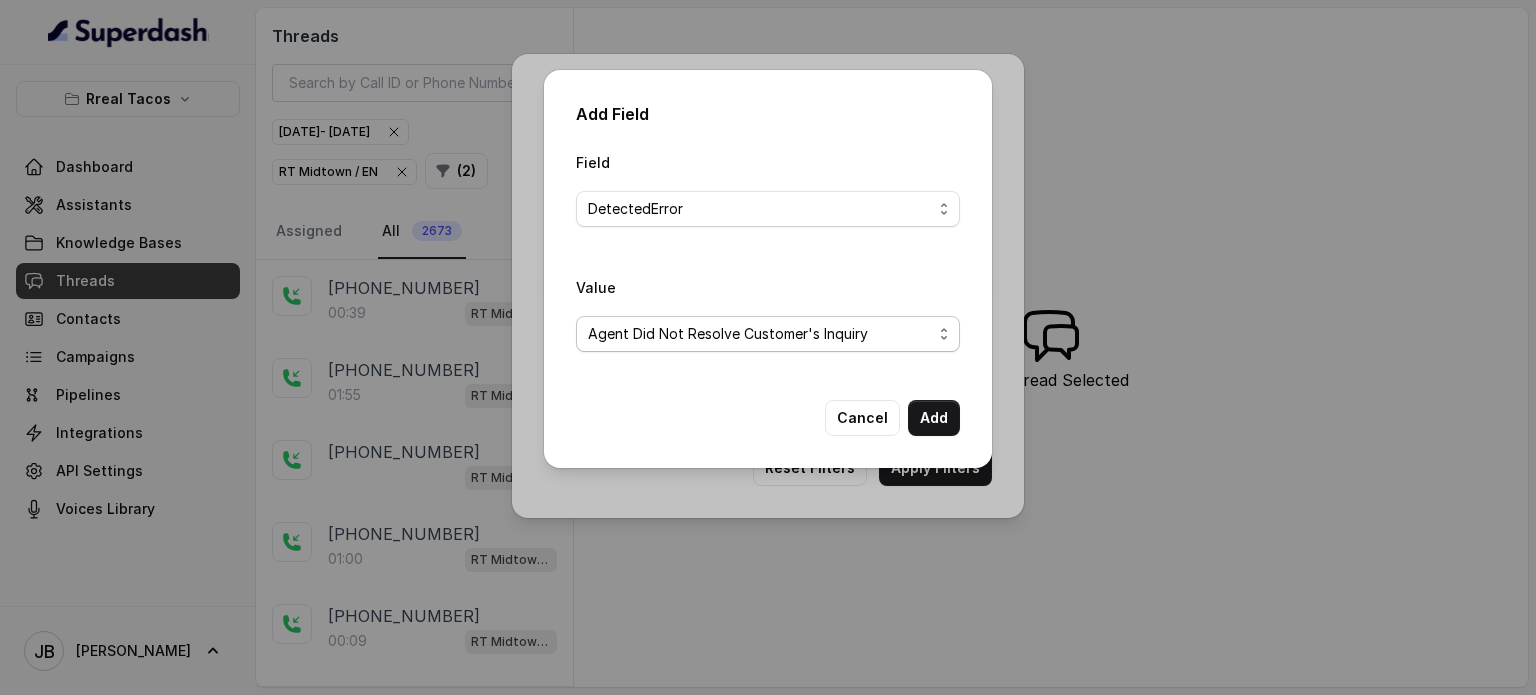 click on "Agent Did Not Resolve Customer's Inquiry" at bounding box center (728, 334) 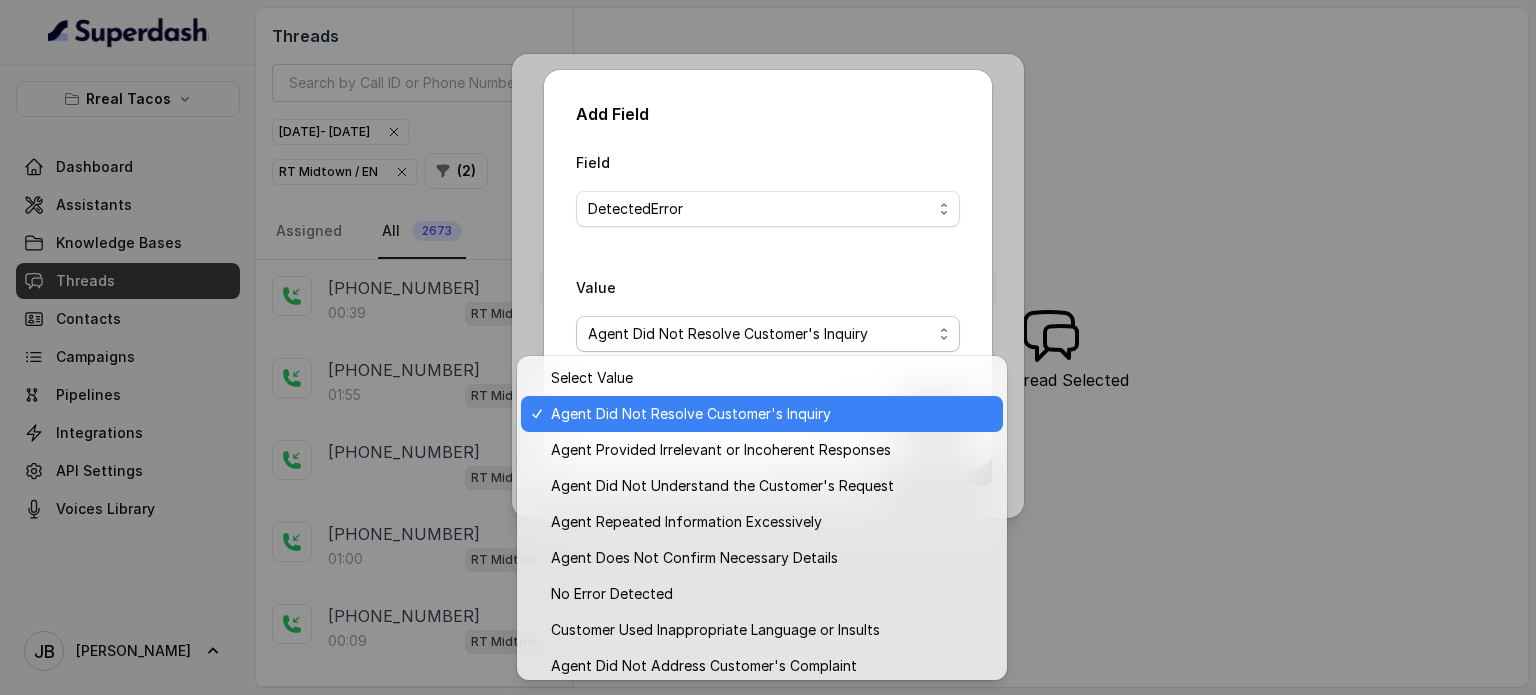 click on "Agent Did Not Resolve Customer's Inquiry" at bounding box center [728, 334] 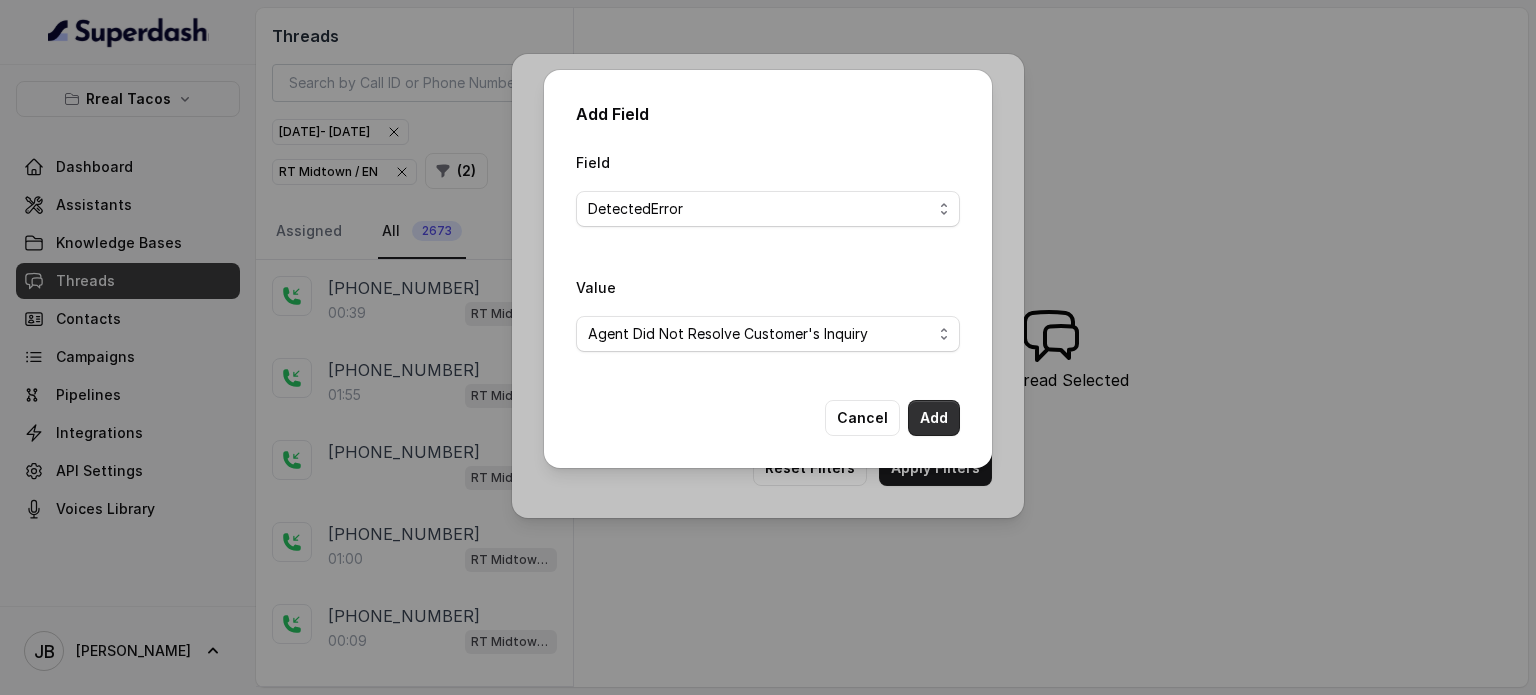 click on "Add" at bounding box center (934, 418) 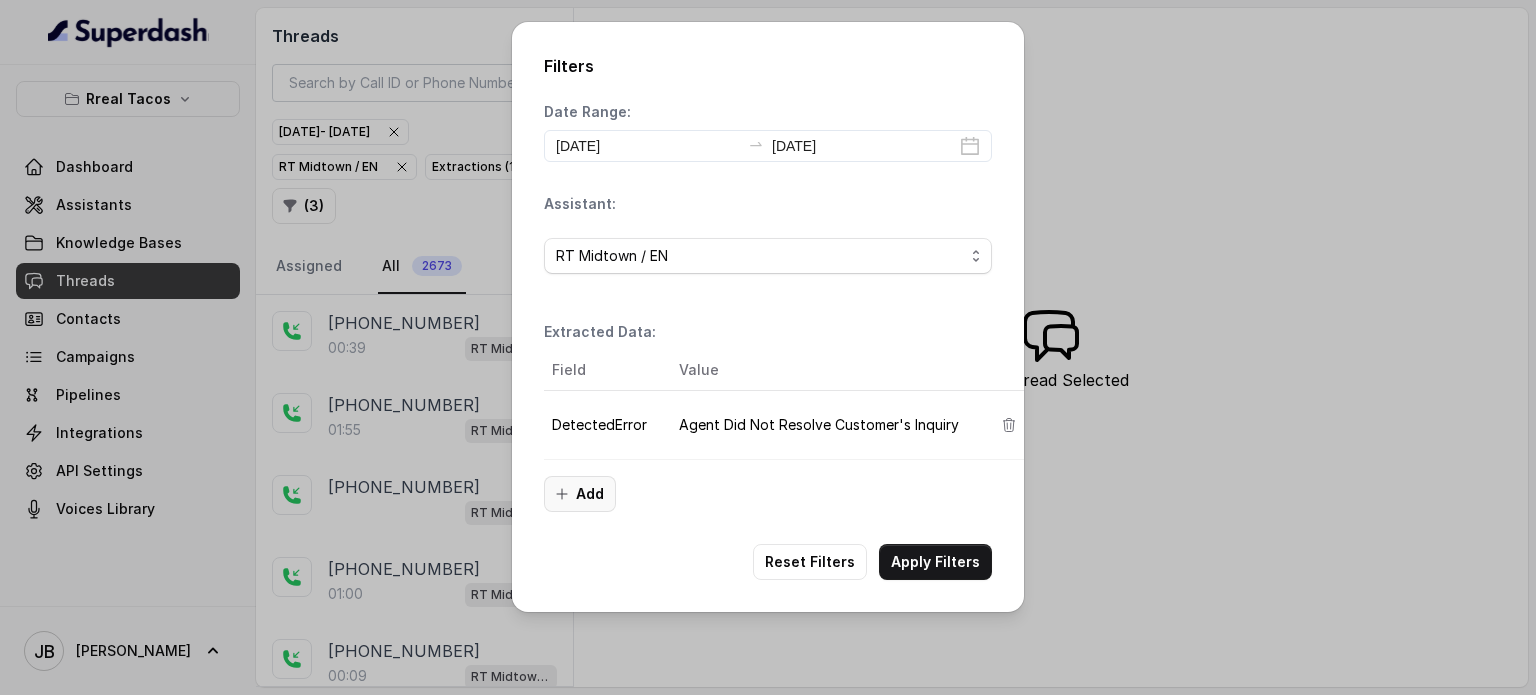 click on "Add" at bounding box center [580, 494] 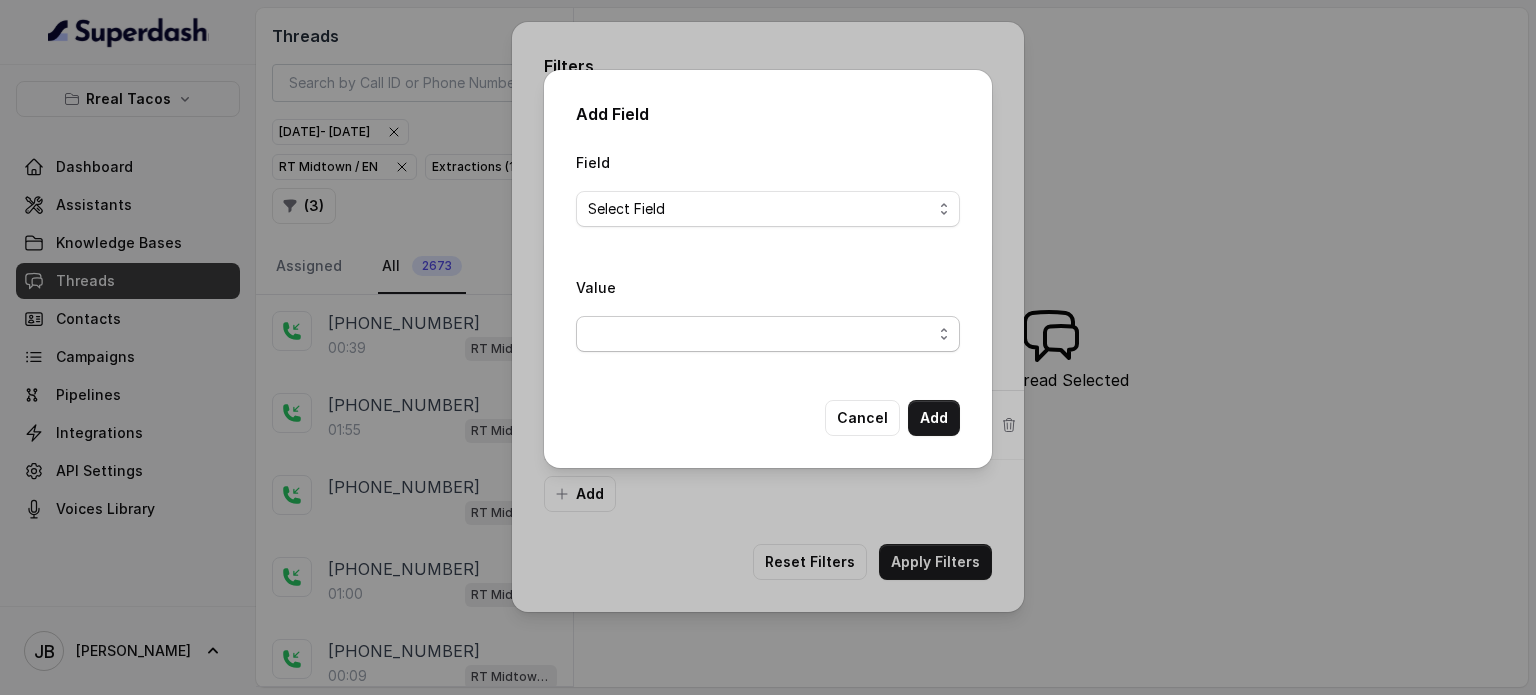 click at bounding box center [768, 334] 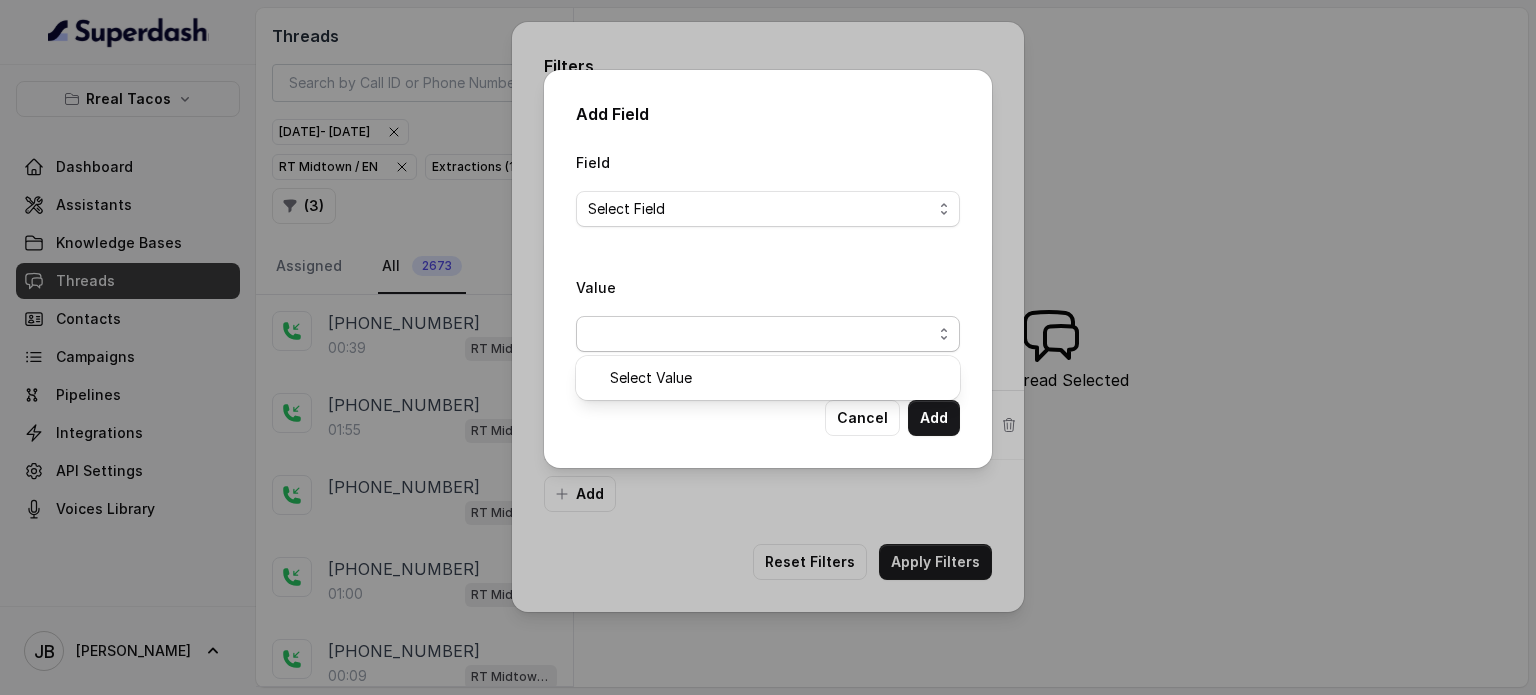 click on "Field Select Field Value" at bounding box center (768, 259) 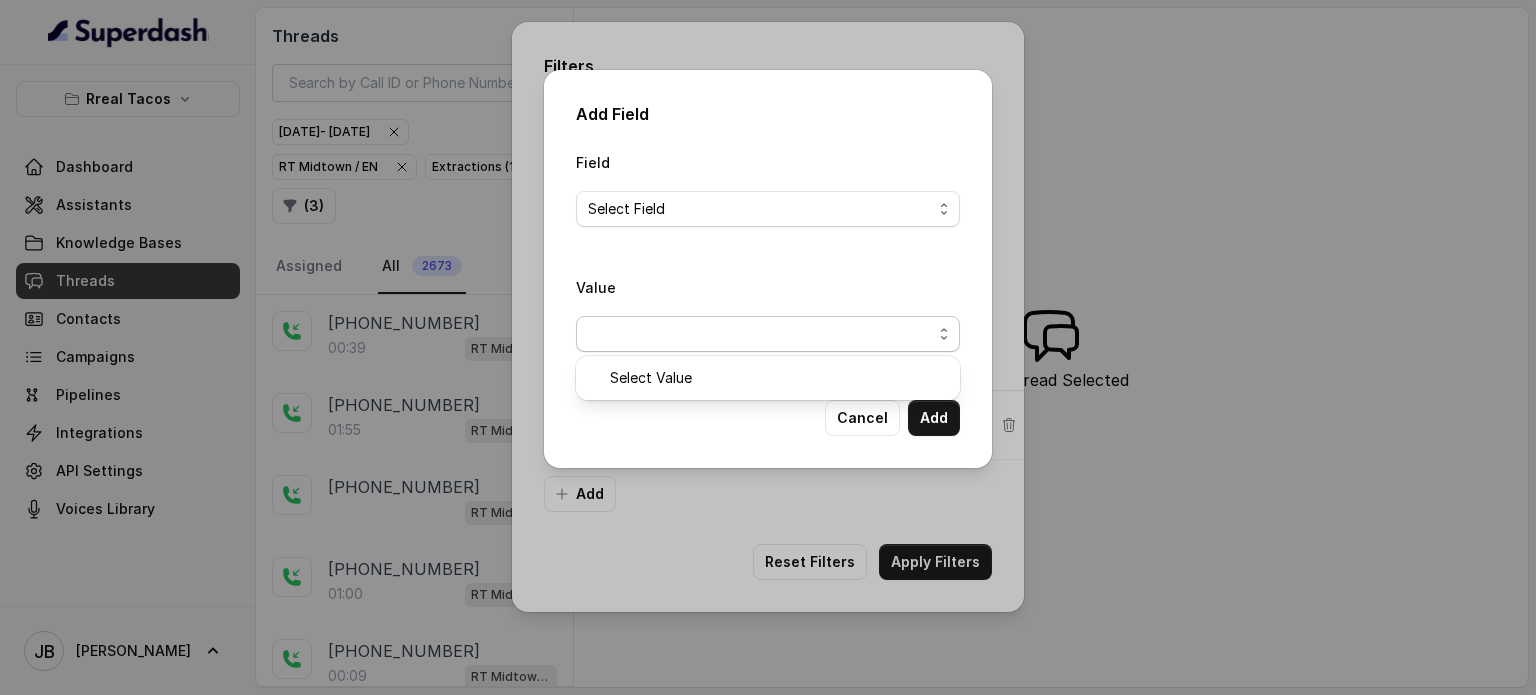 click on "Select Field" at bounding box center (626, 209) 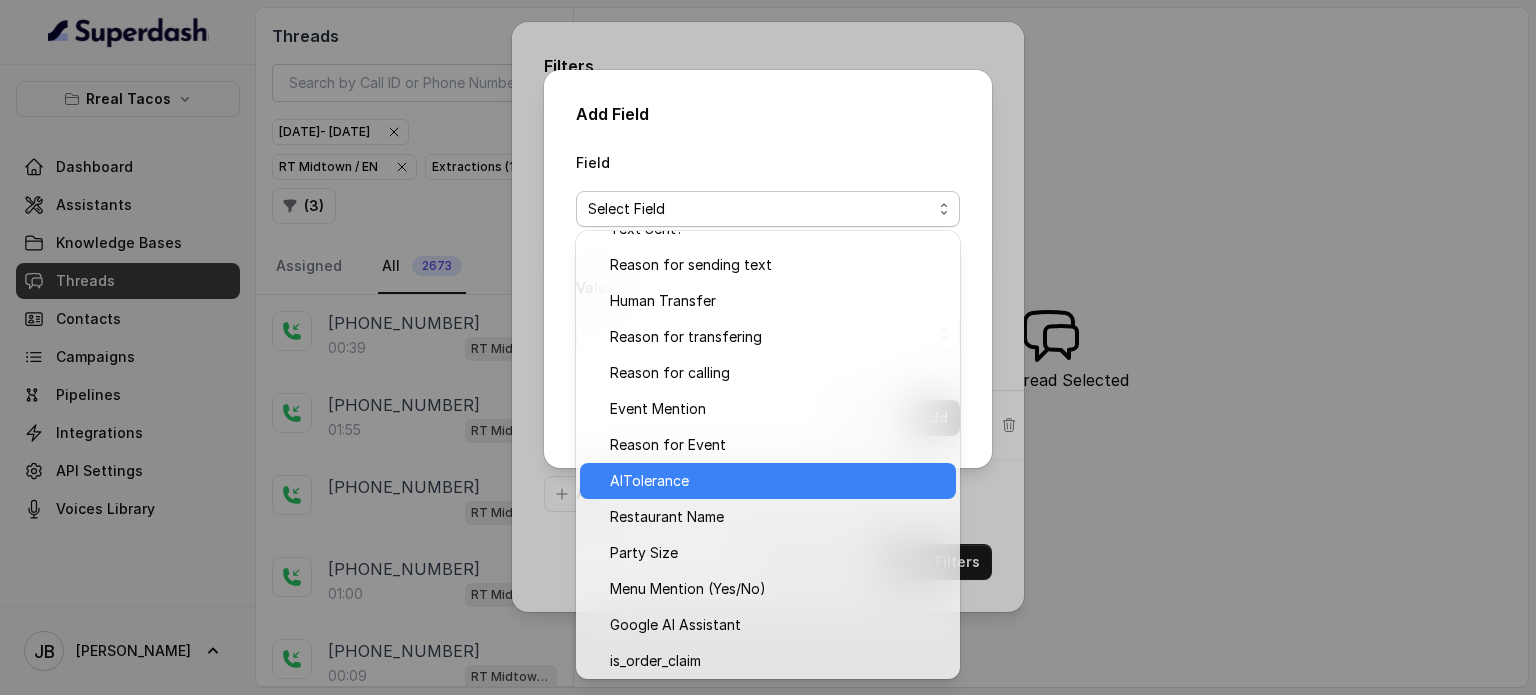 scroll, scrollTop: 0, scrollLeft: 0, axis: both 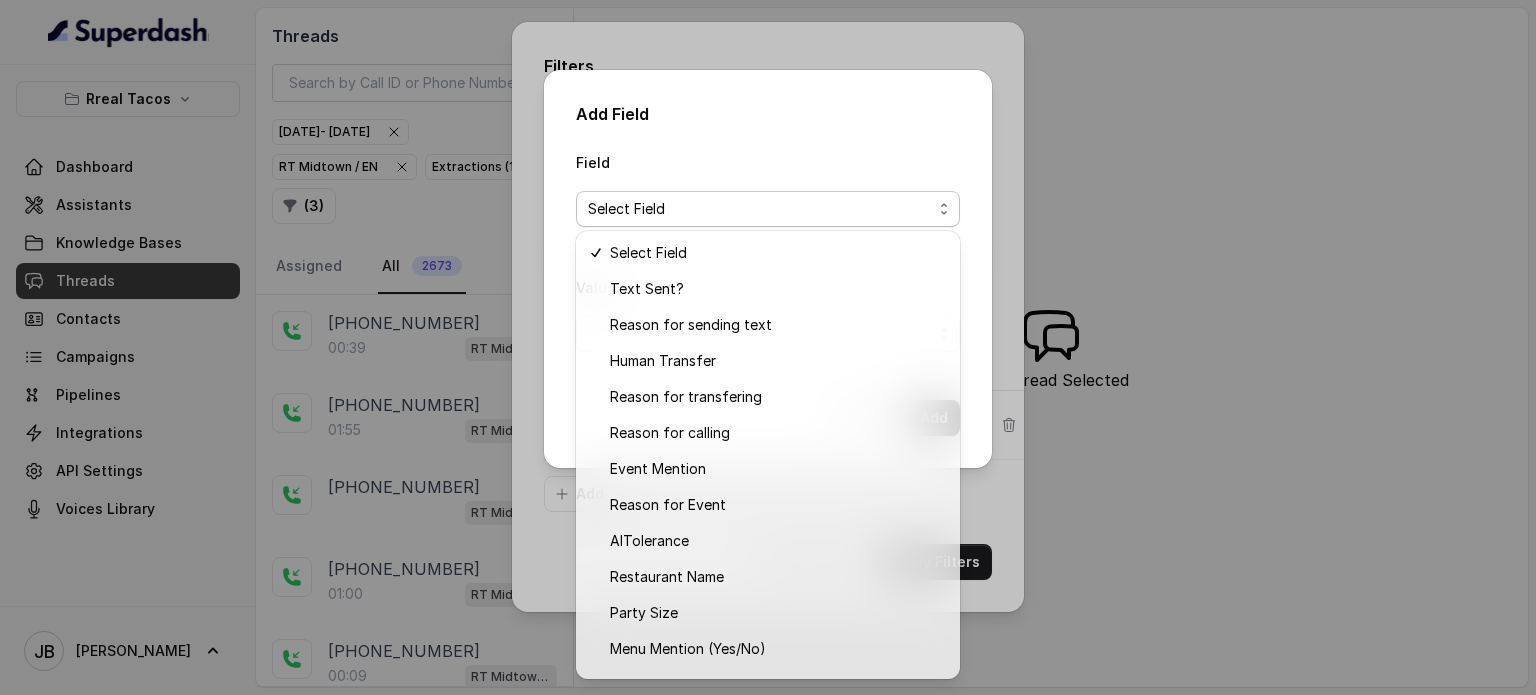 drag, startPoint x: 774, startPoint y: 86, endPoint x: 774, endPoint y: 104, distance: 18 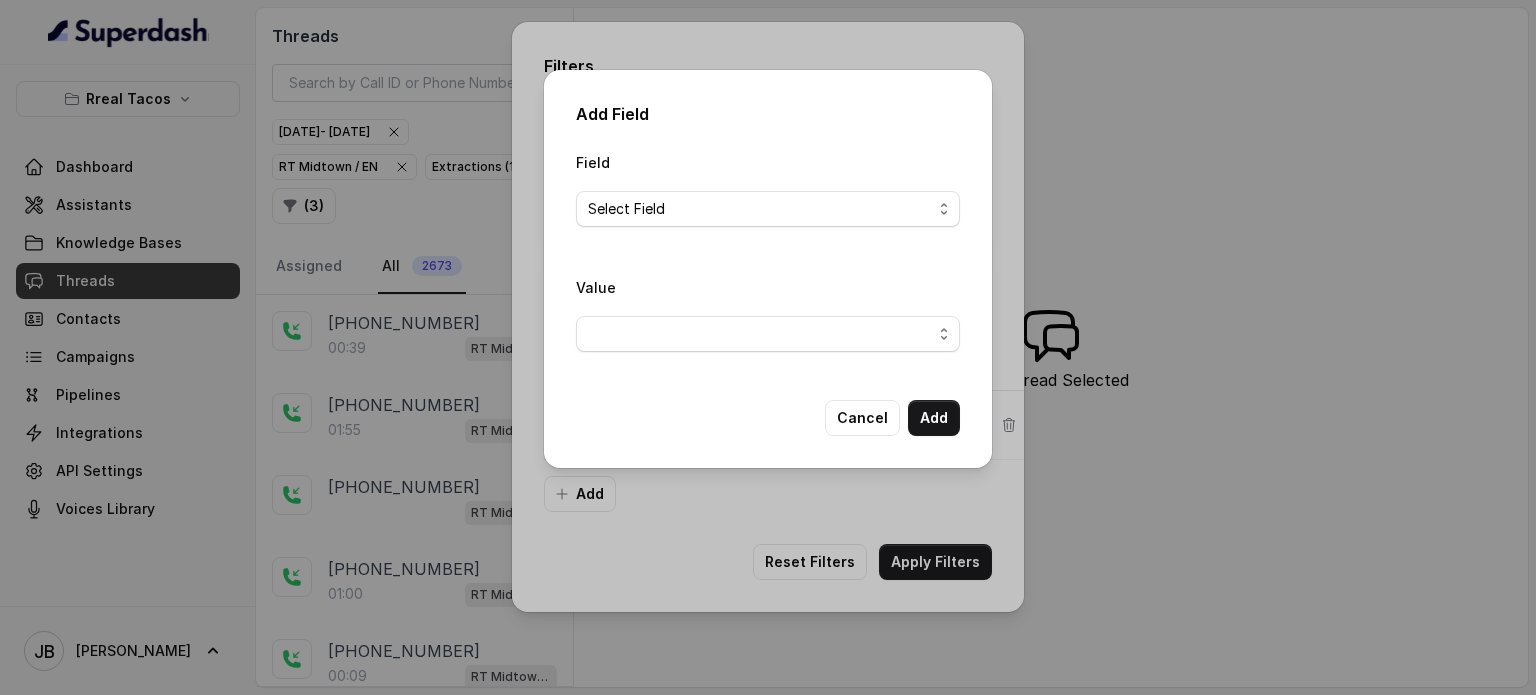 drag, startPoint x: 809, startPoint y: 310, endPoint x: 813, endPoint y: 330, distance: 20.396078 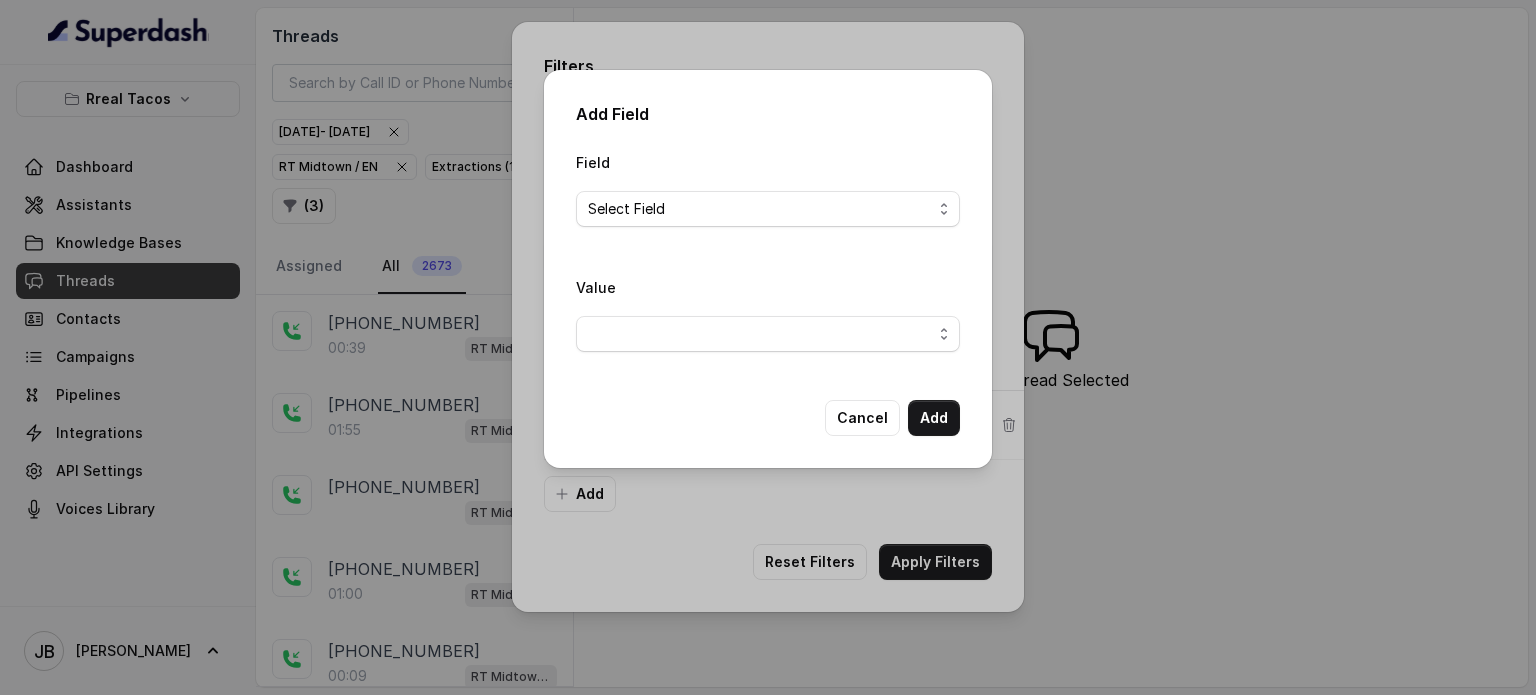 click on "Value" at bounding box center (768, 313) 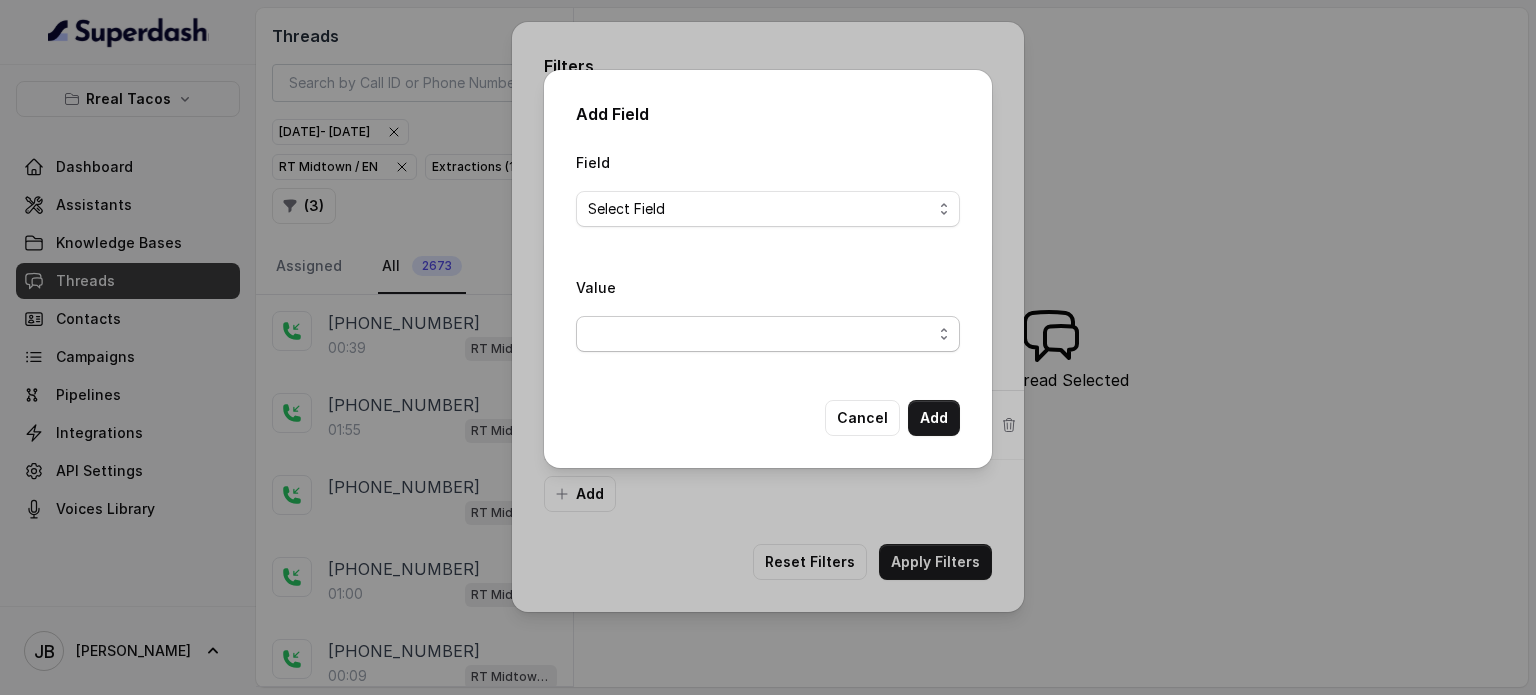 click at bounding box center [768, 334] 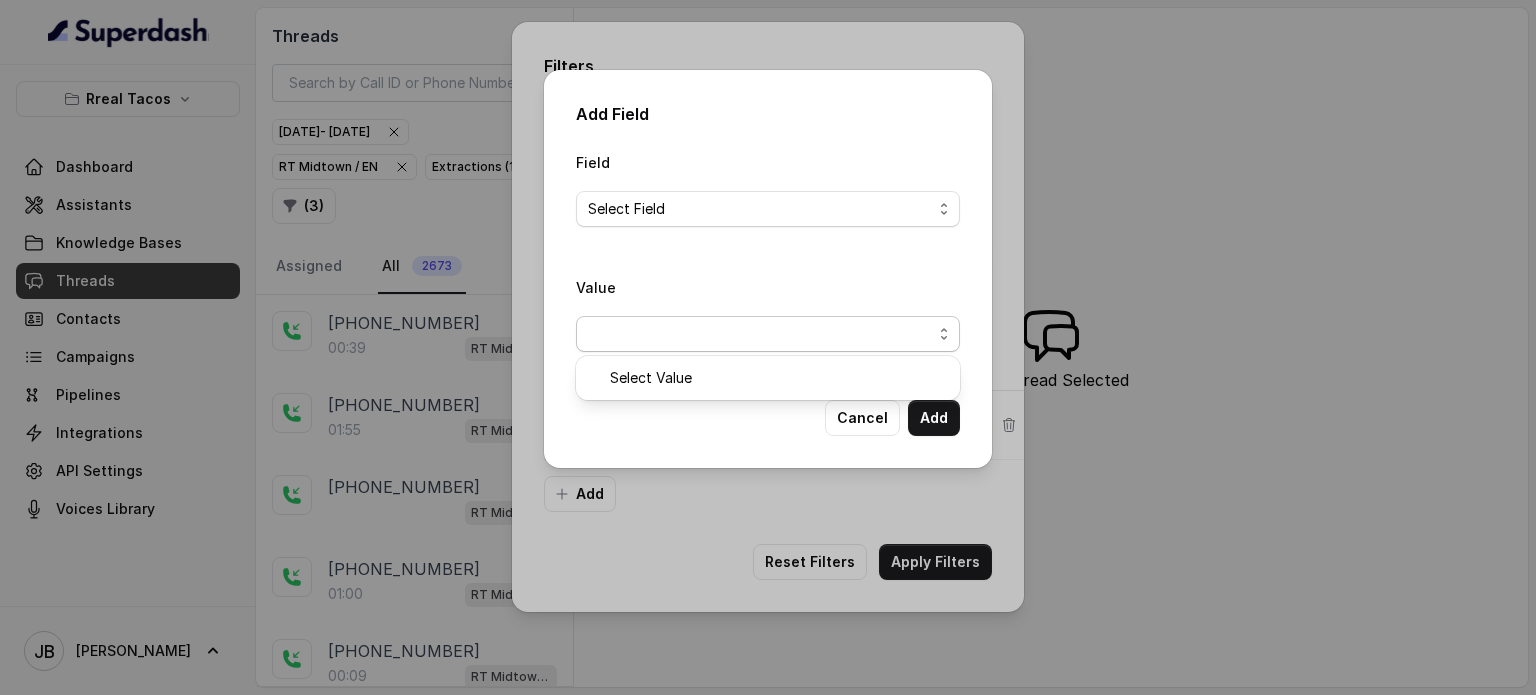 click on "Field Select Field Value Cancel Add" at bounding box center (768, 293) 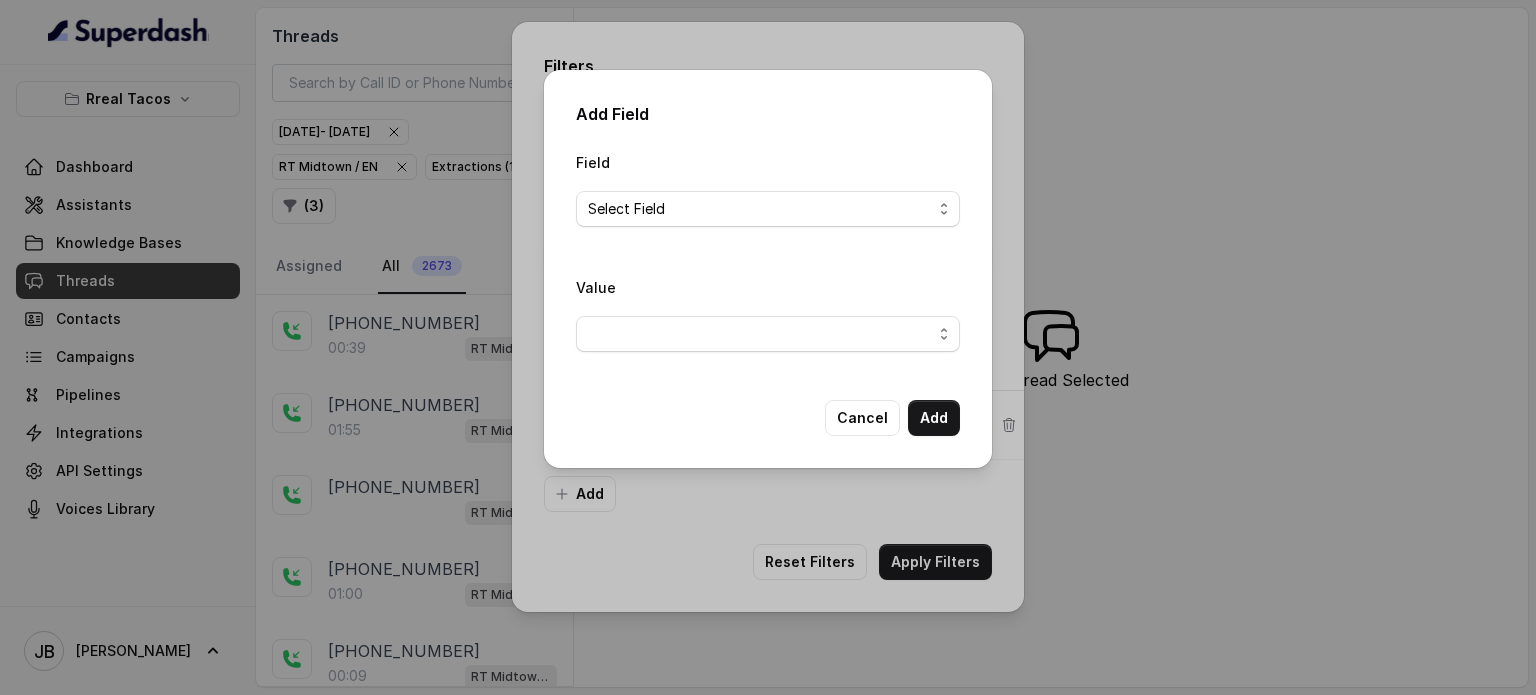 click on "Select Field" at bounding box center (768, 209) 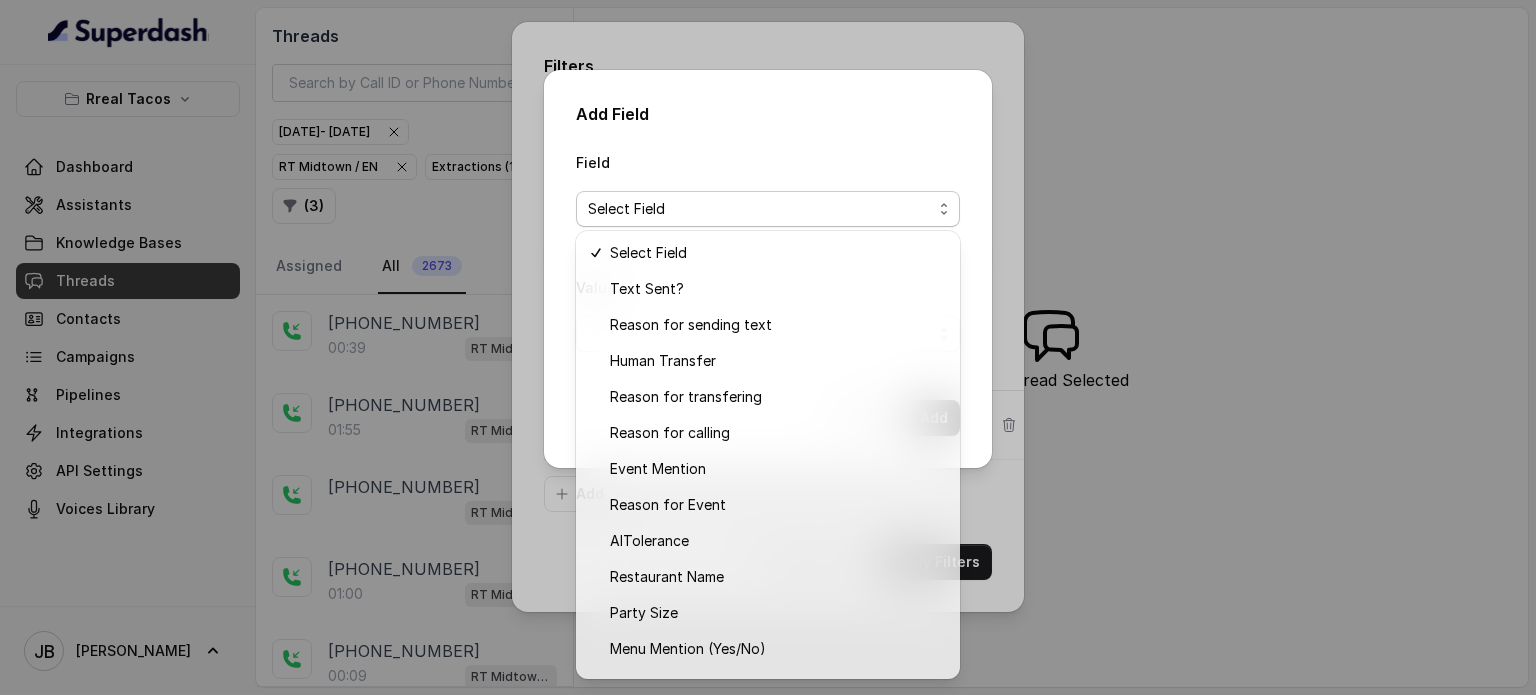 click on "Field Select Field" at bounding box center (768, 188) 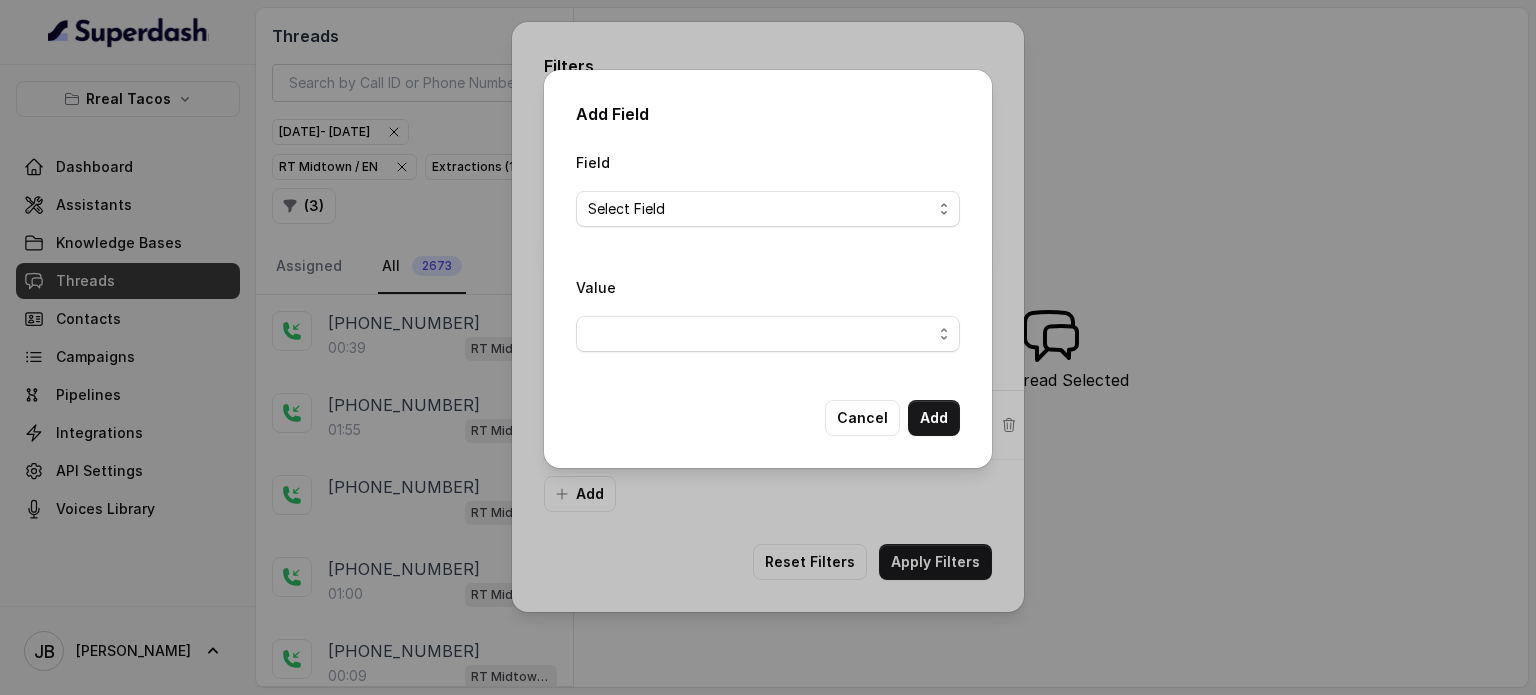 click on "Cancel" at bounding box center [862, 418] 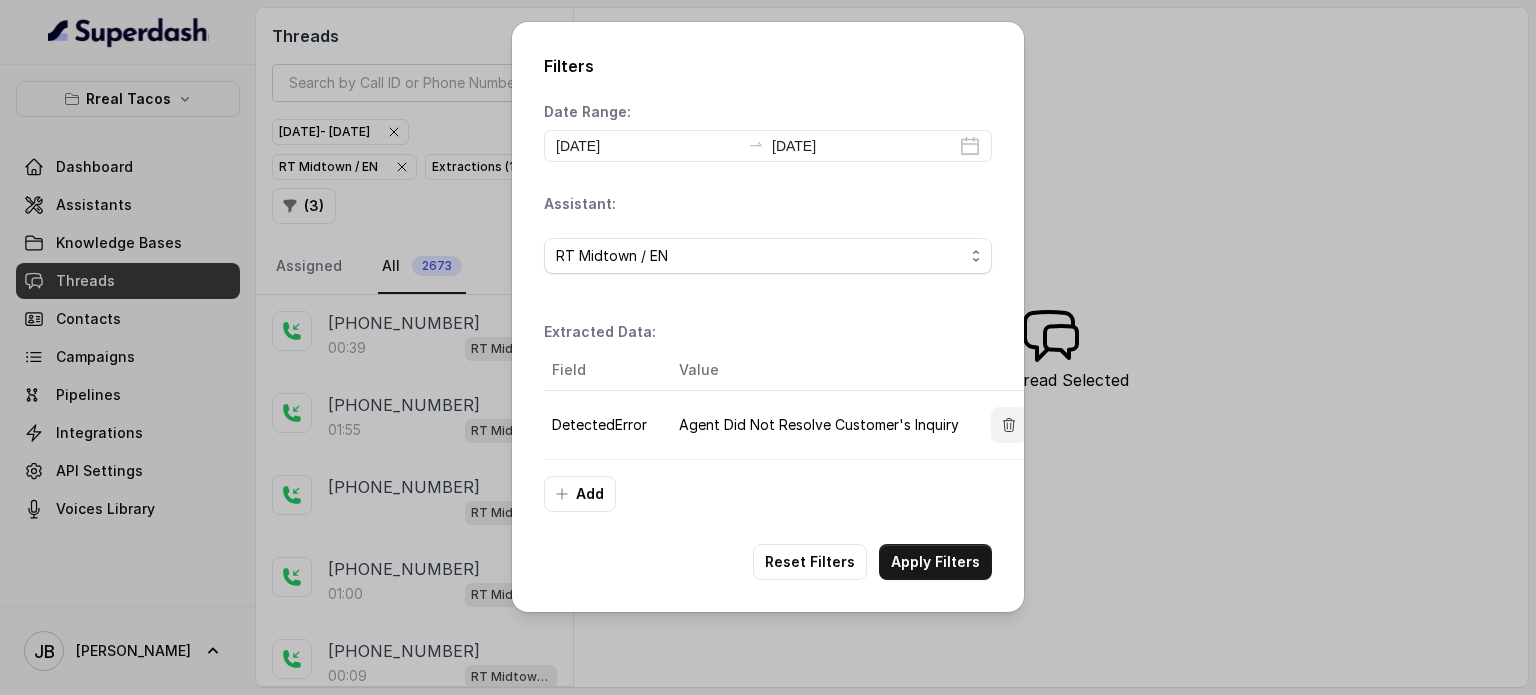 click 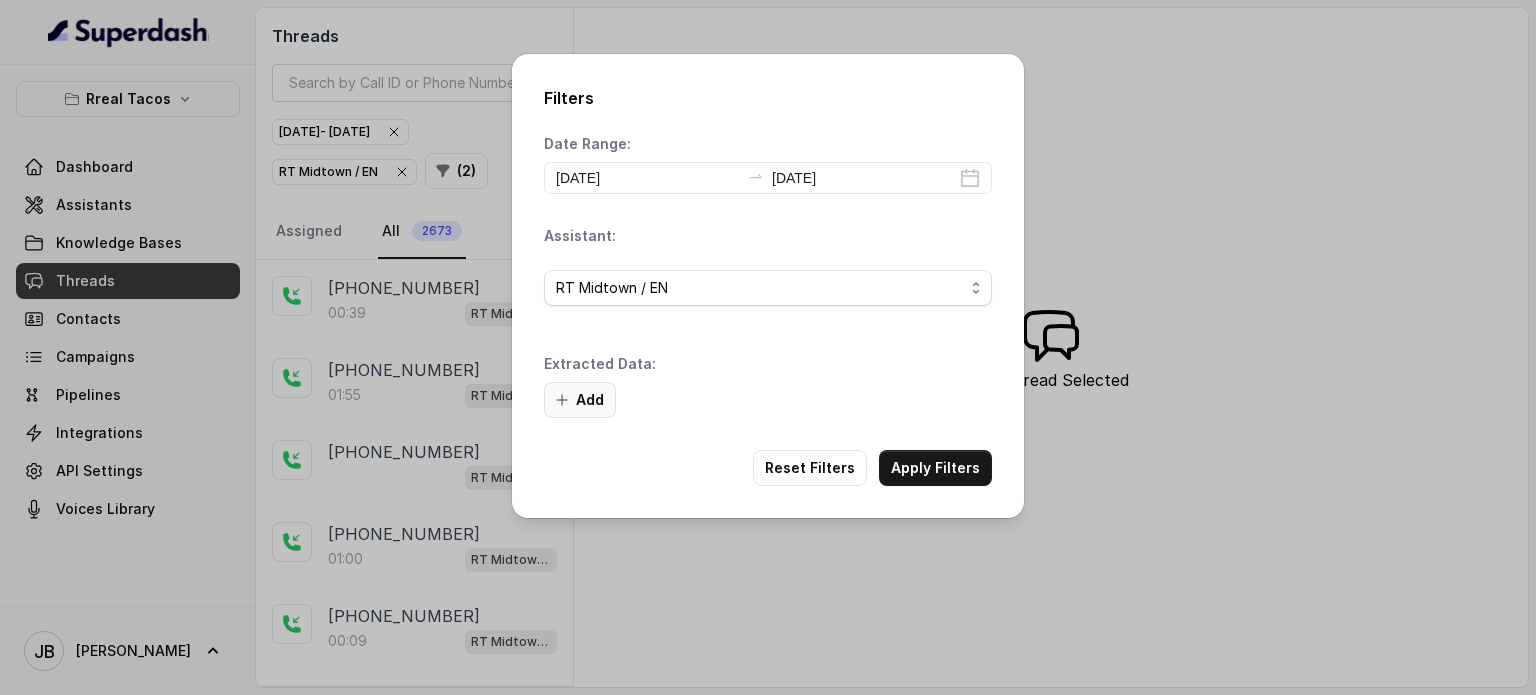 click on "Add" at bounding box center [580, 400] 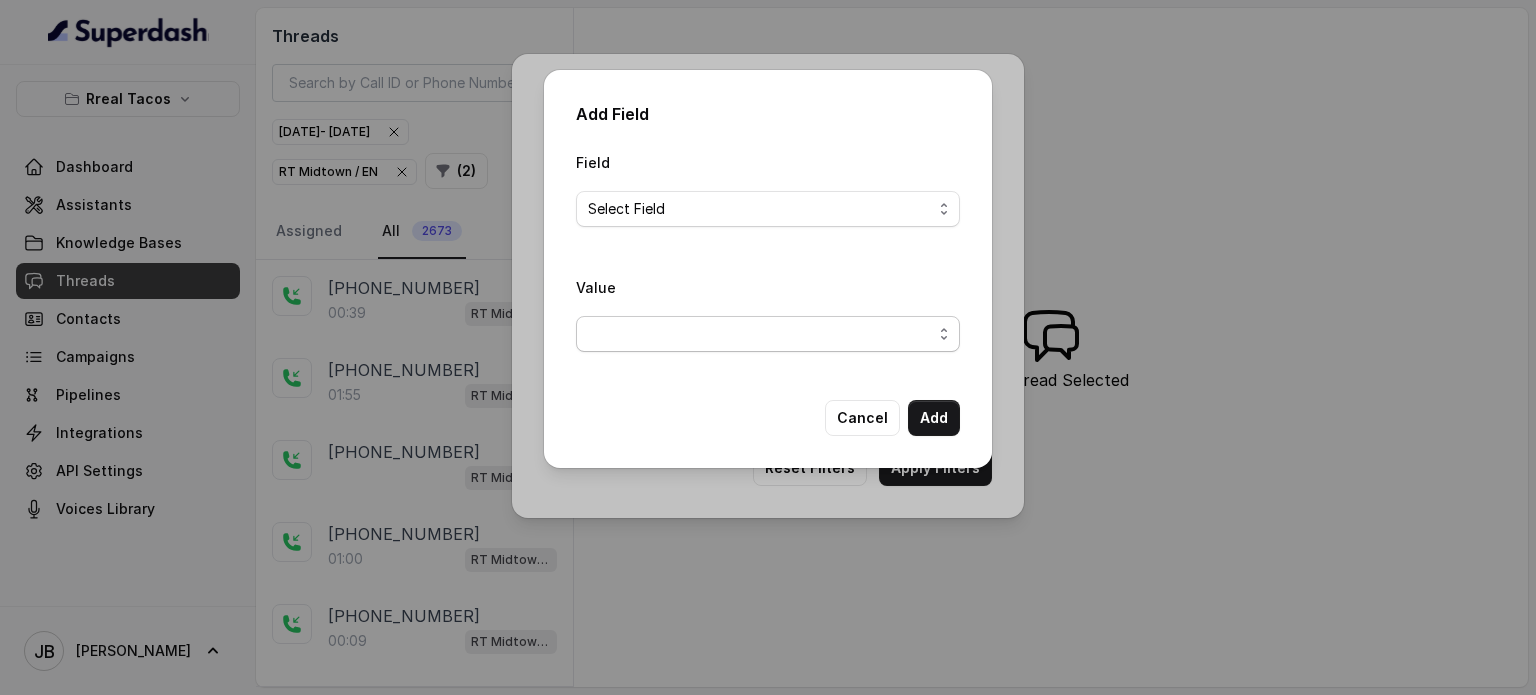 click at bounding box center [768, 334] 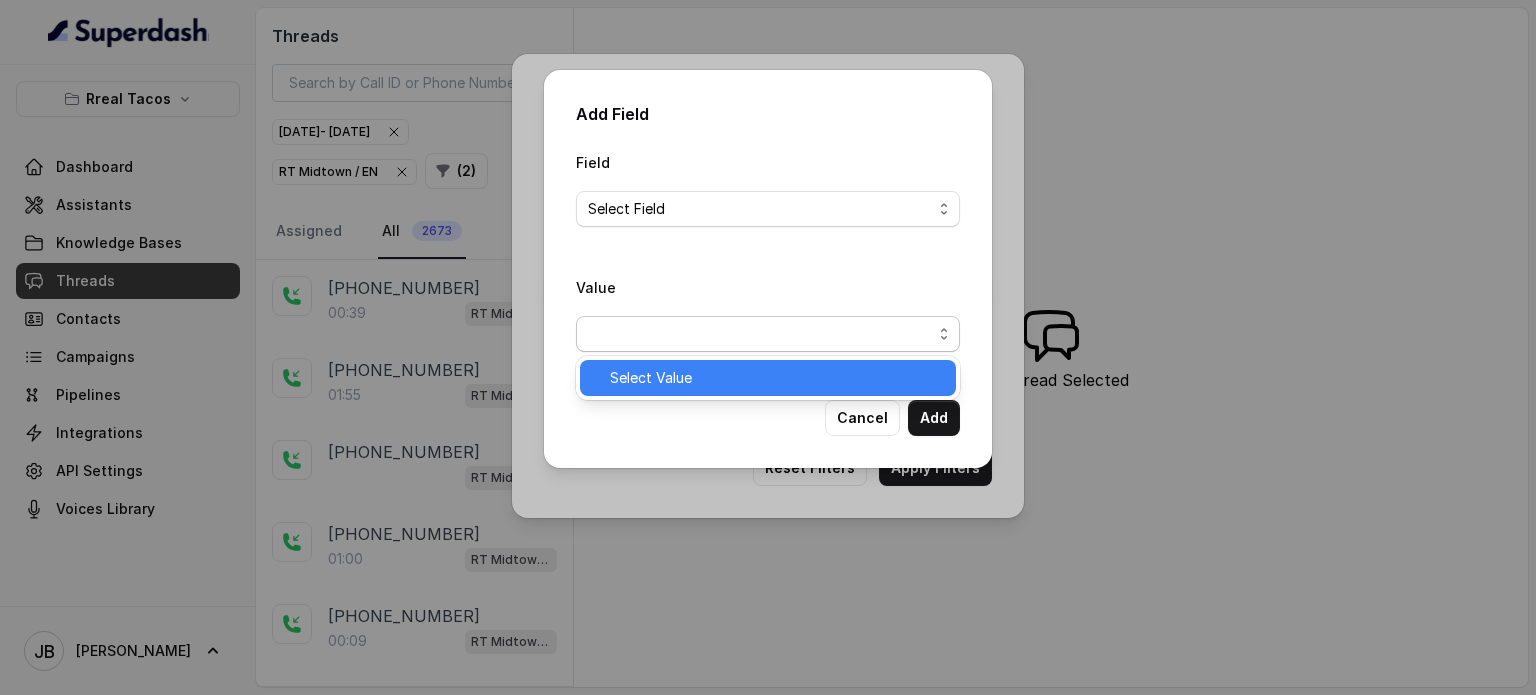 click on "Select Value" at bounding box center [768, 378] 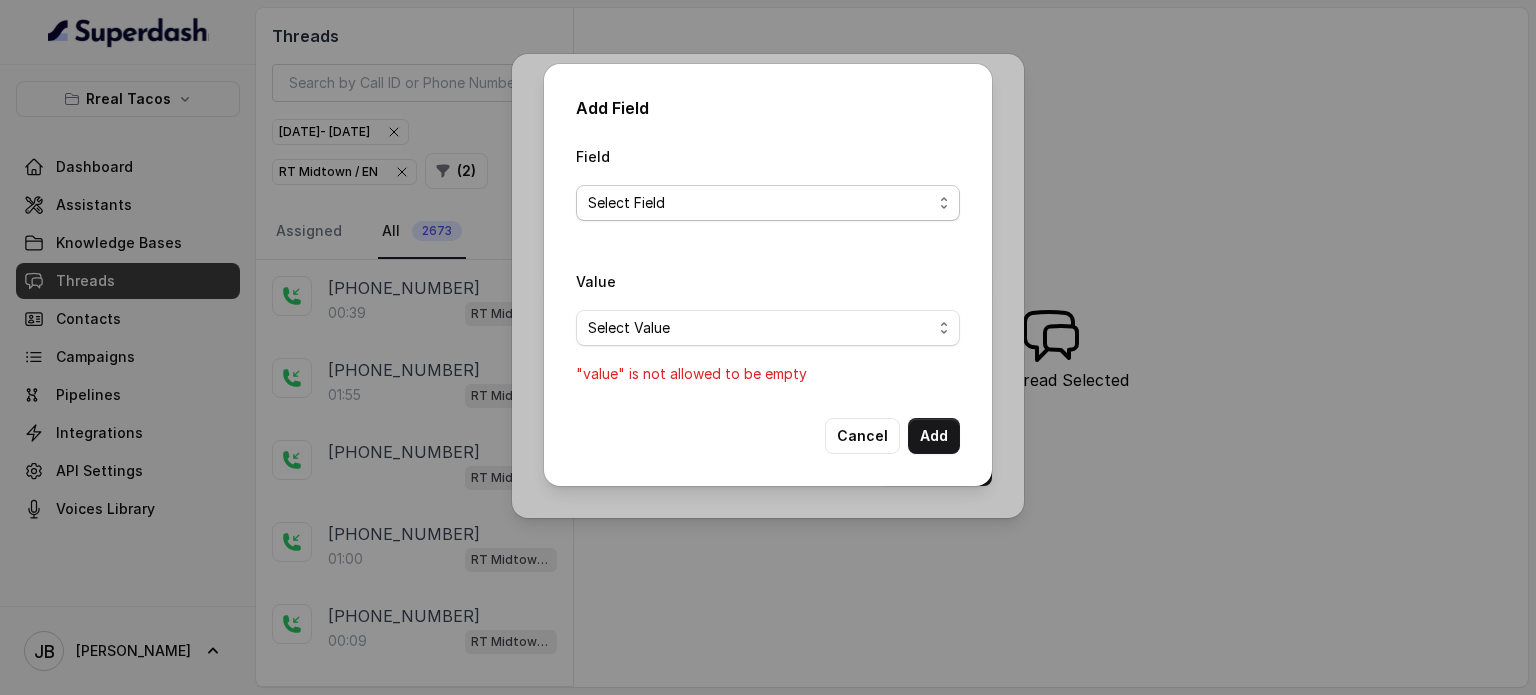 click on "Select Field" at bounding box center (768, 203) 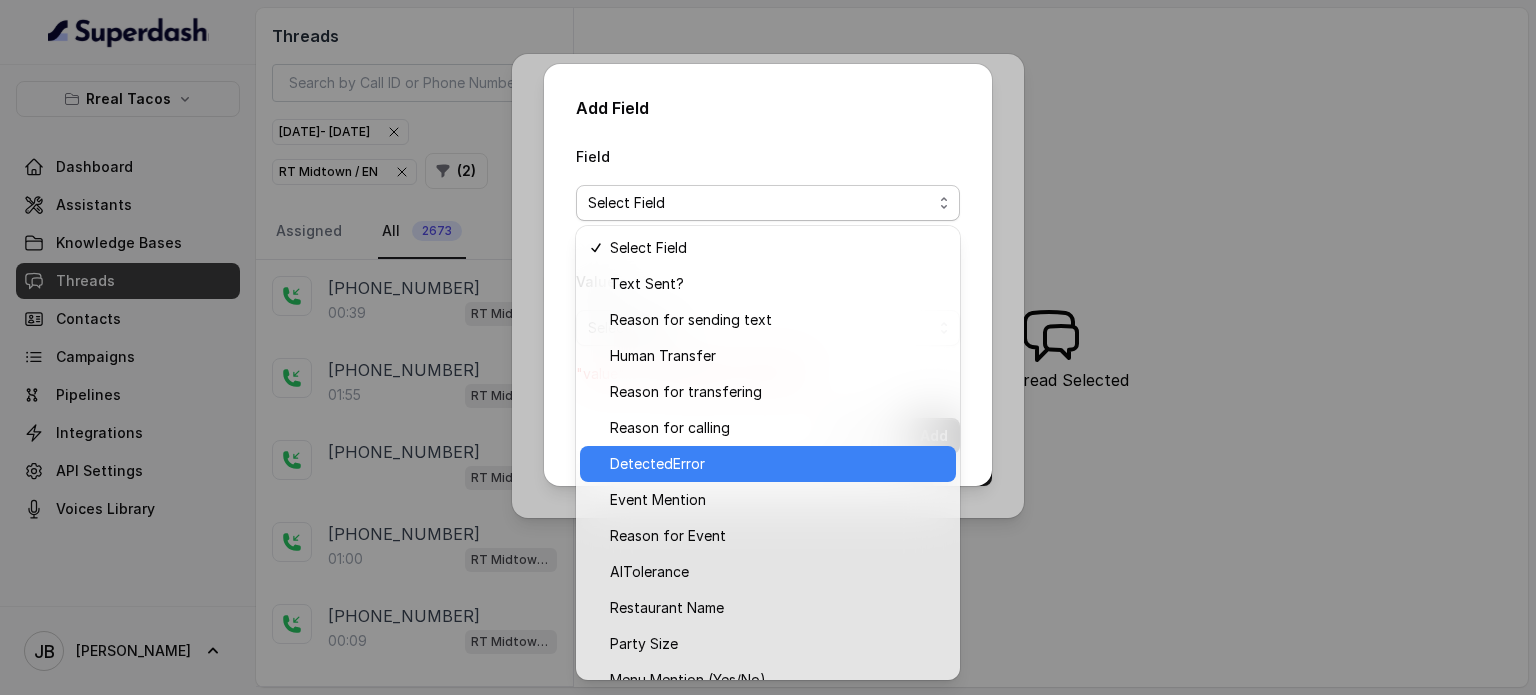 click on "DetectedError" at bounding box center (657, 464) 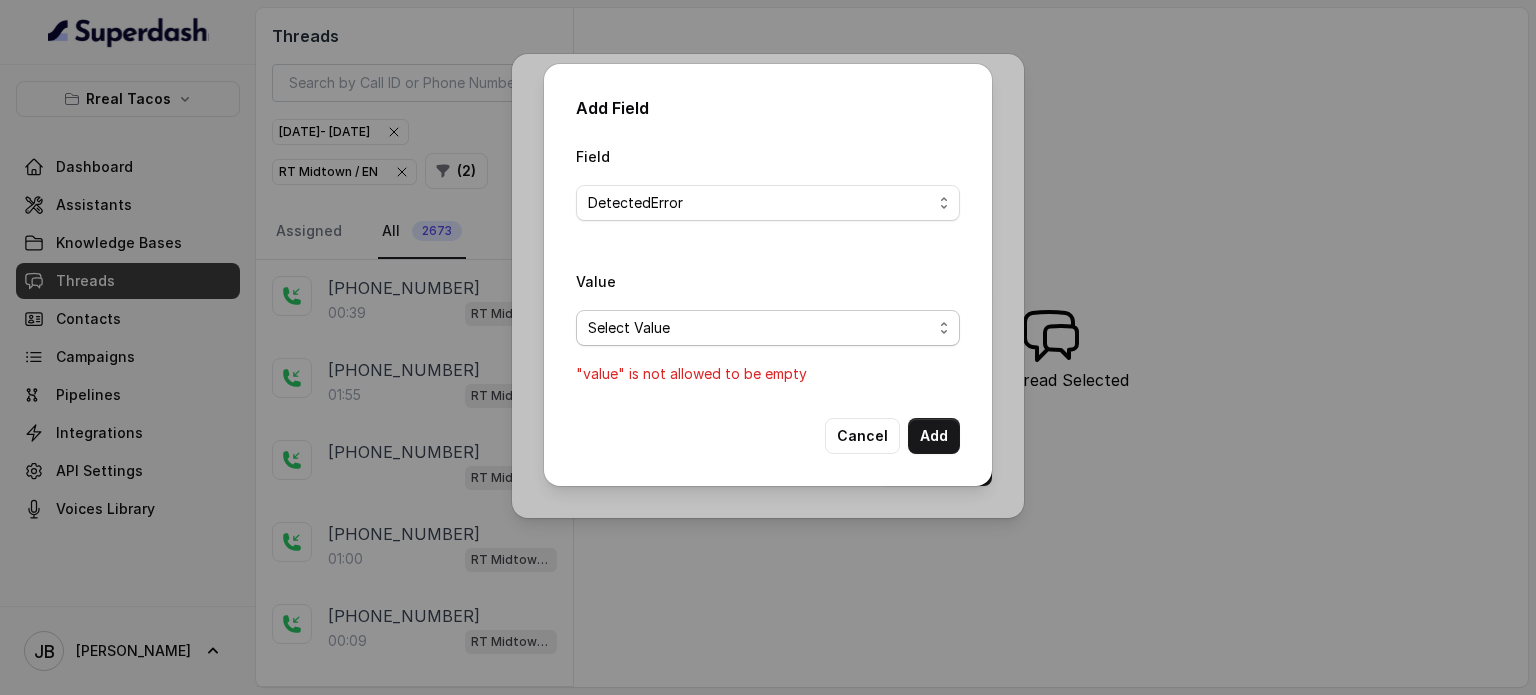 click on "Select Value" at bounding box center [760, 328] 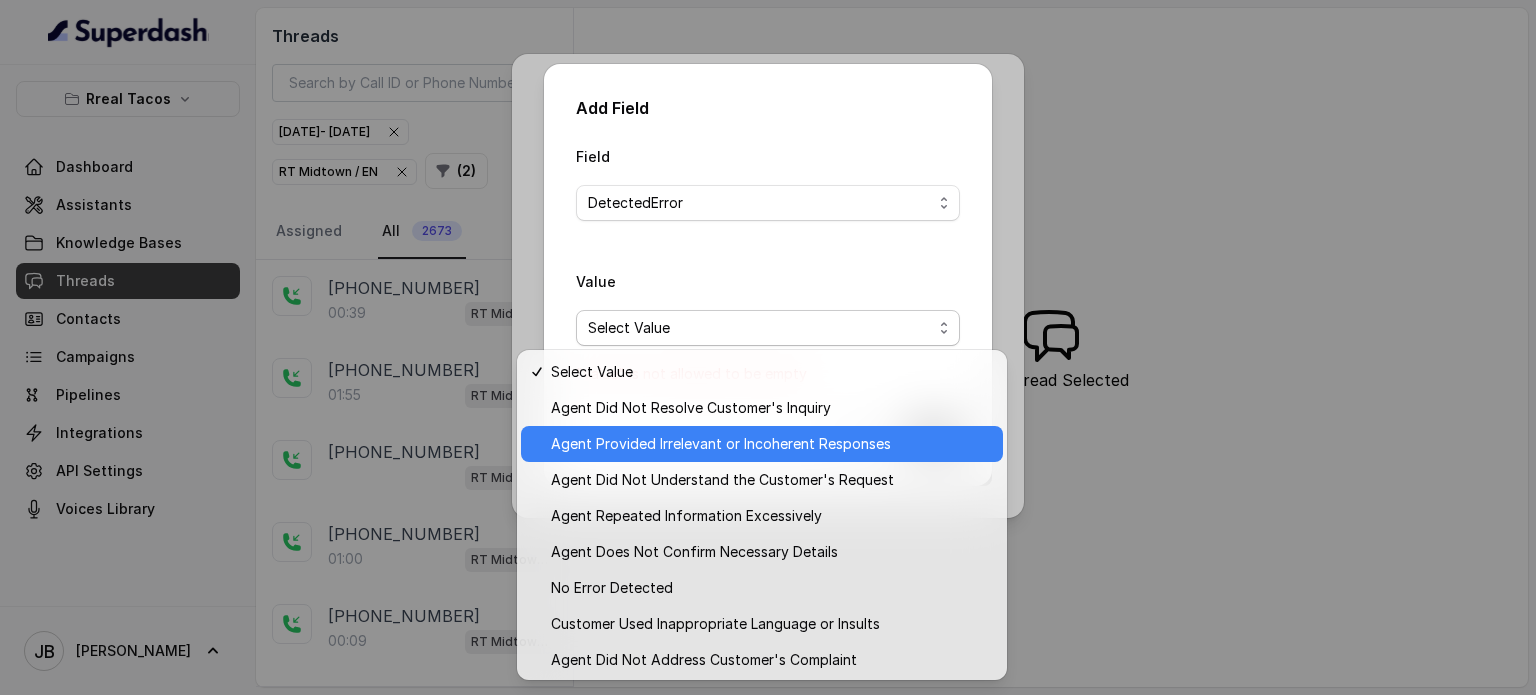 click on "Agent Provided Irrelevant or Incoherent Responses" at bounding box center [721, 444] 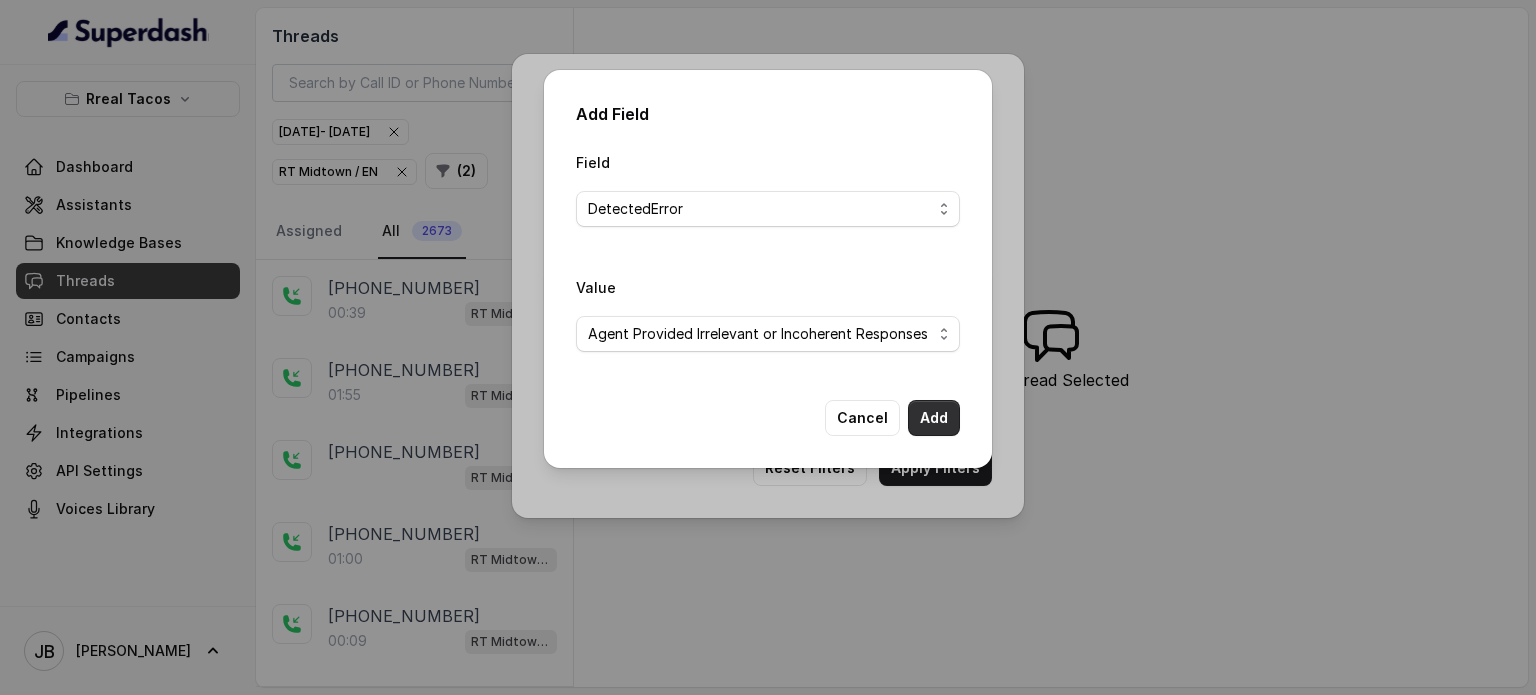 click on "Add" at bounding box center [934, 418] 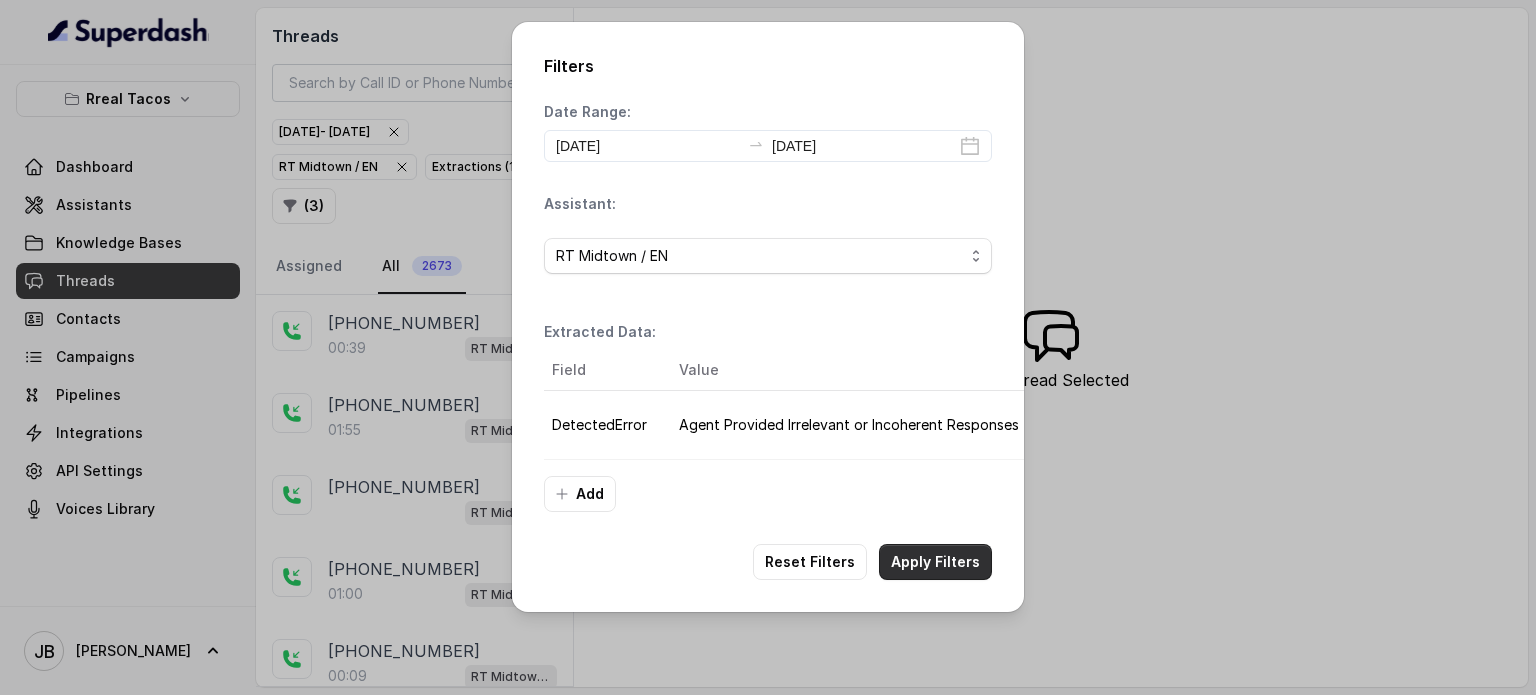 click on "Apply Filters" at bounding box center (935, 562) 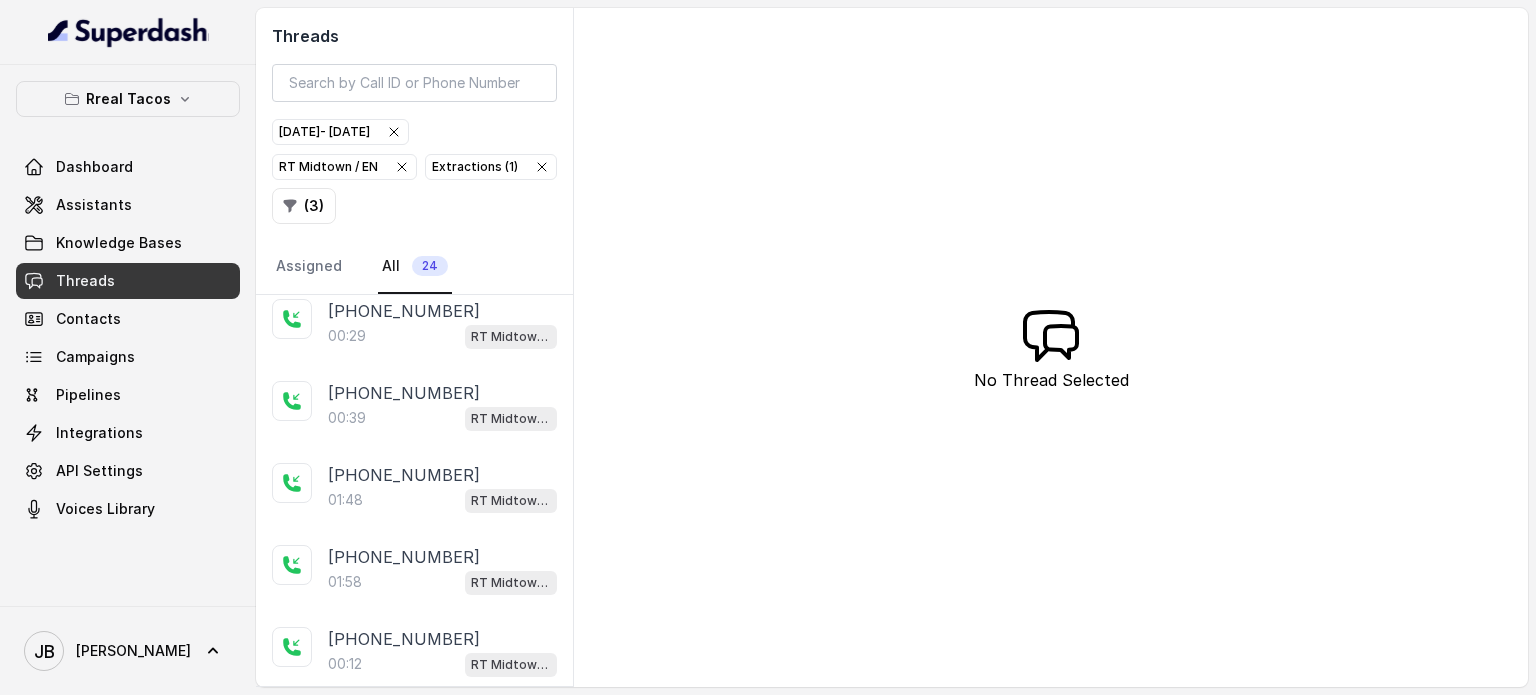 scroll, scrollTop: 0, scrollLeft: 0, axis: both 